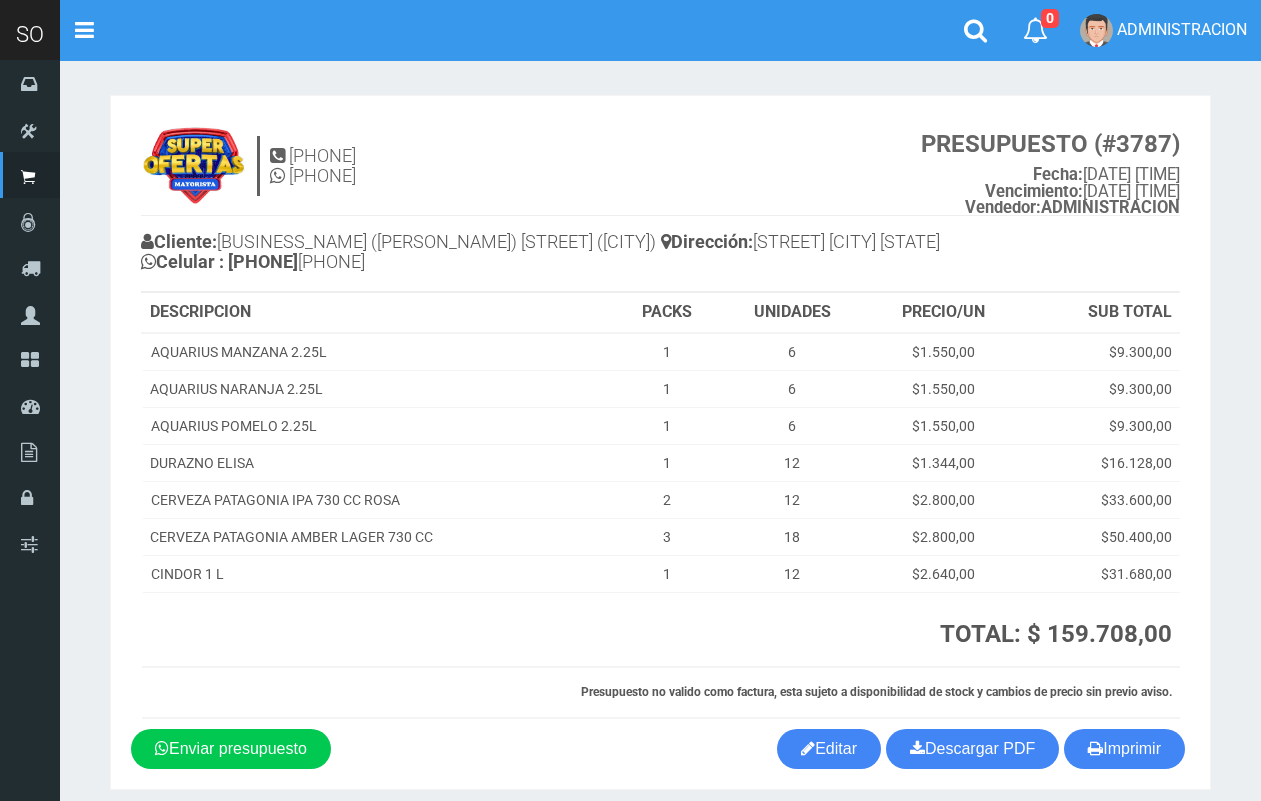 scroll, scrollTop: 0, scrollLeft: 0, axis: both 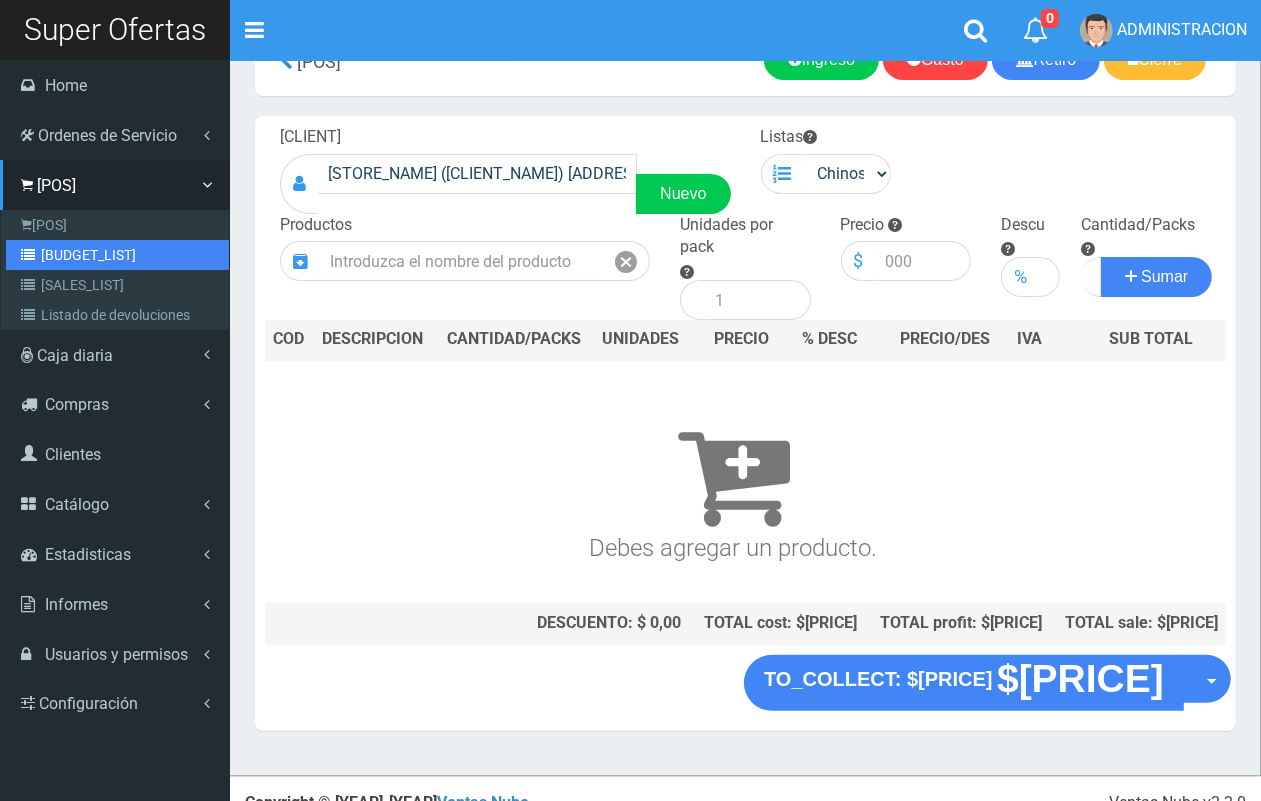 click on "Listado de Presupuestos" at bounding box center (117, 255) 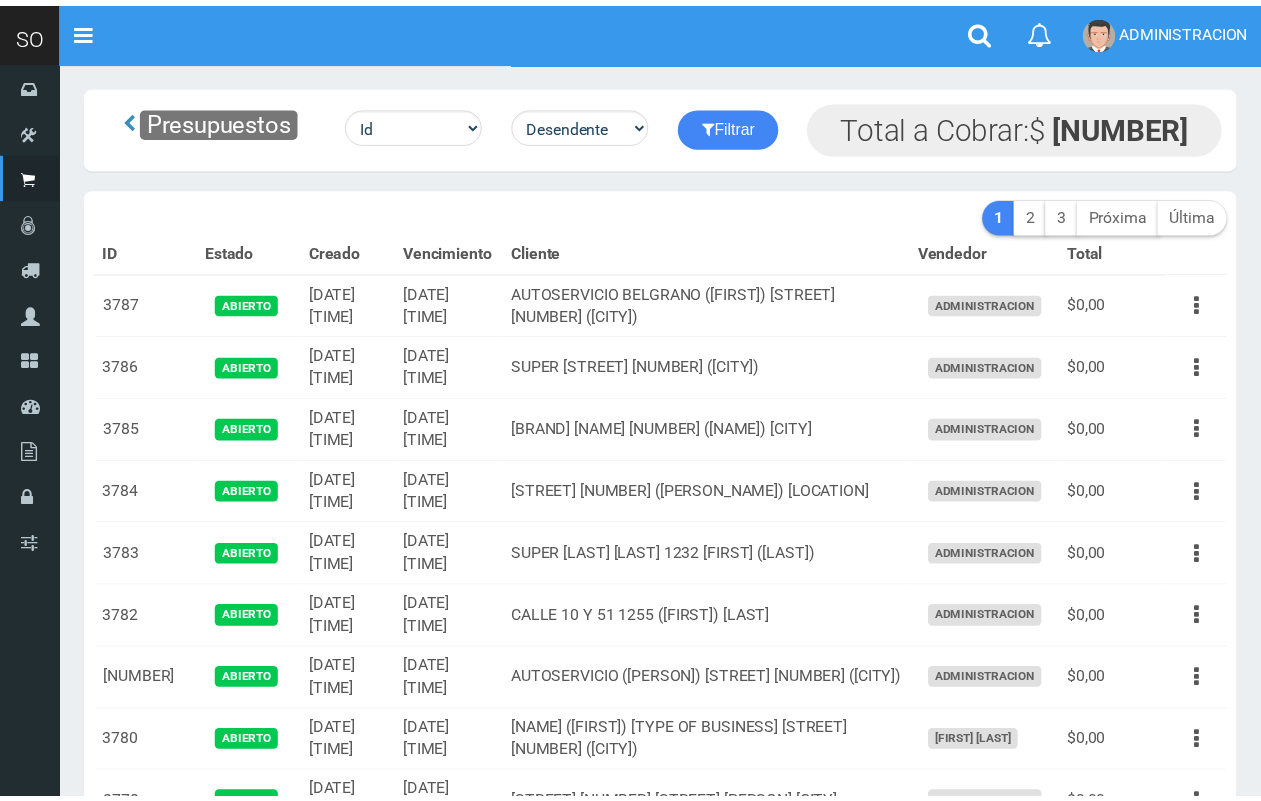 scroll, scrollTop: 0, scrollLeft: 0, axis: both 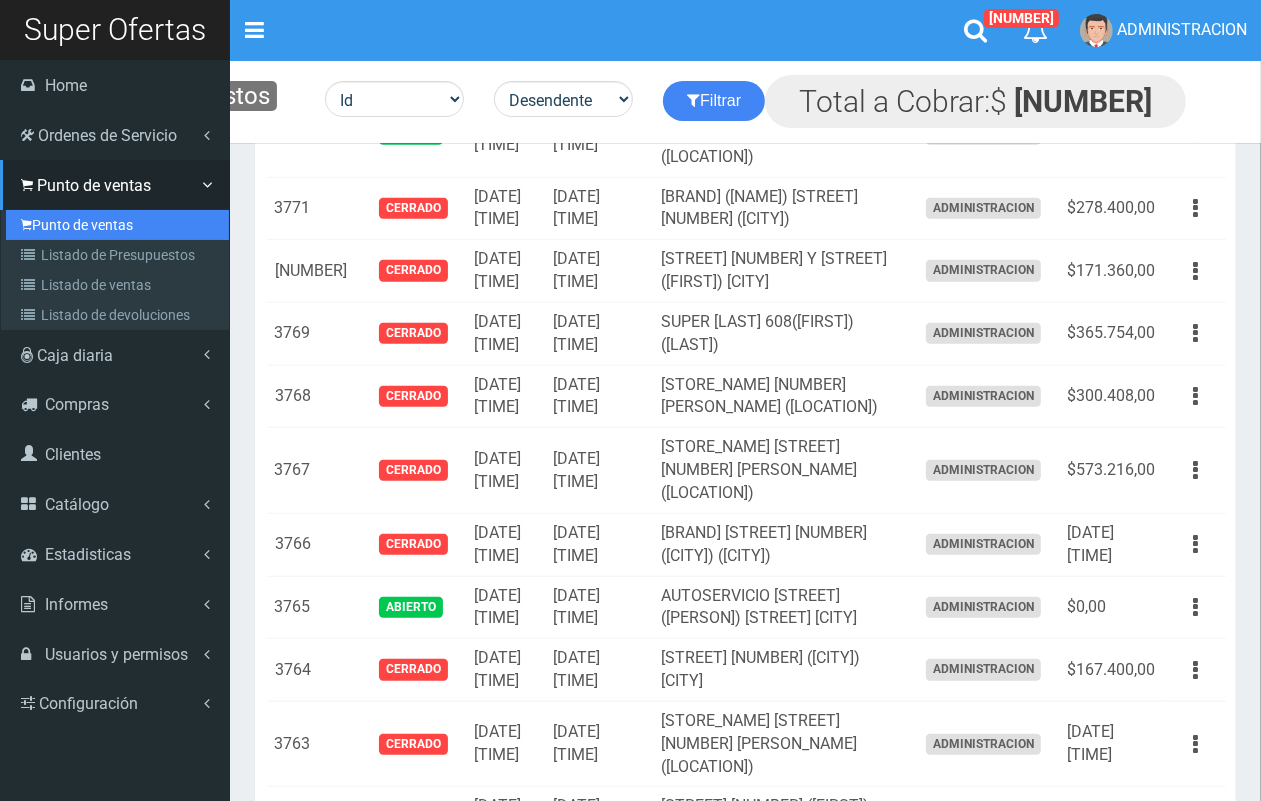 click on "Punto de ventas" at bounding box center [117, 225] 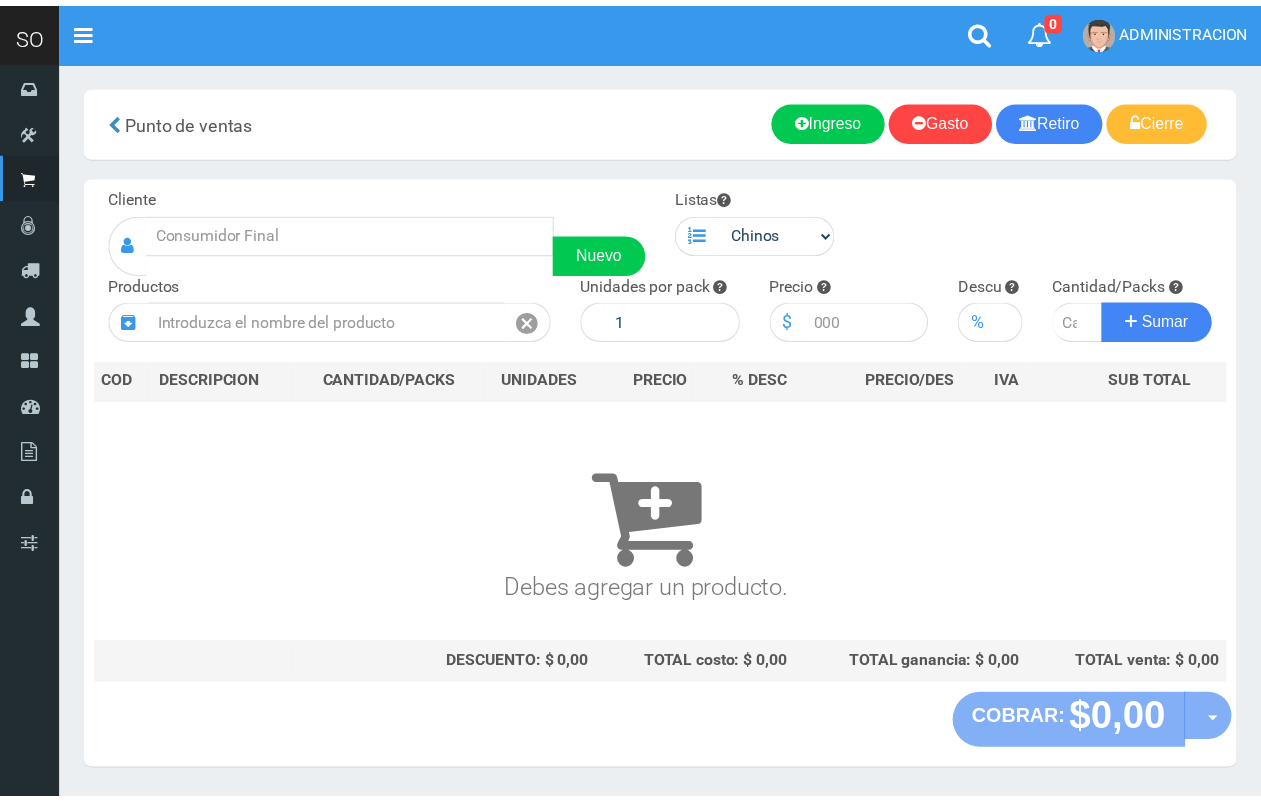 scroll, scrollTop: 0, scrollLeft: 0, axis: both 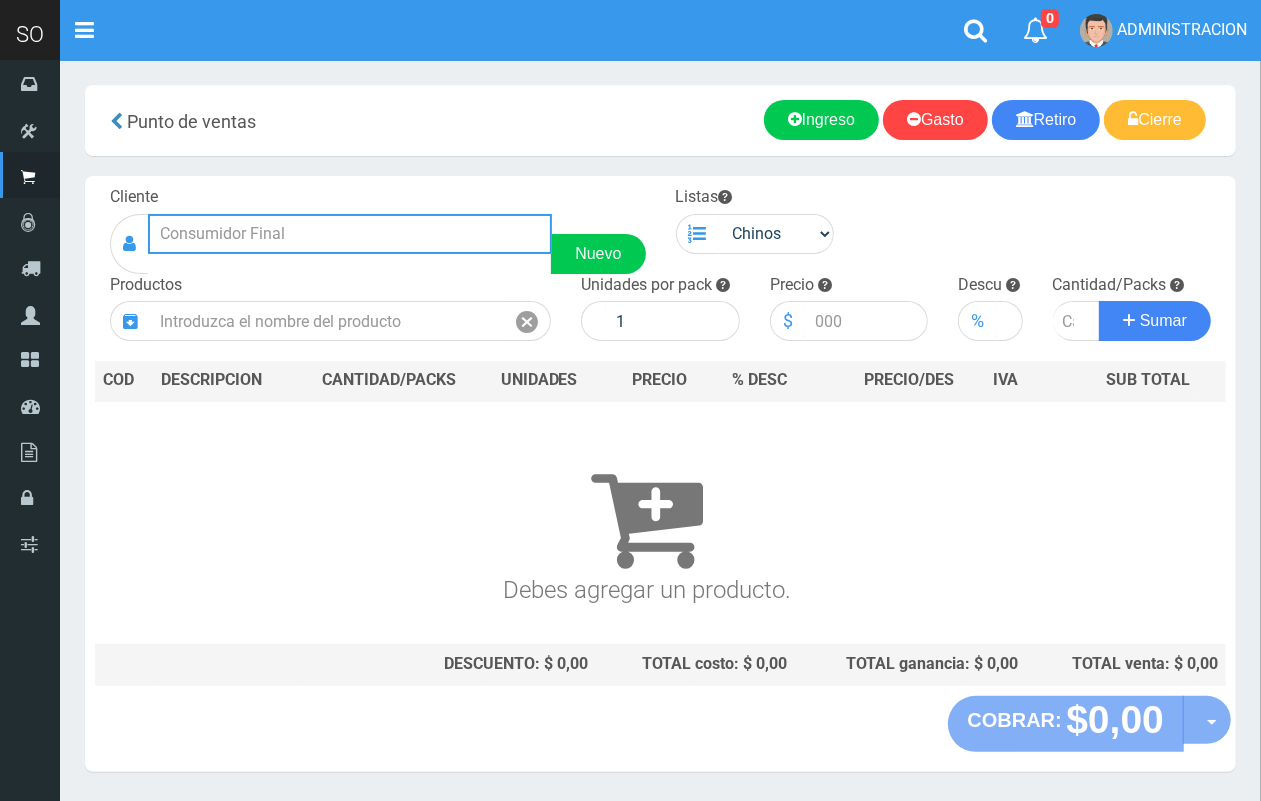 click at bounding box center [350, 234] 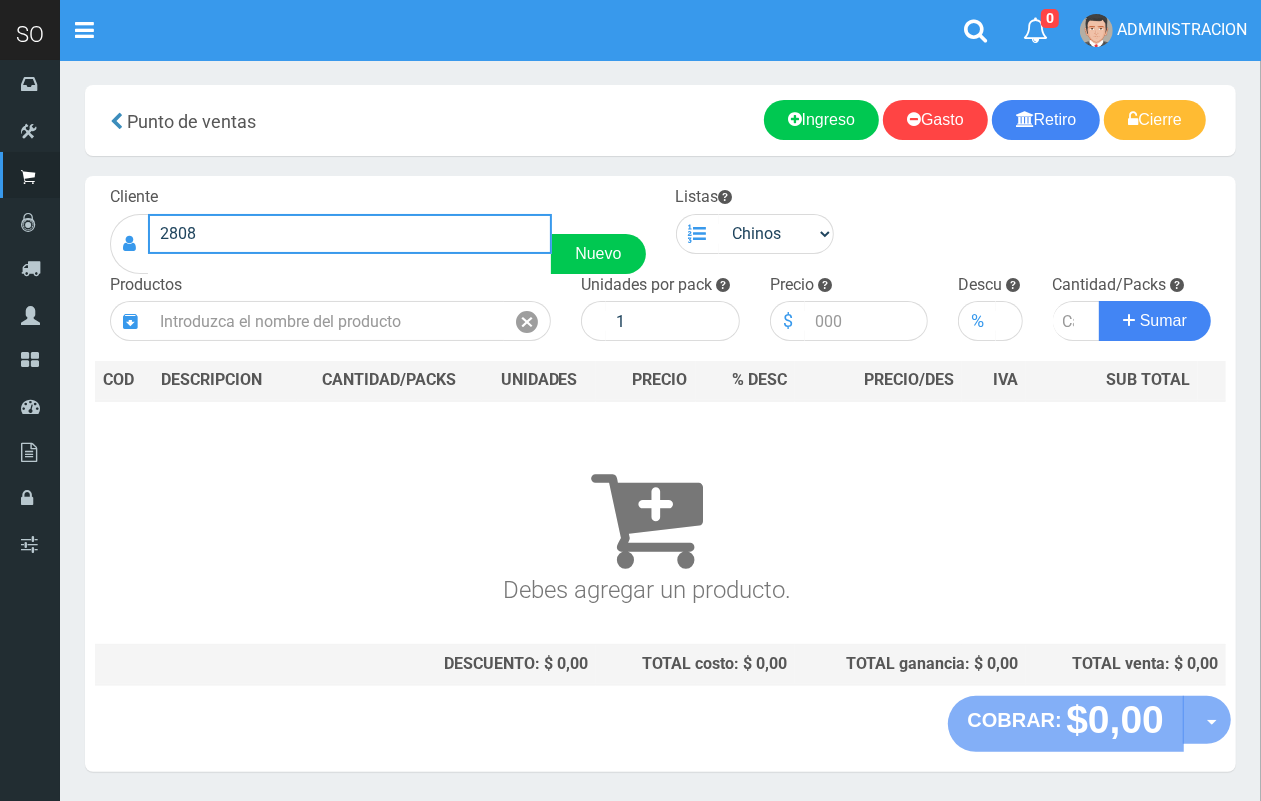drag, startPoint x: 201, startPoint y: 220, endPoint x: 146, endPoint y: 215, distance: 55.226807 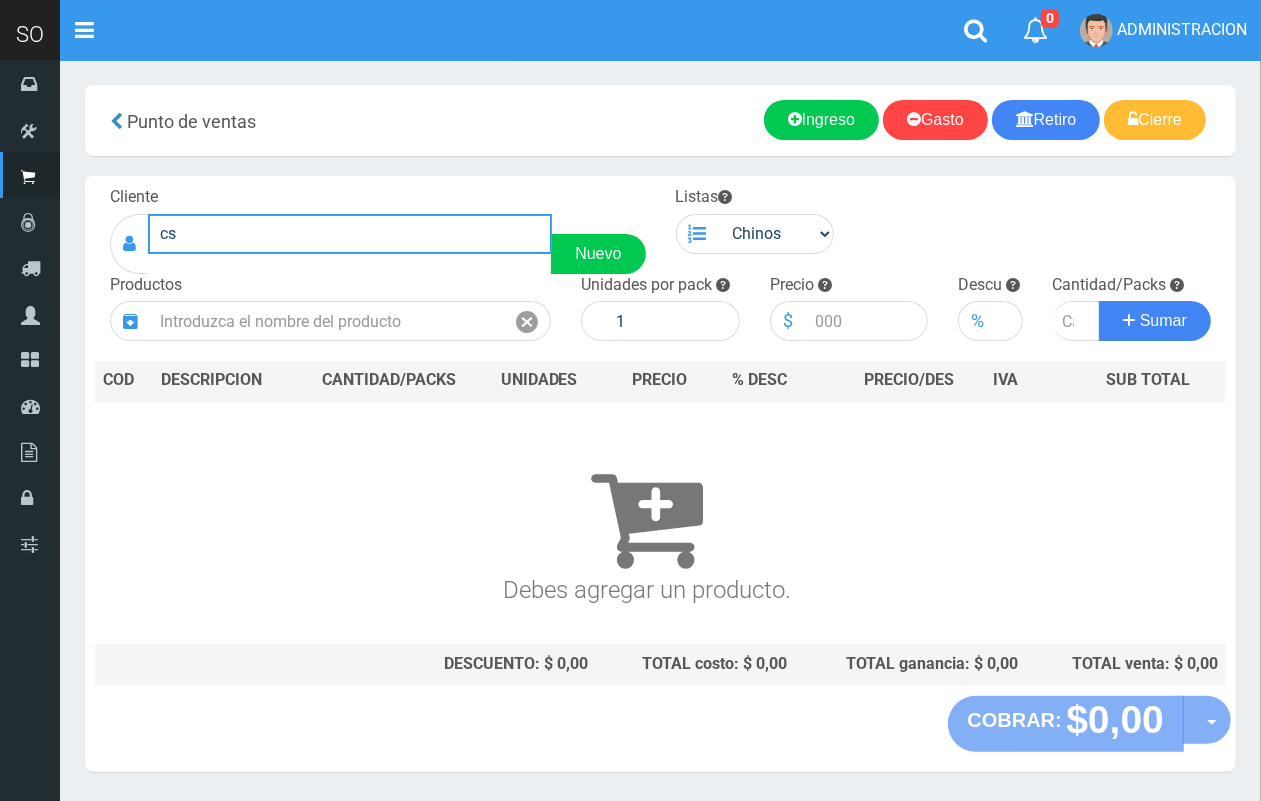 type on "c" 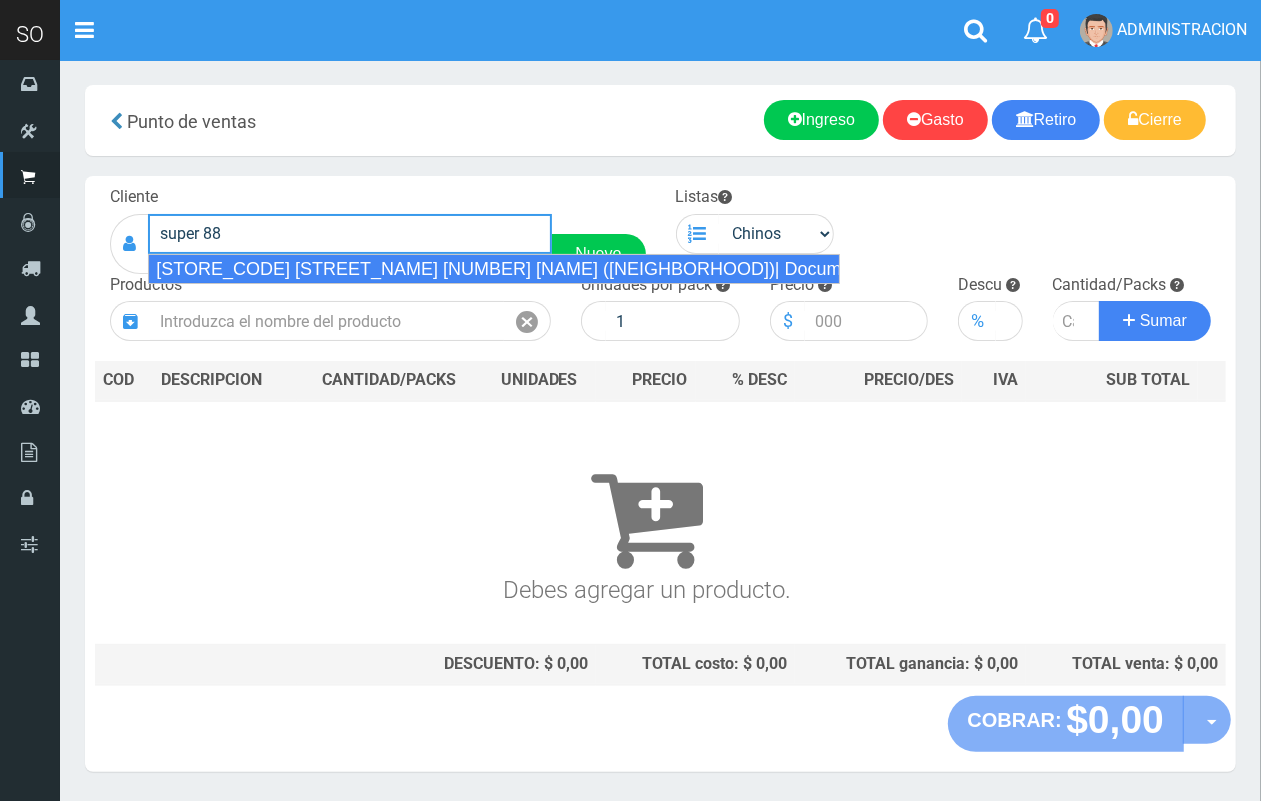 click on "SUPER 88 CALLE 32 2800 SOFIA (ZARATE)| Documento: 5466333669 | Teléfono:" at bounding box center (494, 269) 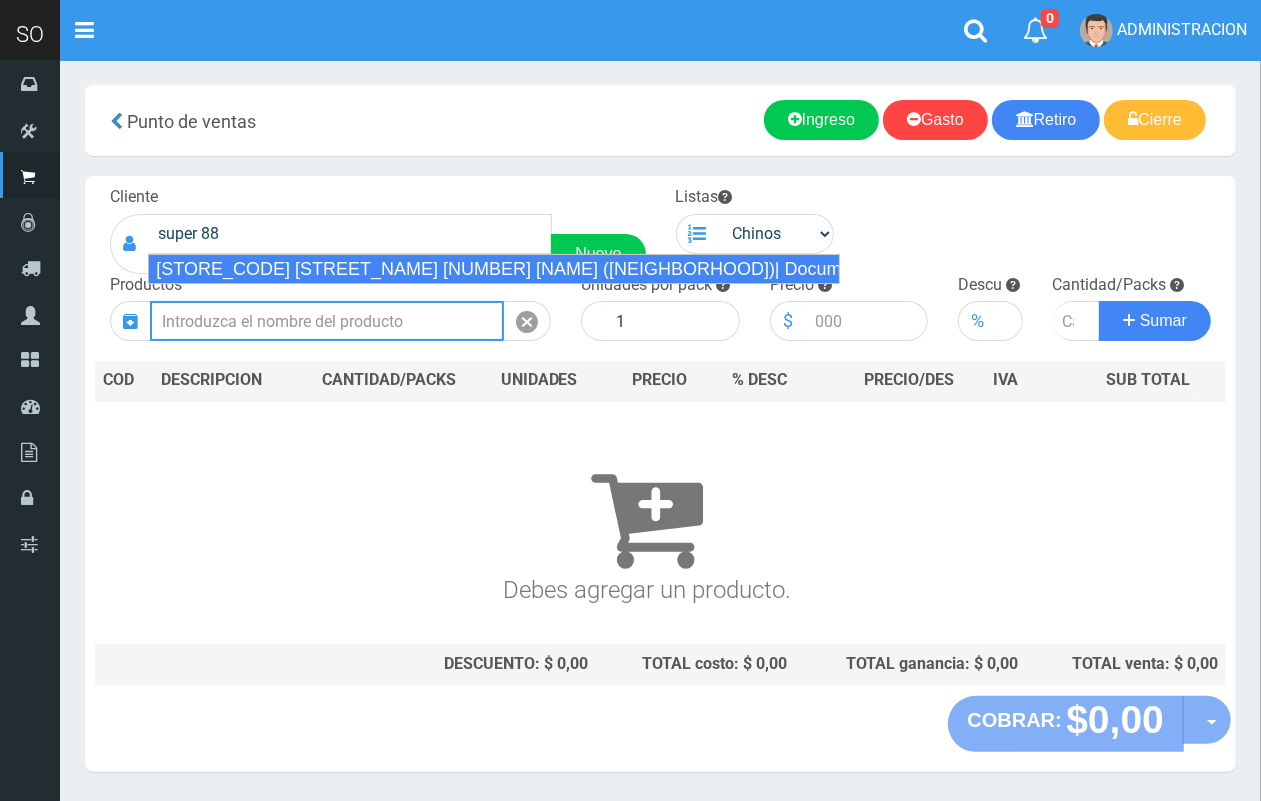 type on "SUPER 88 CALLE 32 2800 SOFIA (ZARATE)| Documento: 5466333669 | Teléfono:" 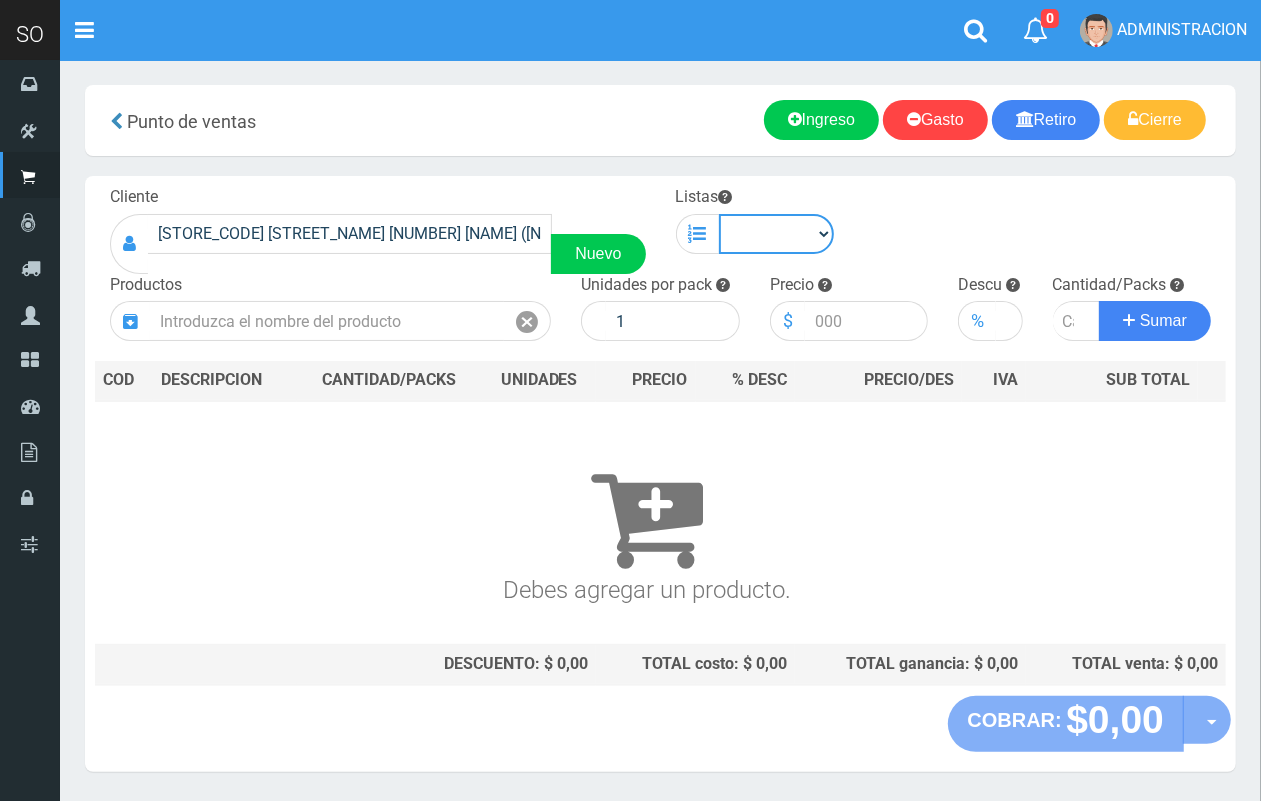 click on "Chinos
.
." at bounding box center [777, 234] 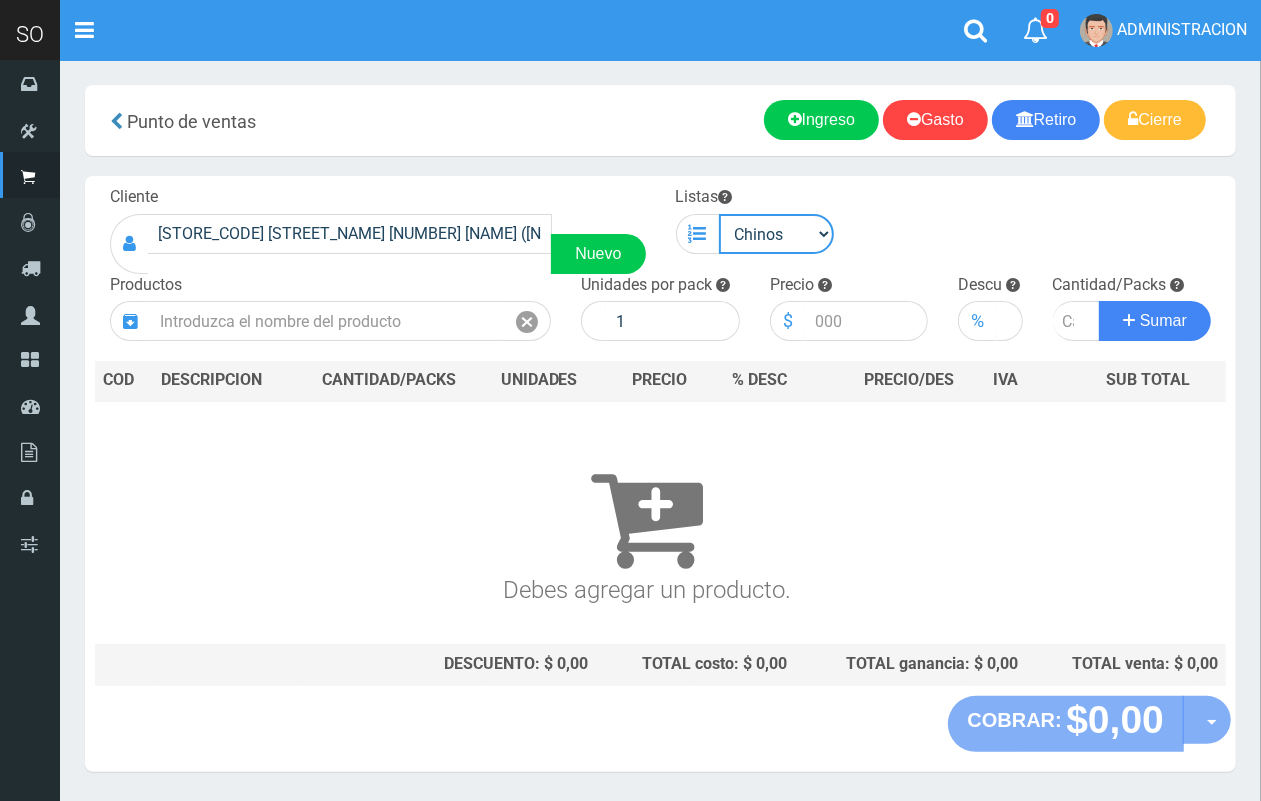 click on "Chinos
.
." at bounding box center (777, 234) 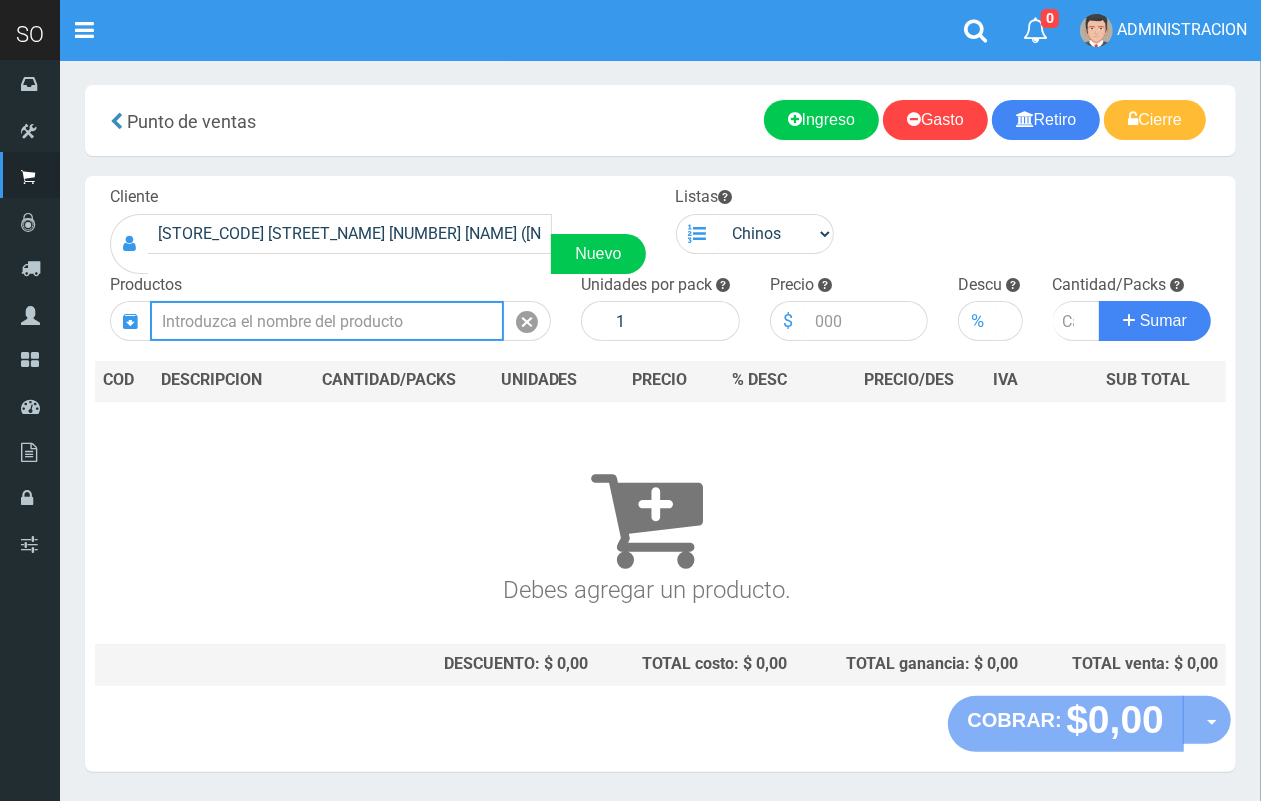 click at bounding box center [327, 321] 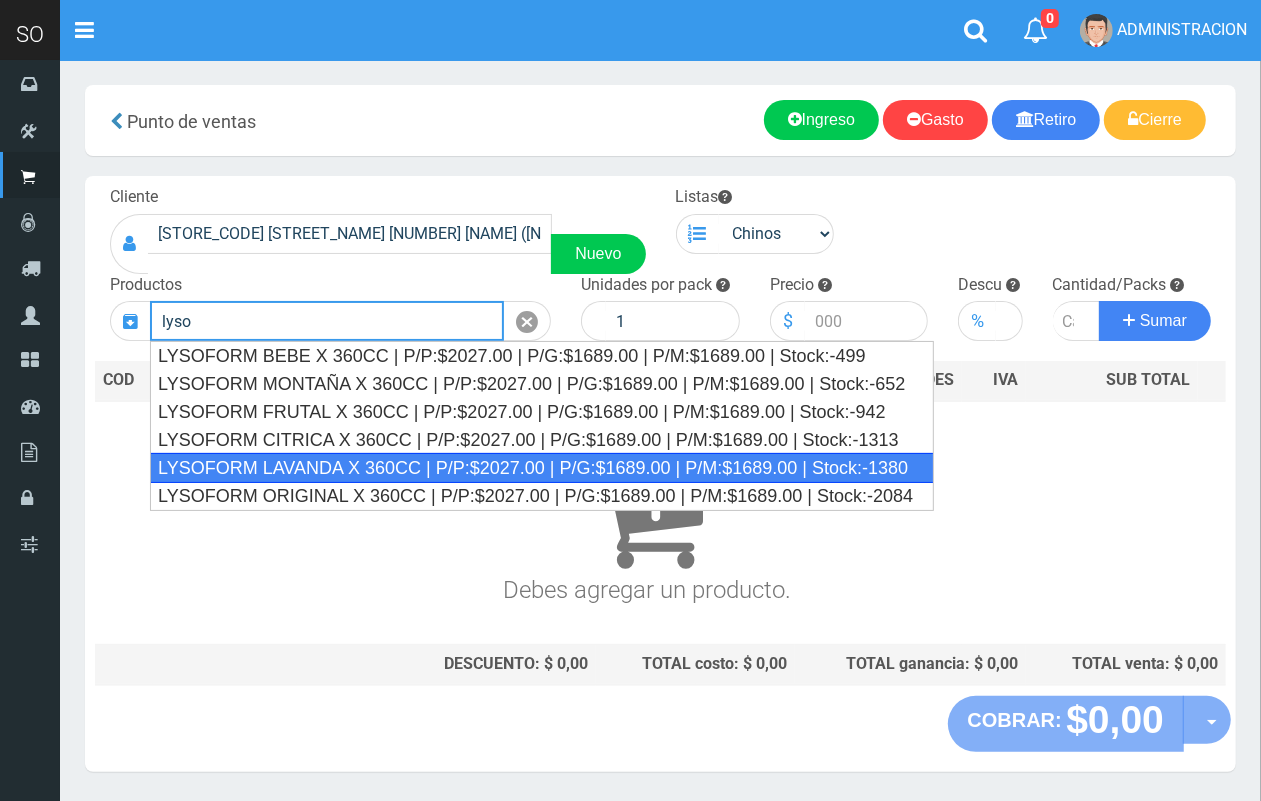 click on "LYSOFORM LAVANDA X 360CC | P/P:$2027.00 | P/G:$1689.00 | P/M:$1689.00 | Stock:-1380" at bounding box center (542, 468) 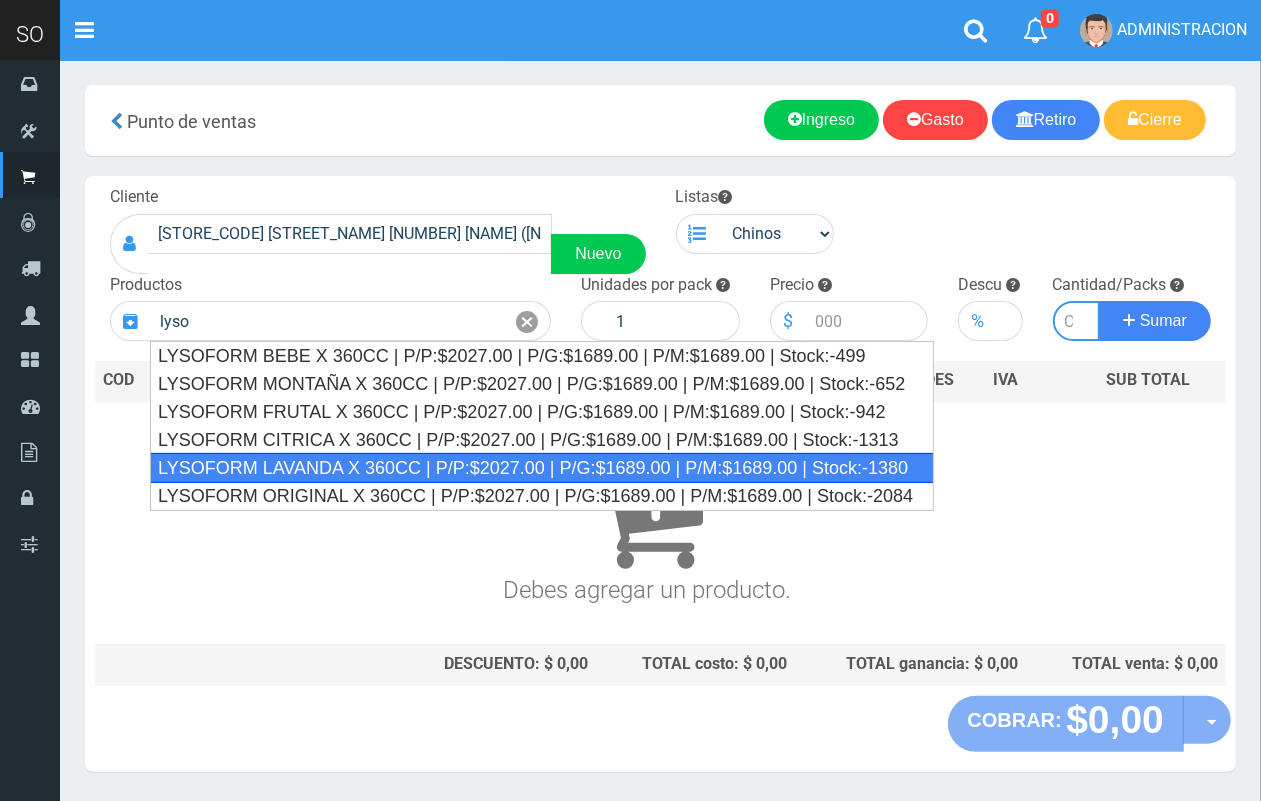 type on "LYSOFORM LAVANDA X 360CC | P/P:$2027.00 | P/G:$1689.00 | P/M:$1689.00 | Stock:-1380" 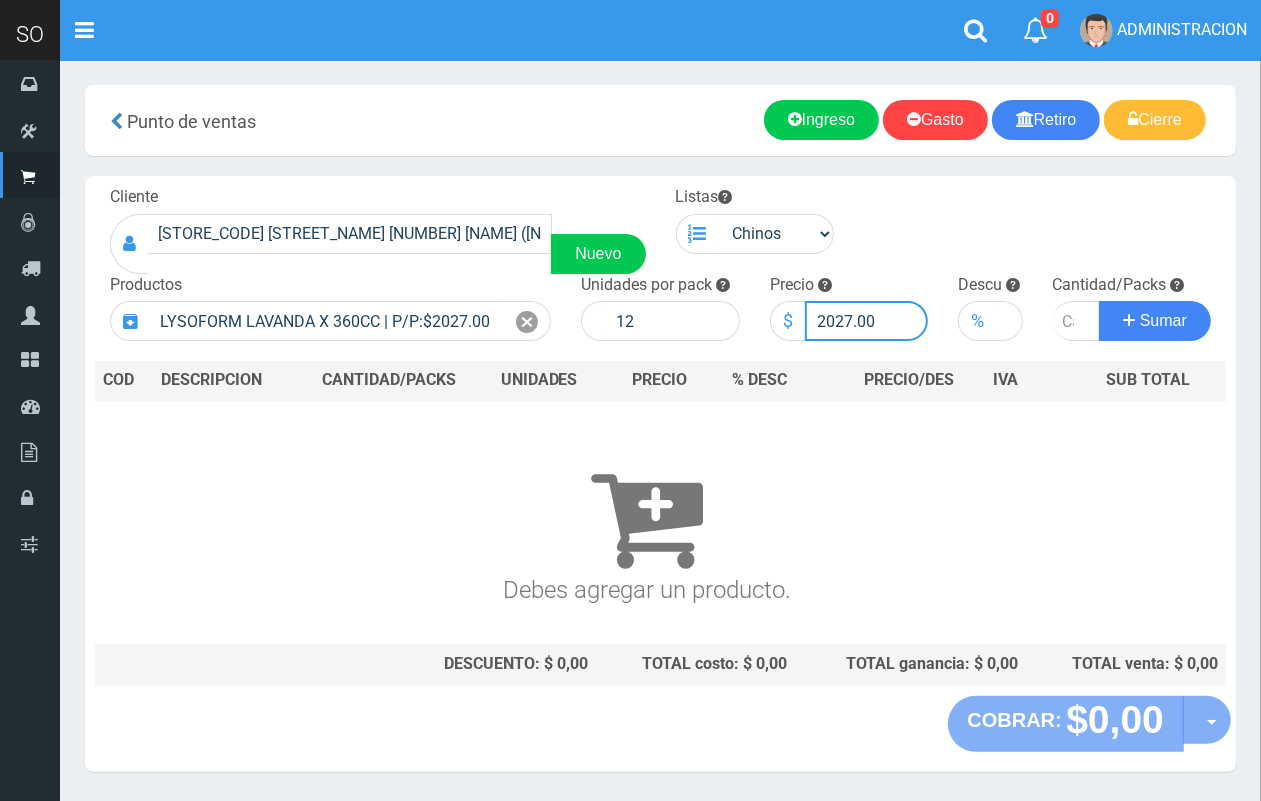 drag, startPoint x: 850, startPoint y: 313, endPoint x: 747, endPoint y: 293, distance: 104.92378 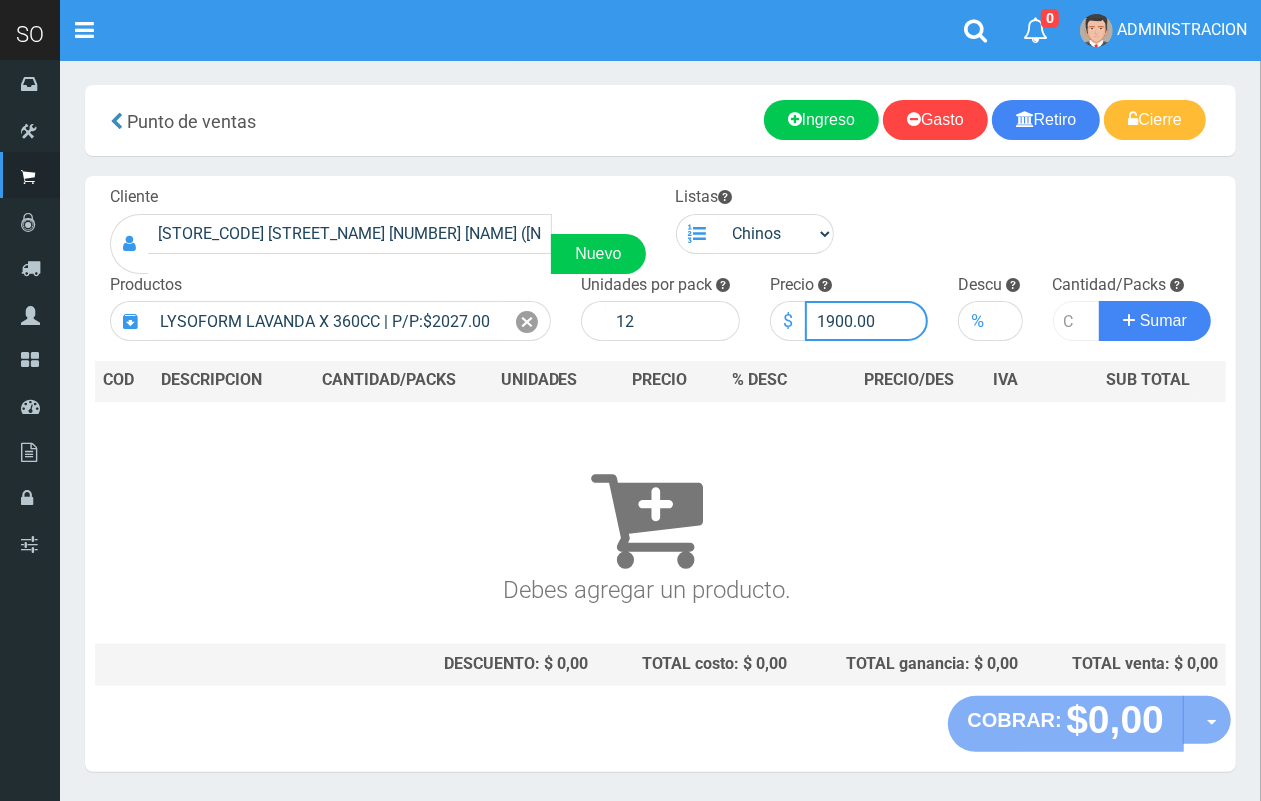type on "1900.00" 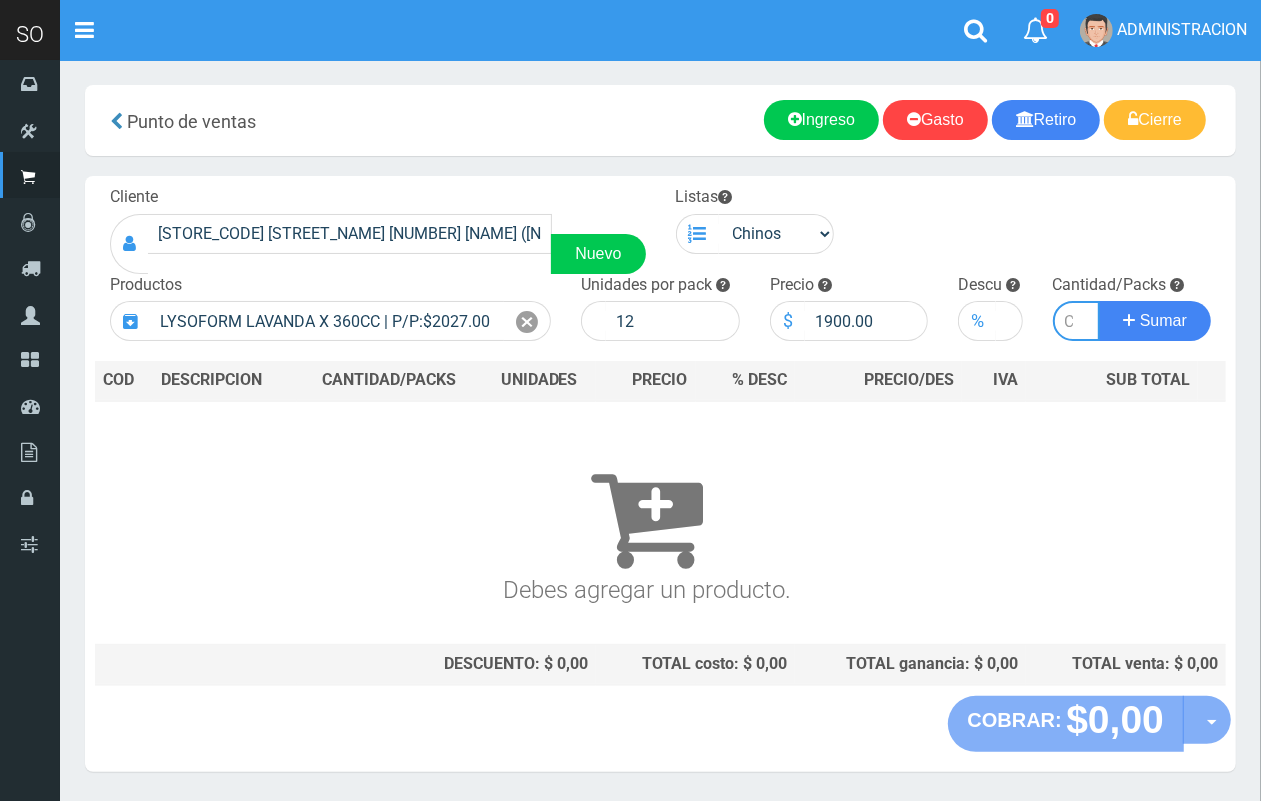 click at bounding box center [1077, 321] 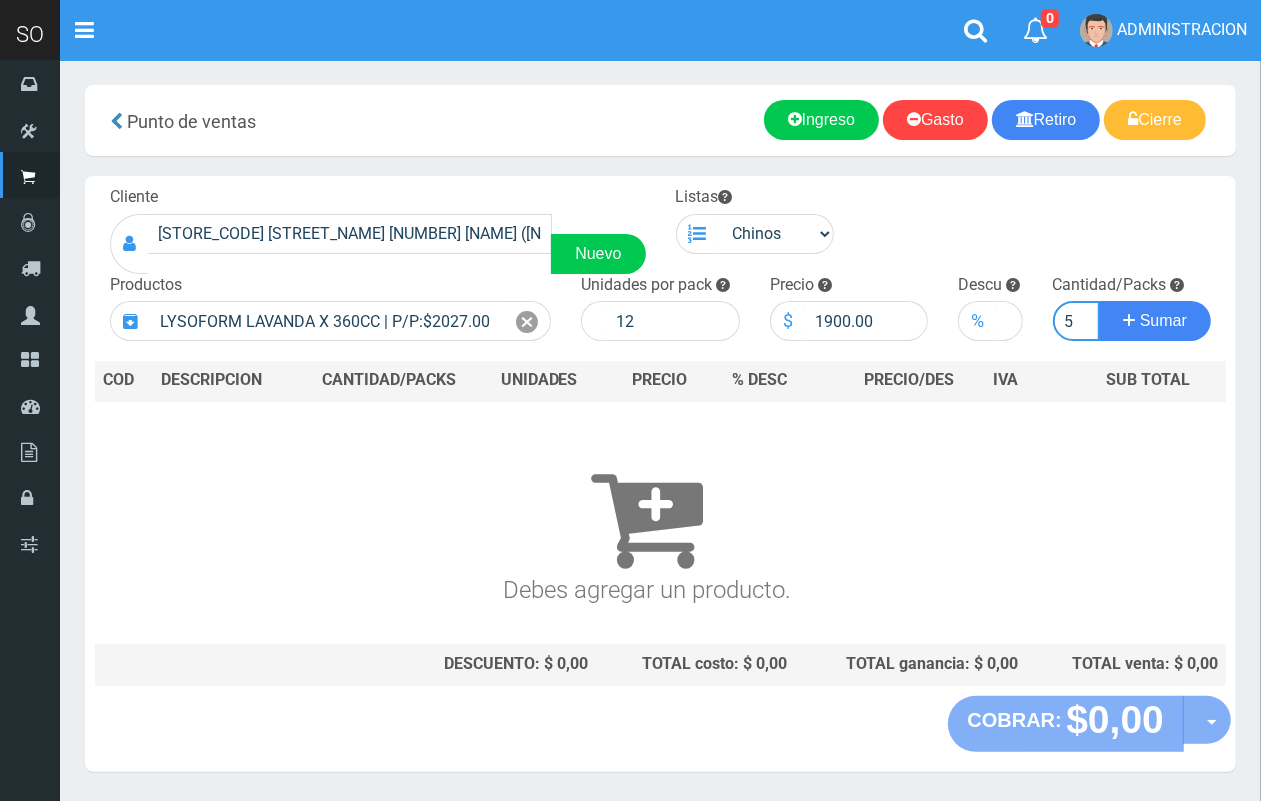 scroll, scrollTop: 0, scrollLeft: 2, axis: horizontal 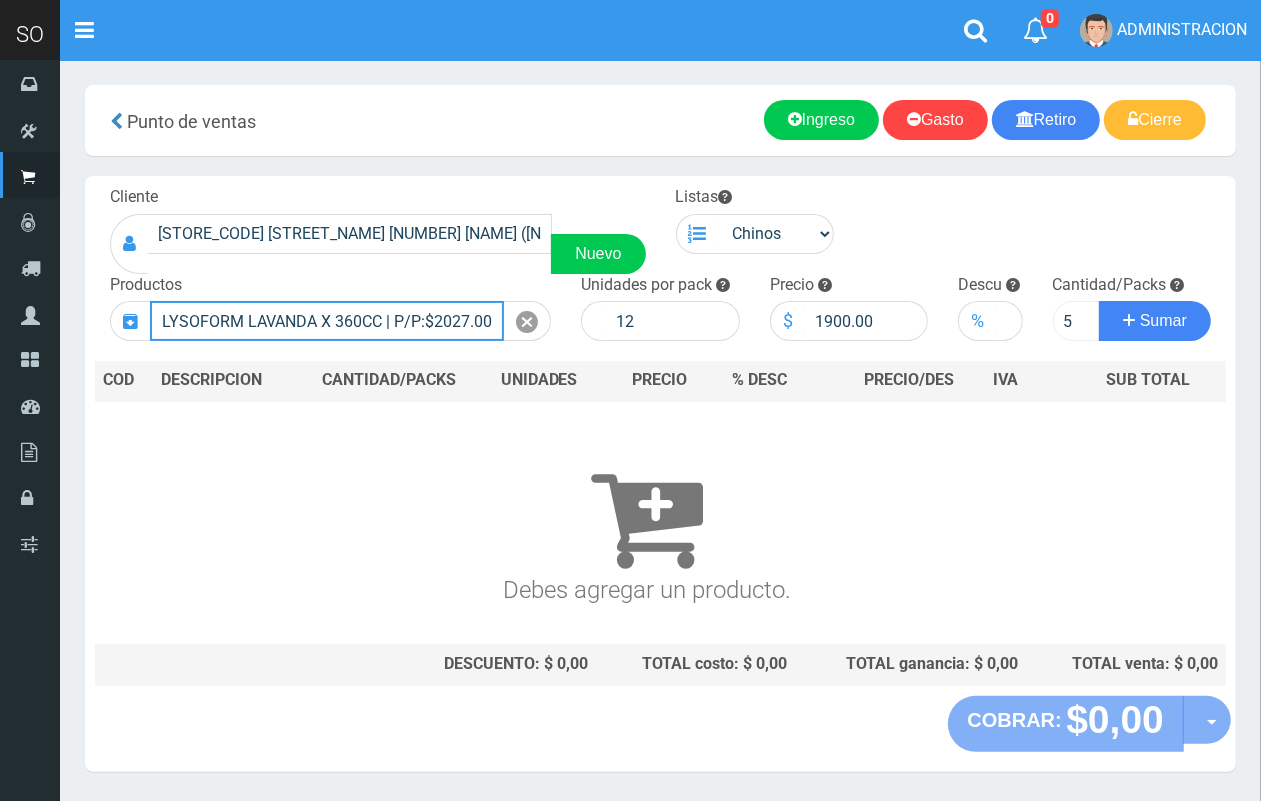 type 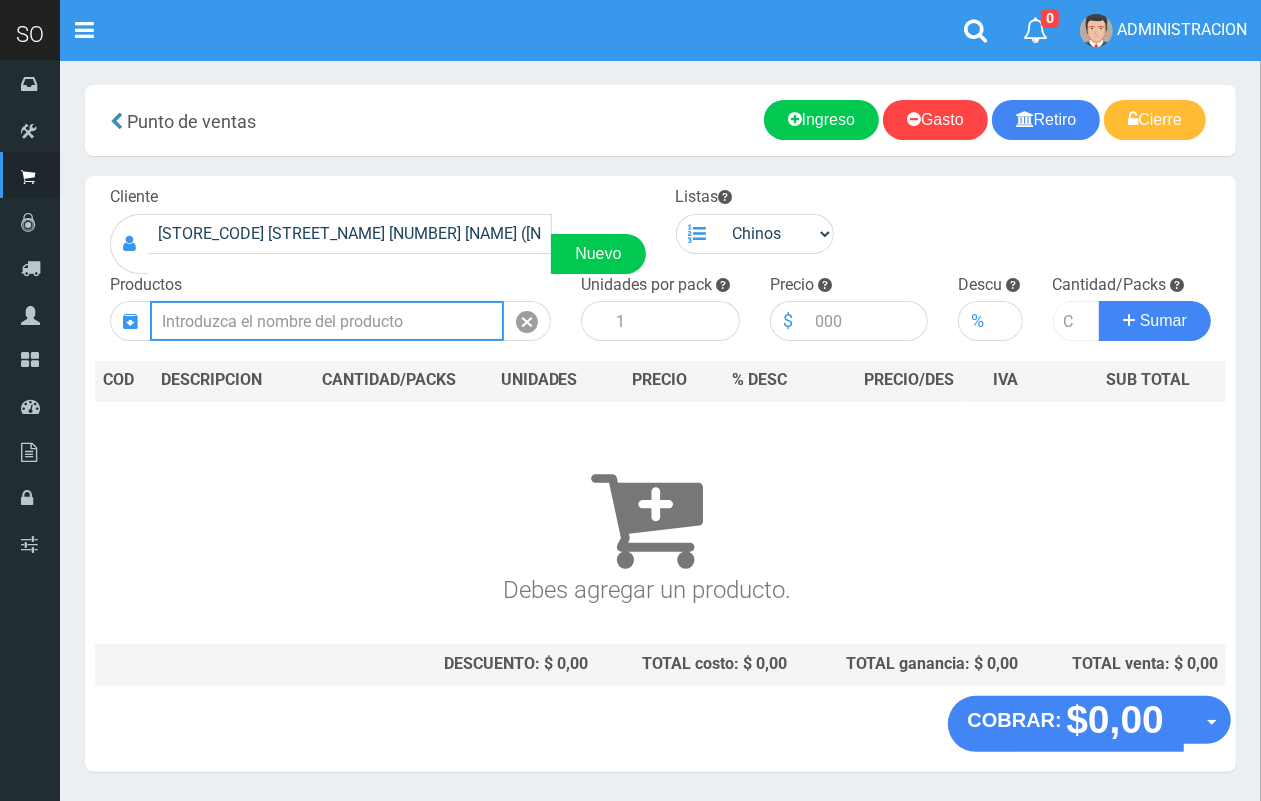 scroll, scrollTop: 0, scrollLeft: 0, axis: both 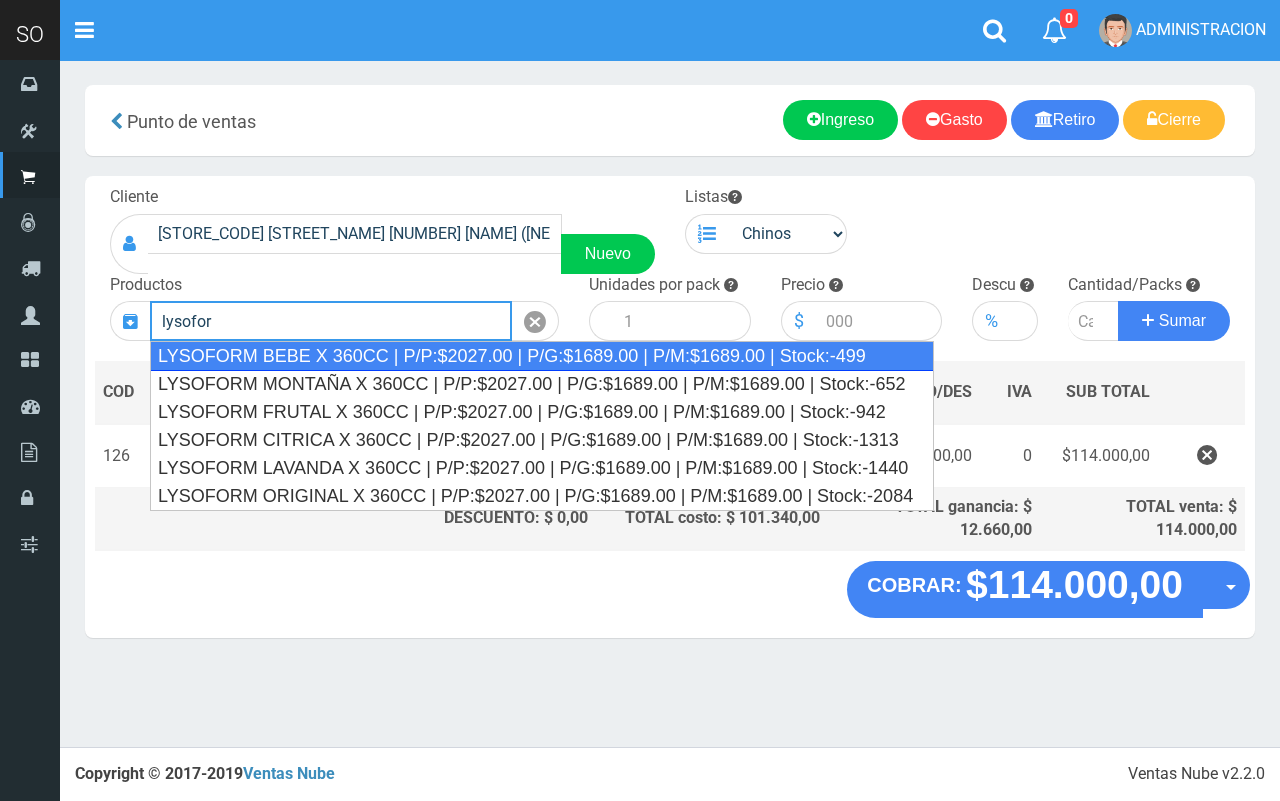 click on "LYSOFORM BEBE X 360CC | P/P:$2027.00 | P/G:$1689.00 | P/M:$1689.00 | Stock:-499" at bounding box center [542, 356] 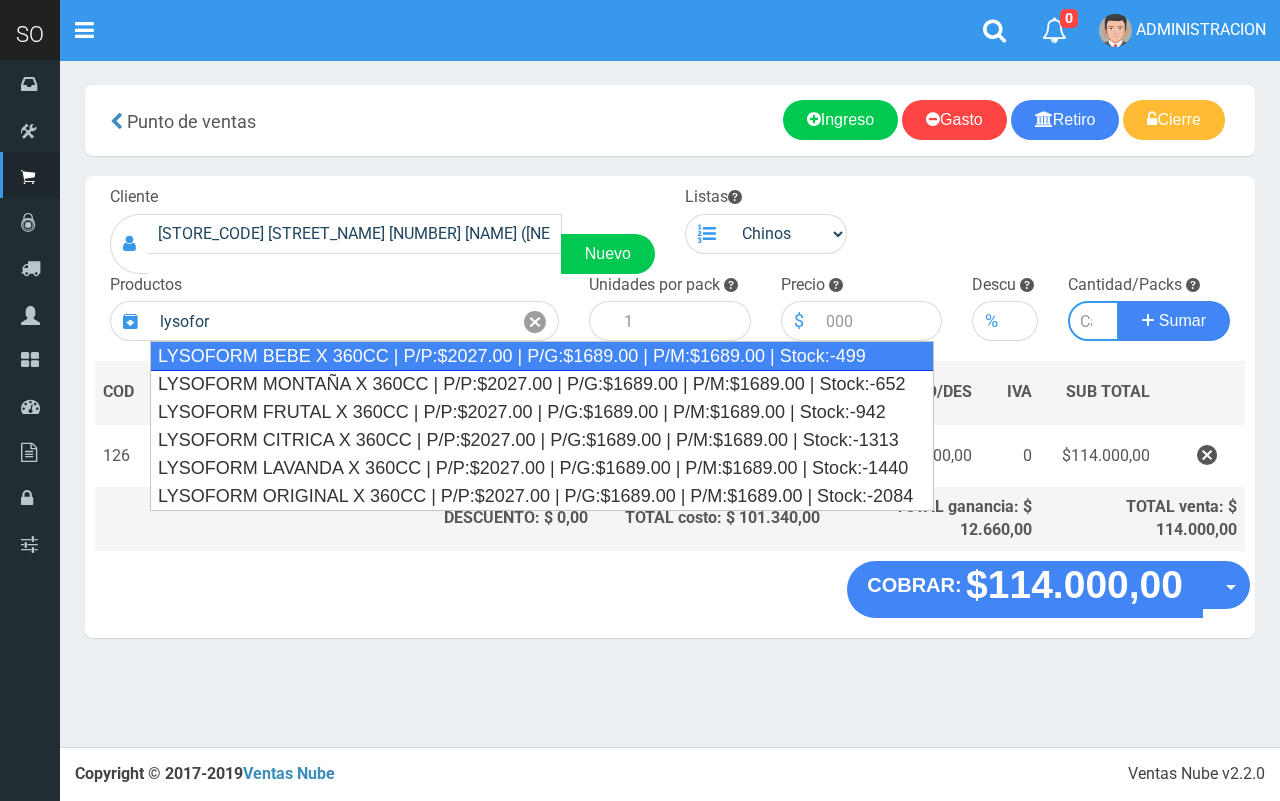 type on "LYSOFORM BEBE X 360CC | P/P:$2027.00 | P/G:$1689.00 | P/M:$1689.00 | Stock:-499" 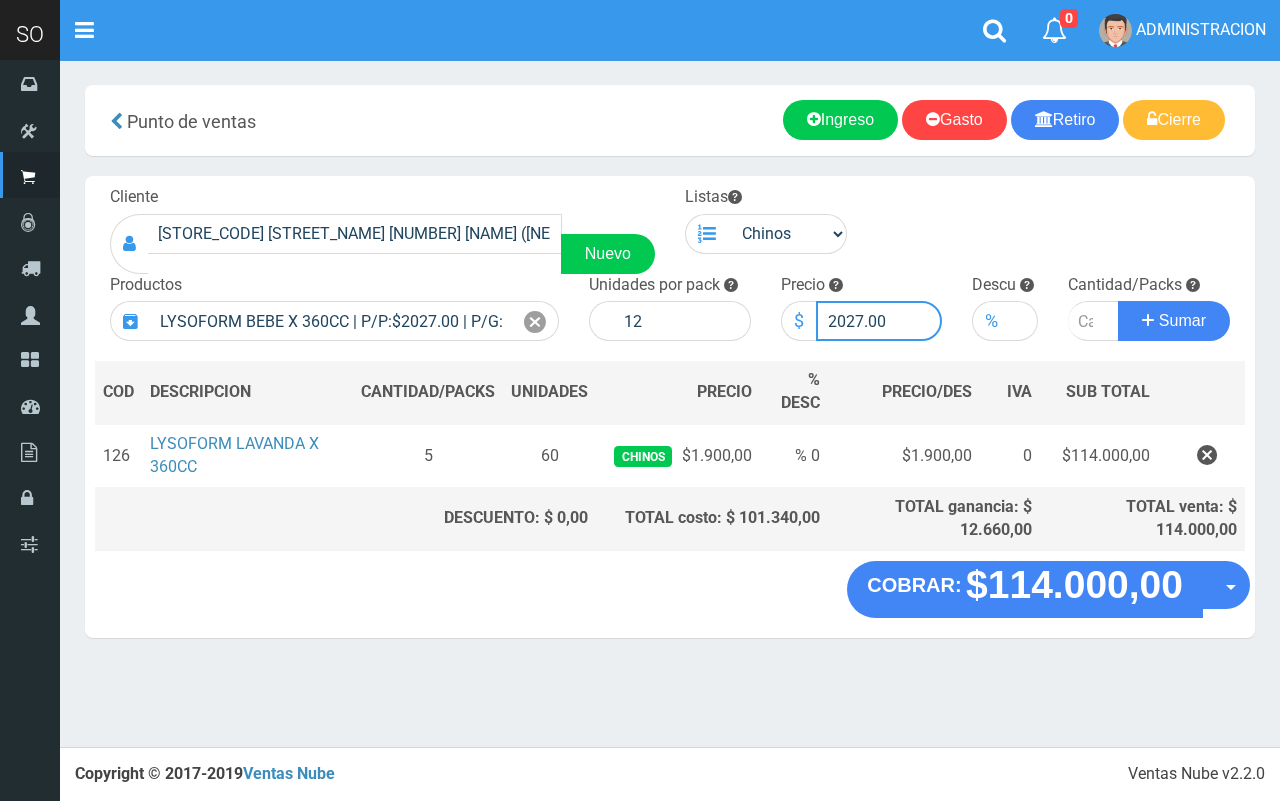 drag, startPoint x: 860, startPoint y: 321, endPoint x: 823, endPoint y: 311, distance: 38.327538 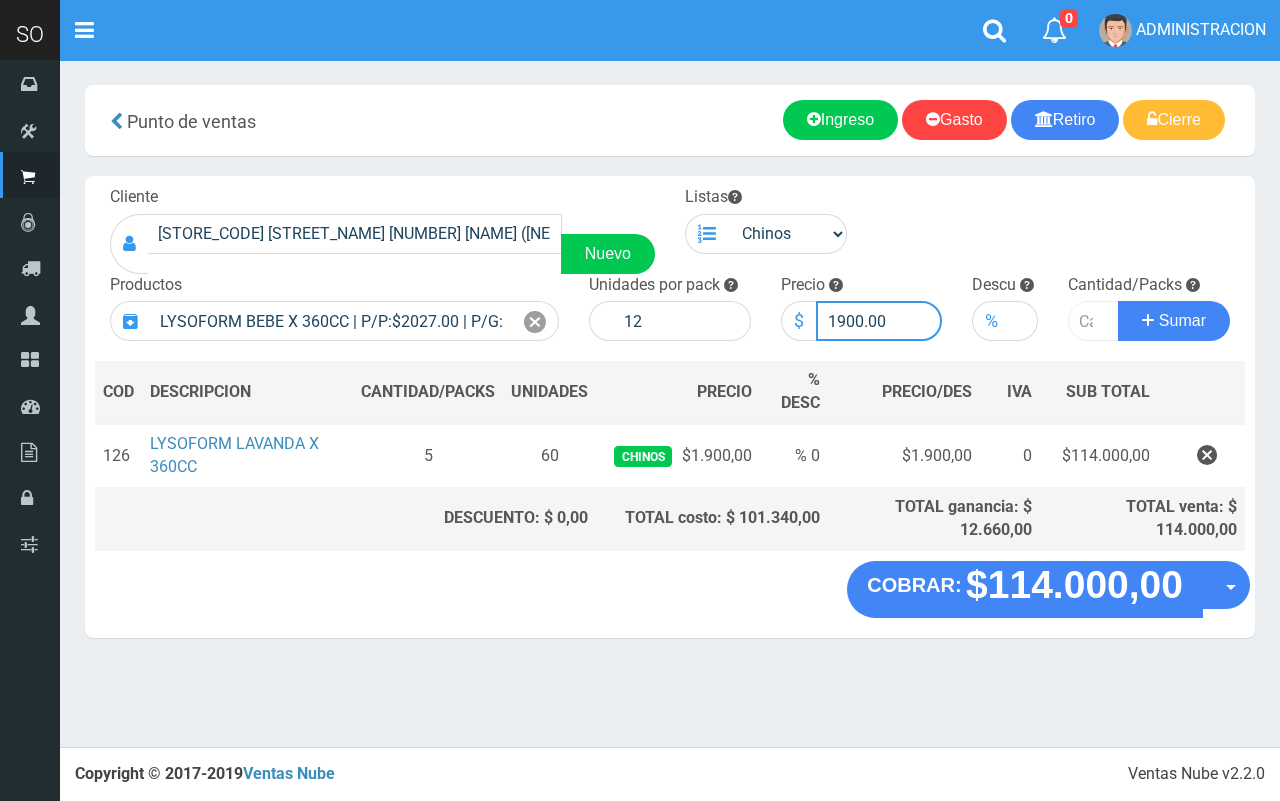type on "1900.00" 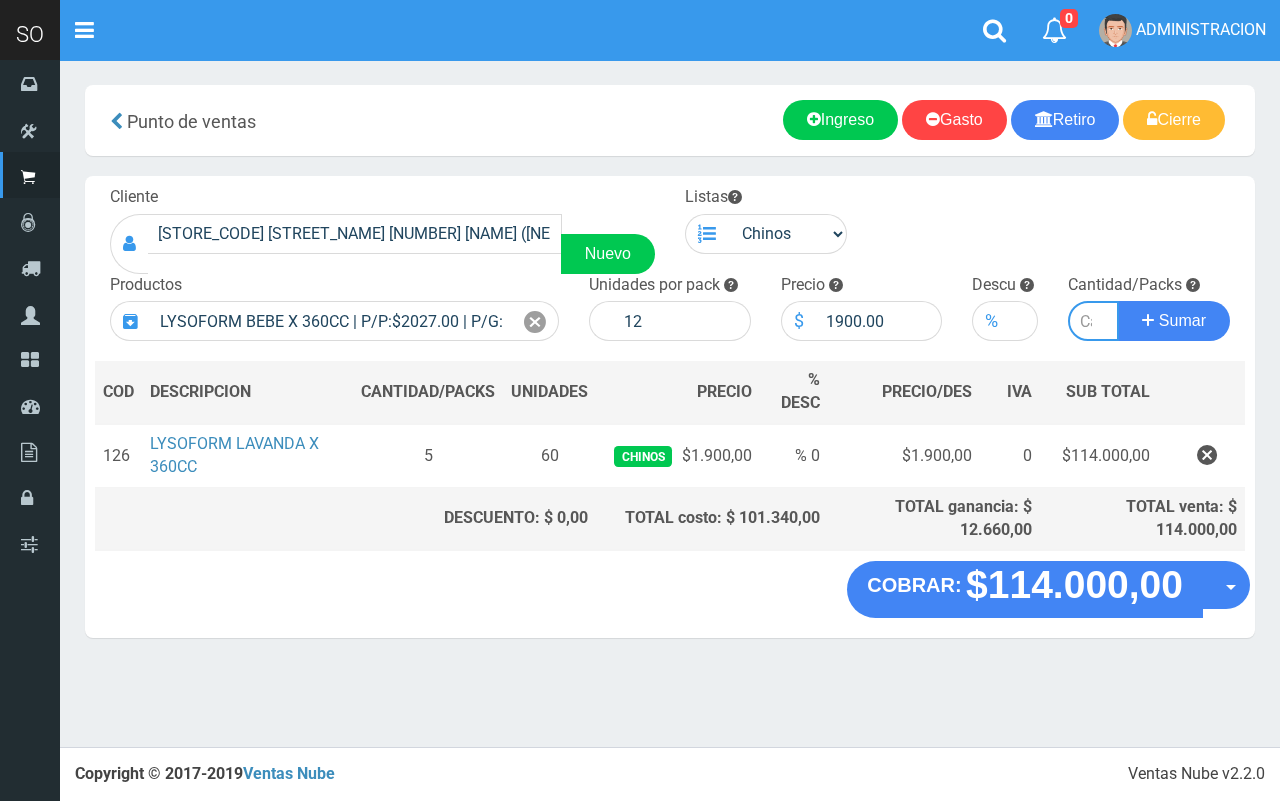 click at bounding box center [1093, 321] 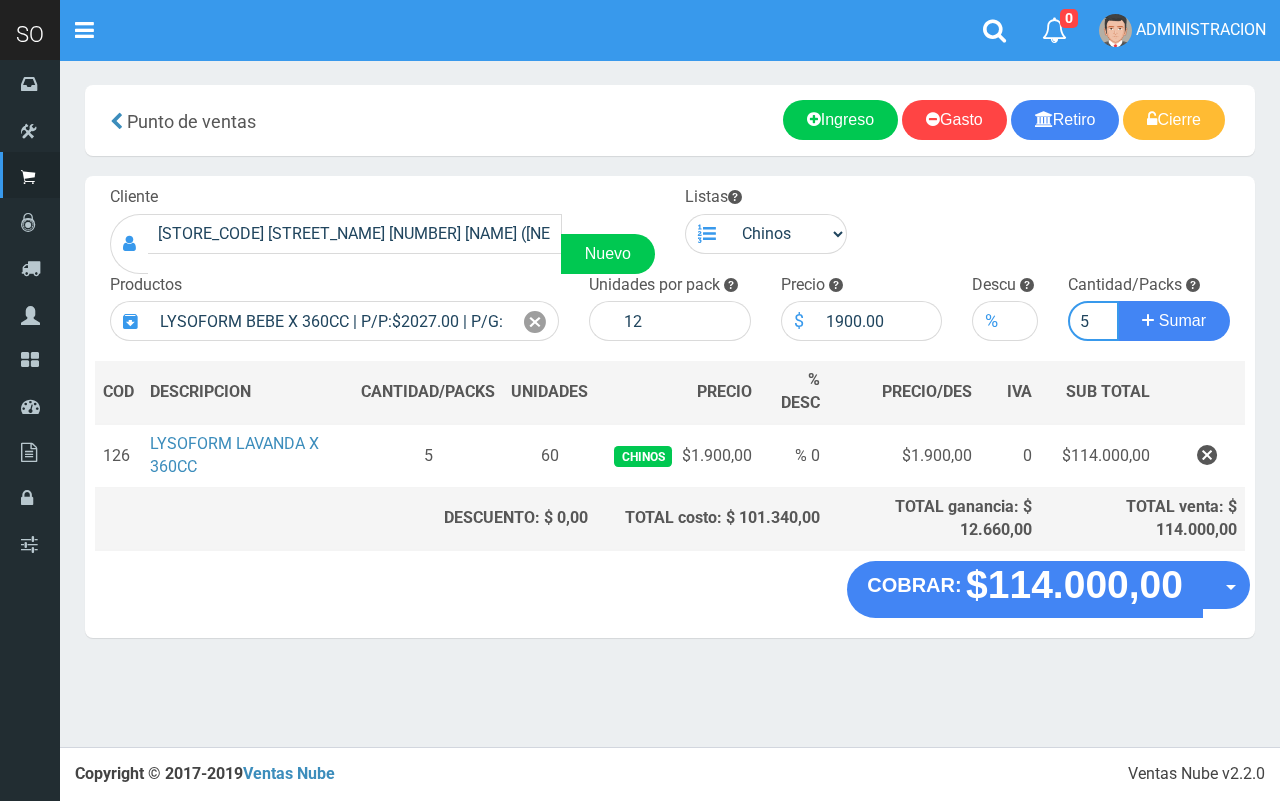 type on "5" 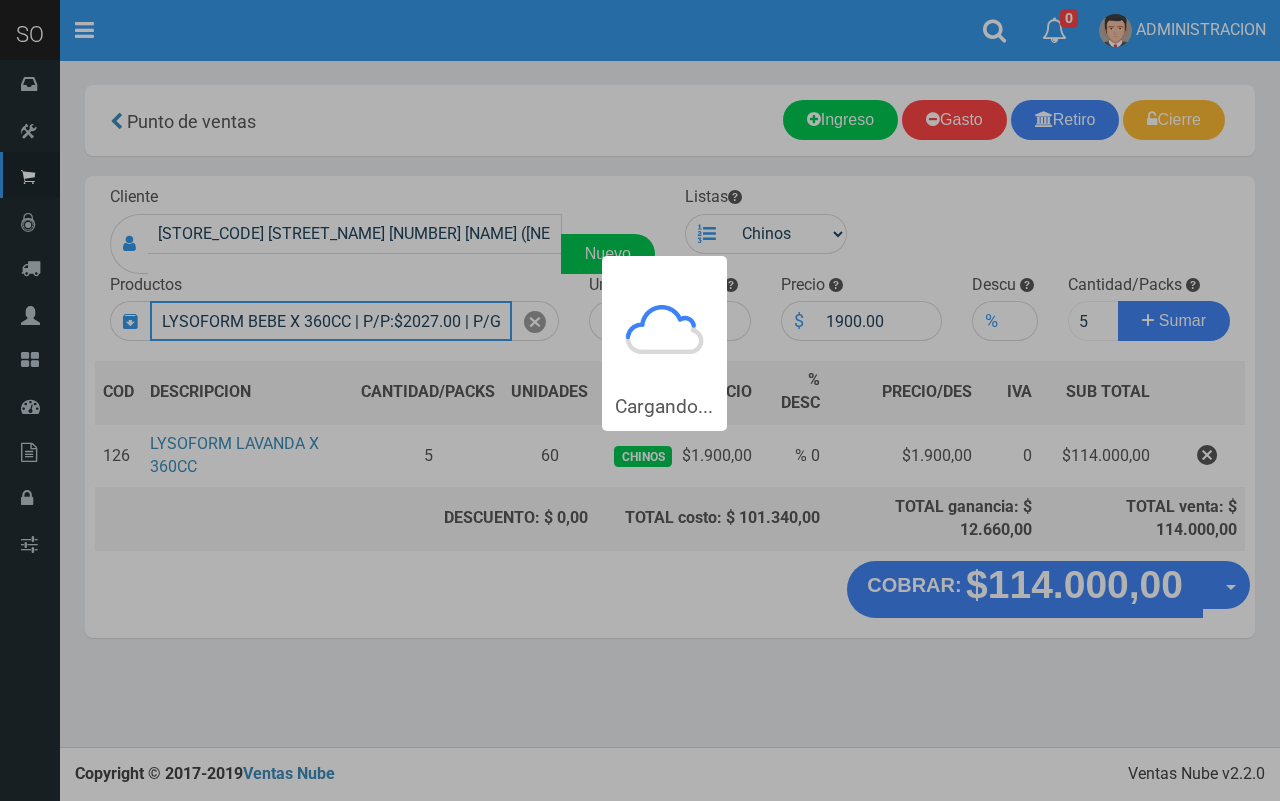 type 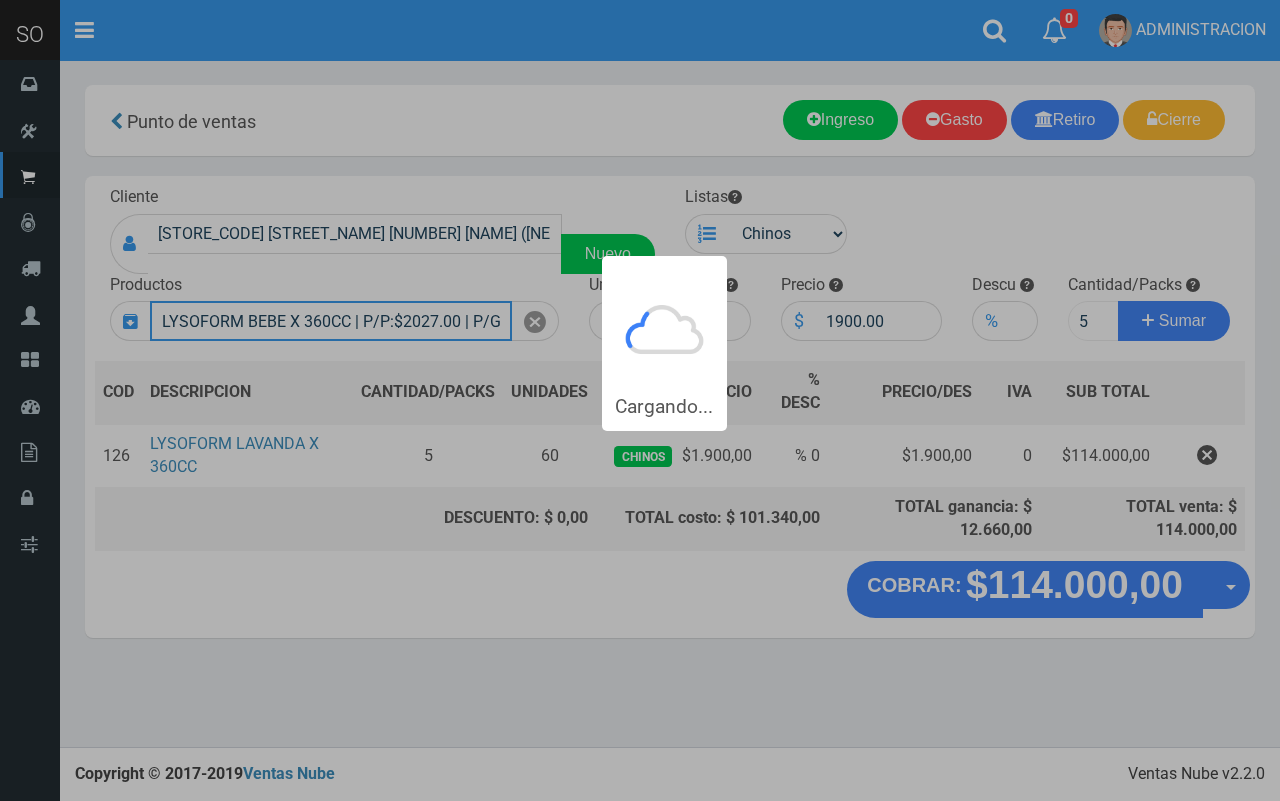 type 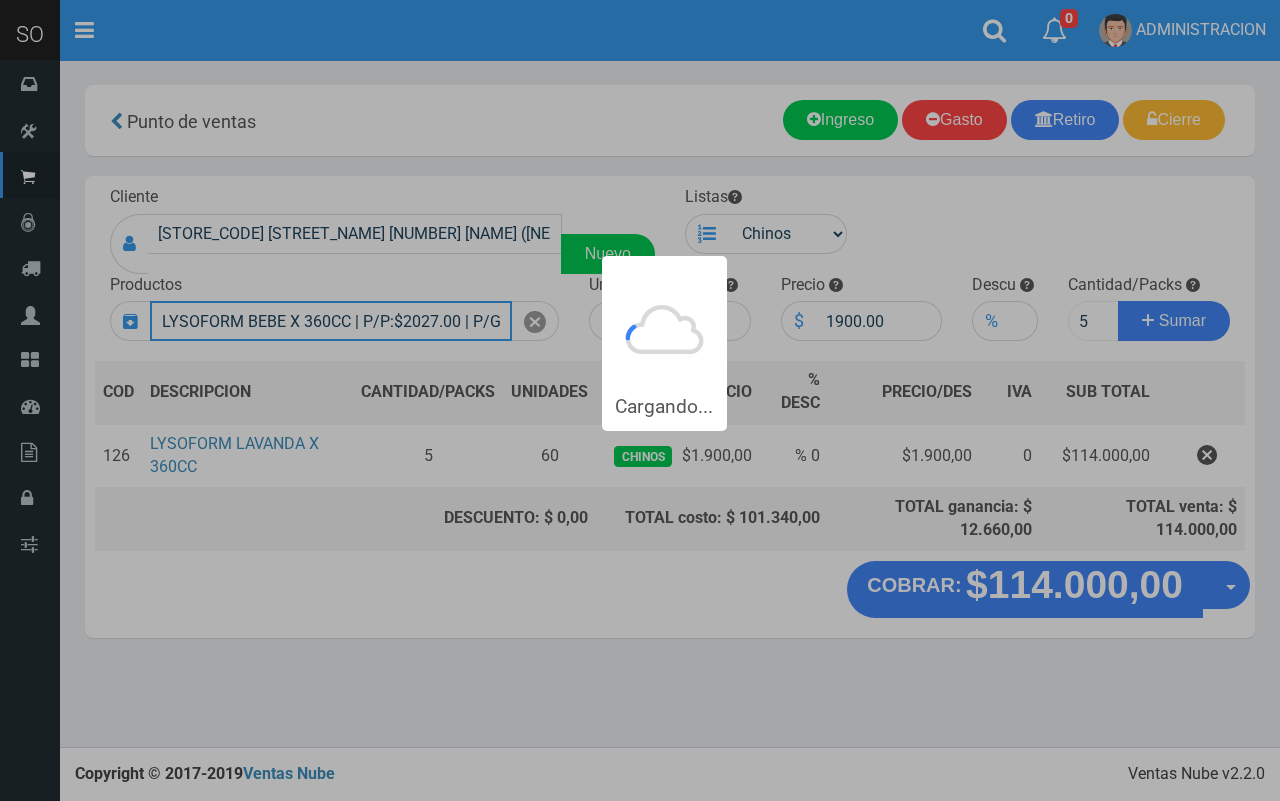 type 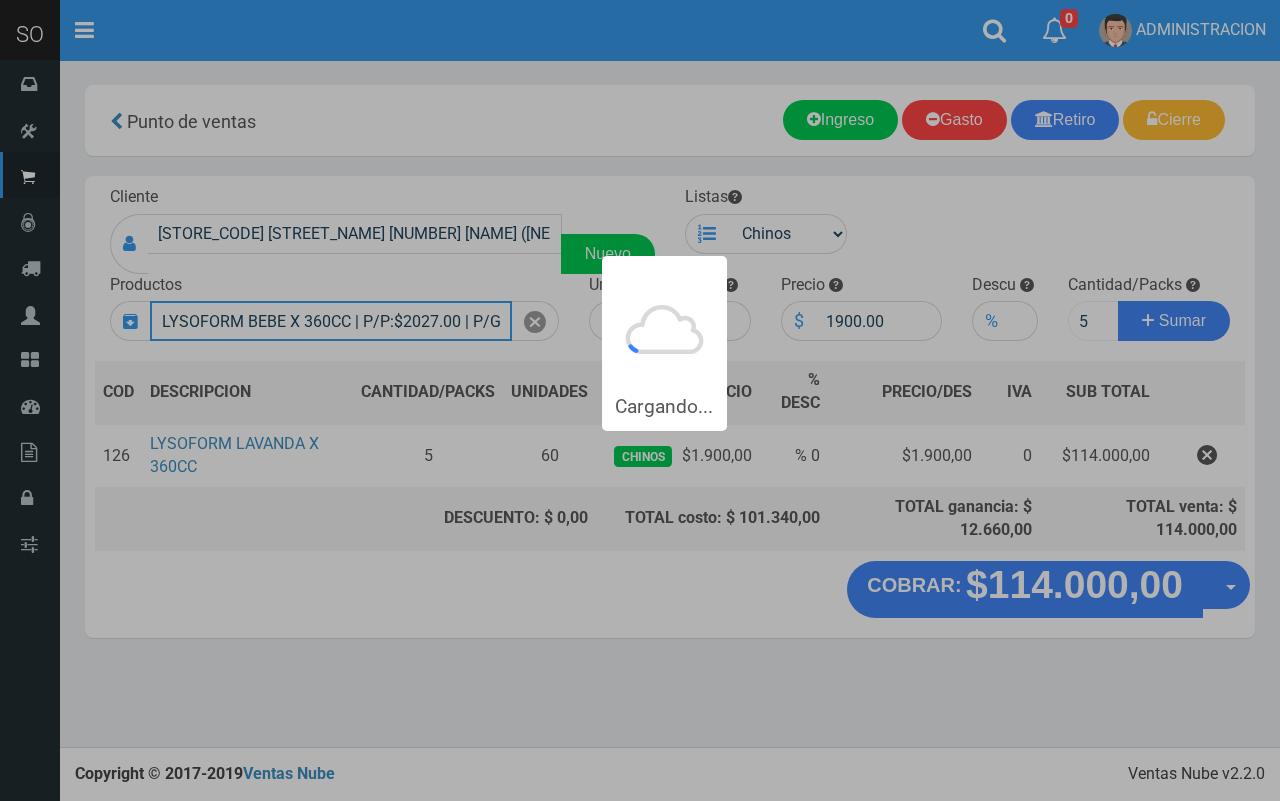 type 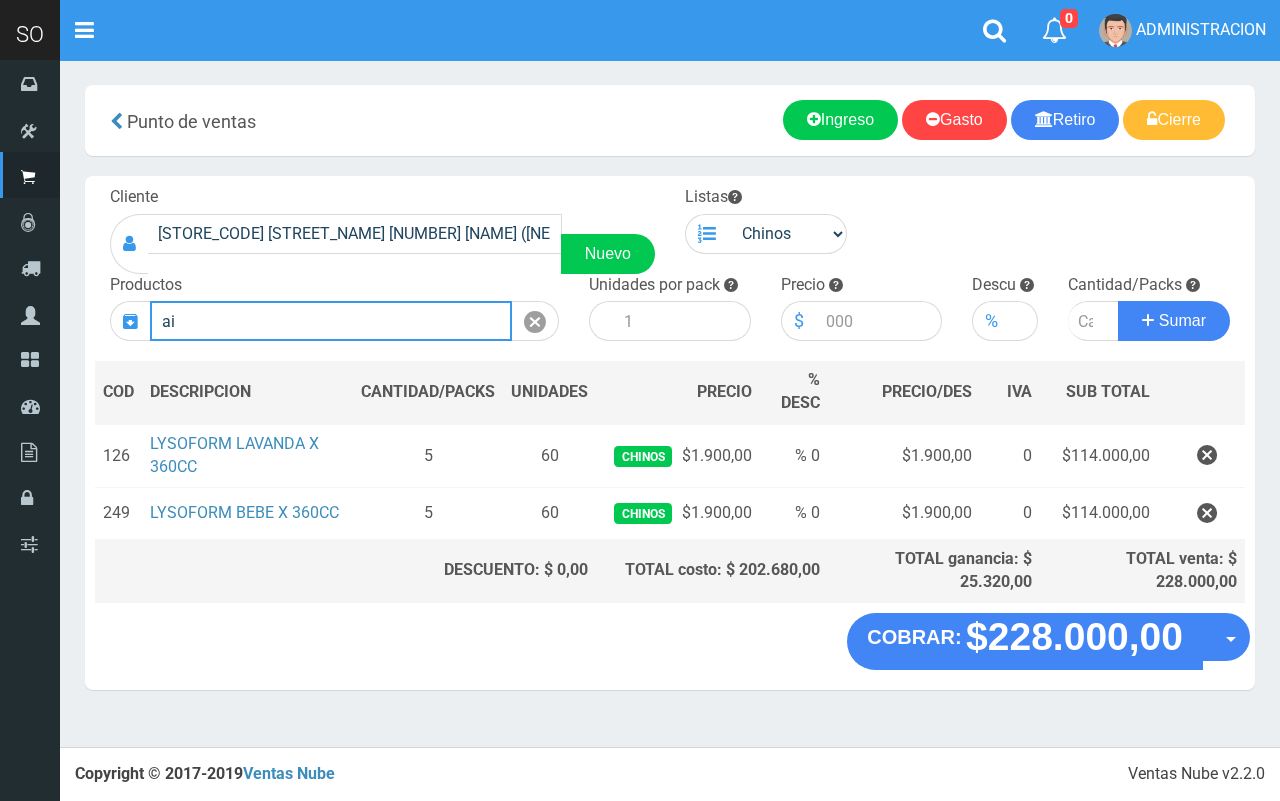 type on "a" 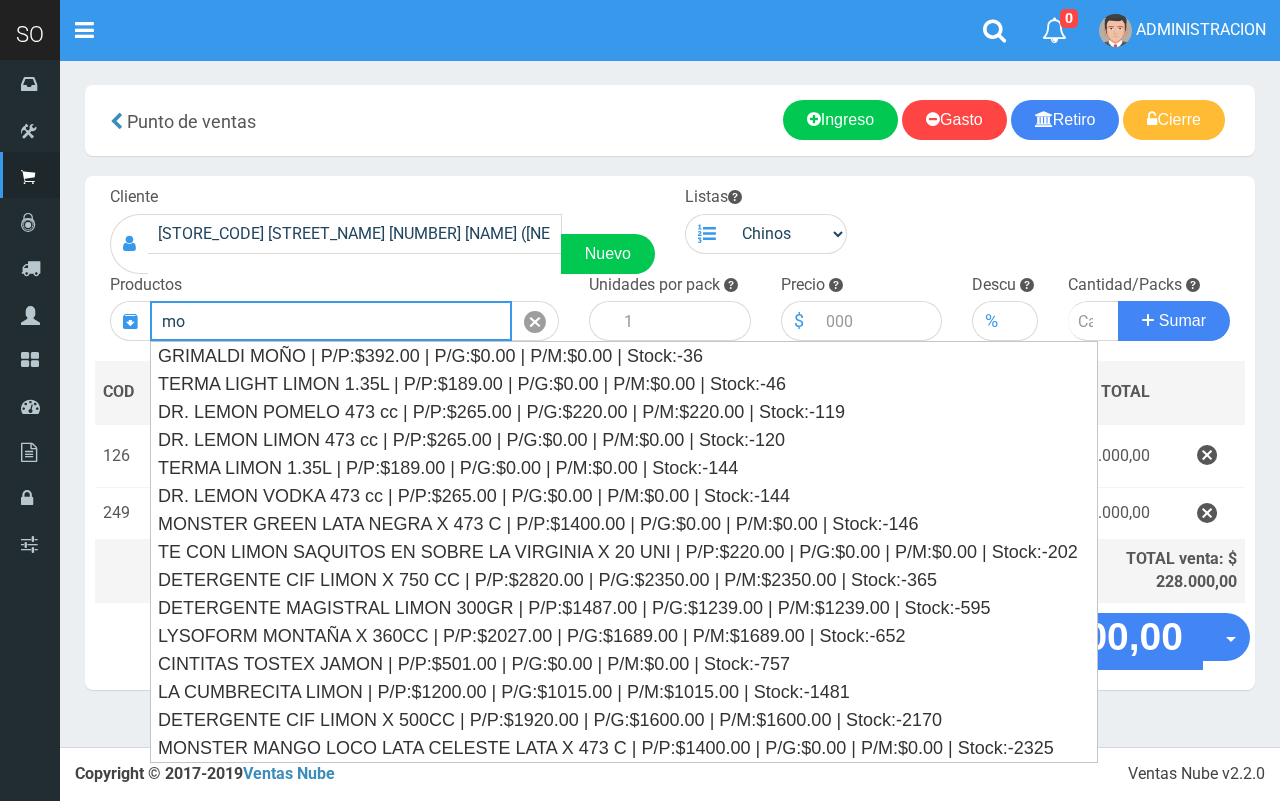 type on "m" 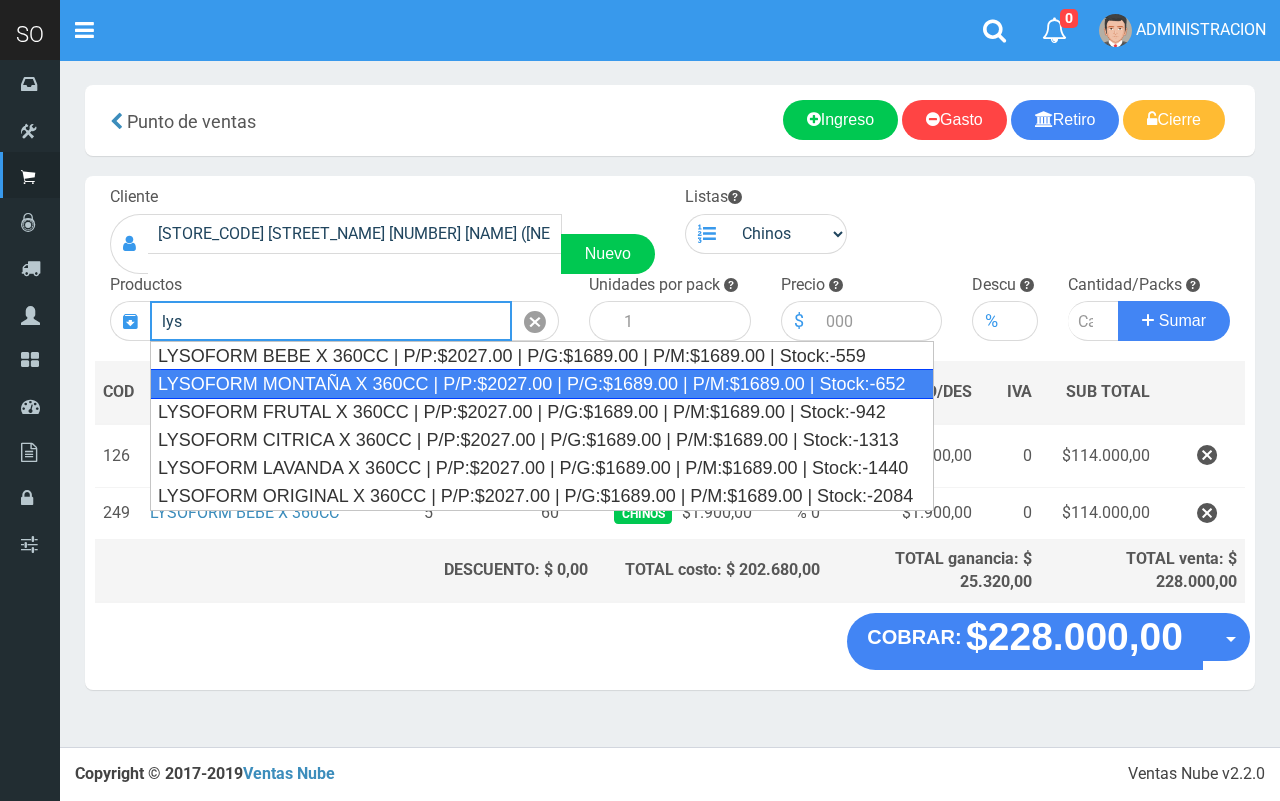 click on "LYSOFORM MONTAÑA X 360CC | P/P:$2027.00 | P/G:$1689.00 | P/M:$1689.00 | Stock:-652" at bounding box center [542, 384] 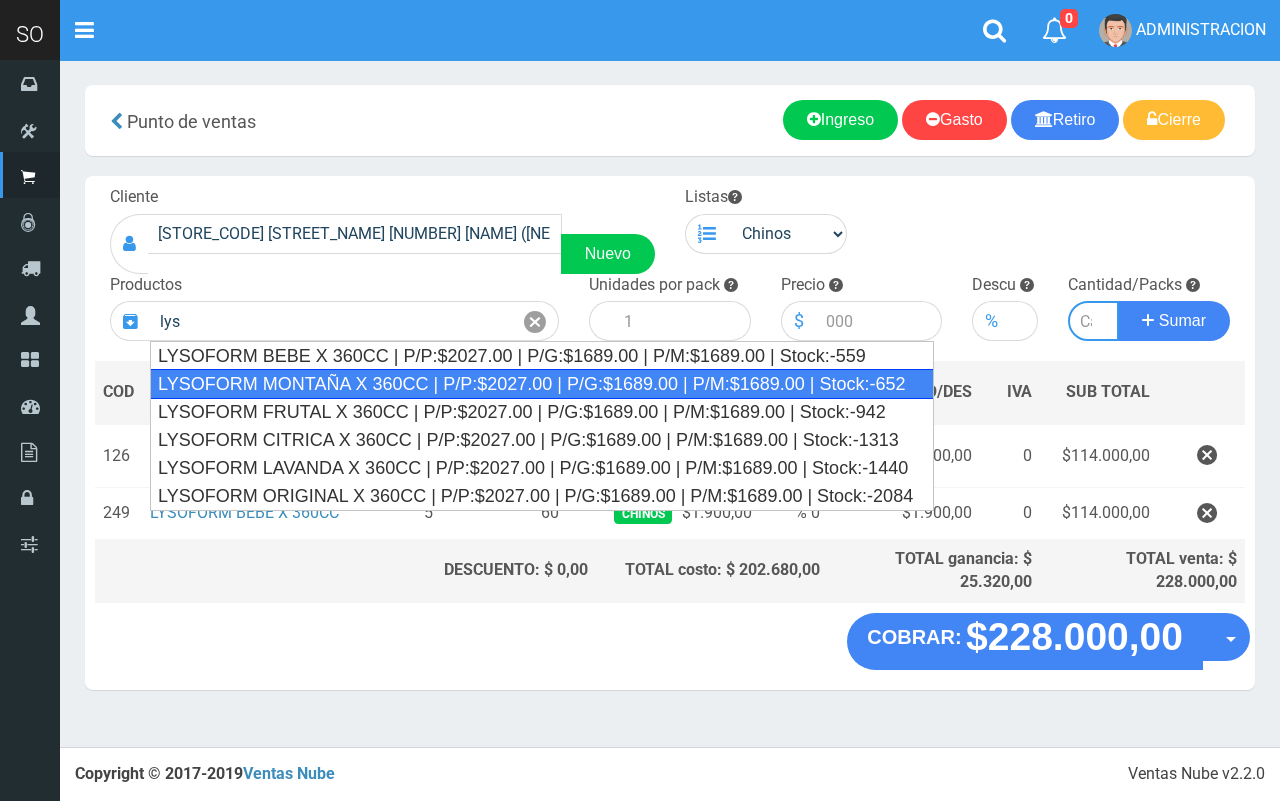 type on "LYSOFORM MONTAÑA X 360CC | P/P:$2027.00 | P/G:$1689.00 | P/M:$1689.00 | Stock:-652" 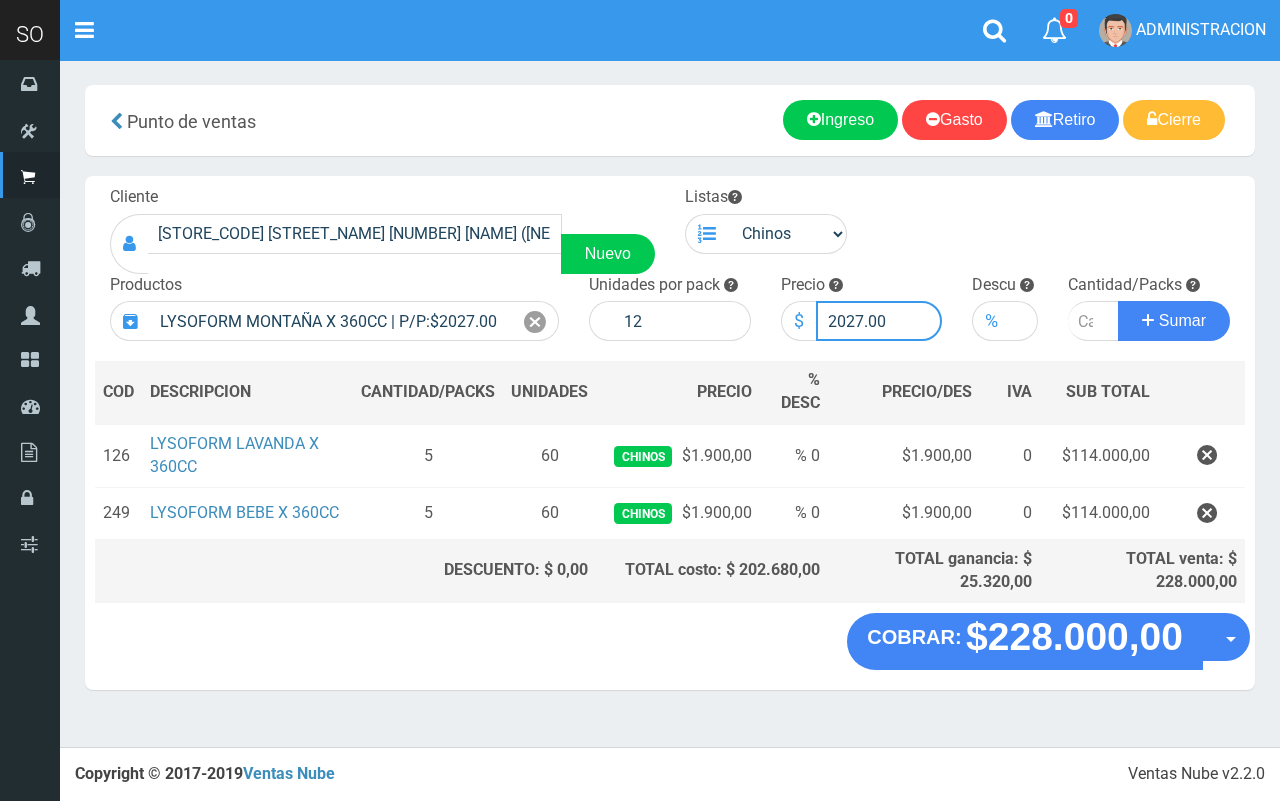 drag, startPoint x: 862, startPoint y: 316, endPoint x: 808, endPoint y: 305, distance: 55.108982 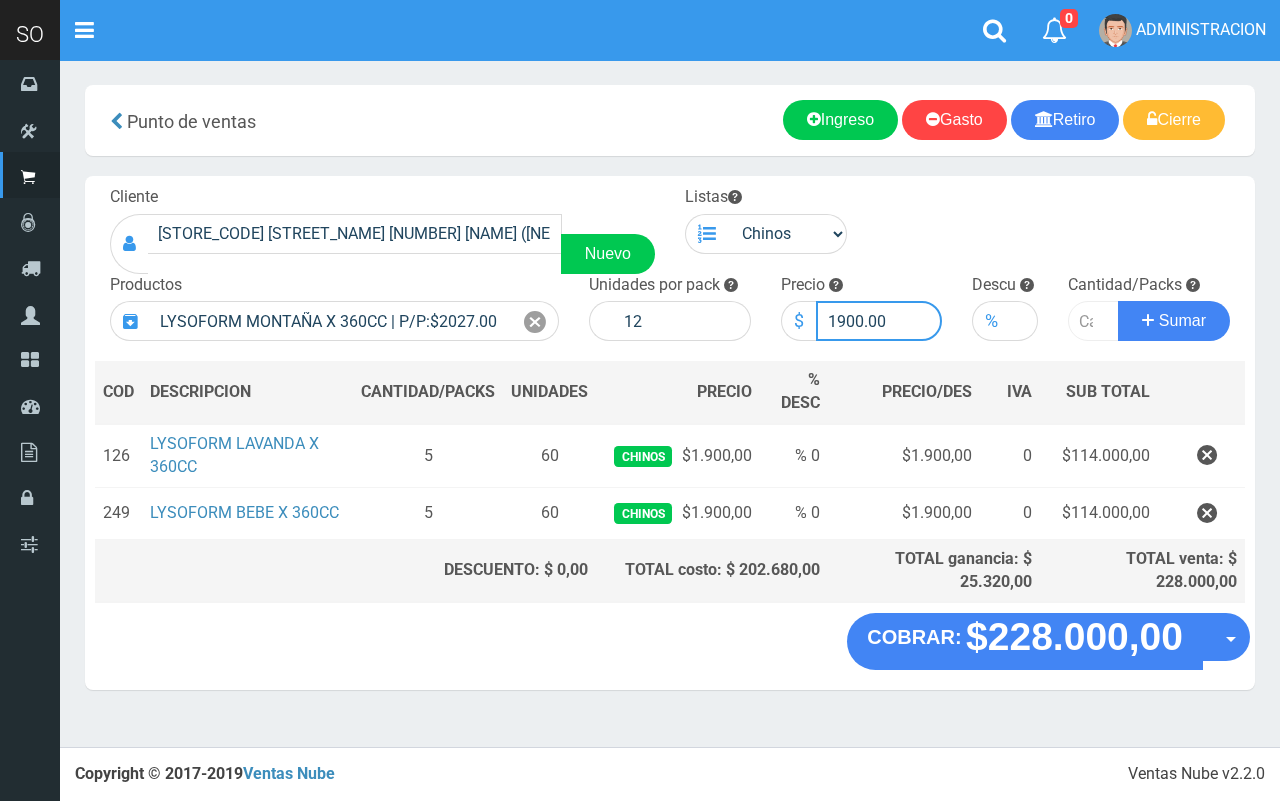 type on "1900.00" 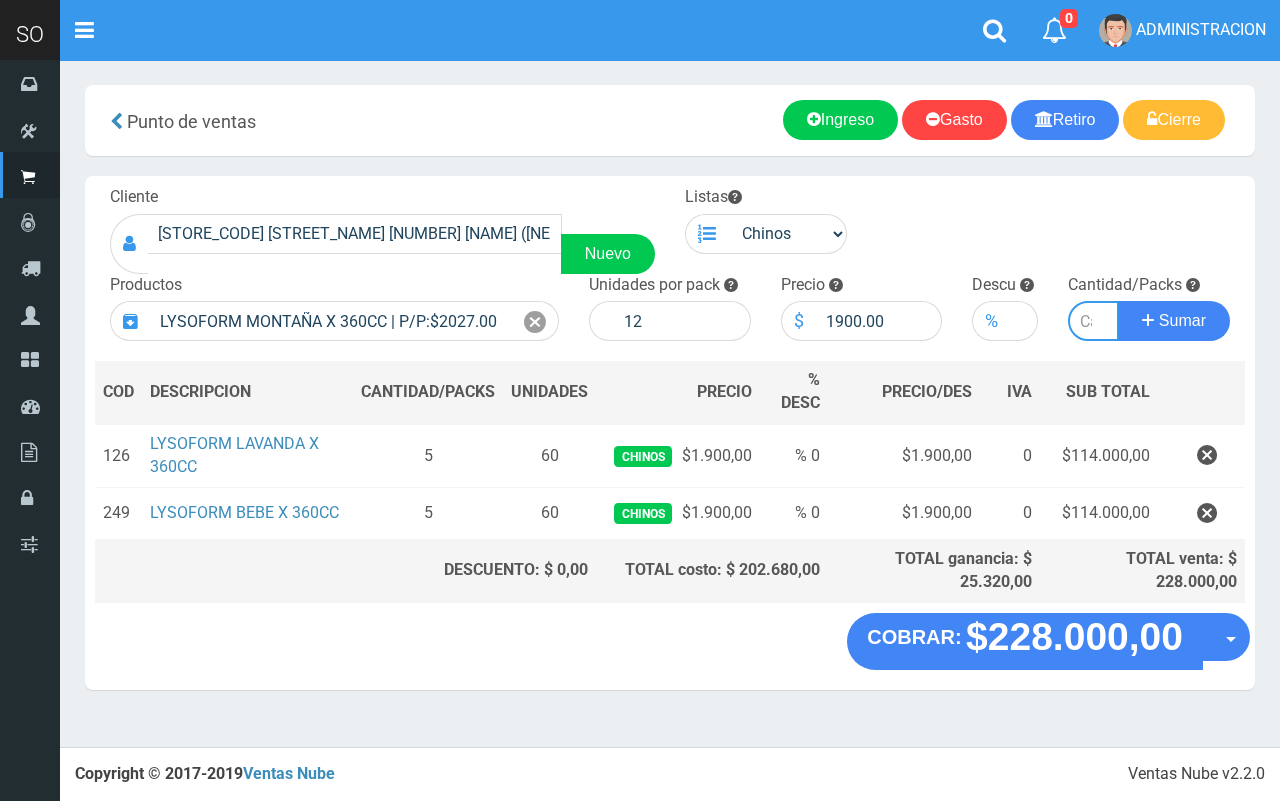 click at bounding box center (1093, 321) 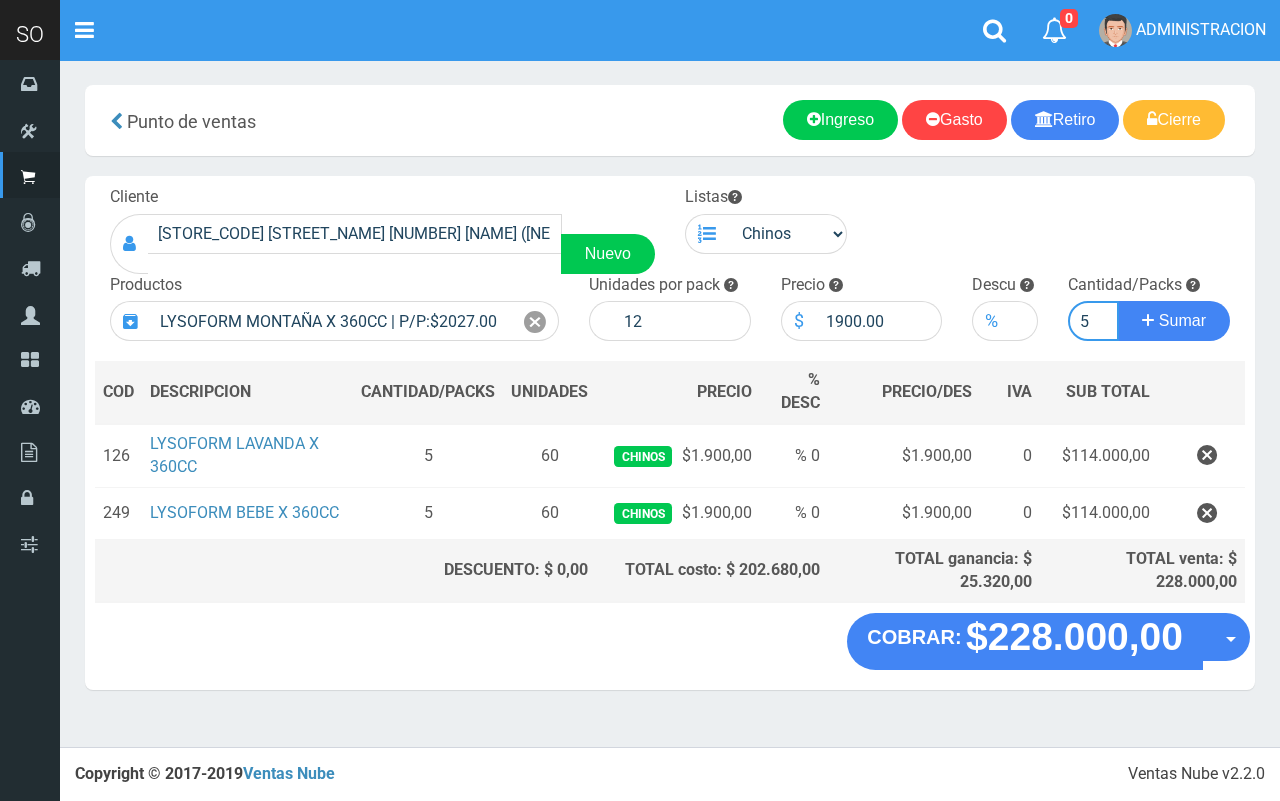 type on "5" 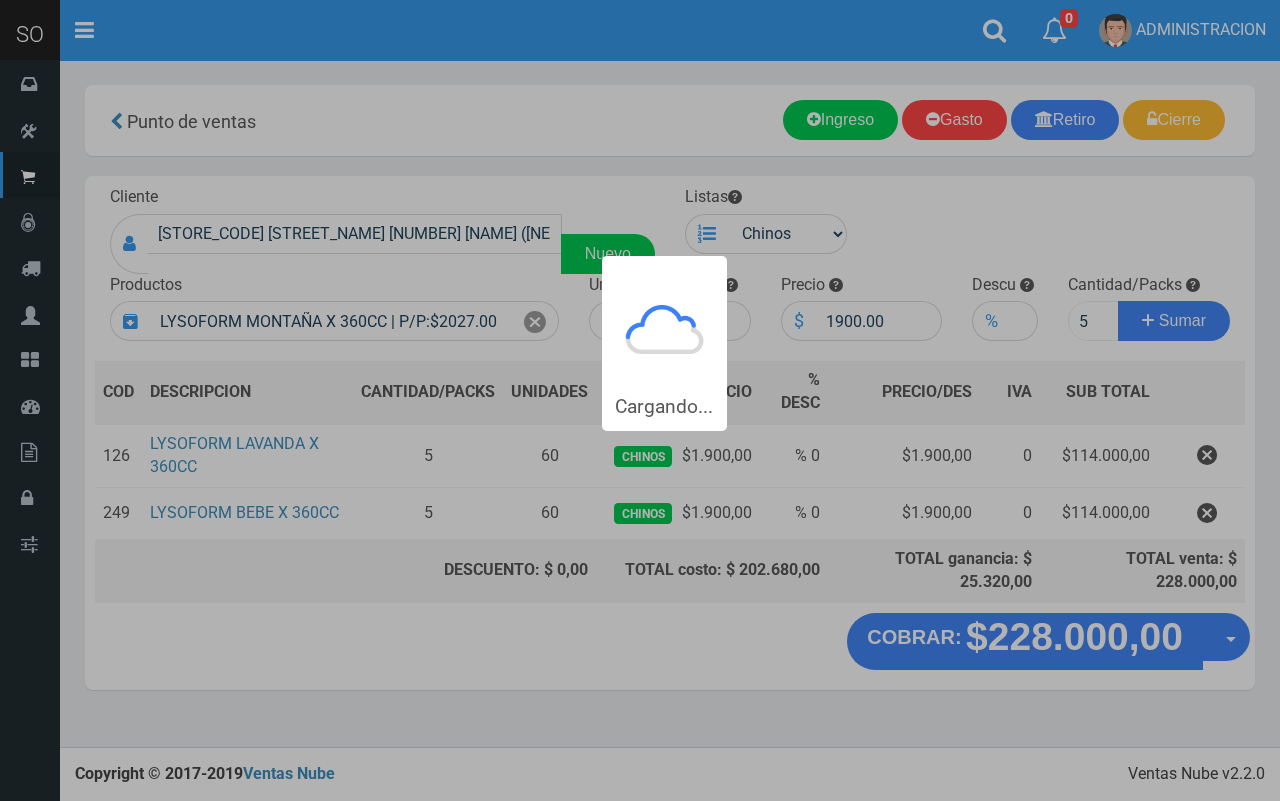 type 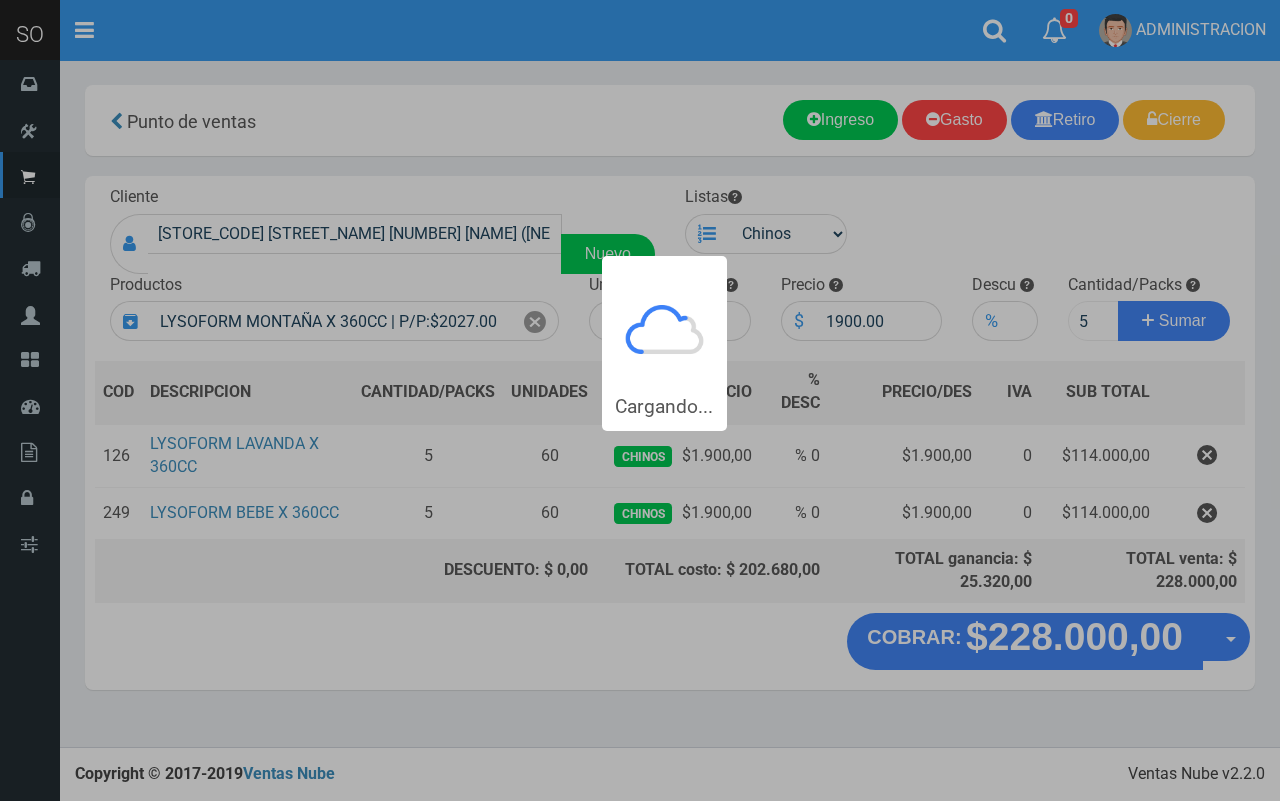 type 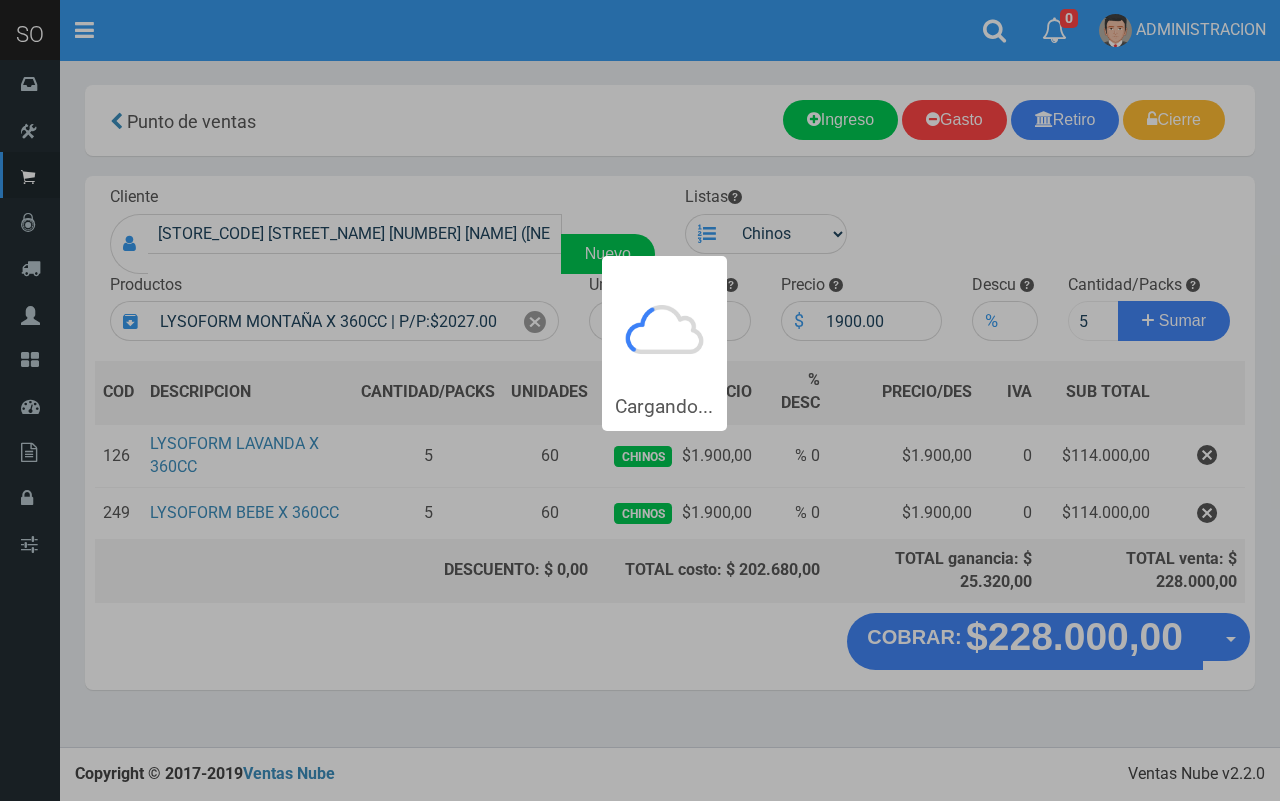 type 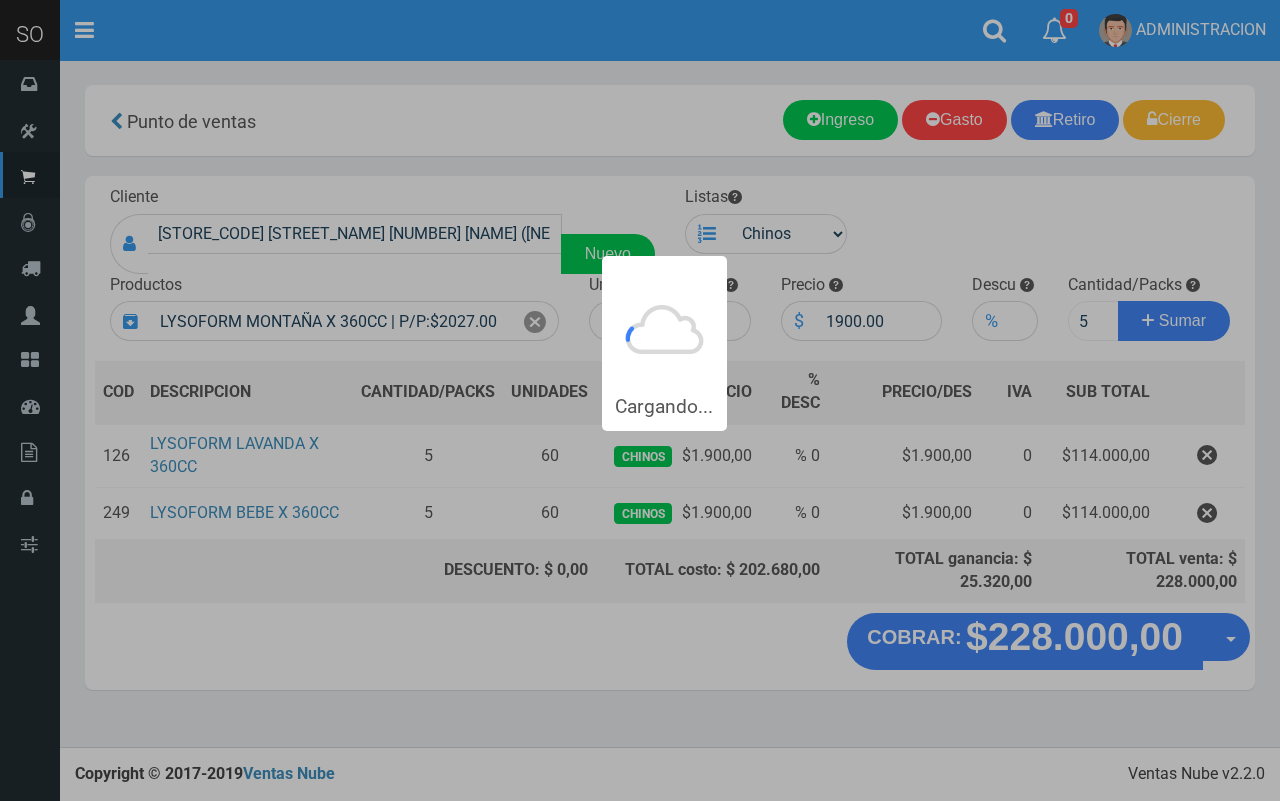 type 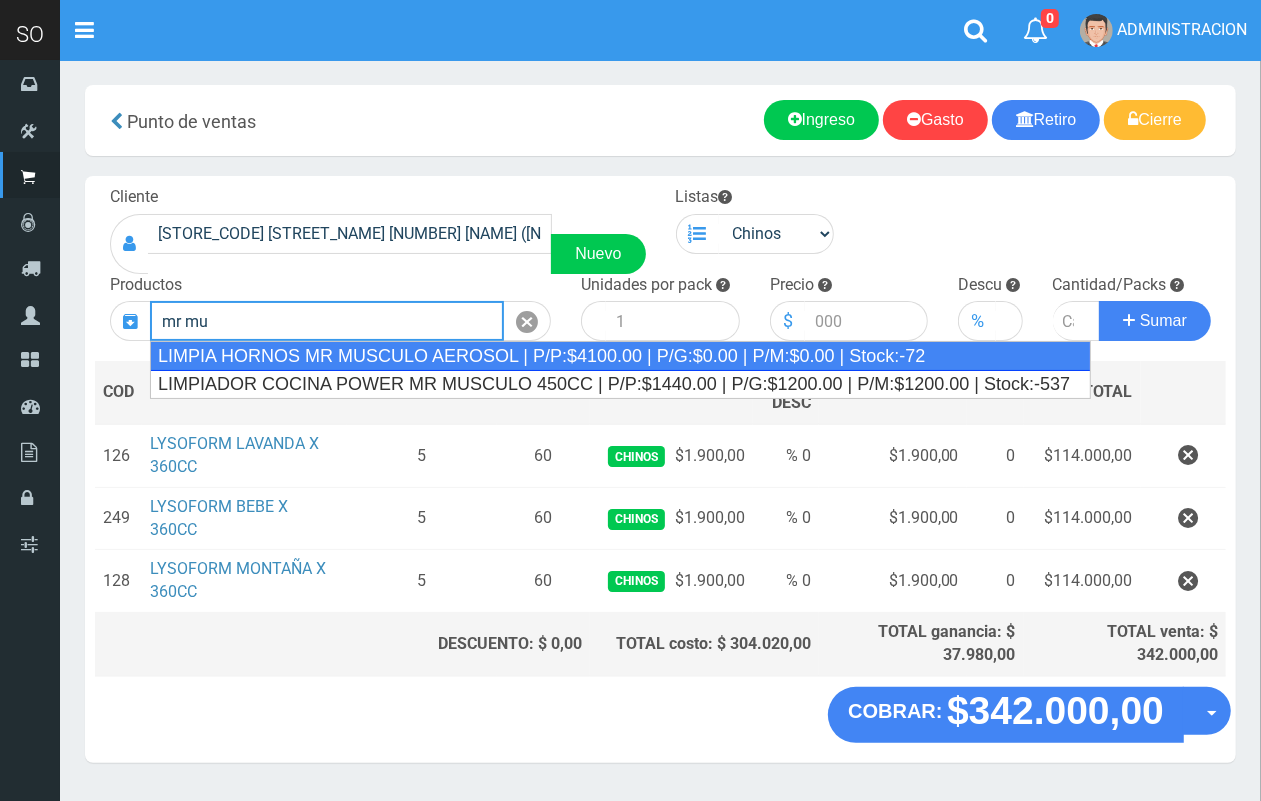 click on "LIMPIA HORNOS MR MUSCULO AEROSOL | P/P:$4100.00 | P/G:$0.00 | P/M:$0.00 | Stock:-72" at bounding box center [620, 356] 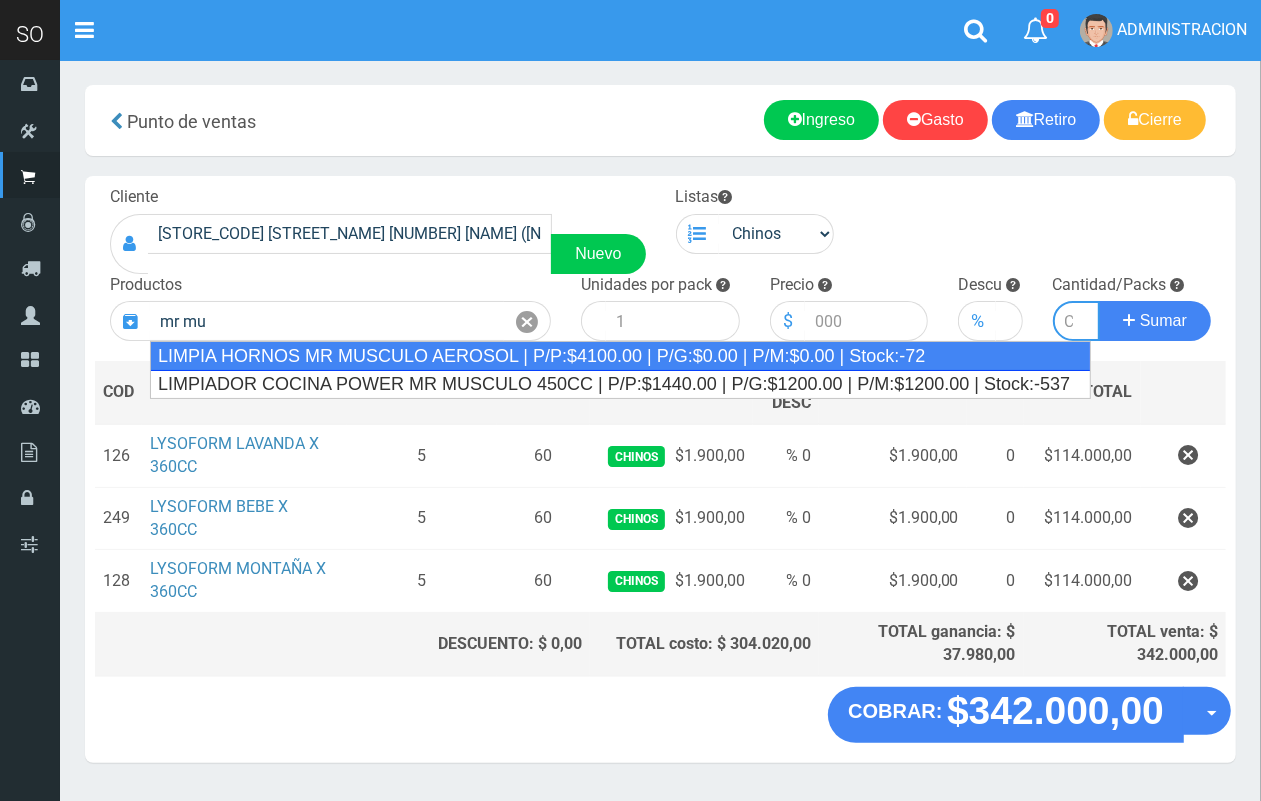 type on "LIMPIA HORNOS MR MUSCULO AEROSOL | P/P:$4100.00 | P/G:$0.00 | P/M:$0.00 | Stock:-72" 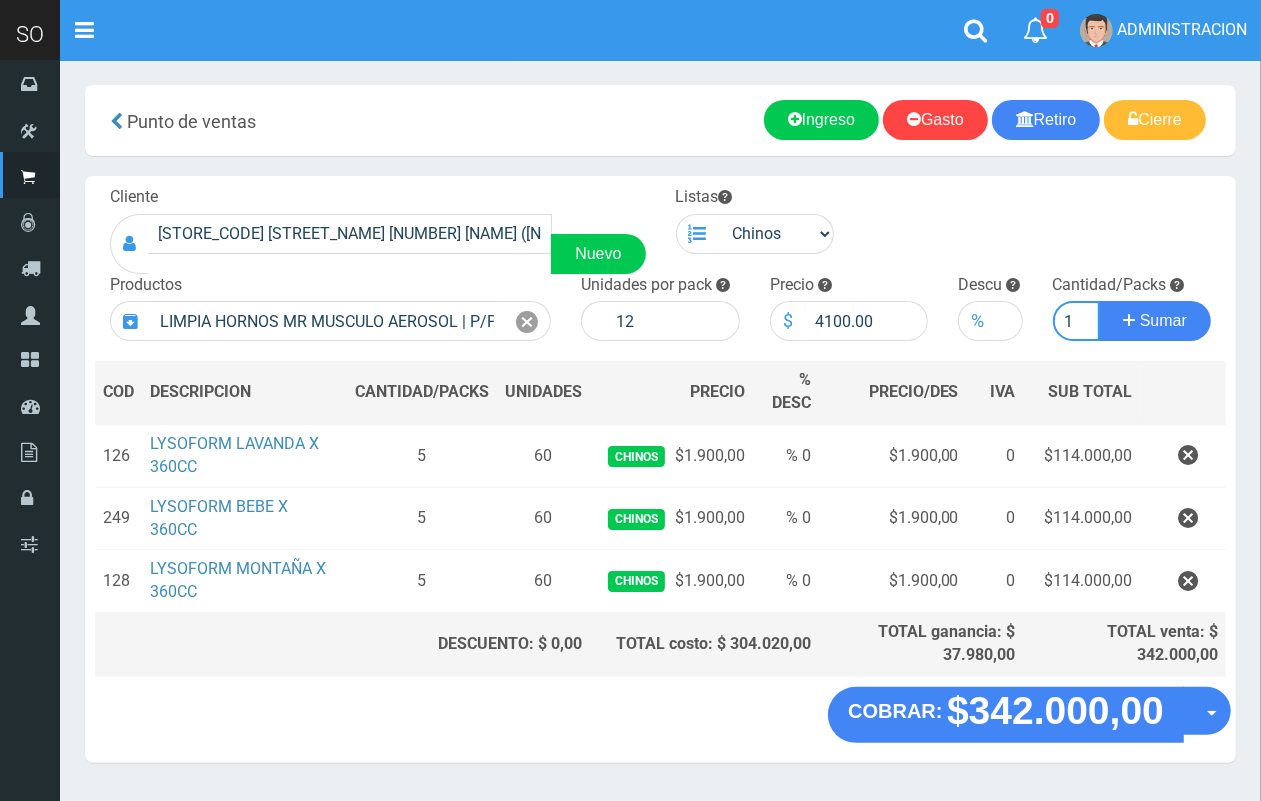 scroll, scrollTop: 0, scrollLeft: 2, axis: horizontal 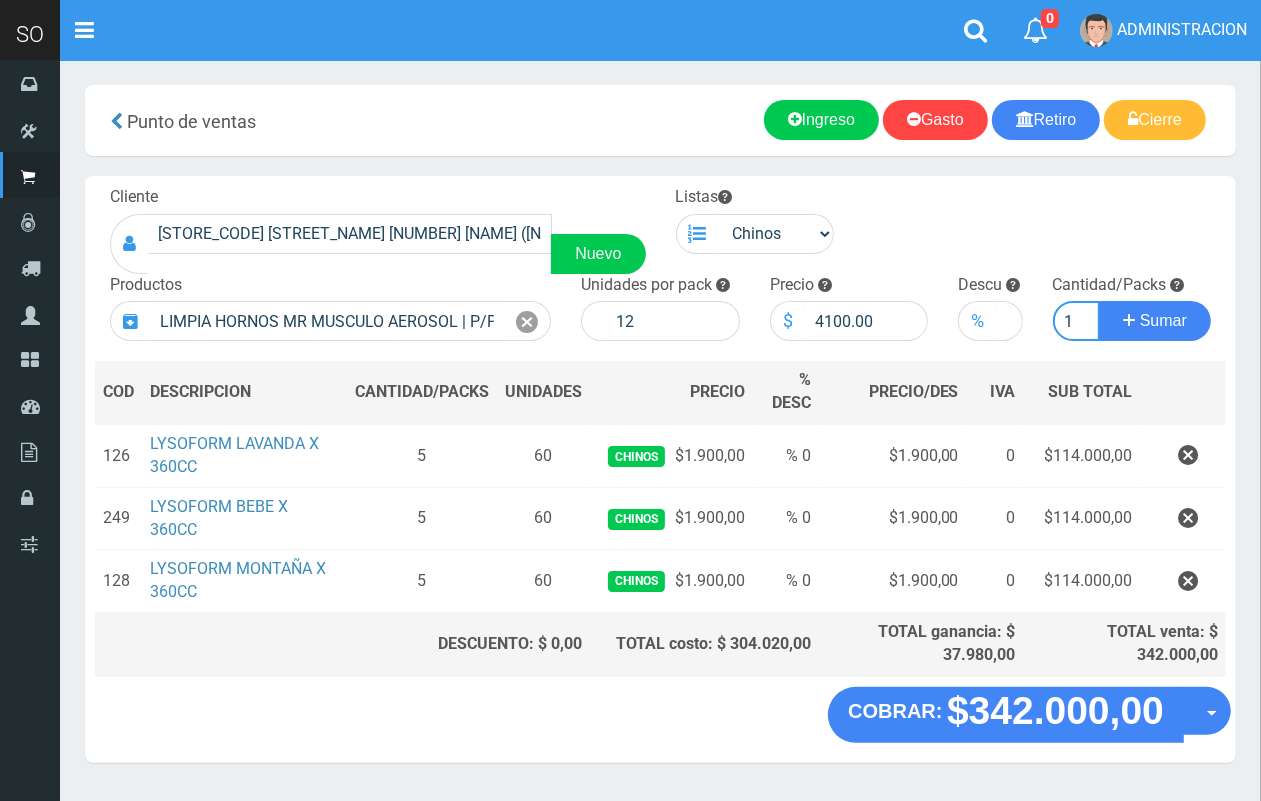 type on "1" 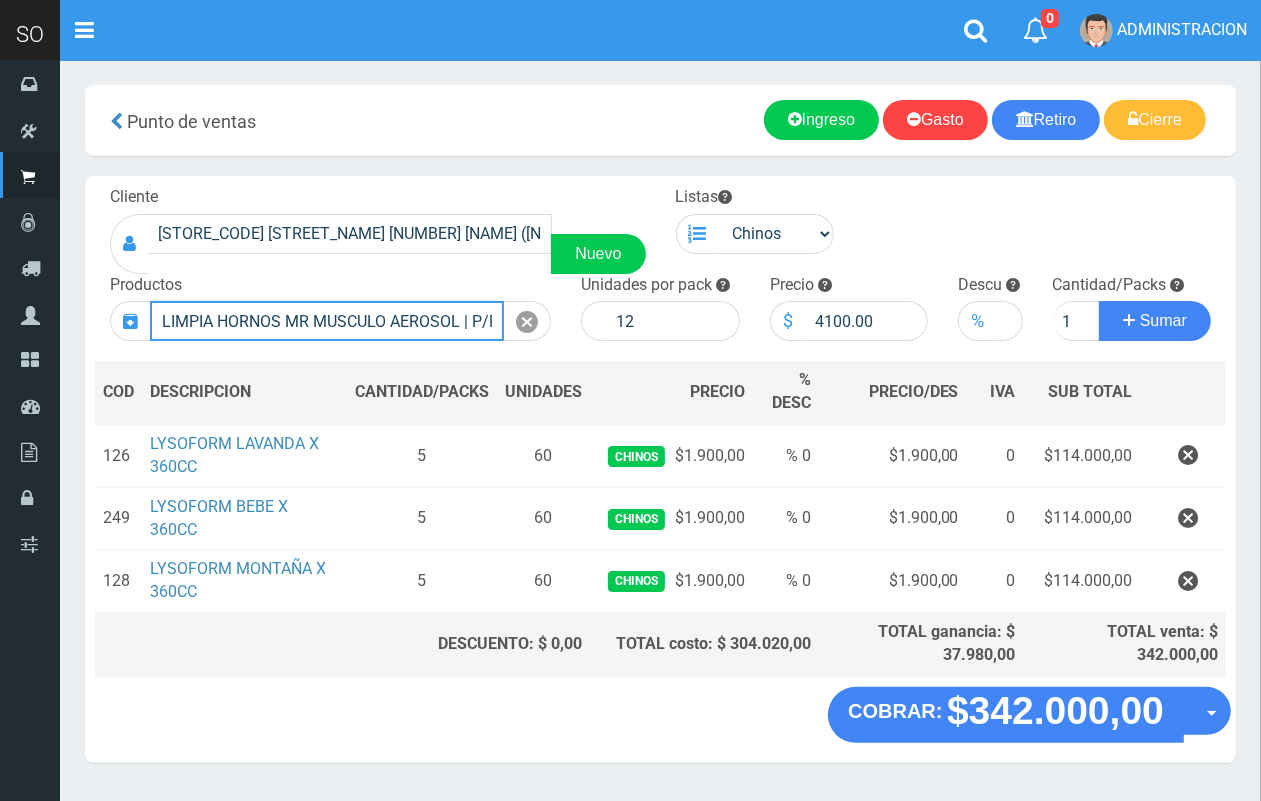 type 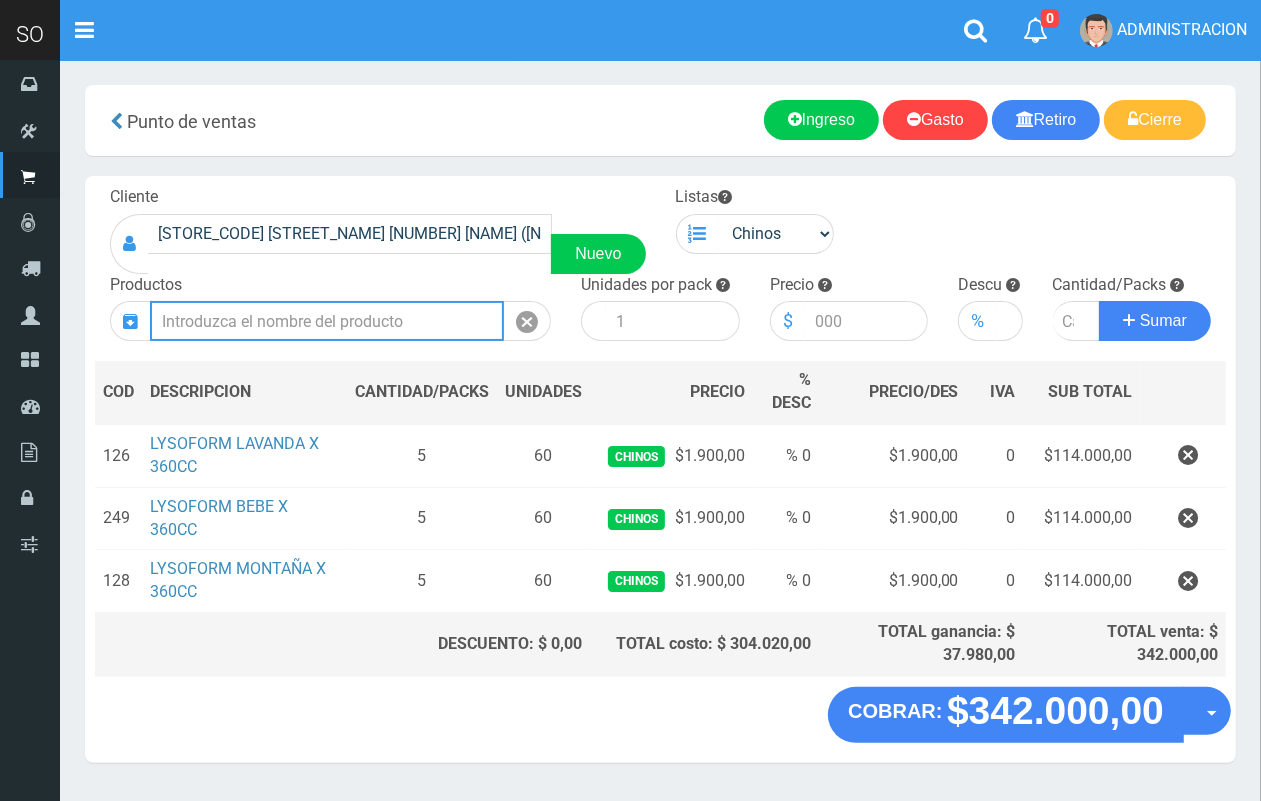 scroll, scrollTop: 0, scrollLeft: 0, axis: both 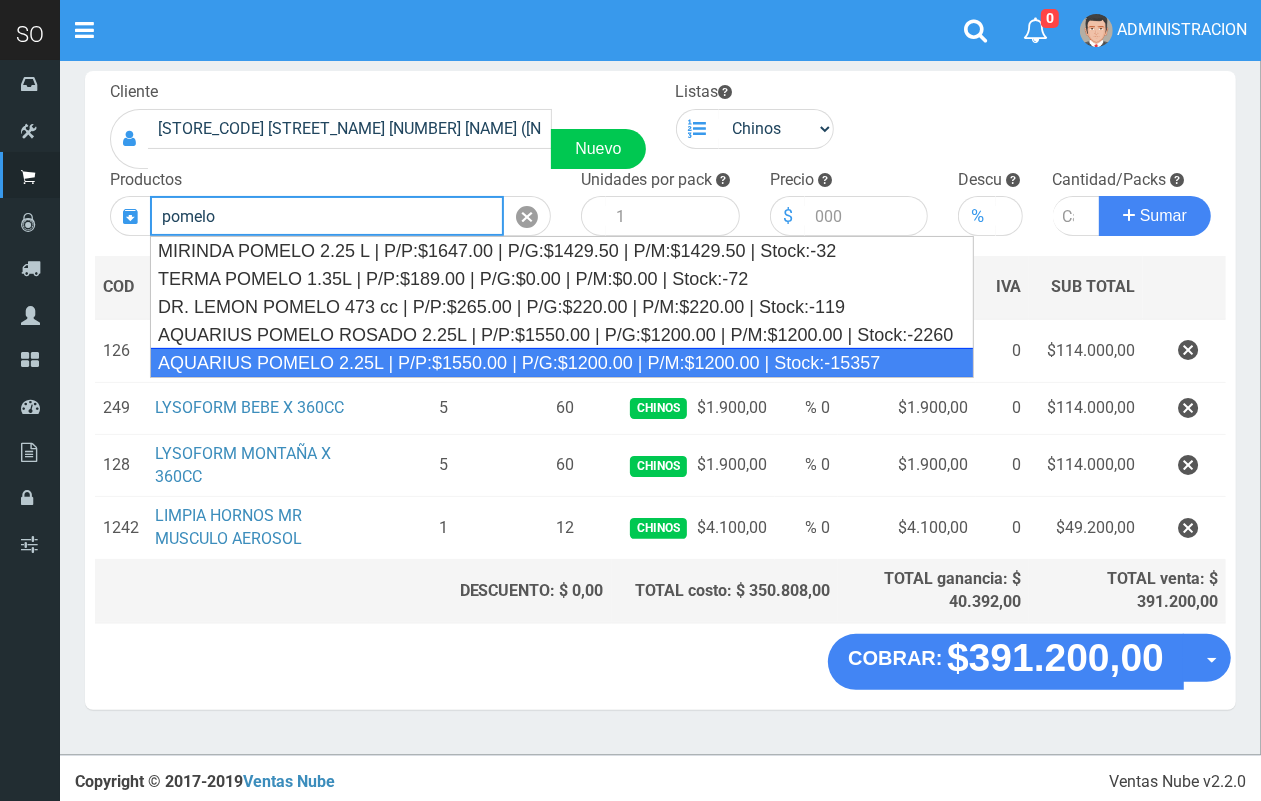 drag, startPoint x: 352, startPoint y: 353, endPoint x: 362, endPoint y: 347, distance: 11.661903 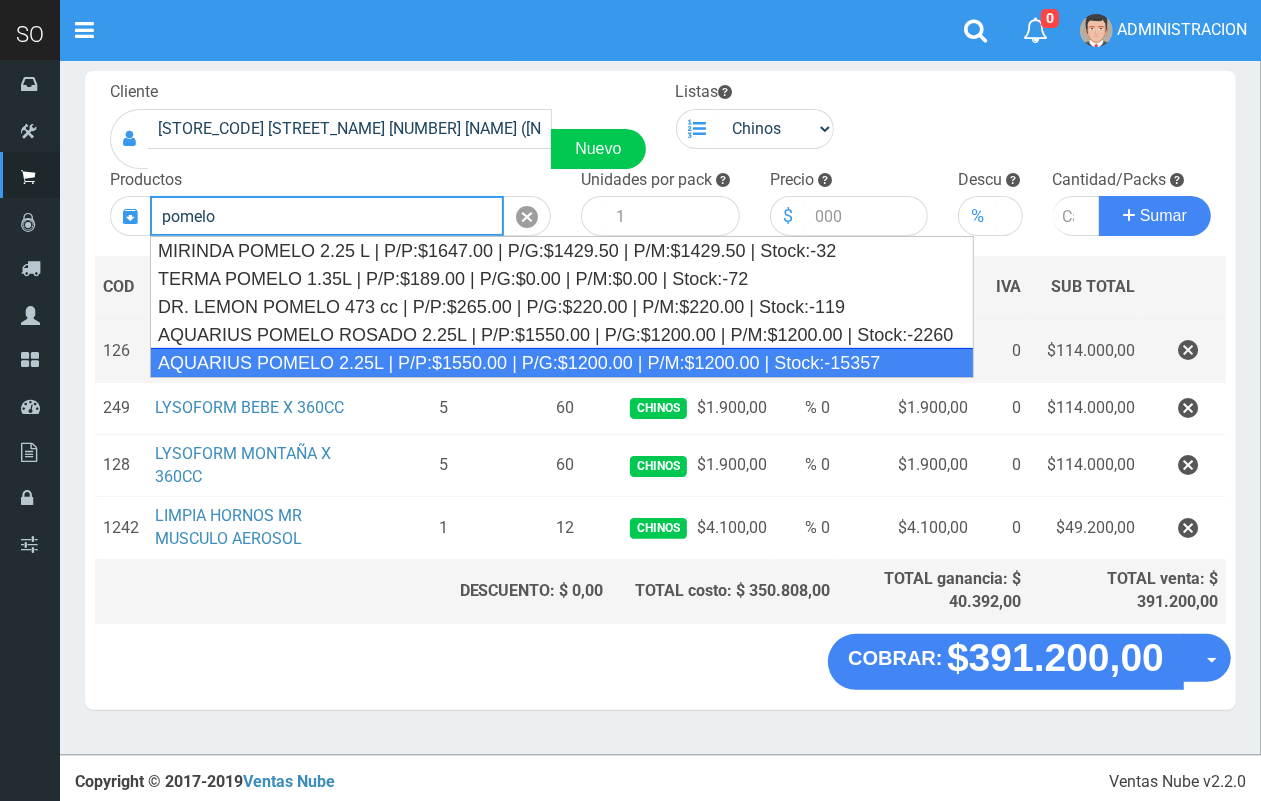 click on "AQUARIUS POMELO 2.25L | P/P:$1550.00 | P/G:$1200.00 | P/M:$1200.00 | Stock:-15357" at bounding box center [562, 363] 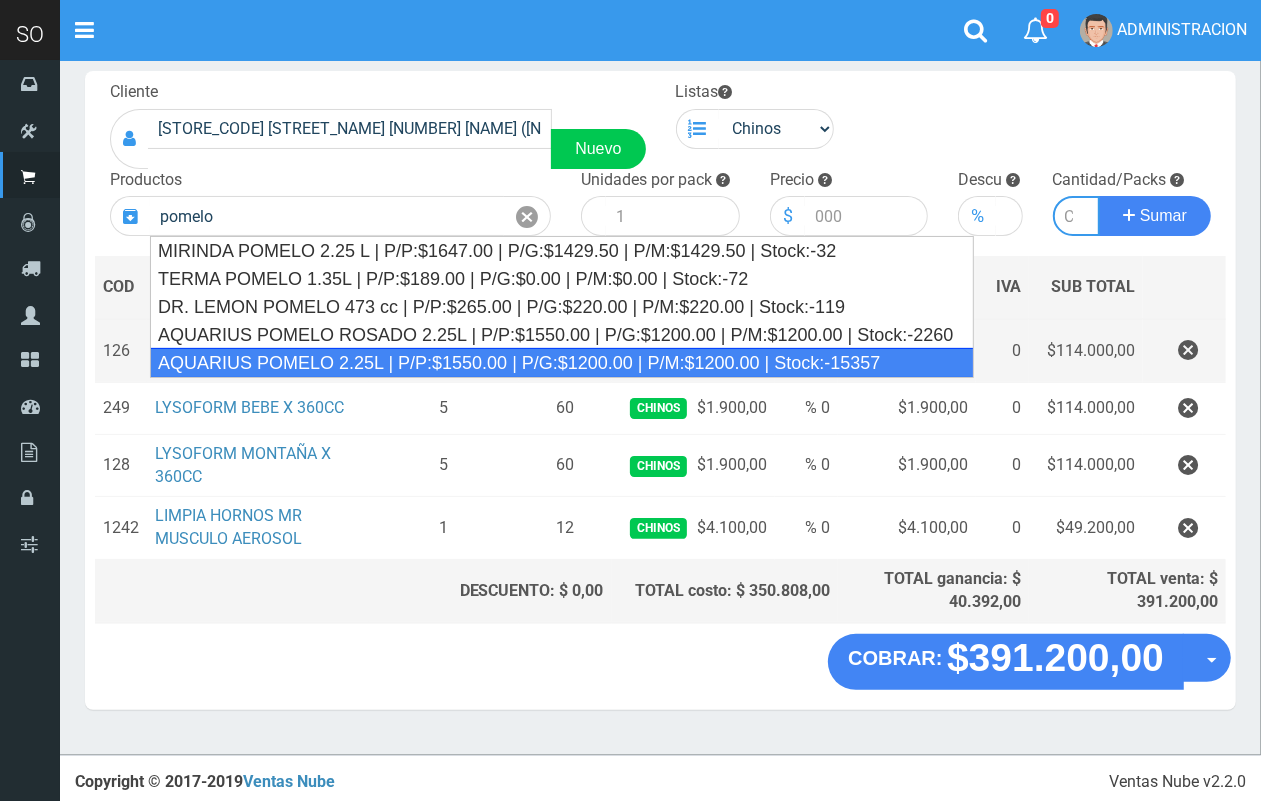 type on "AQUARIUS POMELO 2.25L | P/P:$1550.00 | P/G:$1200.00 | P/M:$1200.00 | Stock:-15357" 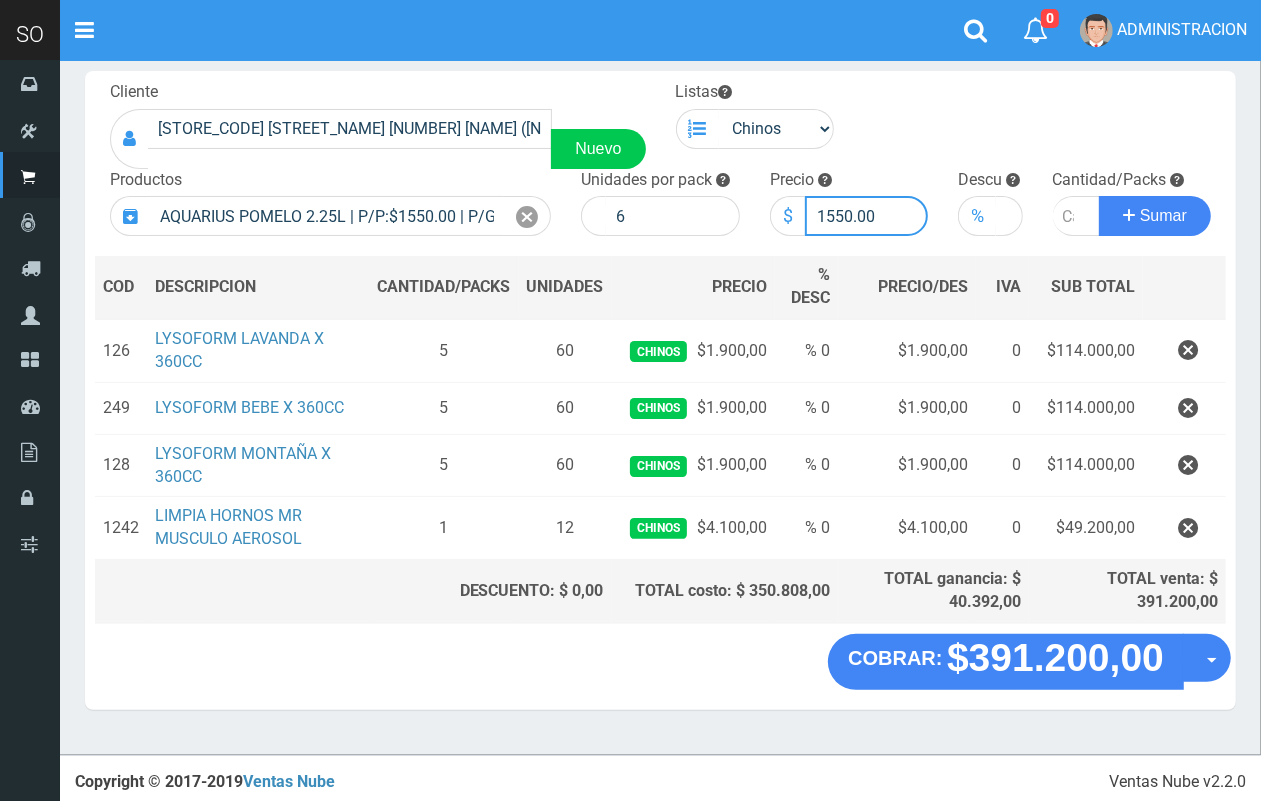 click on "1550.00" at bounding box center [867, 216] 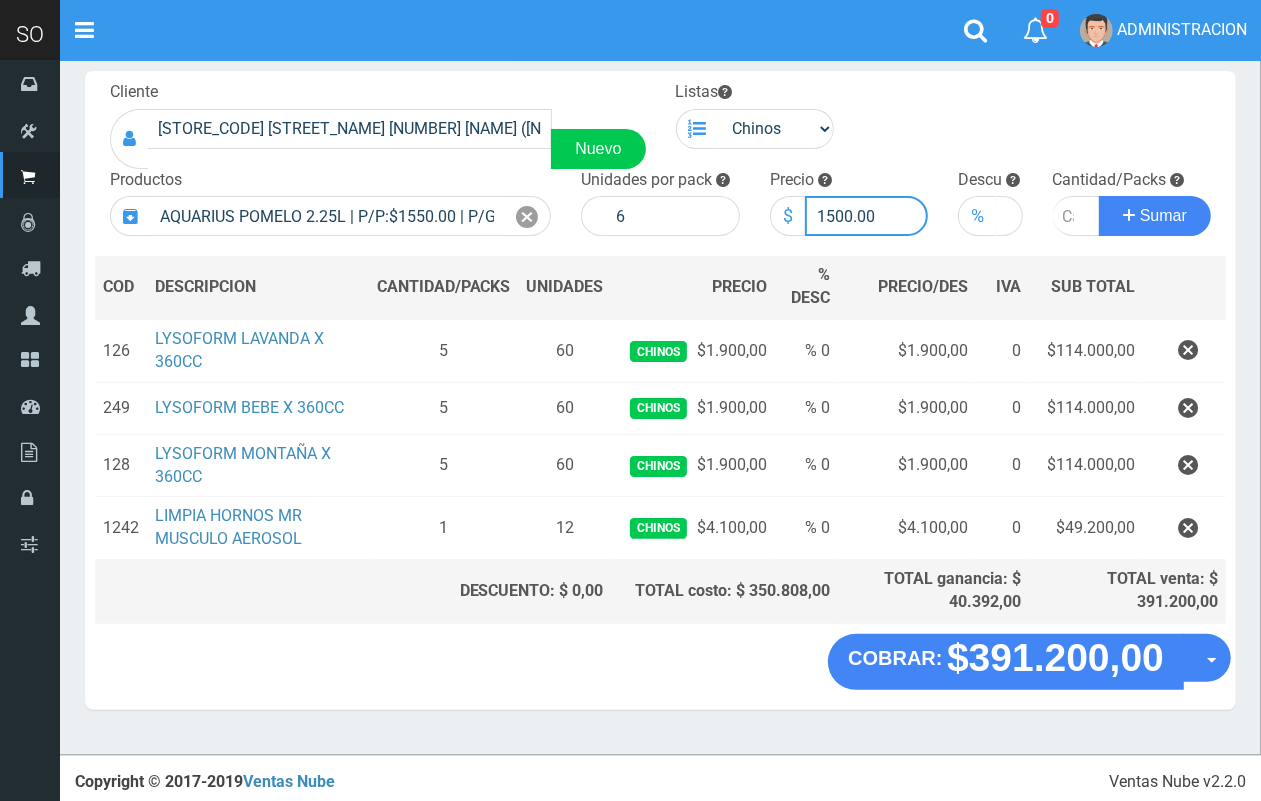 type on "1500.00" 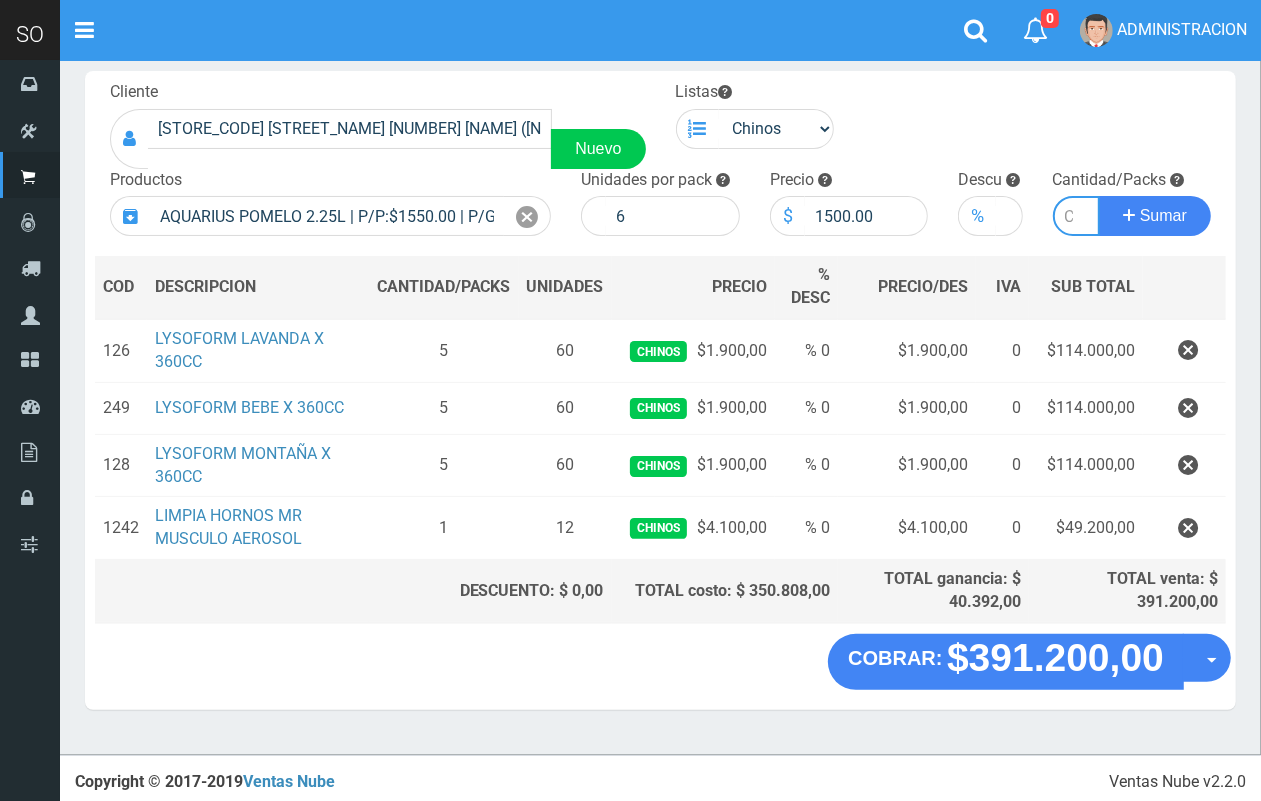 click at bounding box center [1077, 216] 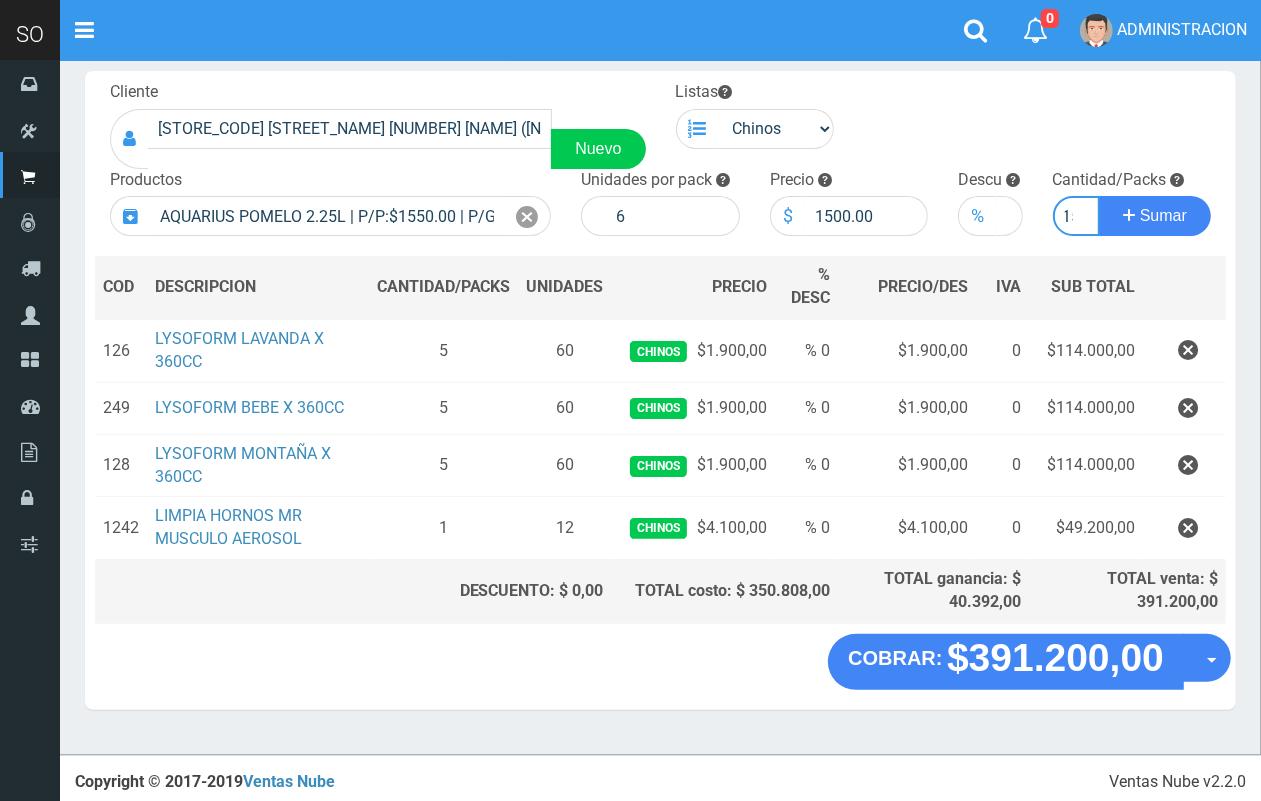 scroll, scrollTop: 0, scrollLeft: 11, axis: horizontal 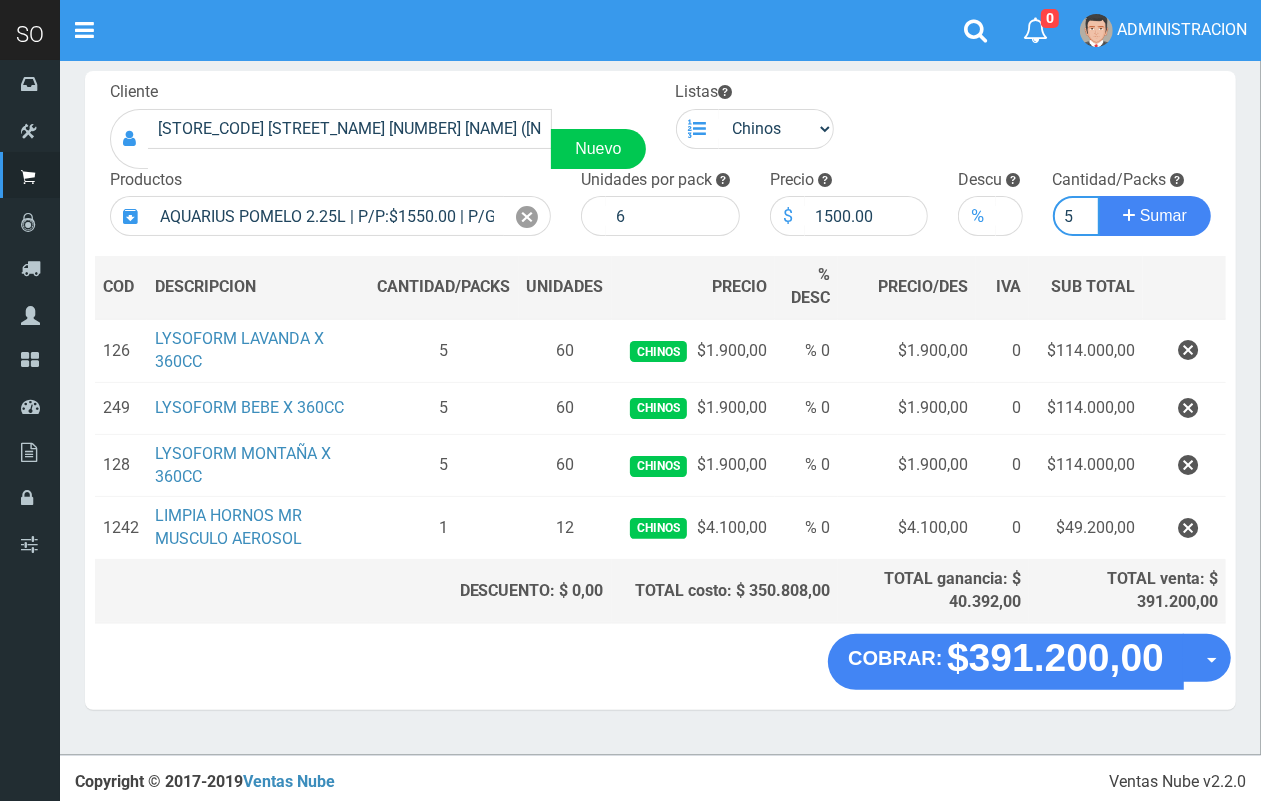 type on "15" 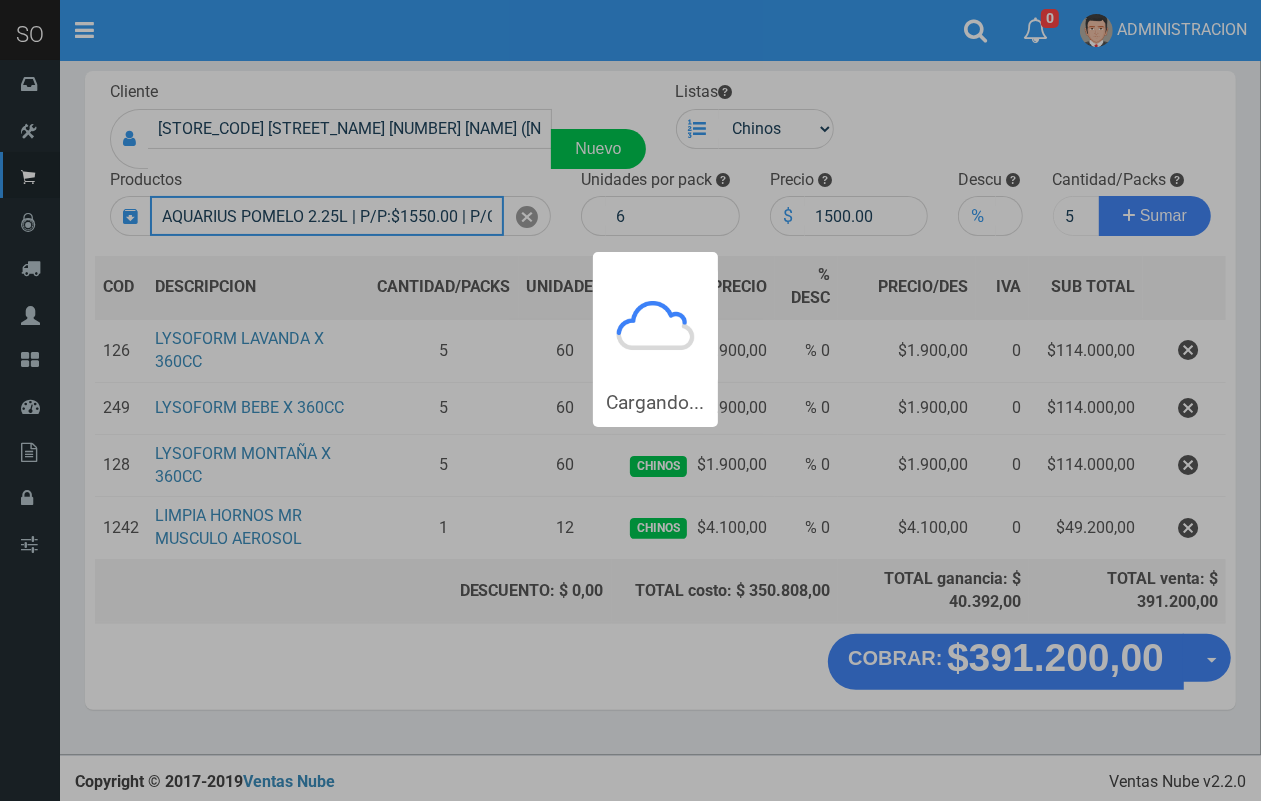 type 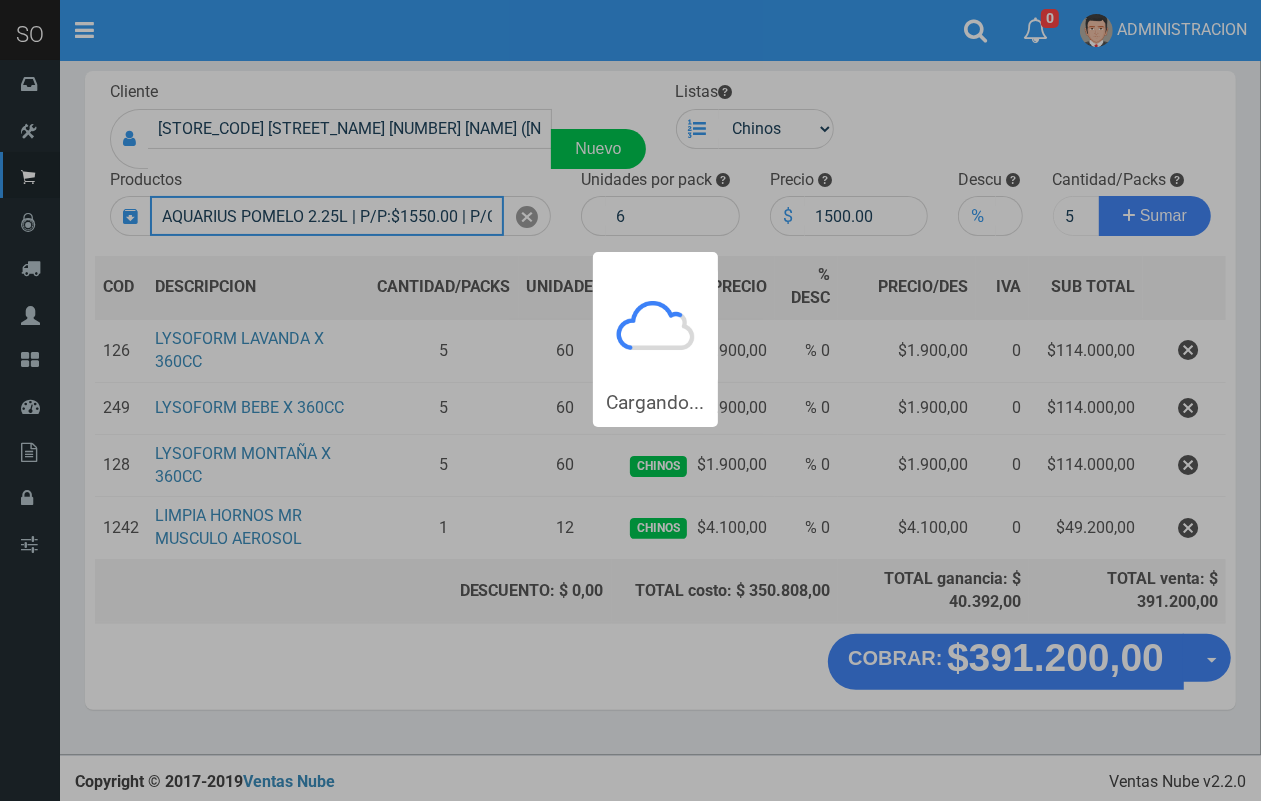 type 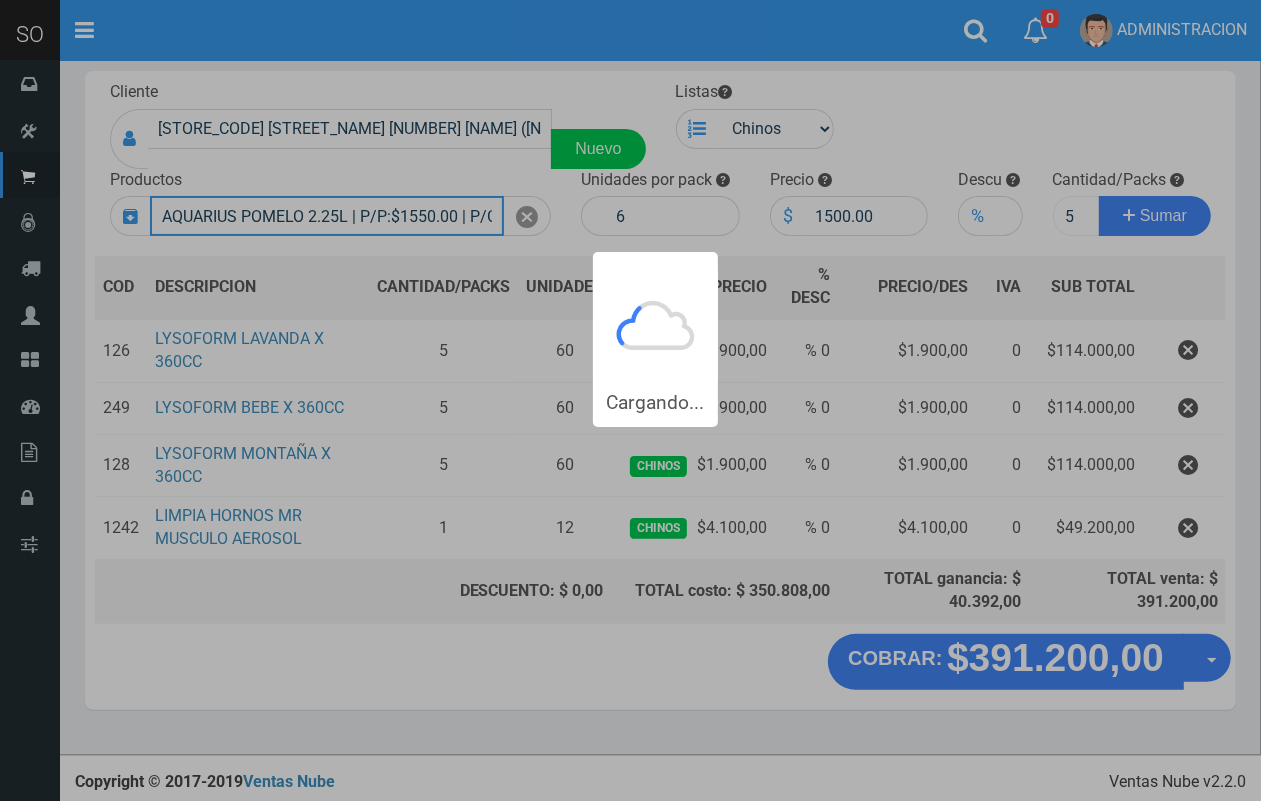 type 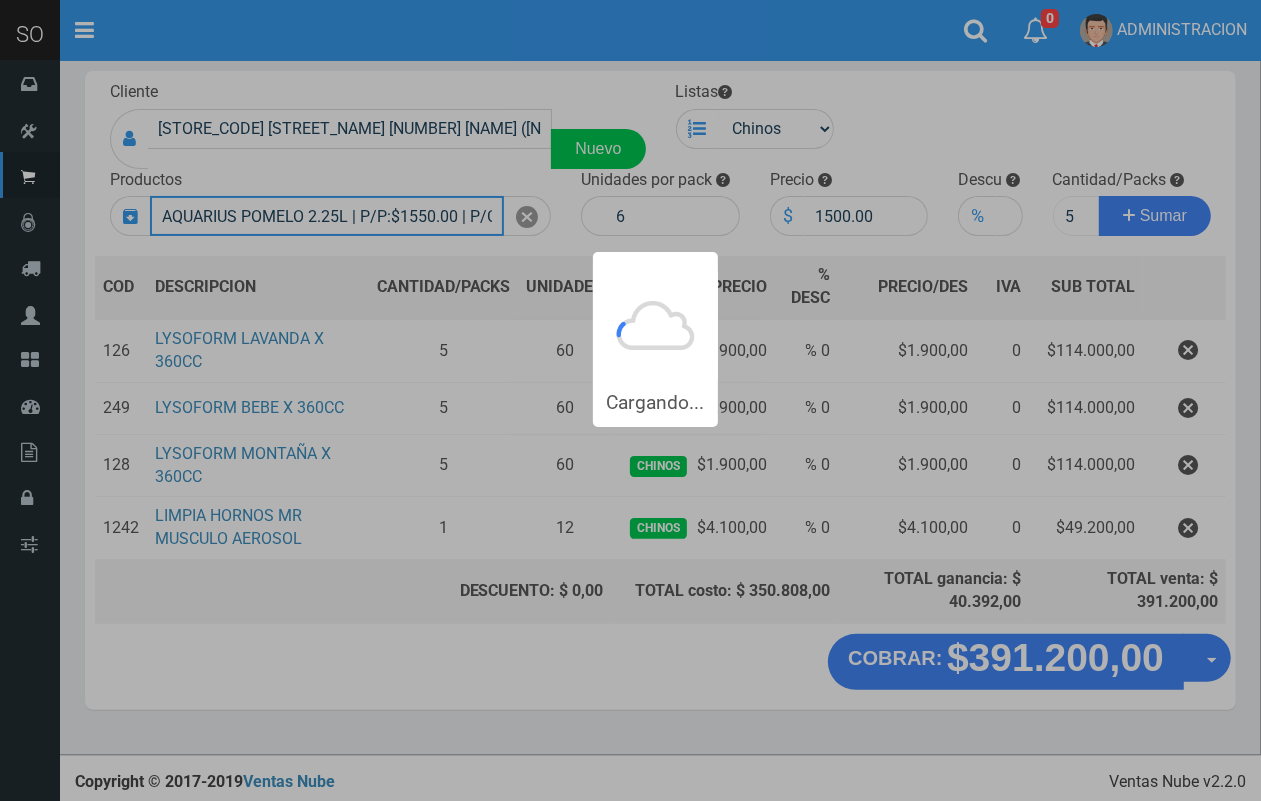 type 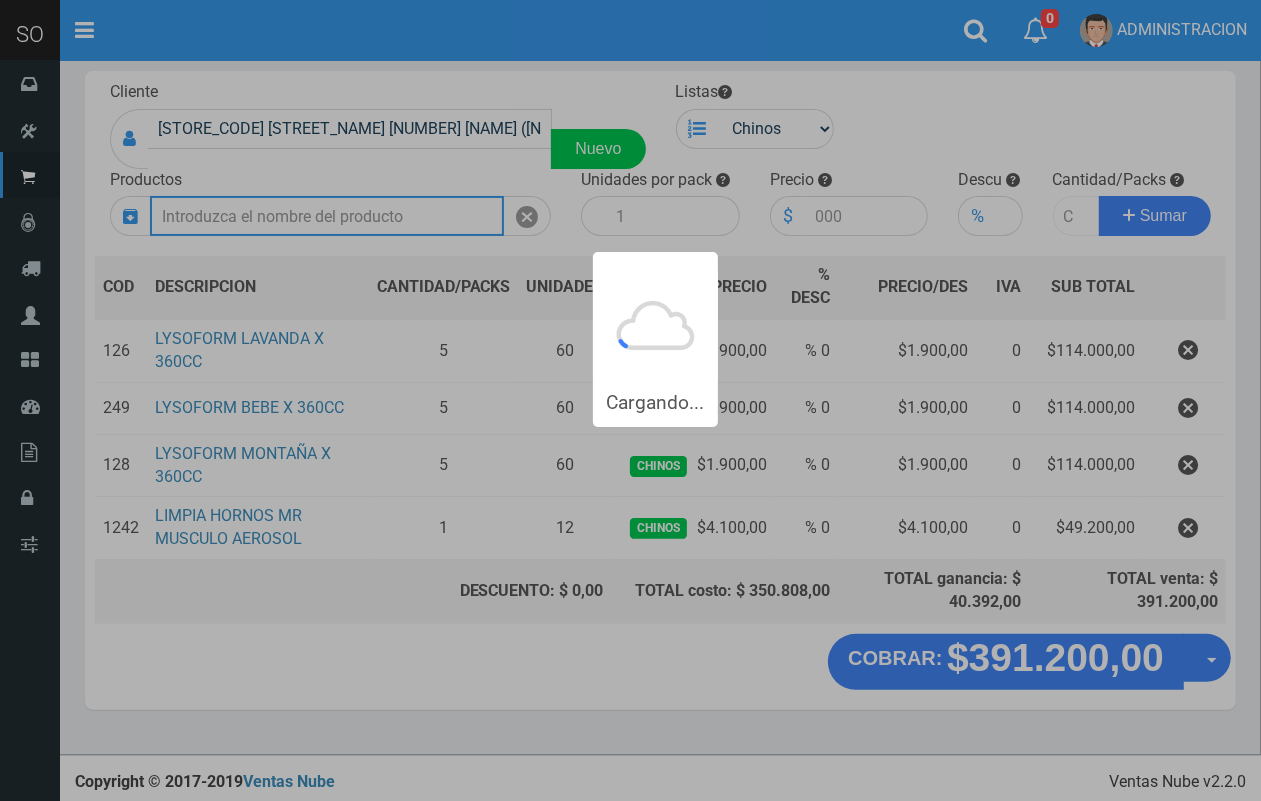 scroll, scrollTop: 0, scrollLeft: 0, axis: both 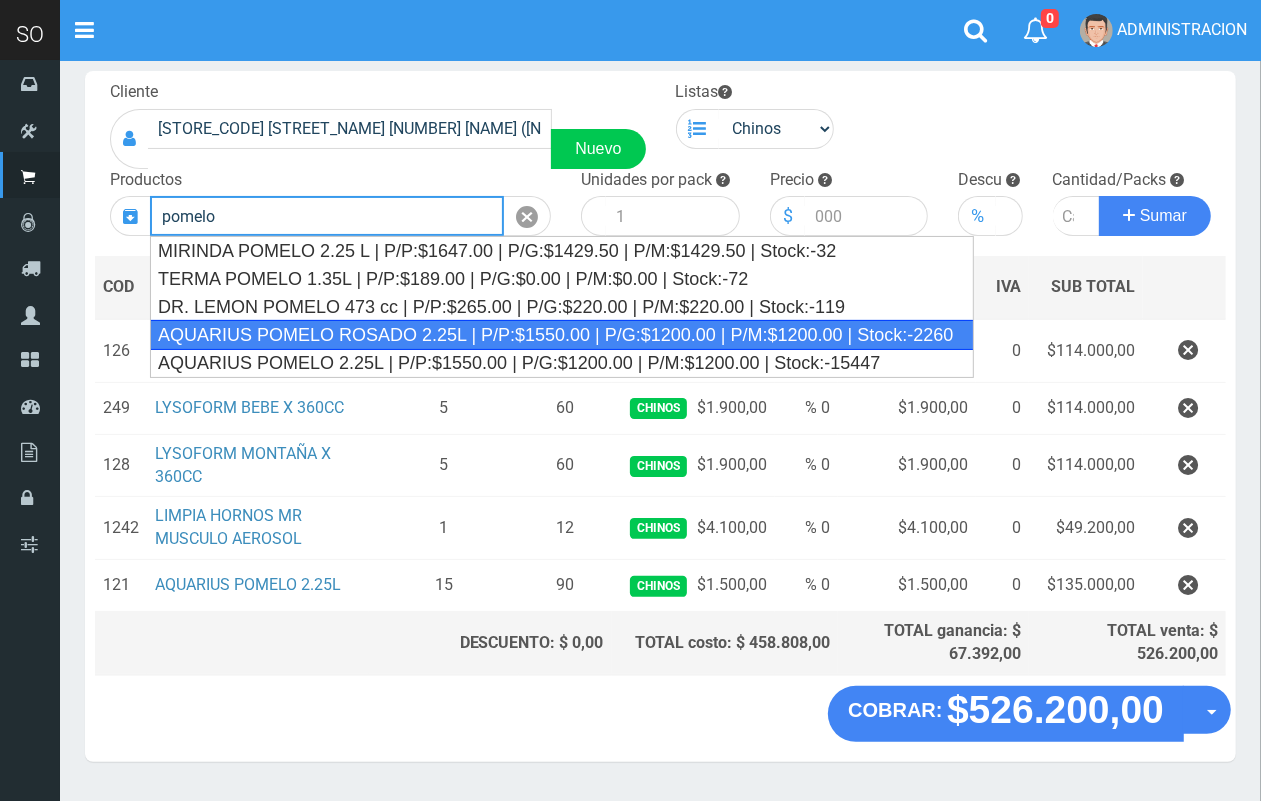 click on "AQUARIUS POMELO ROSADO 2.25L | P/P:$1550.00 | P/G:$1200.00 | P/M:$1200.00 | Stock:-2260" at bounding box center [562, 335] 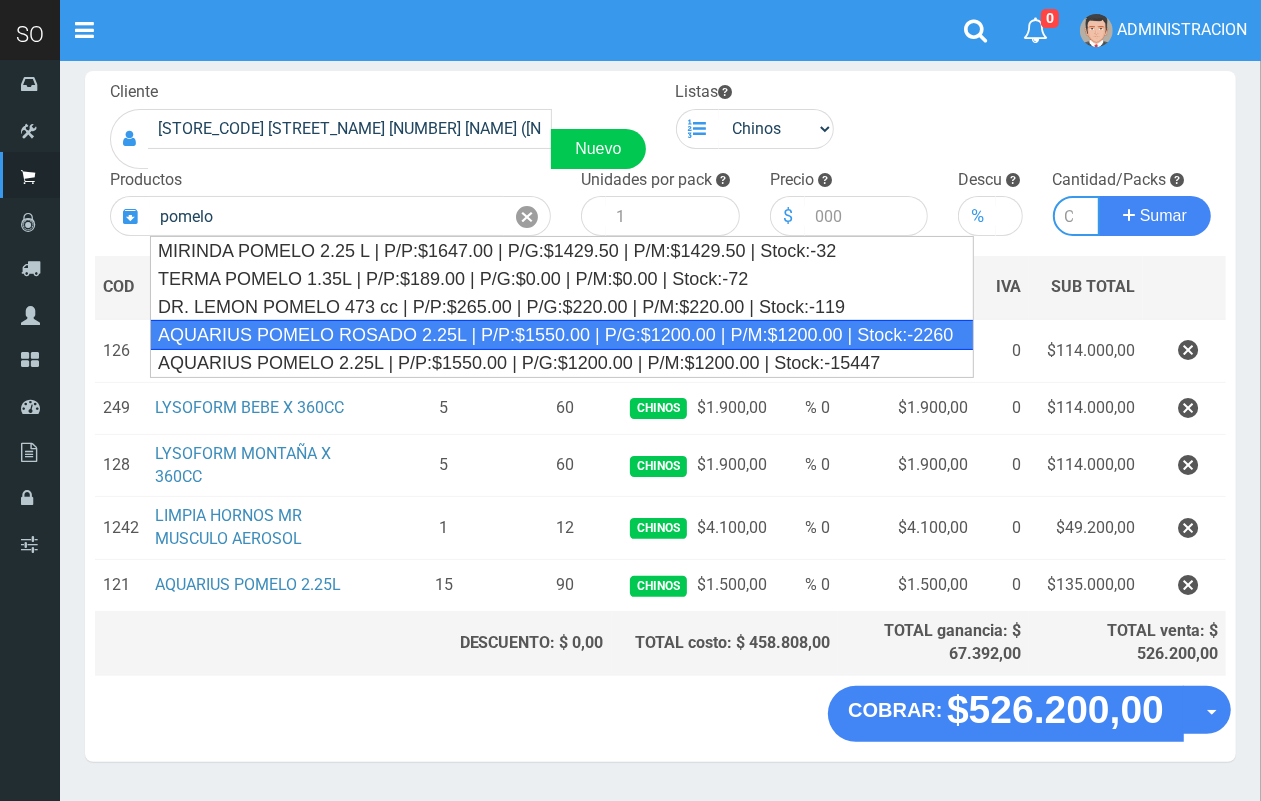 type on "AQUARIUS POMELO ROSADO 2.25L | P/P:$1550.00 | P/G:$1200.00 | P/M:$1200.00 | Stock:-2260" 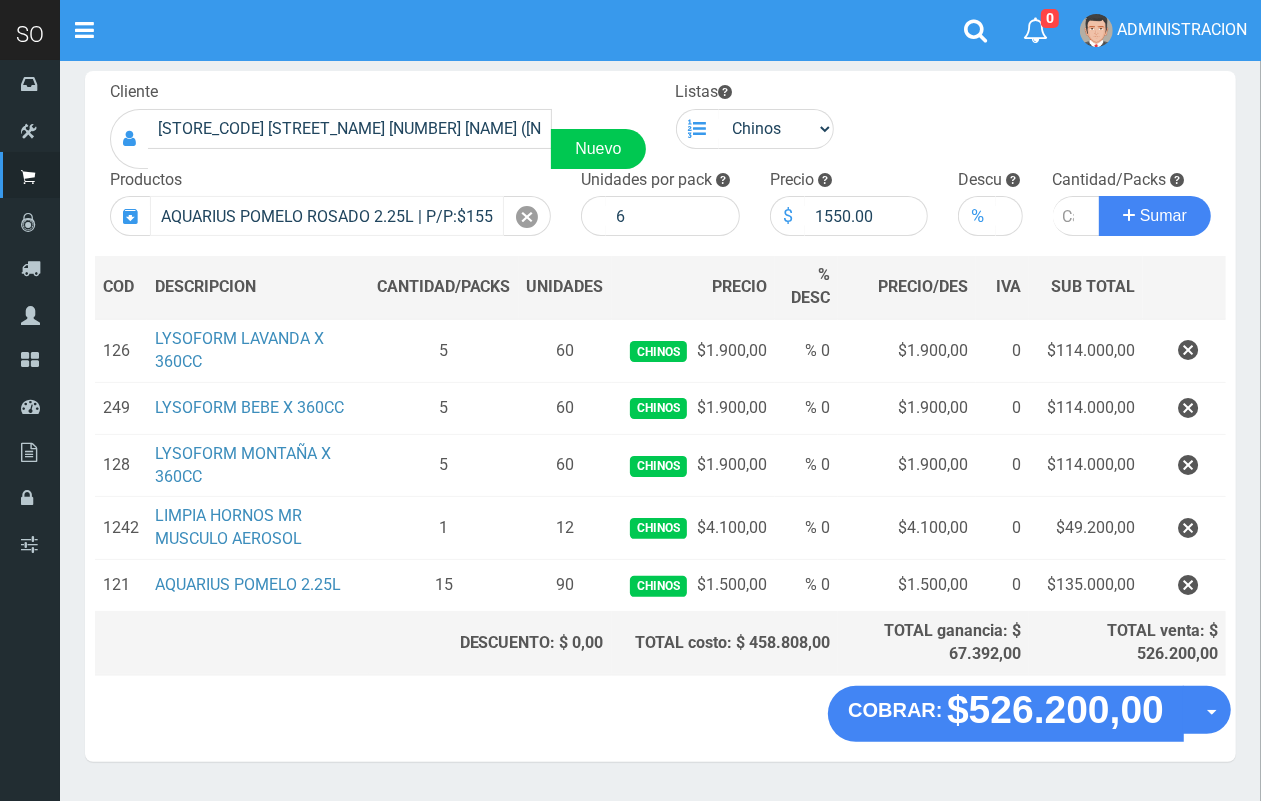 drag, startPoint x: 532, startPoint y: 210, endPoint x: 503, endPoint y: 212, distance: 29.068884 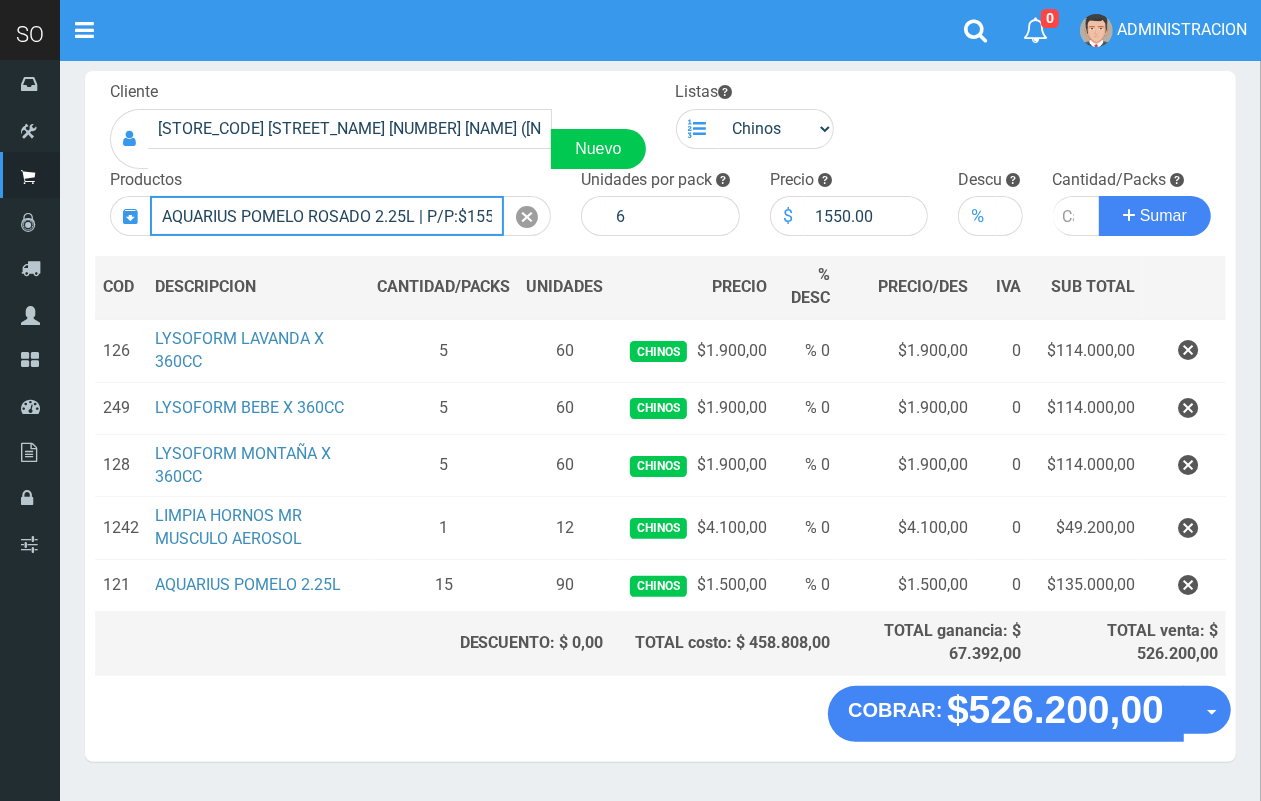 type 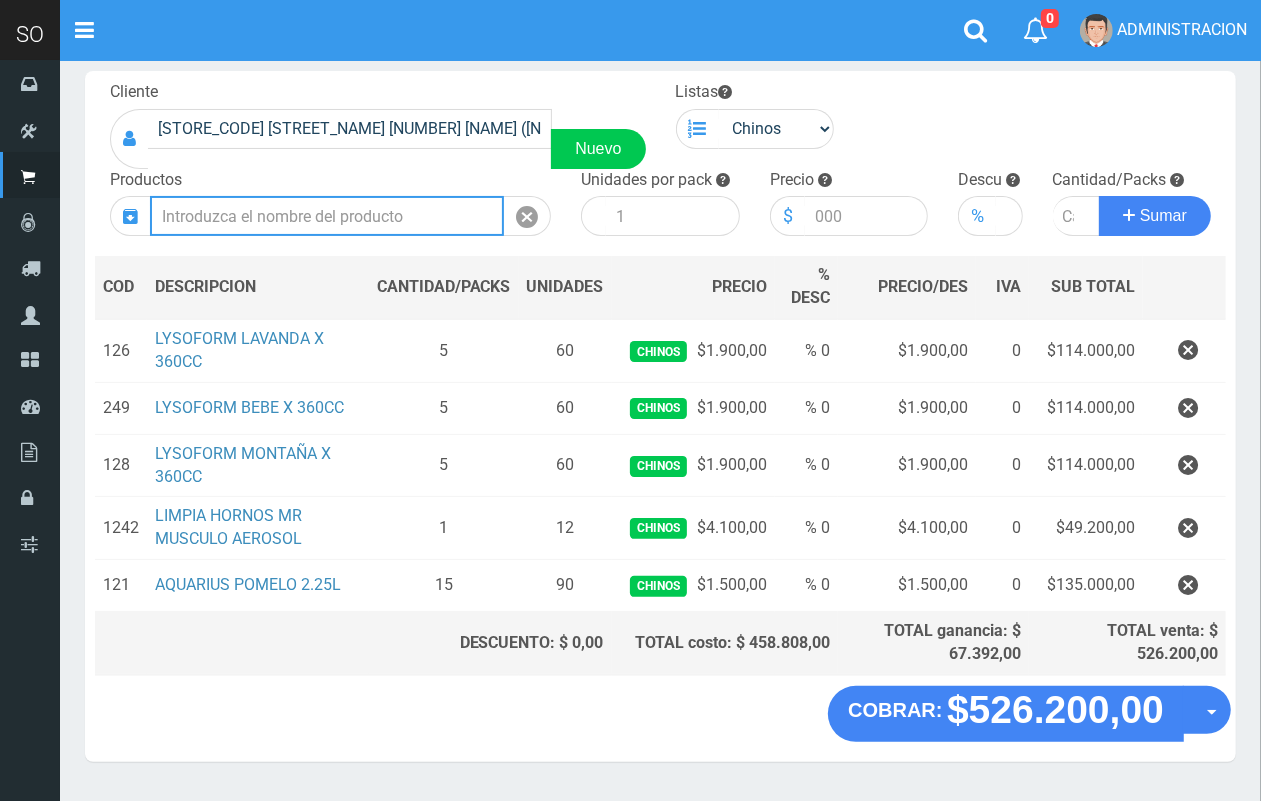 scroll, scrollTop: 0, scrollLeft: 0, axis: both 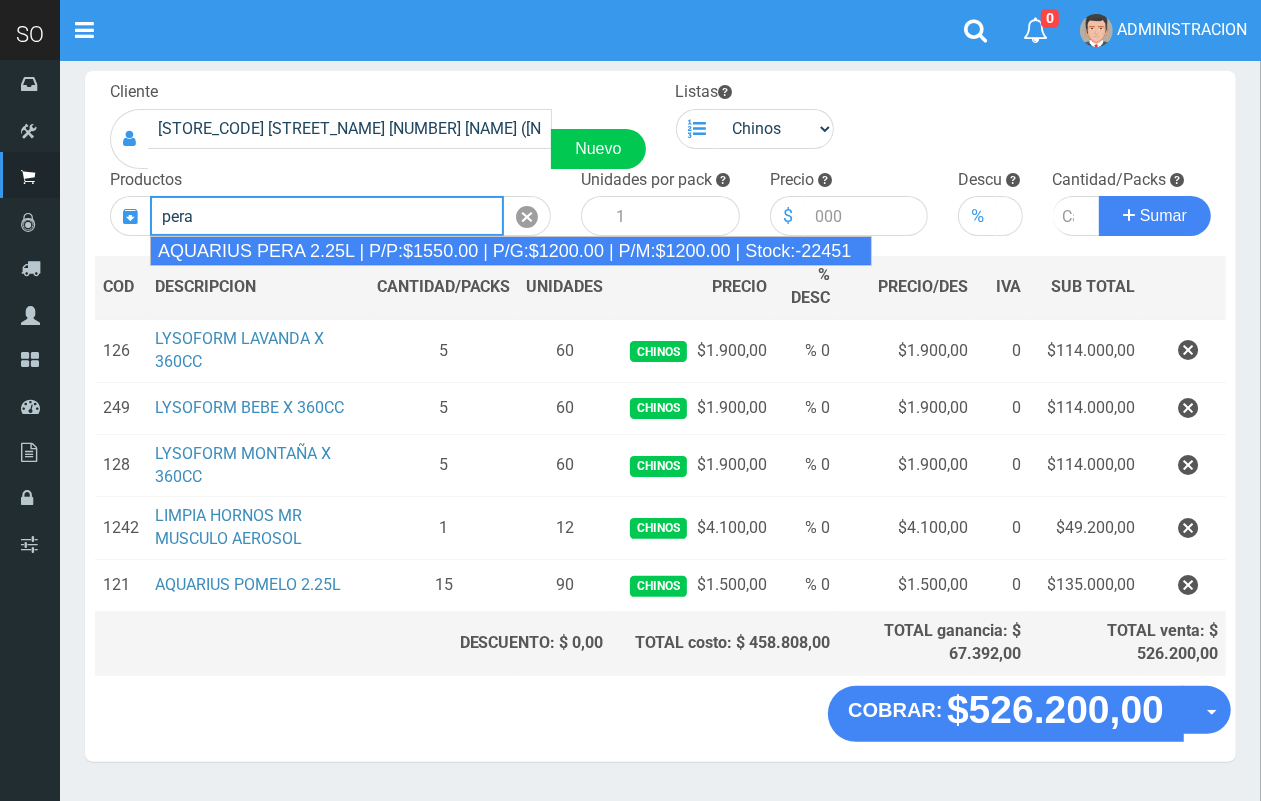 click on "AQUARIUS PERA 2.25L | P/P:$1550.00 | P/G:$1200.00 | P/M:$1200.00 | Stock:-22451" at bounding box center (511, 251) 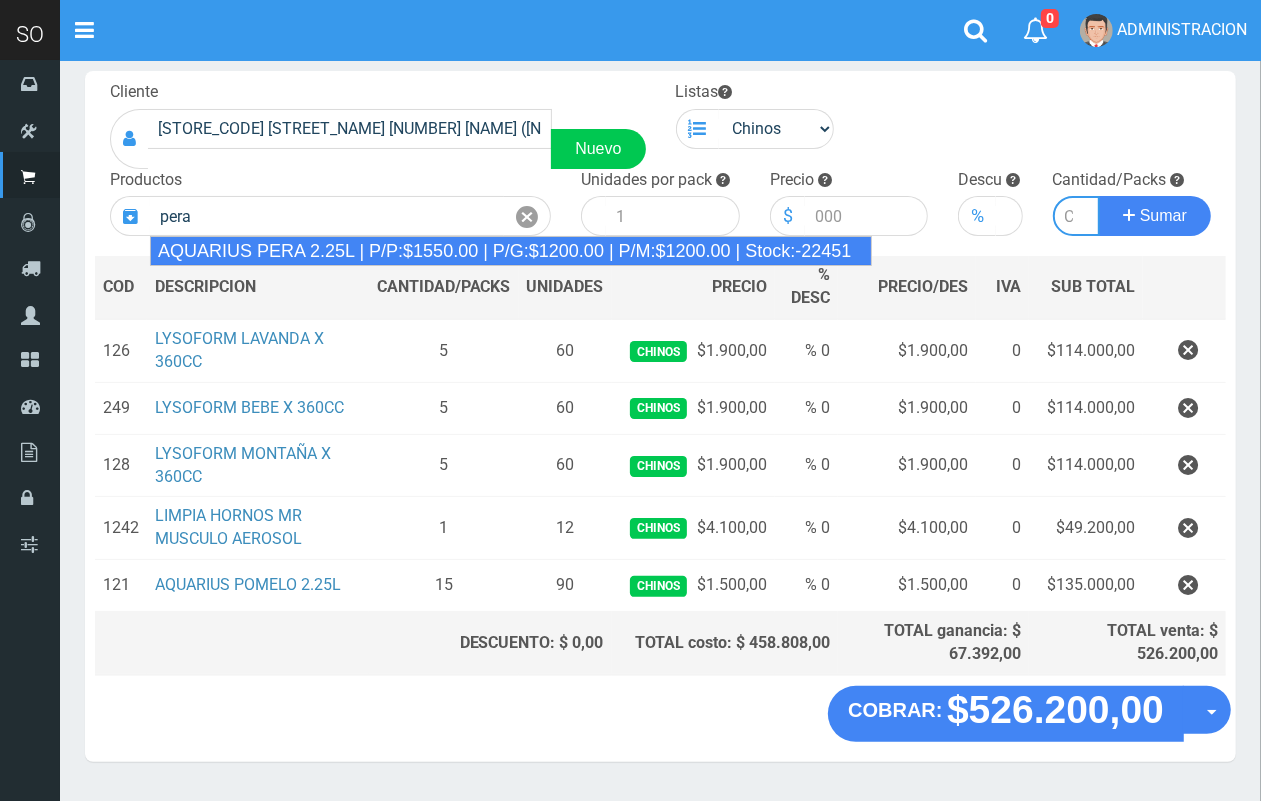 type on "AQUARIUS PERA 2.25L | P/P:$1550.00 | P/G:$1200.00 | P/M:$1200.00 | Stock:-22451" 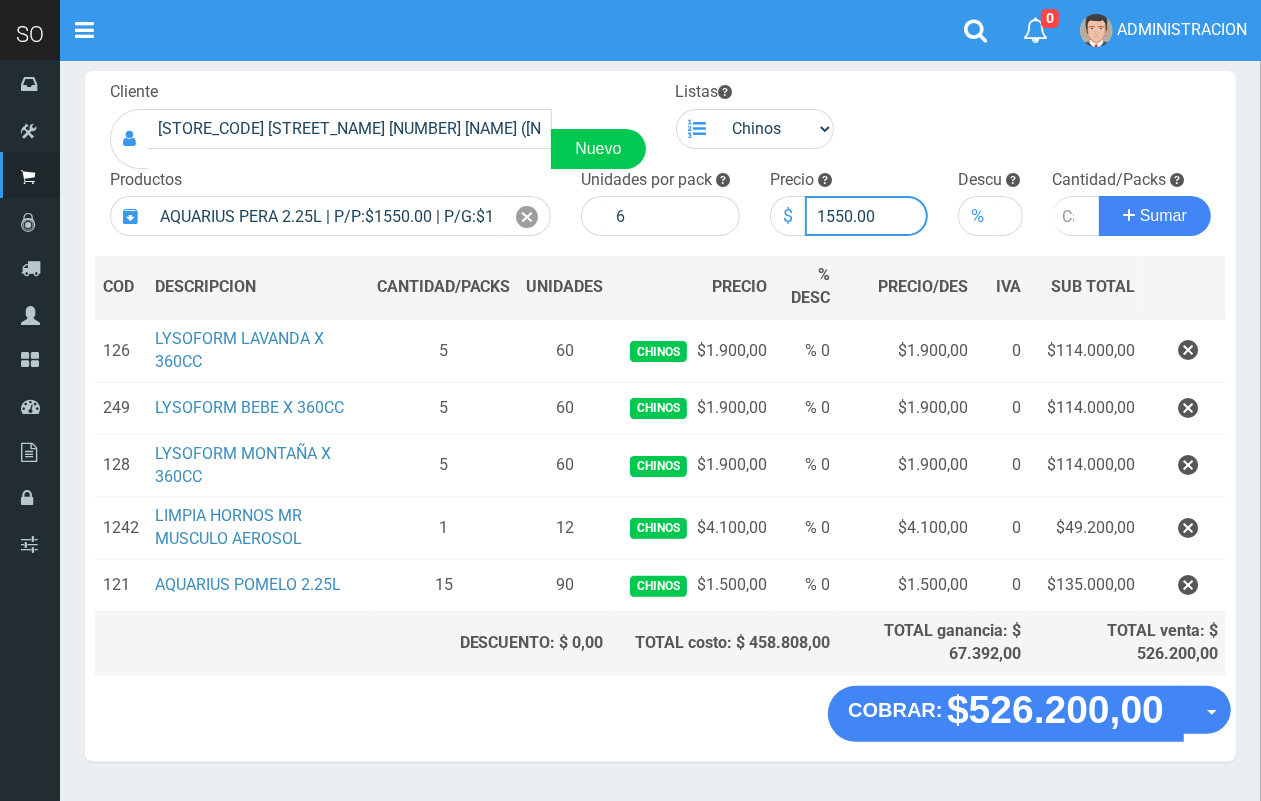 click on "1550.00" at bounding box center [867, 216] 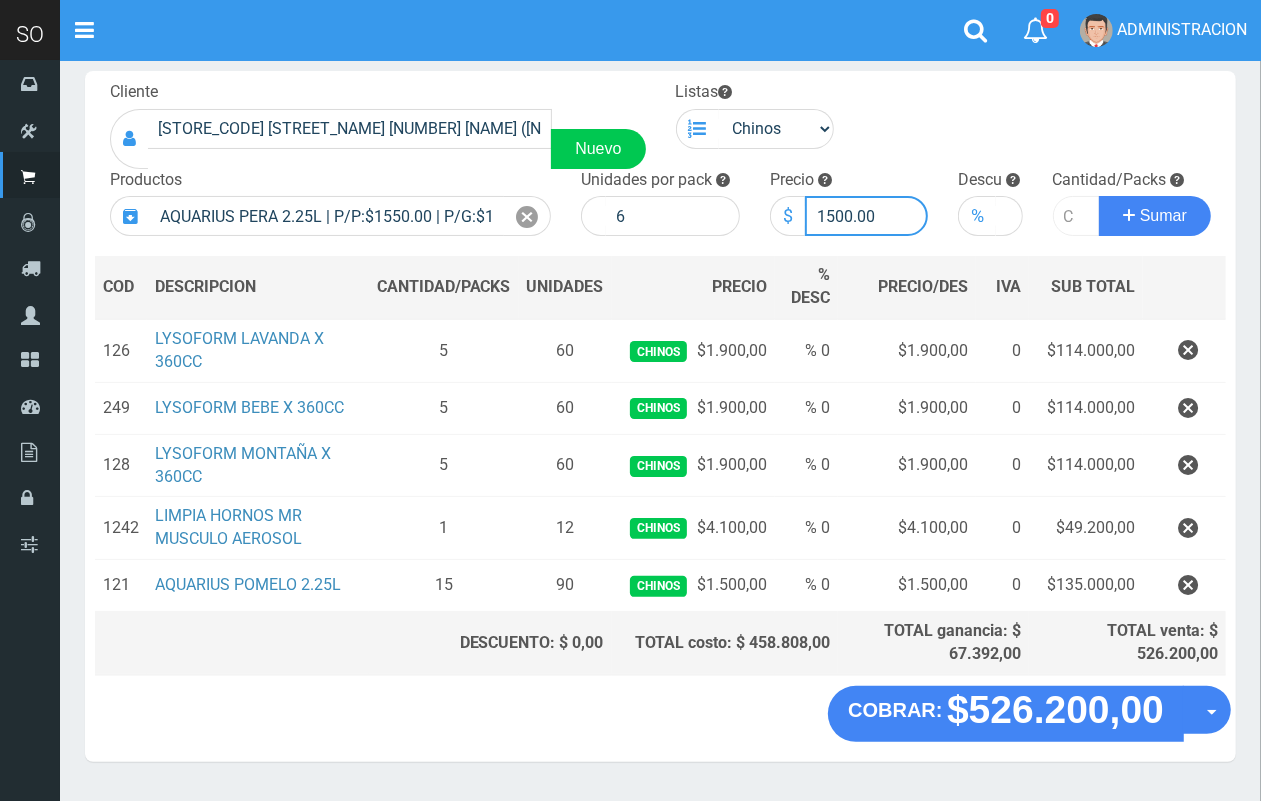 type on "1500.00" 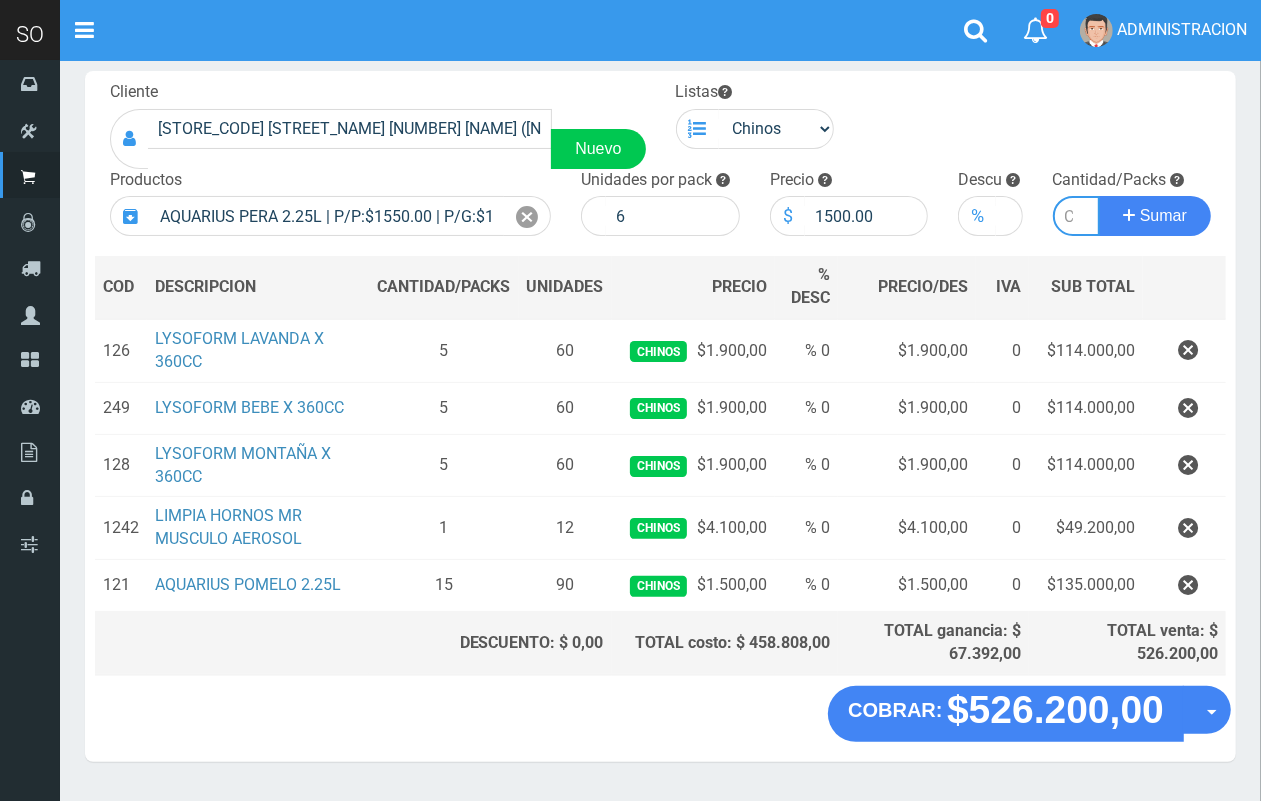 click at bounding box center (1077, 216) 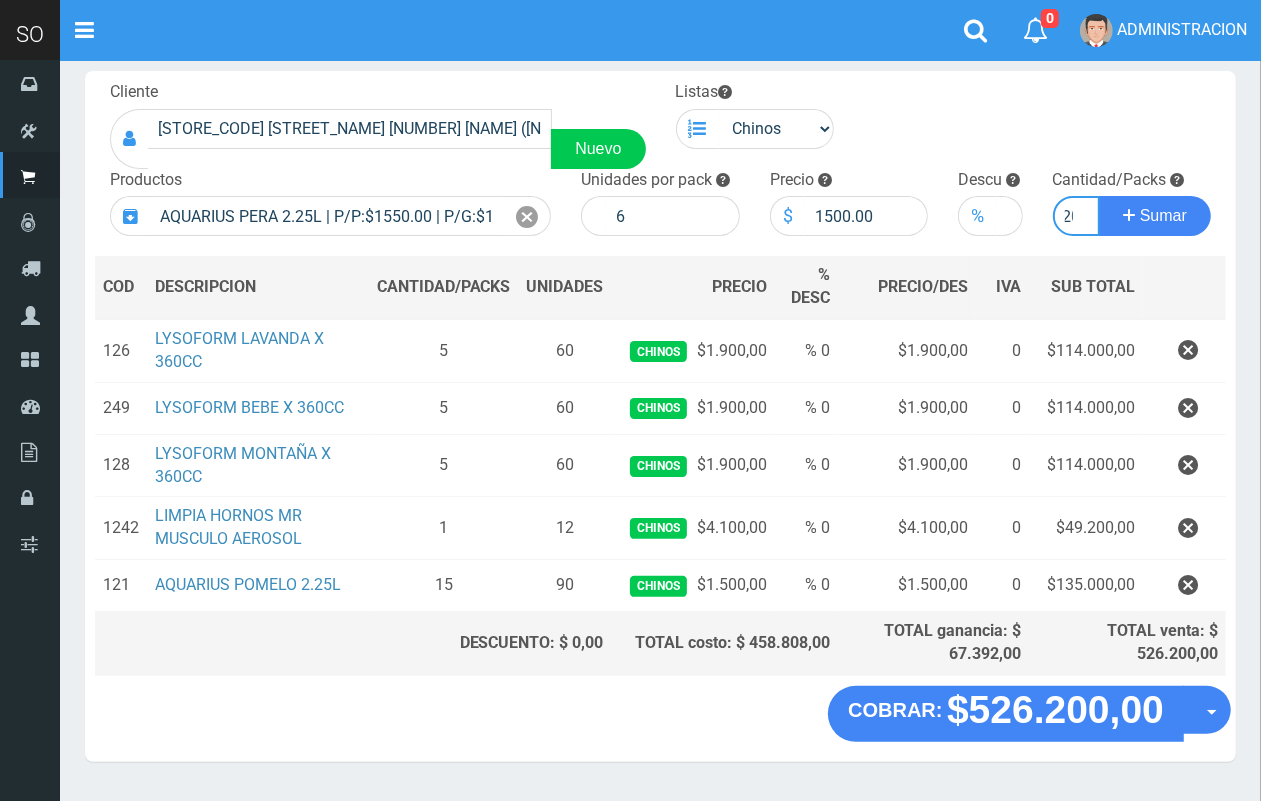 scroll, scrollTop: 0, scrollLeft: 11, axis: horizontal 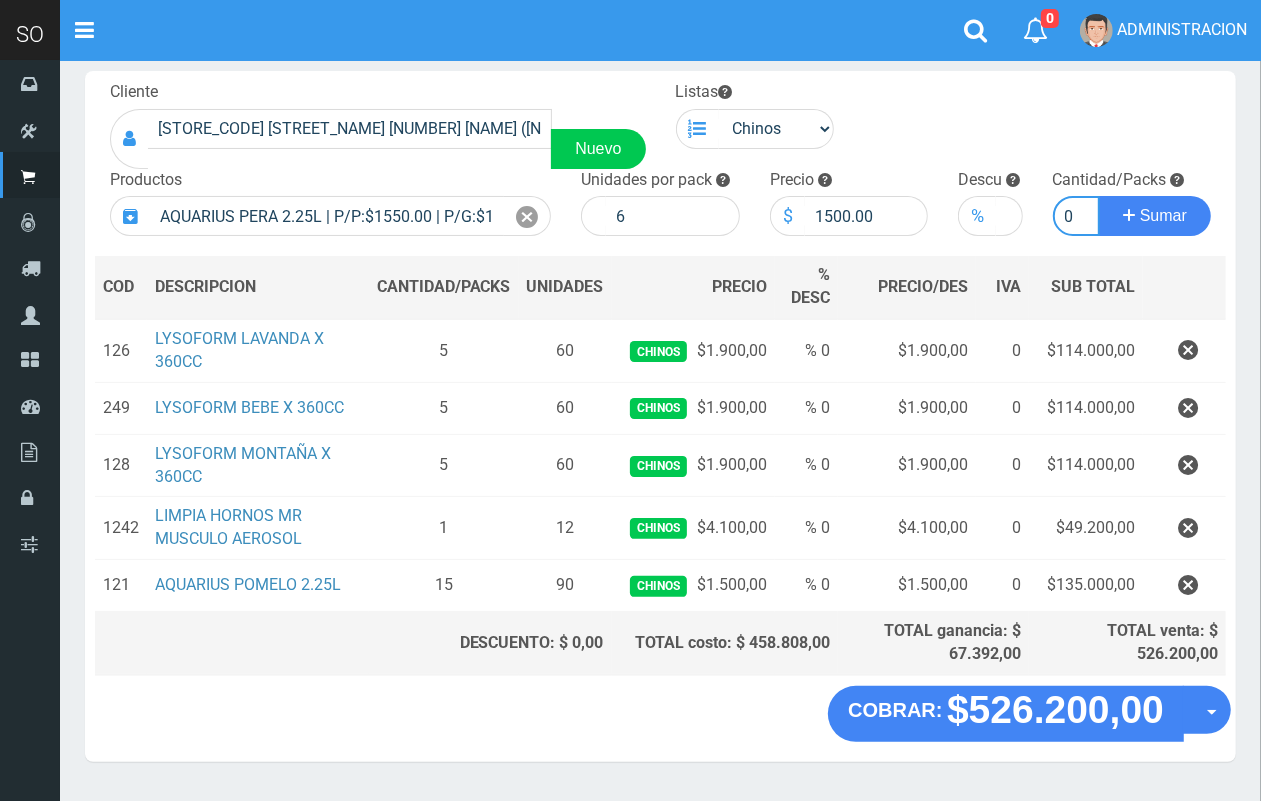 type on "20" 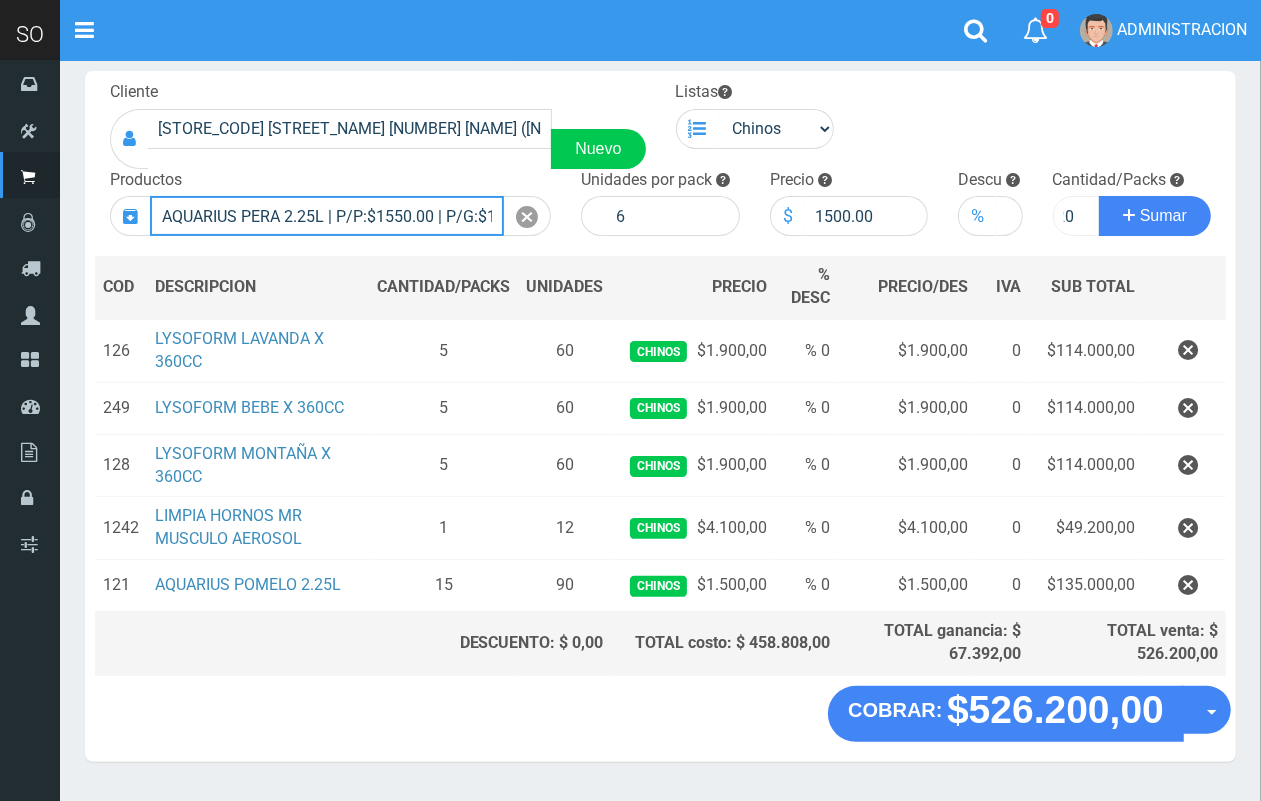 type 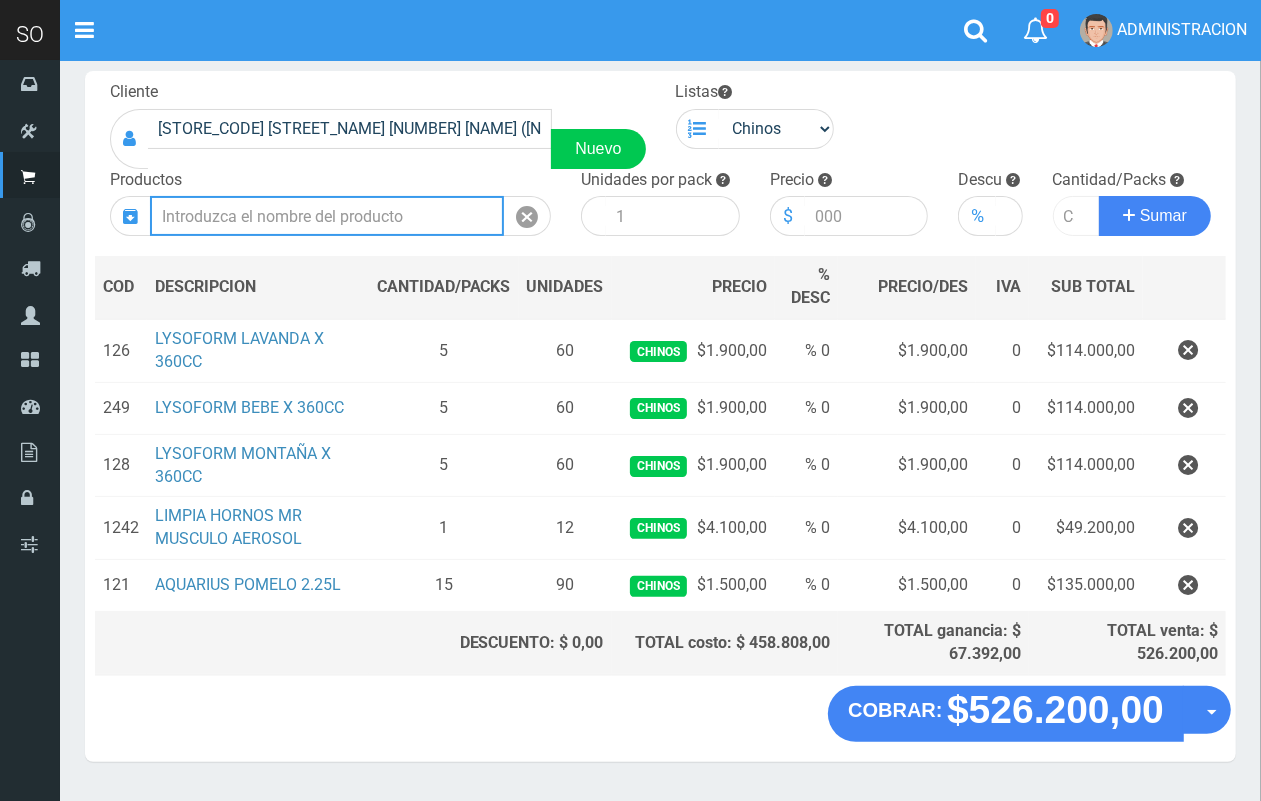 scroll, scrollTop: 0, scrollLeft: 0, axis: both 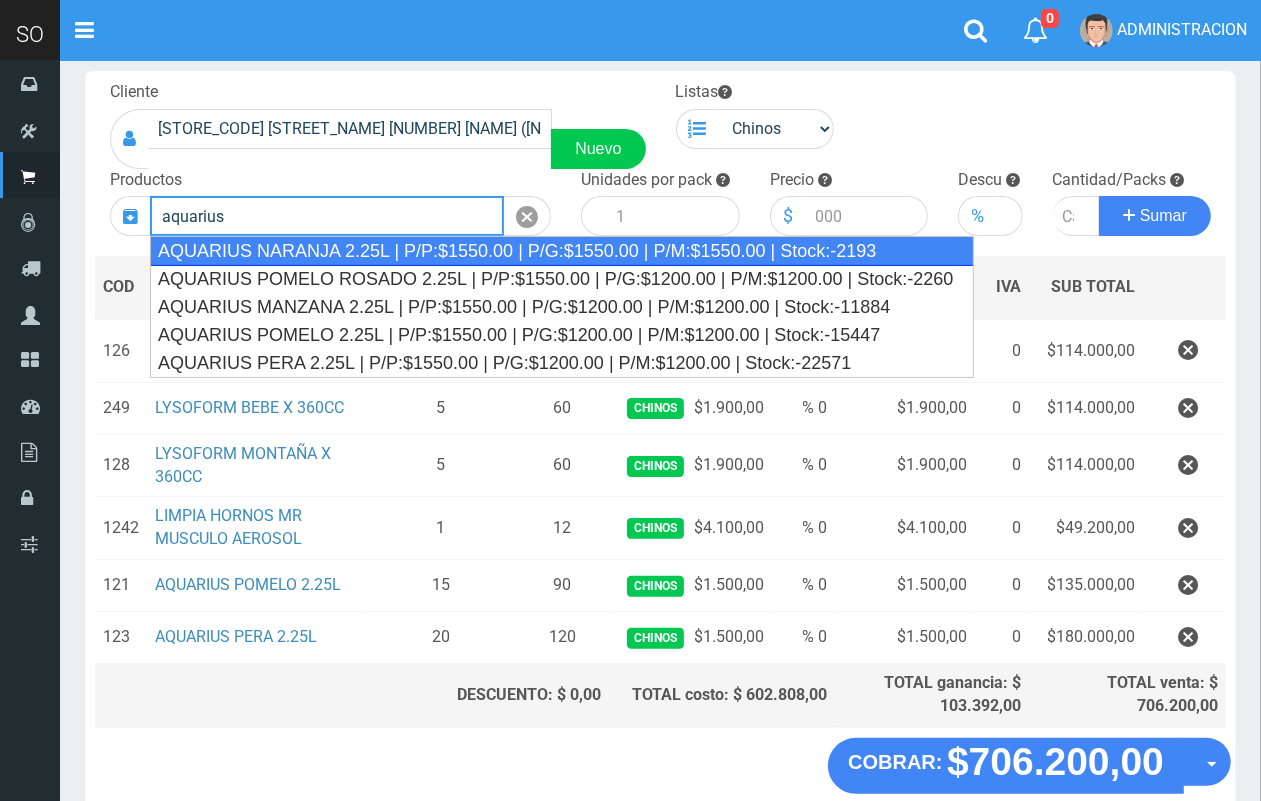 click on "AQUARIUS NARANJA 2.25L | P/P:$1550.00 | P/G:$1550.00 | P/M:$1550.00 | Stock:-2193" at bounding box center [562, 251] 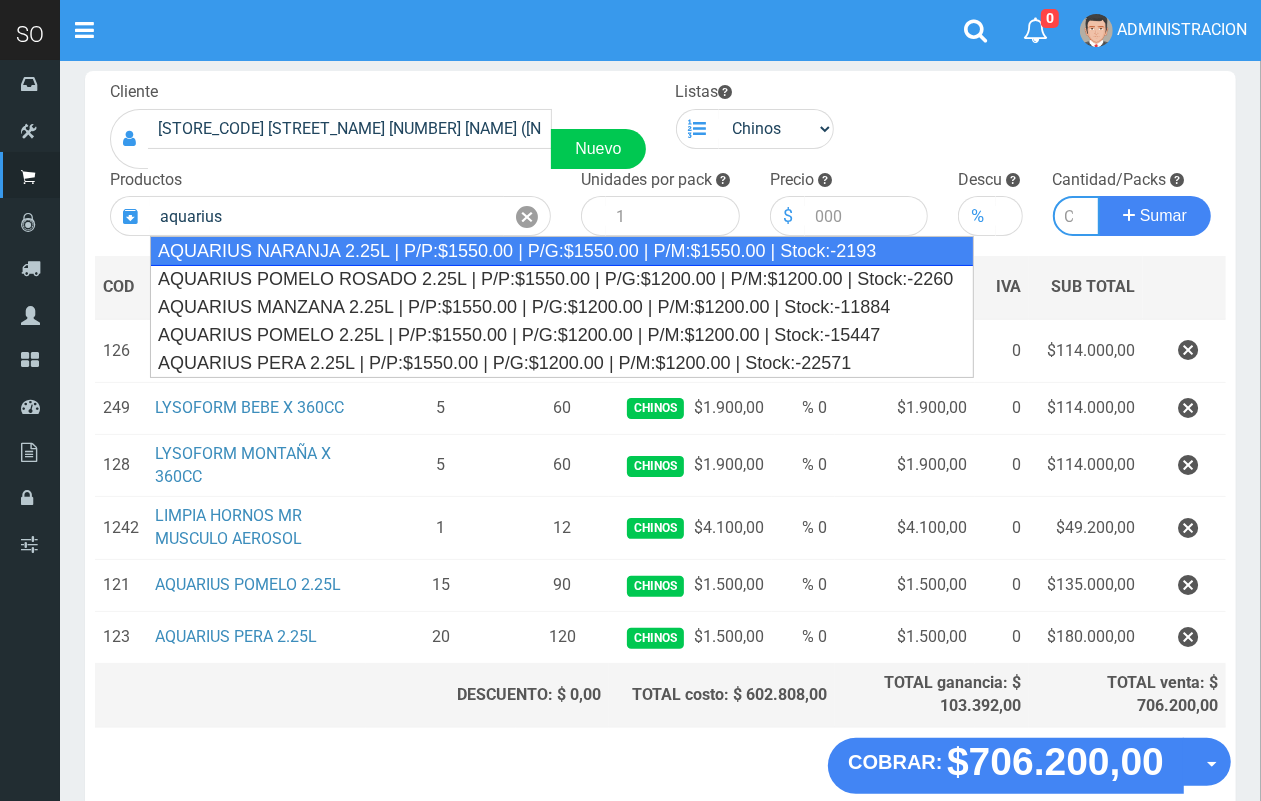 type on "AQUARIUS NARANJA 2.25L | P/P:$1550.00 | P/G:$1550.00 | P/M:$1550.00 | Stock:-2193" 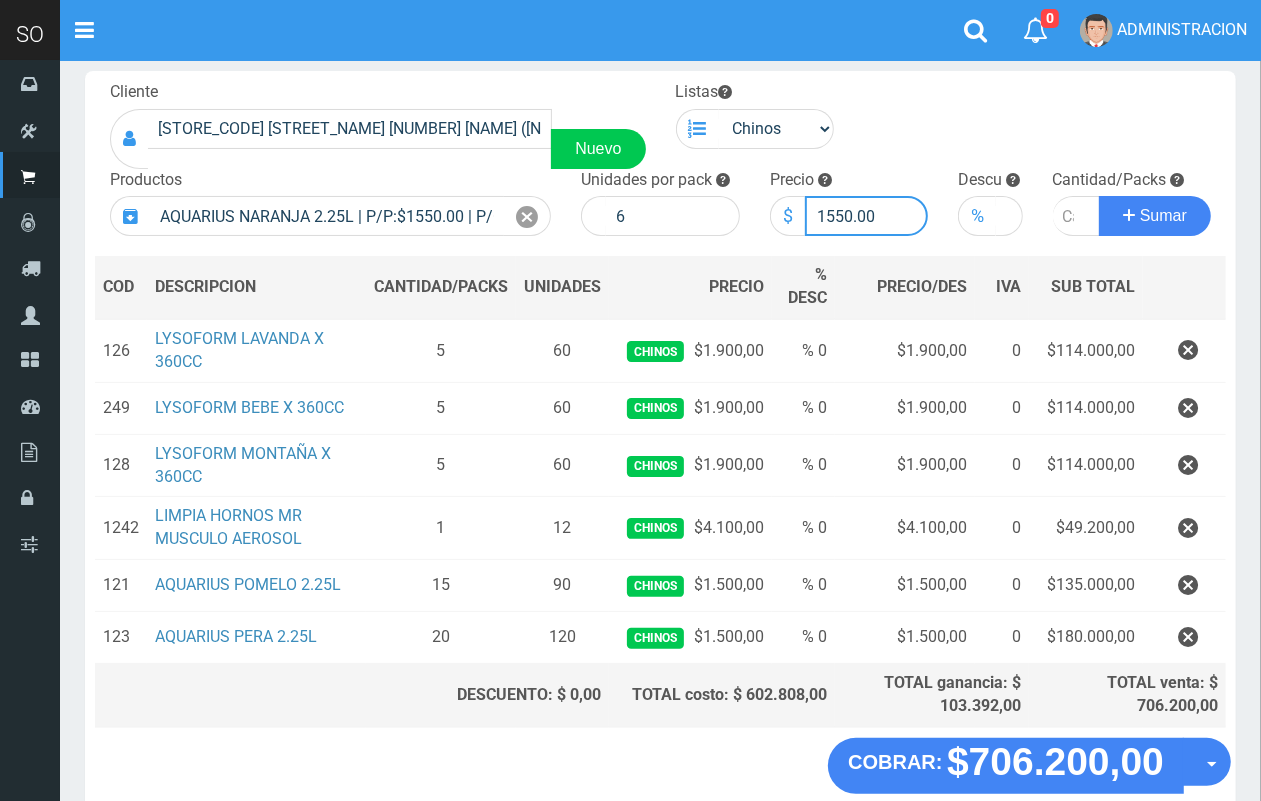 click on "1550.00" at bounding box center [867, 216] 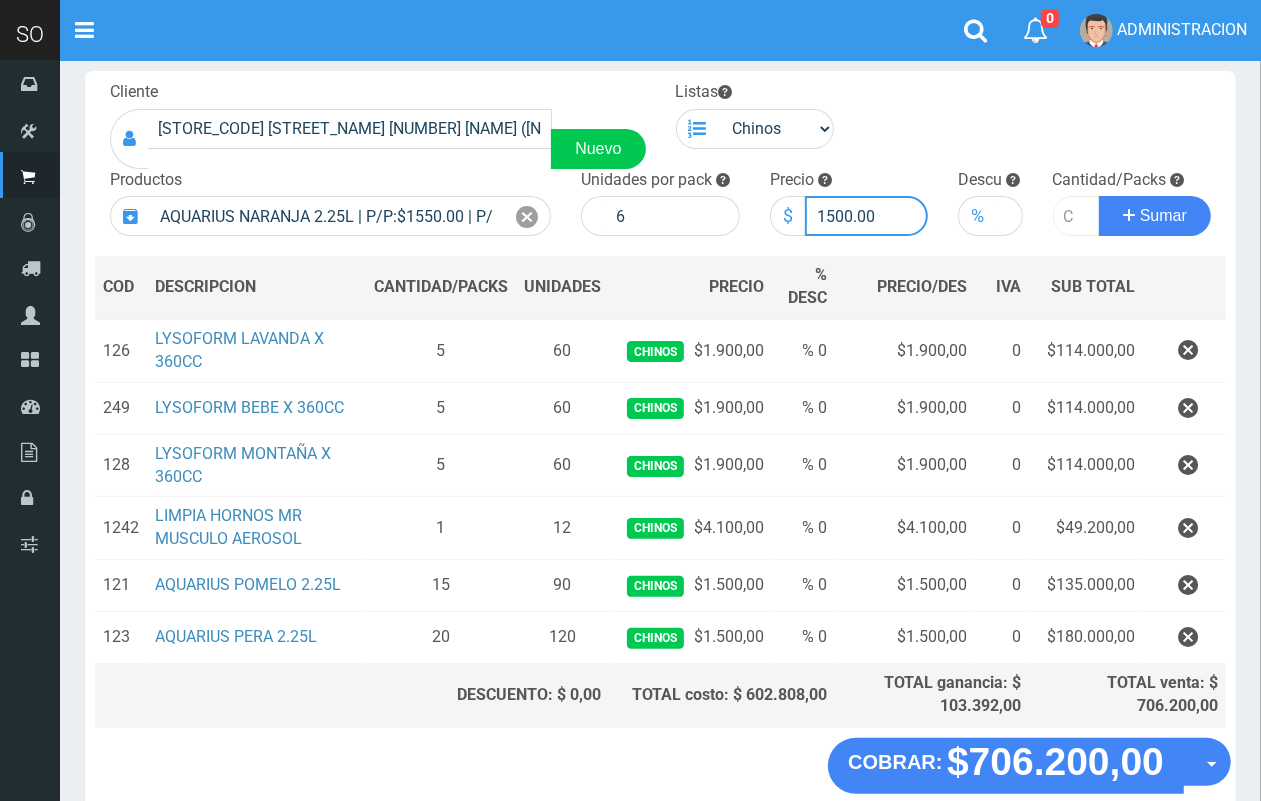 type on "1500.00" 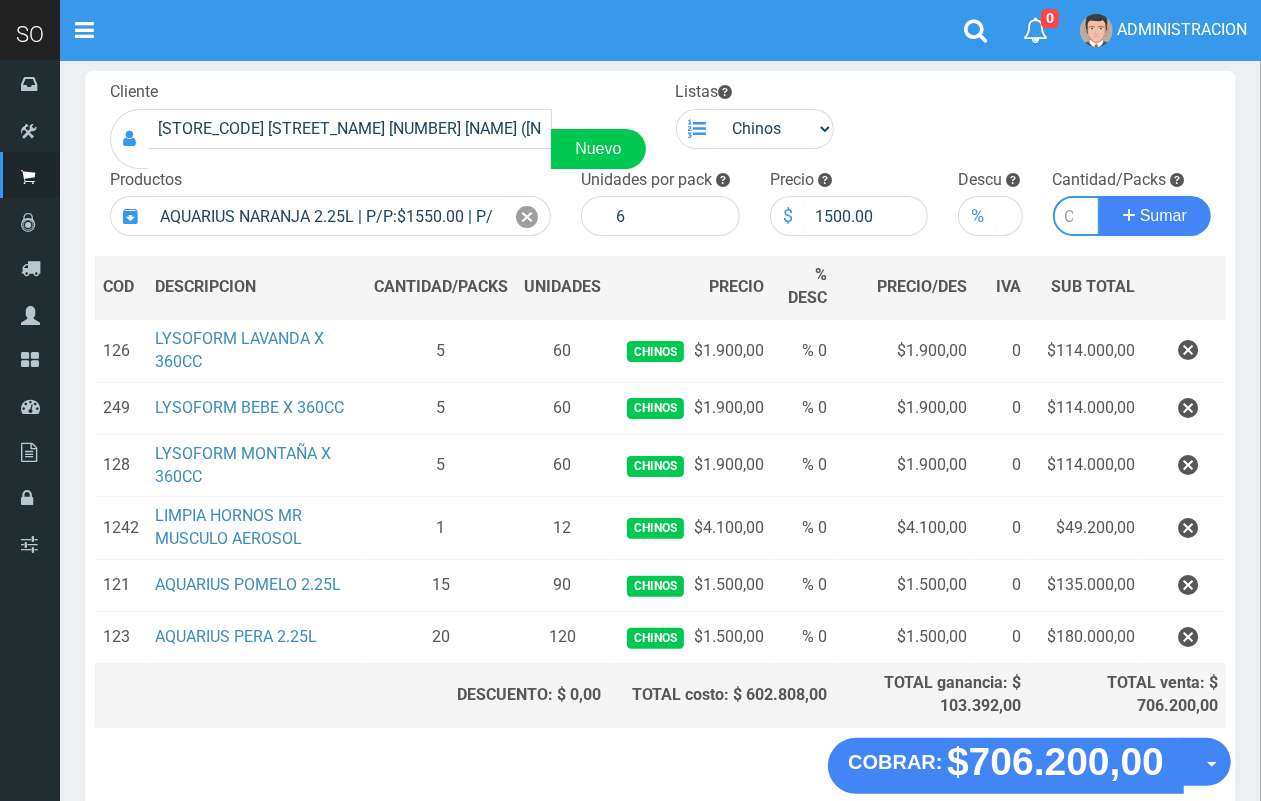 click at bounding box center [1077, 216] 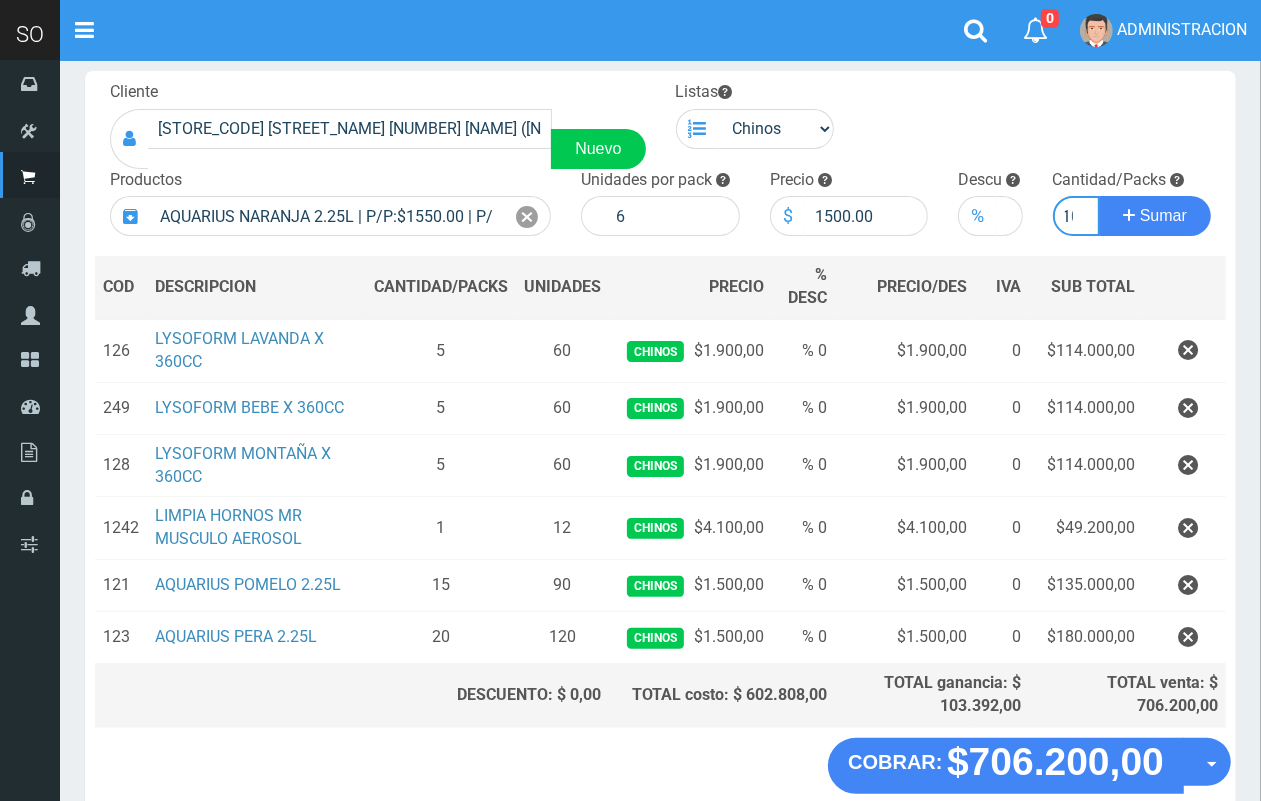 scroll, scrollTop: 0, scrollLeft: 11, axis: horizontal 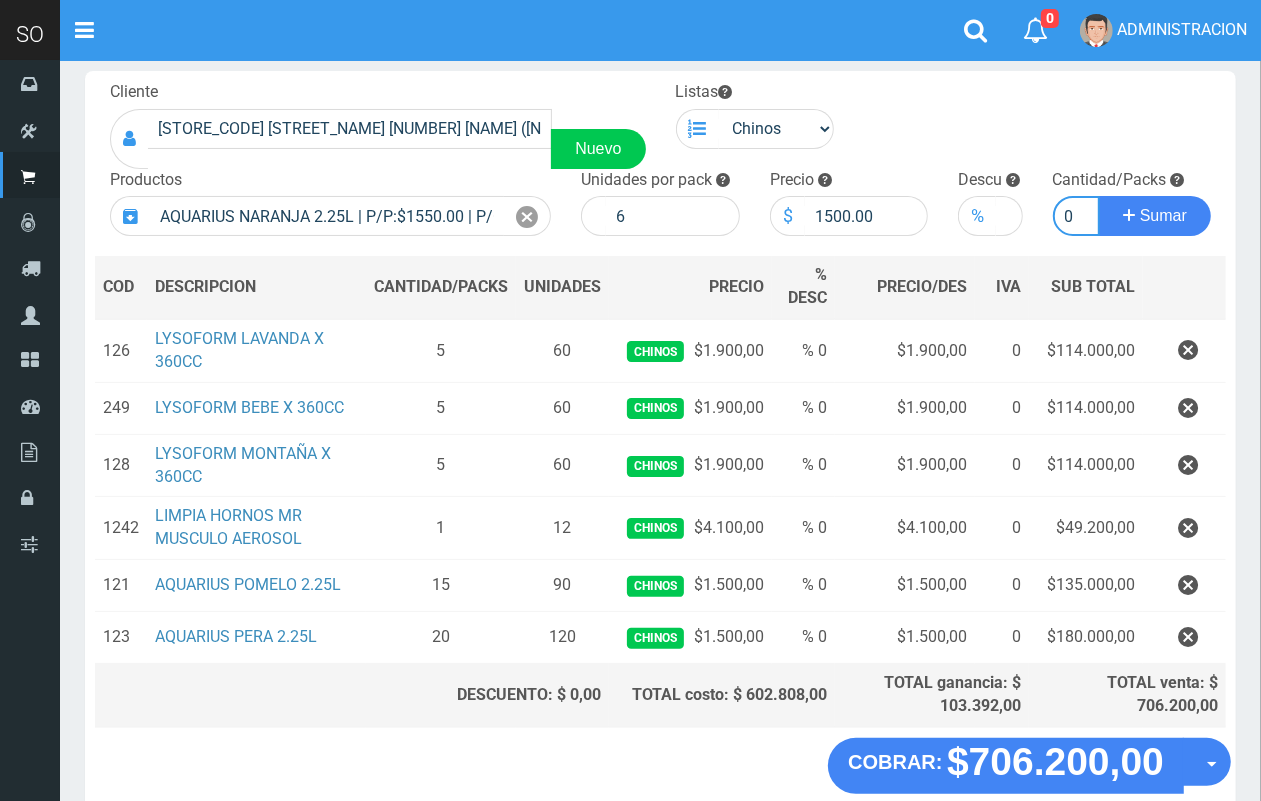 type on "10" 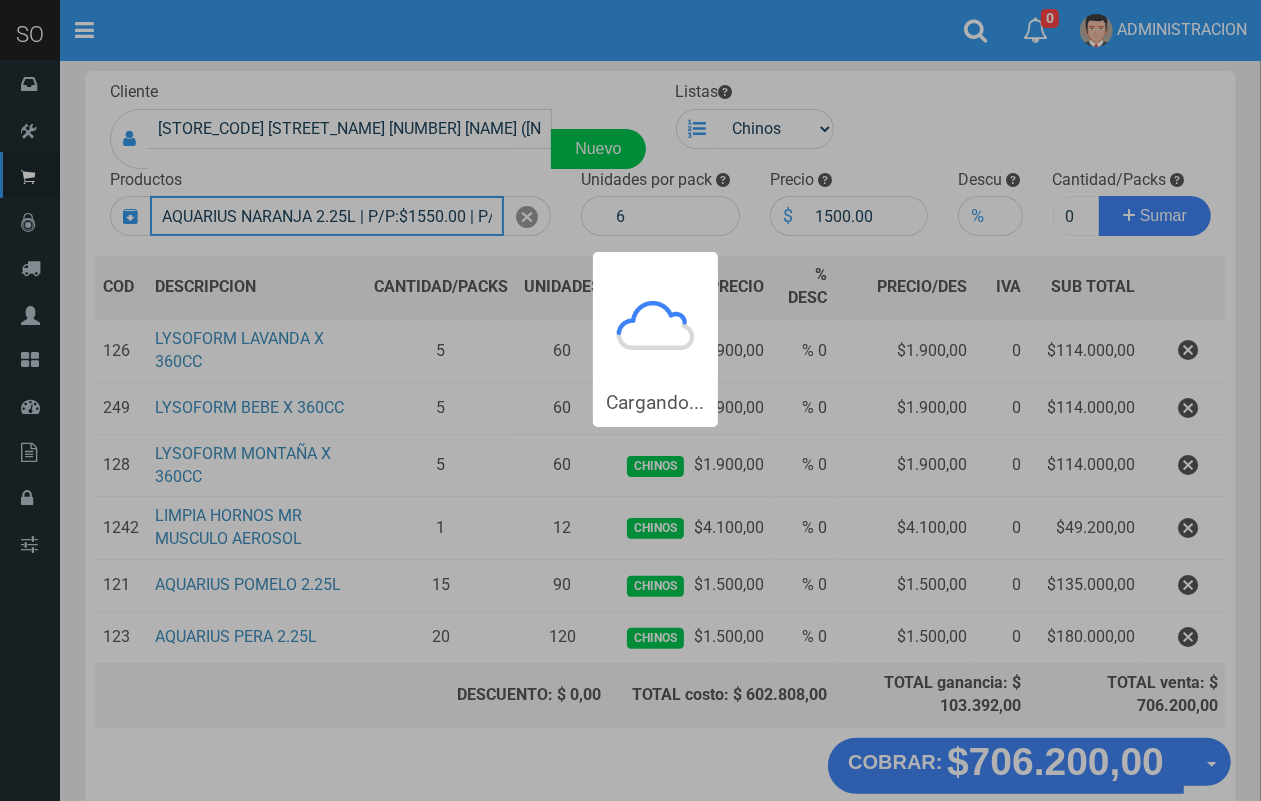 type 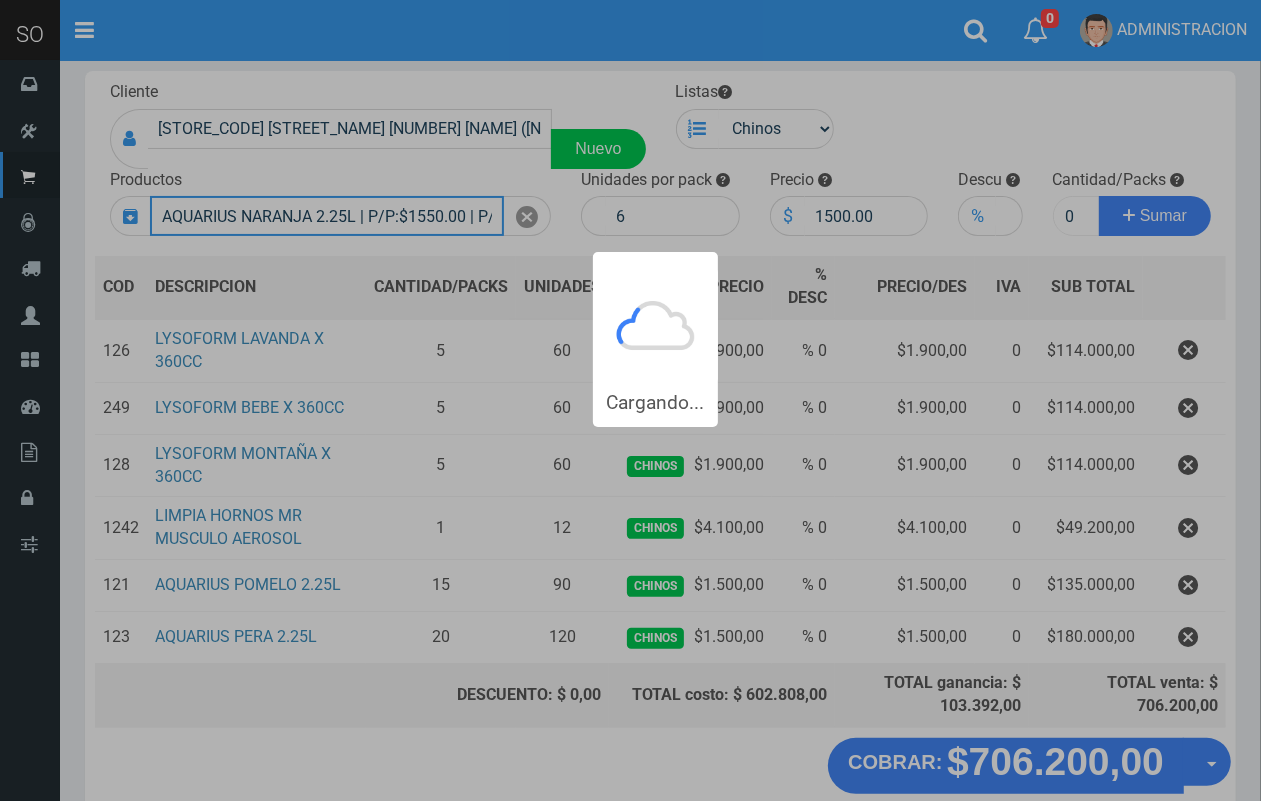 type 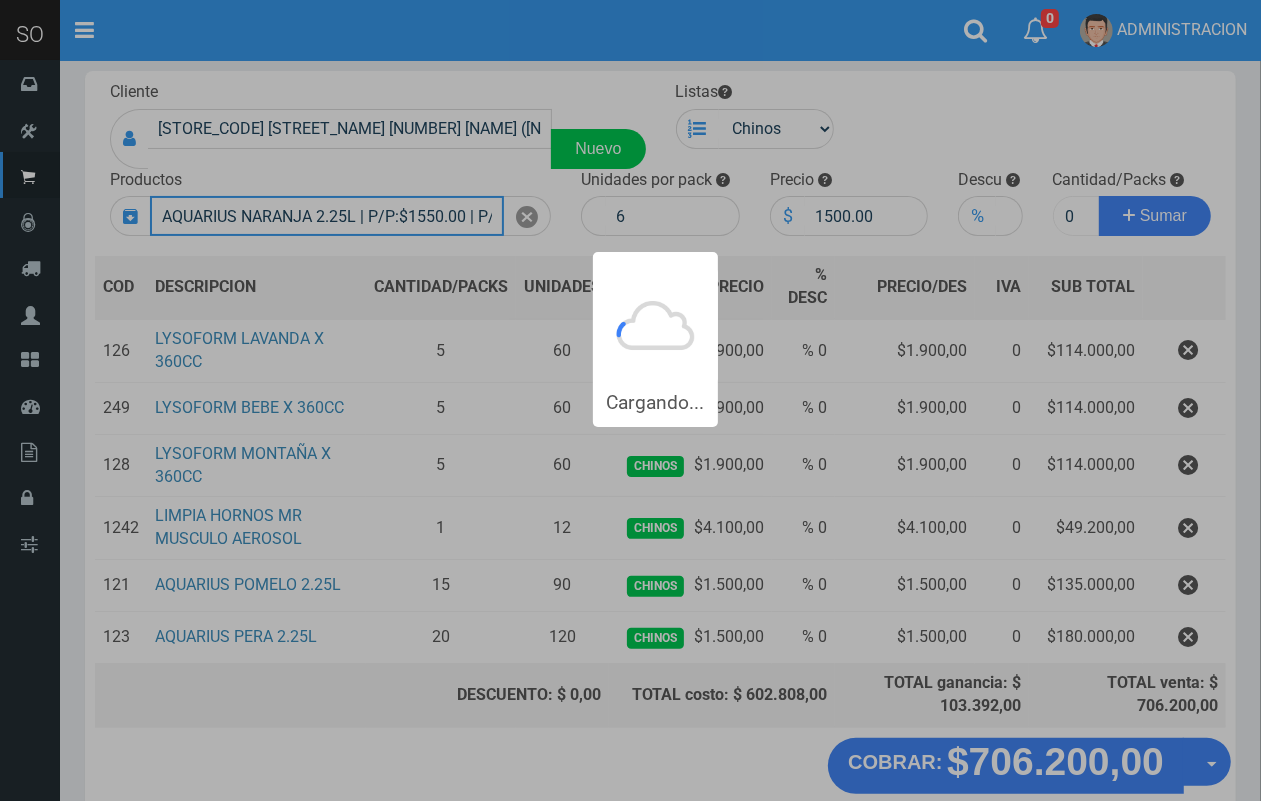 type 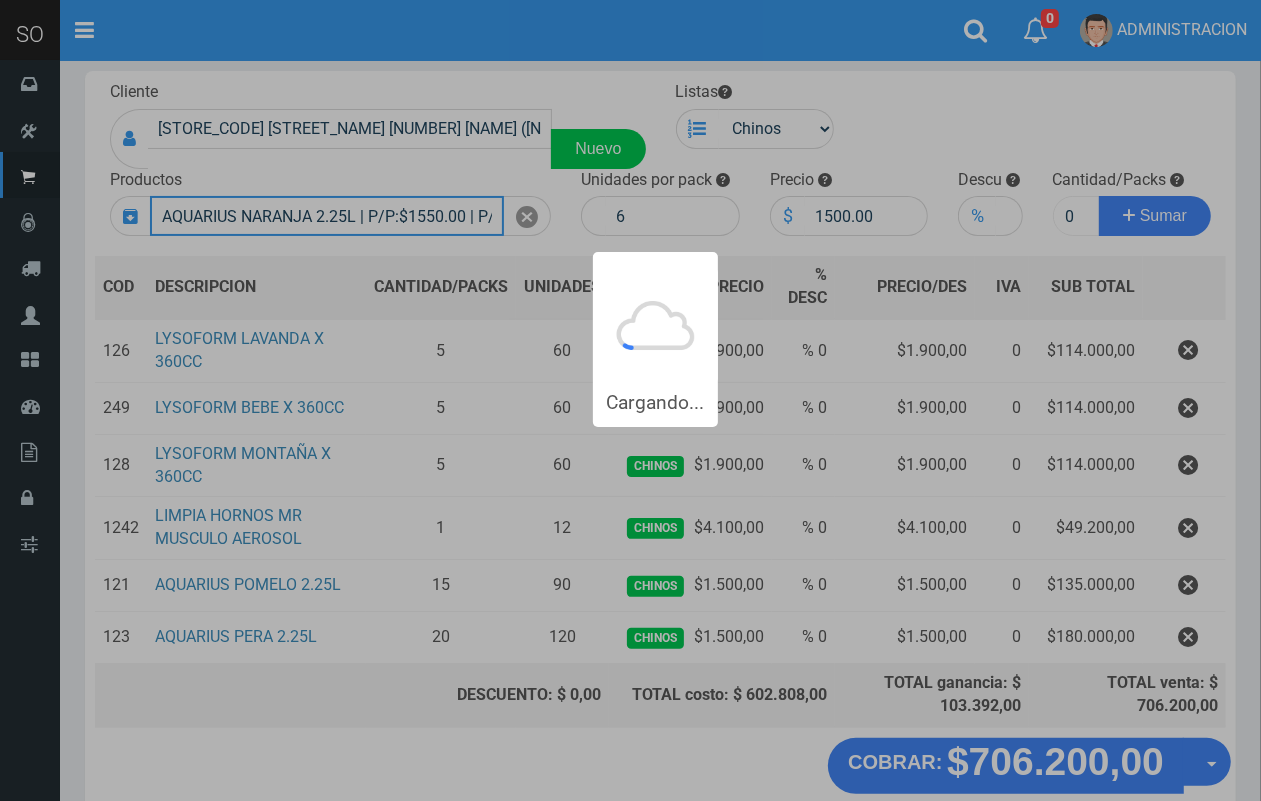 type 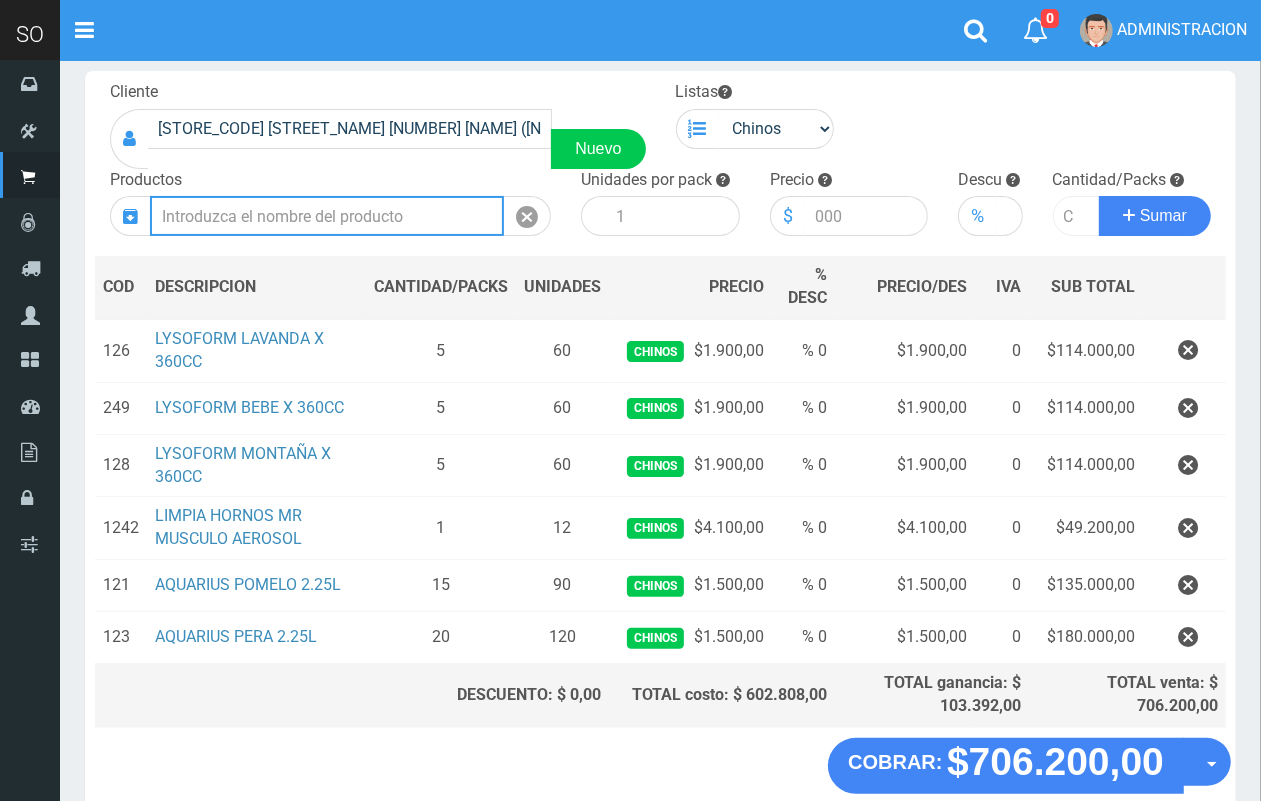 scroll, scrollTop: 0, scrollLeft: 0, axis: both 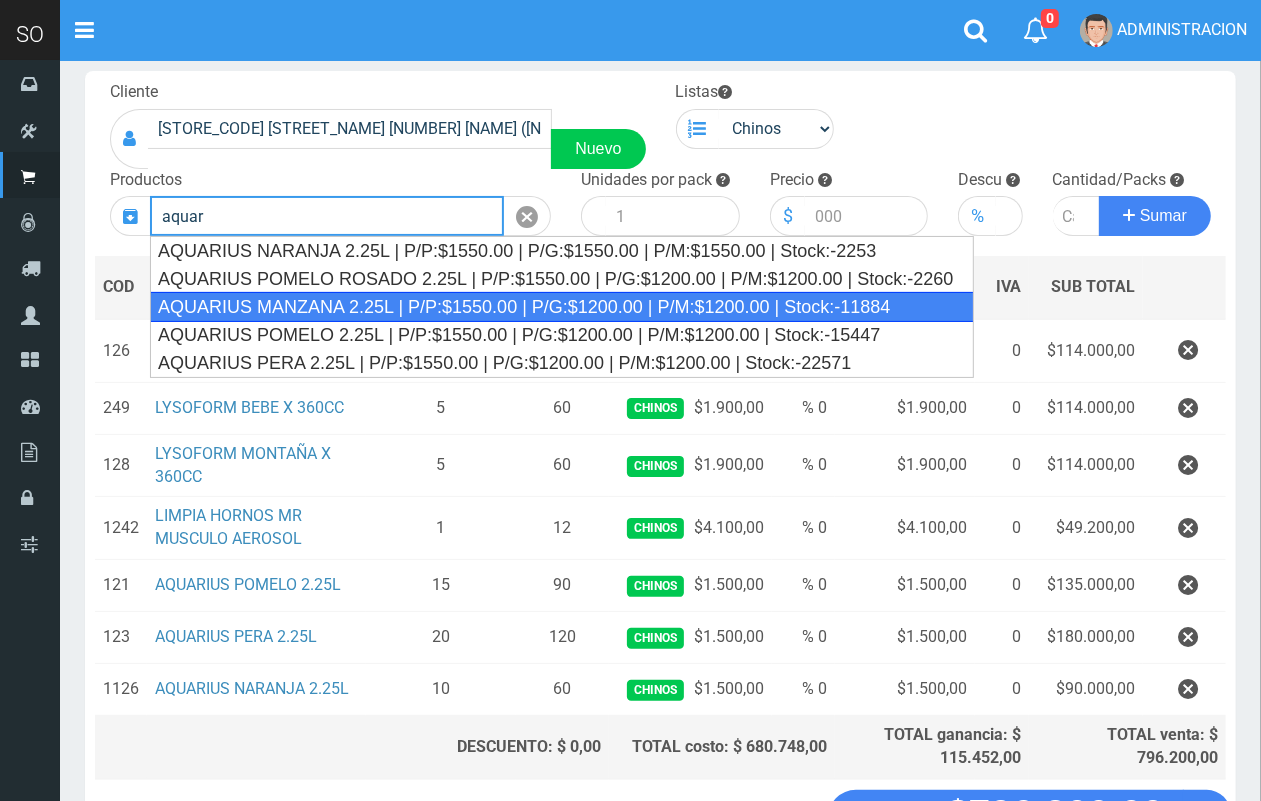click on "AQUARIUS MANZANA 2.25L | P/P:$1550.00 | P/G:$1200.00 | P/M:$1200.00 | Stock:-11884" at bounding box center [562, 307] 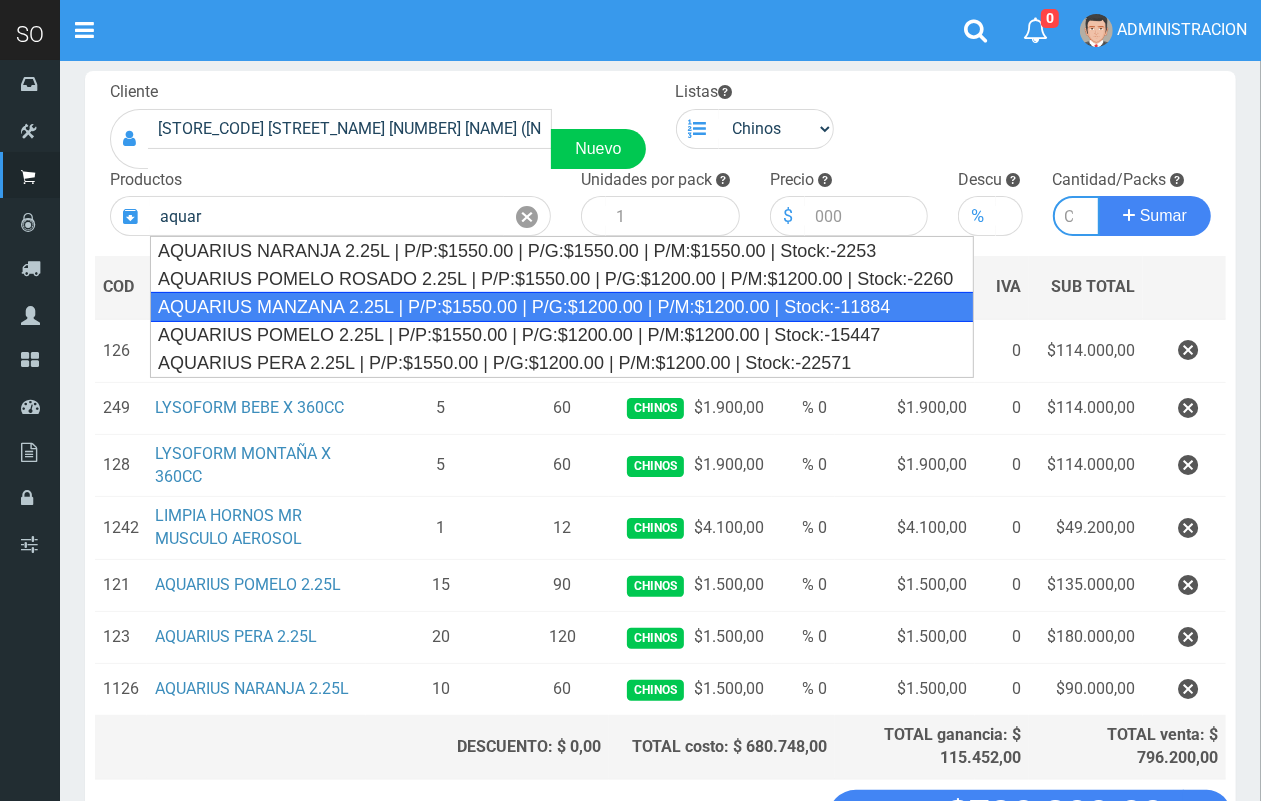 type on "AQUARIUS MANZANA 2.25L | P/P:$1550.00 | P/G:$1200.00 | P/M:$1200.00 | Stock:-11884" 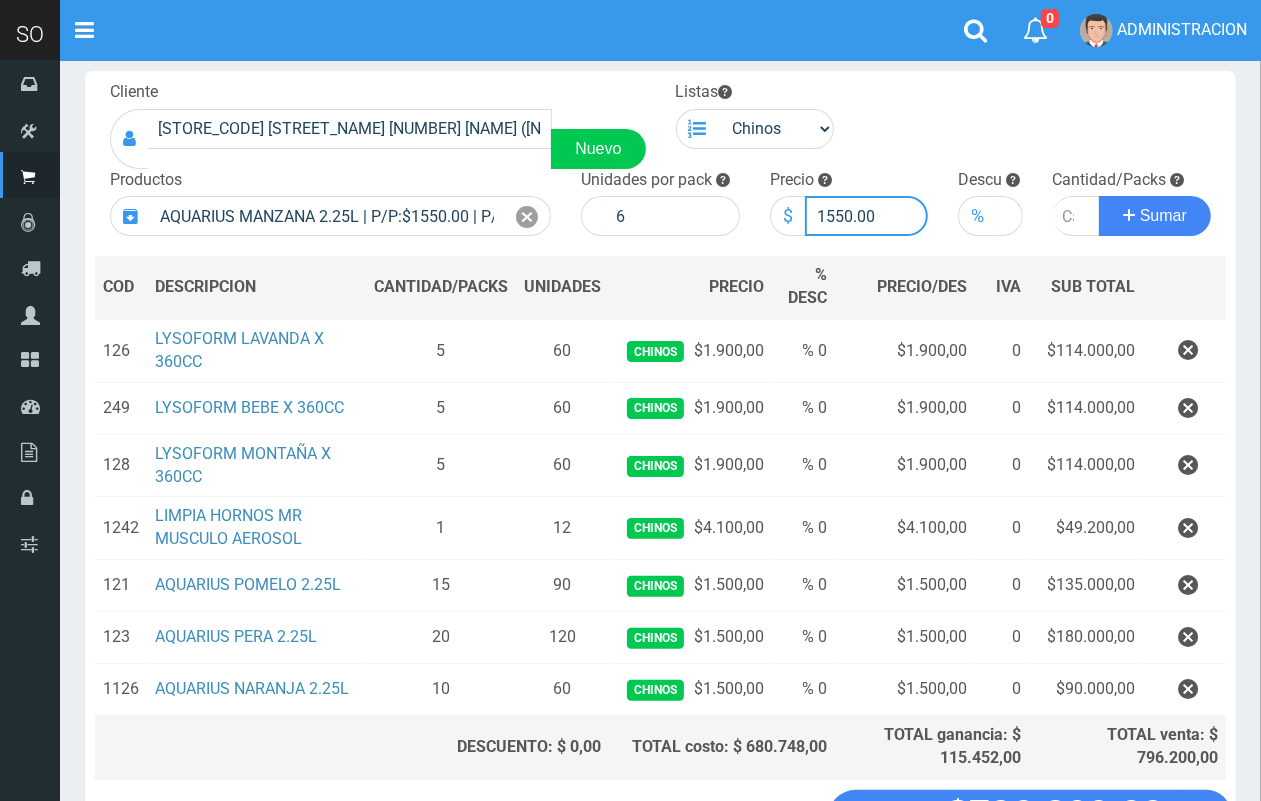 click on "1550.00" at bounding box center (867, 216) 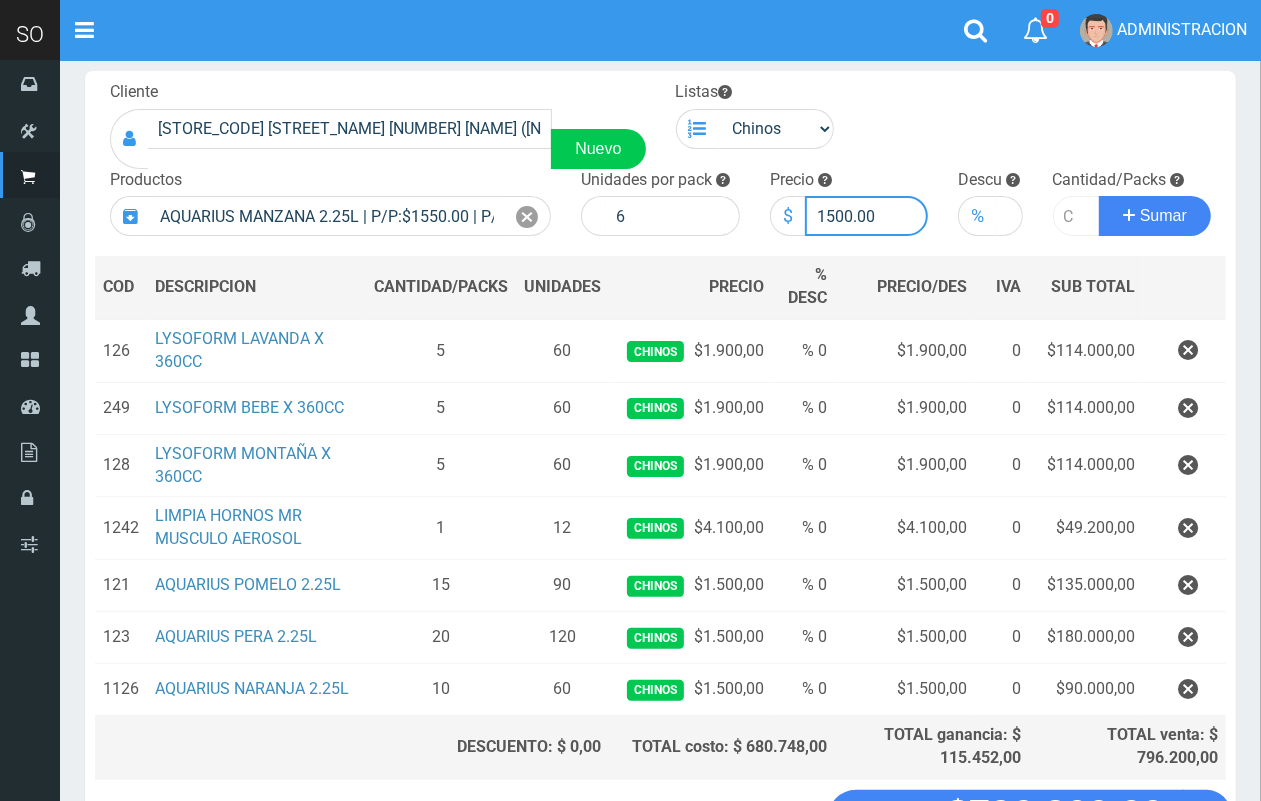 type on "1500.00" 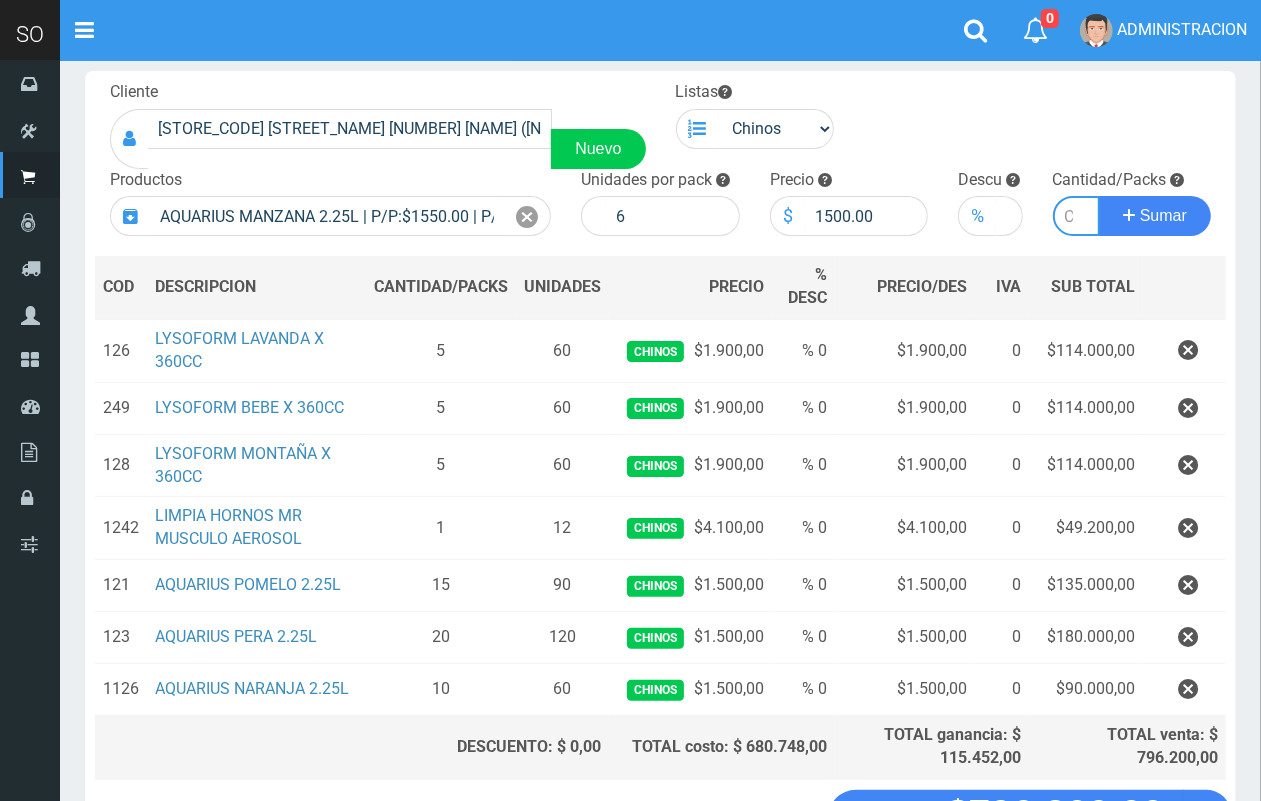 click at bounding box center [1077, 216] 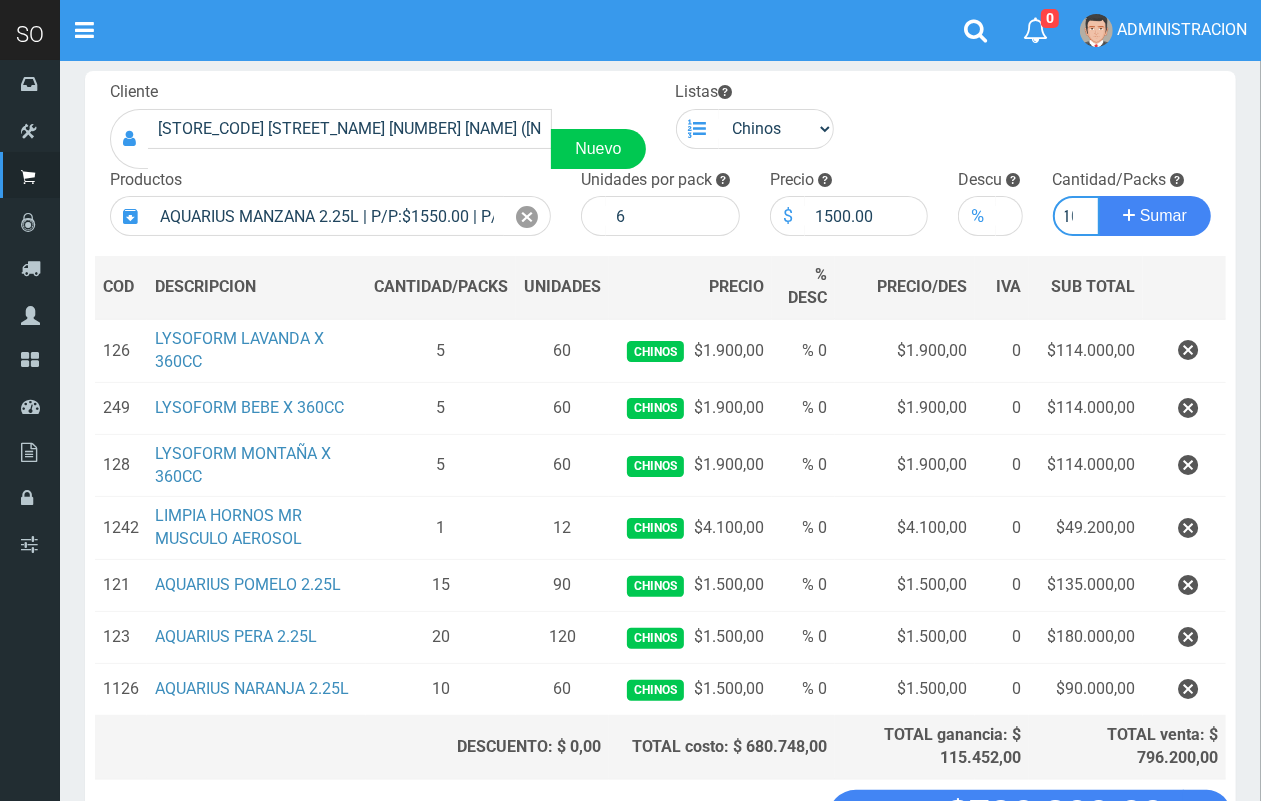 scroll, scrollTop: 0, scrollLeft: 11, axis: horizontal 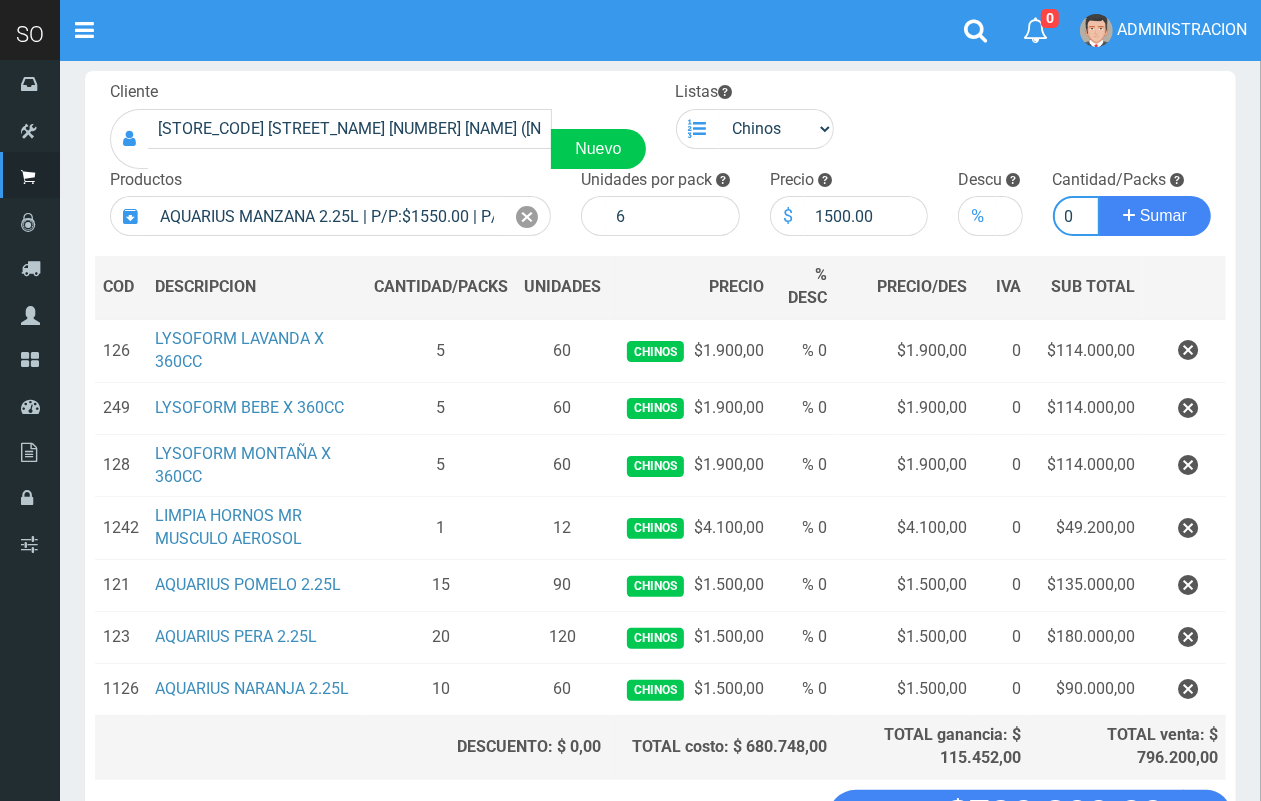 type on "10" 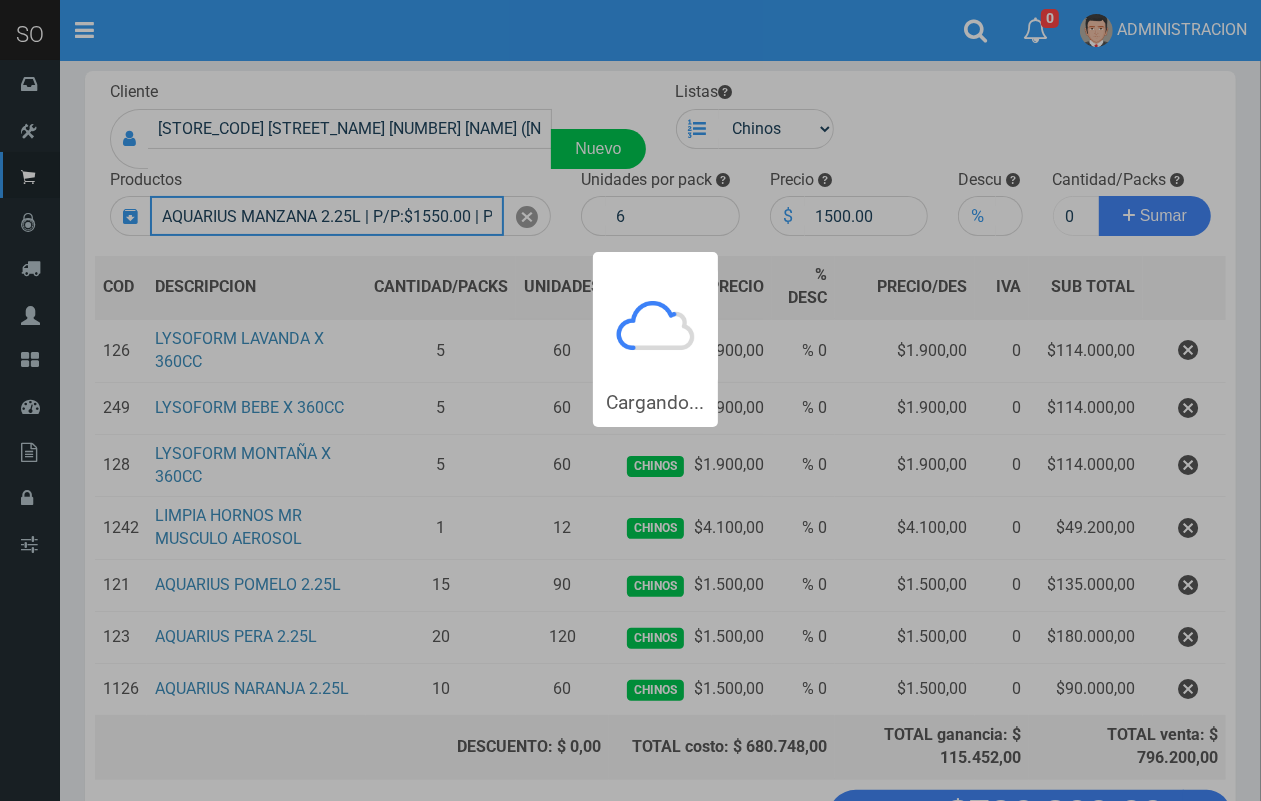 type 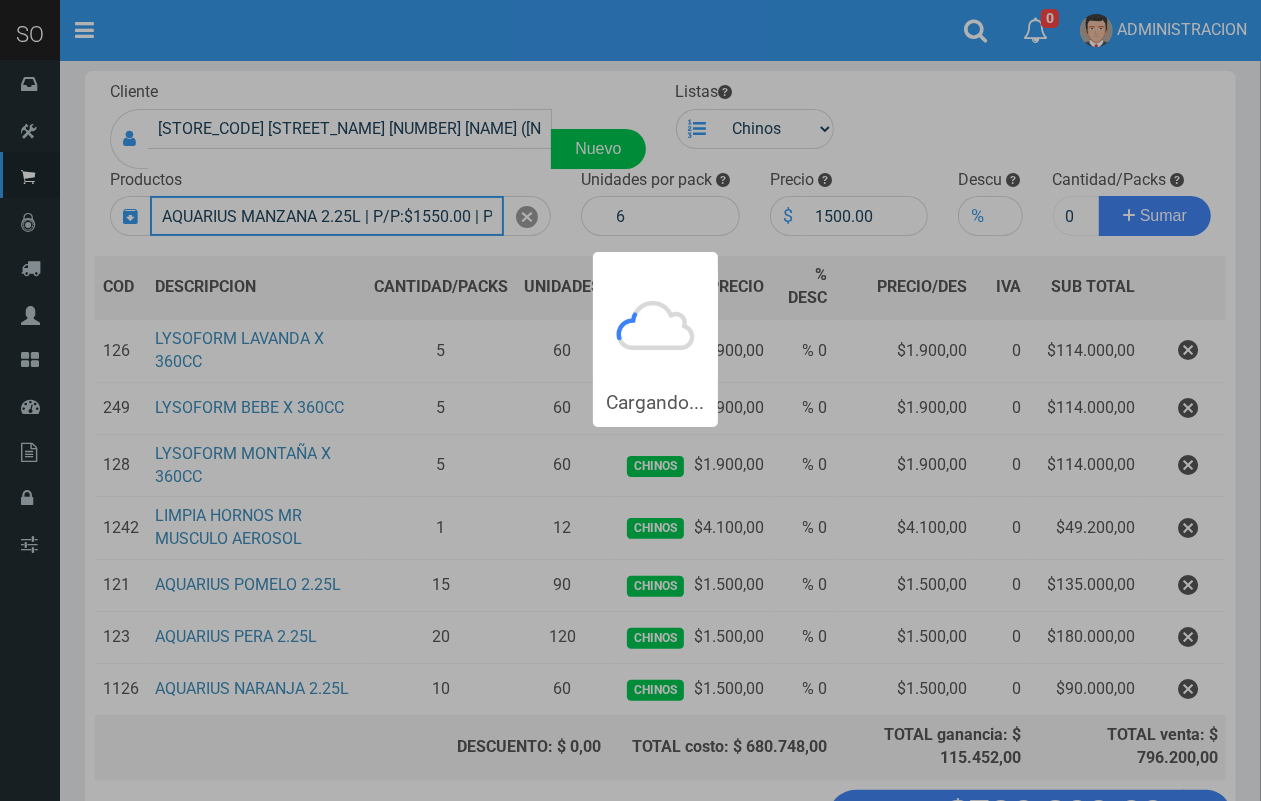 type 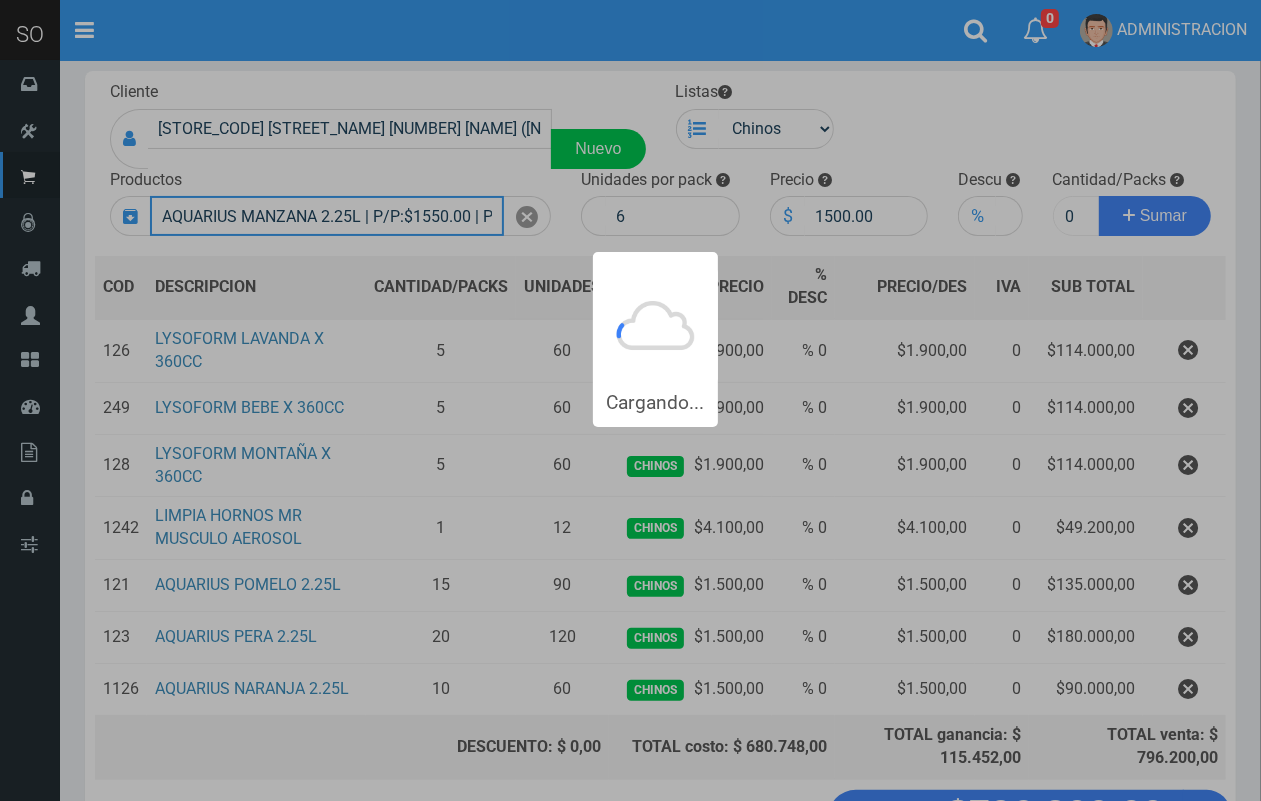 type 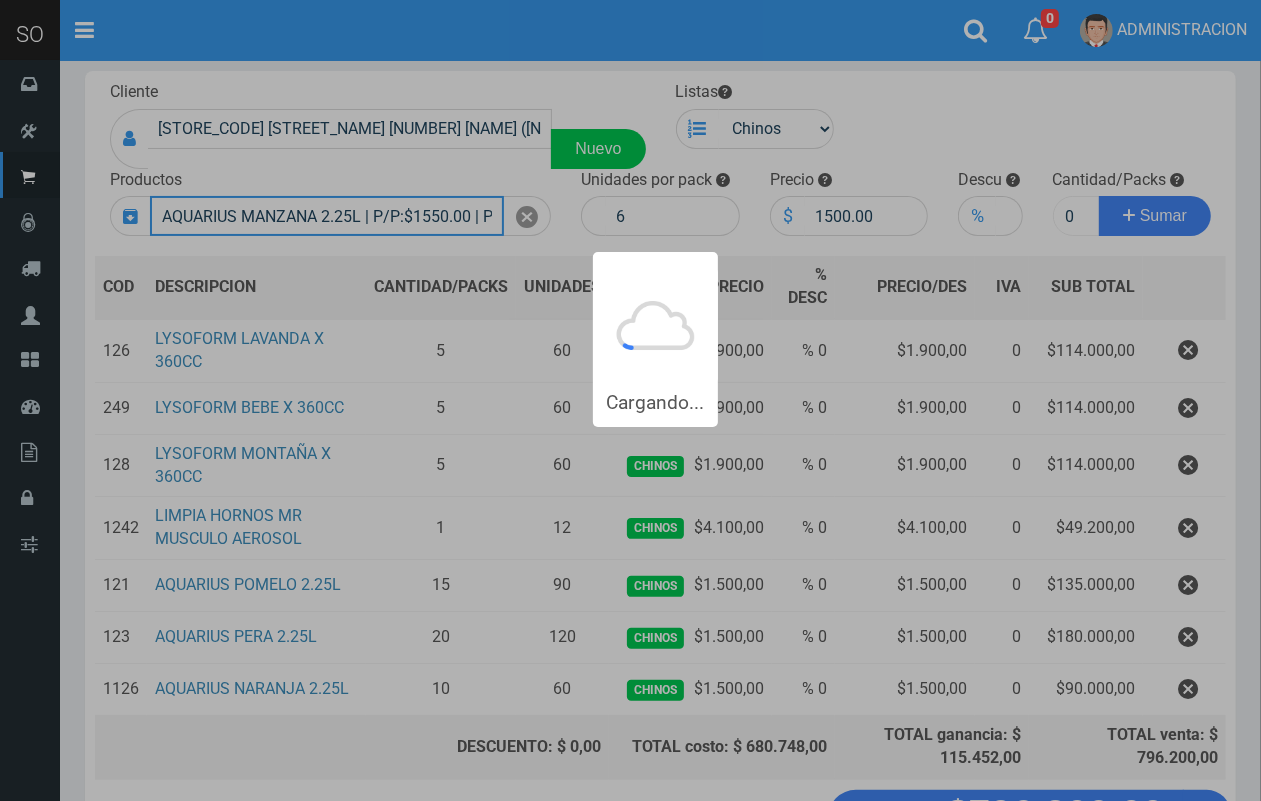 type 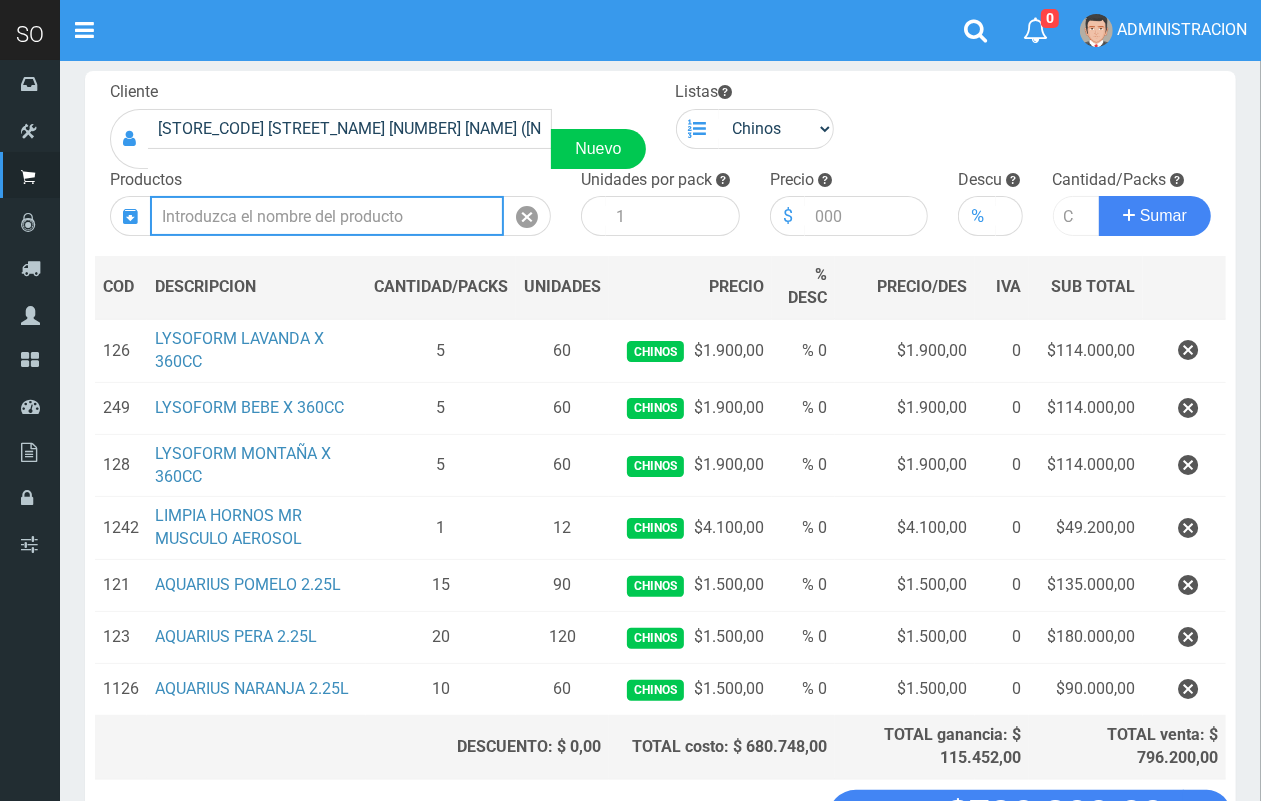 scroll, scrollTop: 0, scrollLeft: 0, axis: both 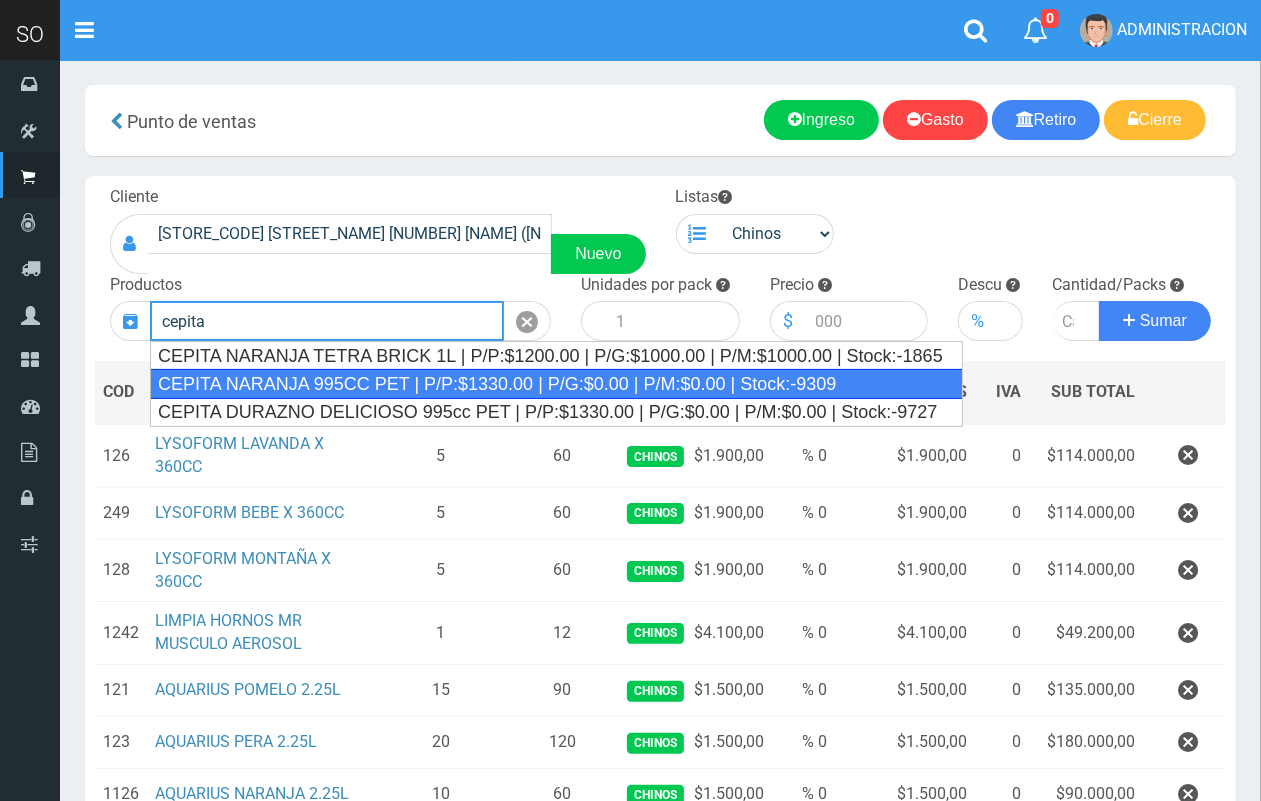 click on "CEPITA NARANJA 995CC PET | P/P:$1330.00 | P/G:$0.00 | P/M:$0.00 | Stock:-9309" at bounding box center (556, 384) 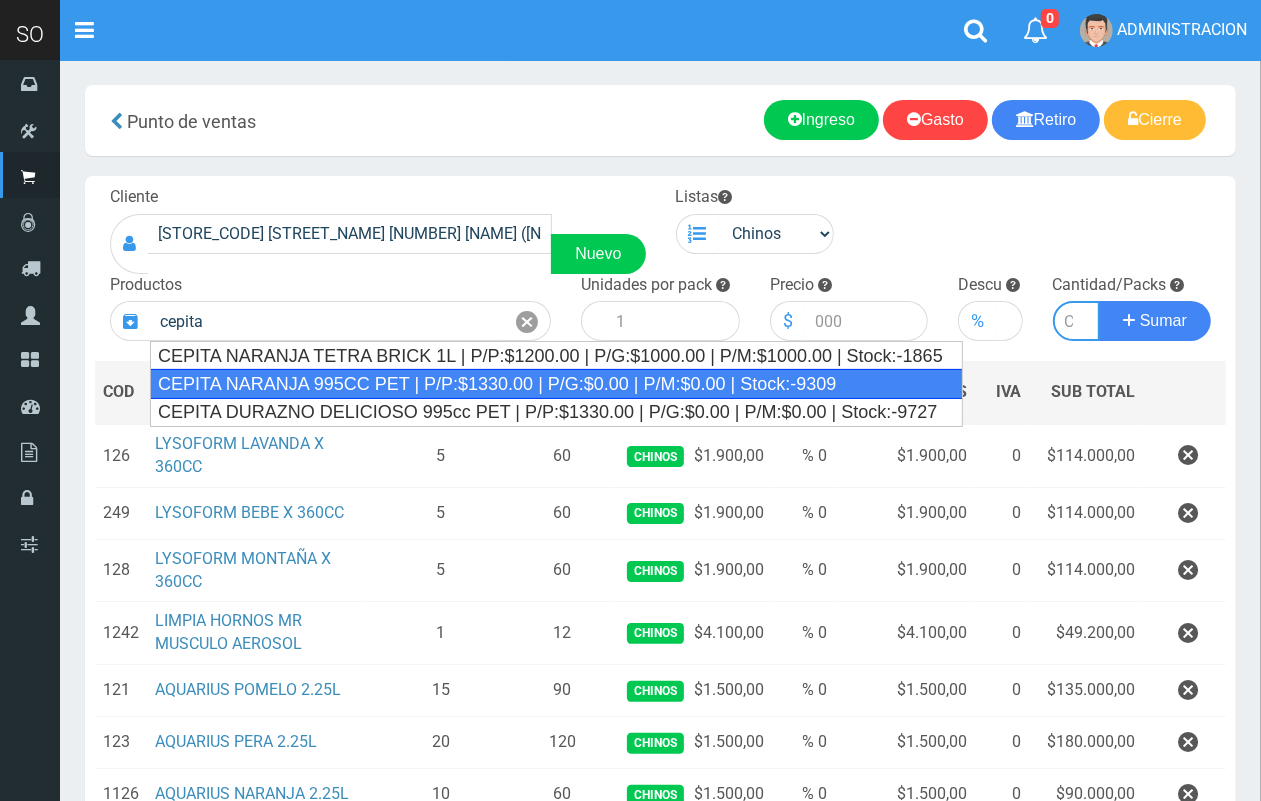 type on "CEPITA NARANJA 995CC PET | P/P:$1330.00 | P/G:$0.00 | P/M:$0.00 | Stock:-9309" 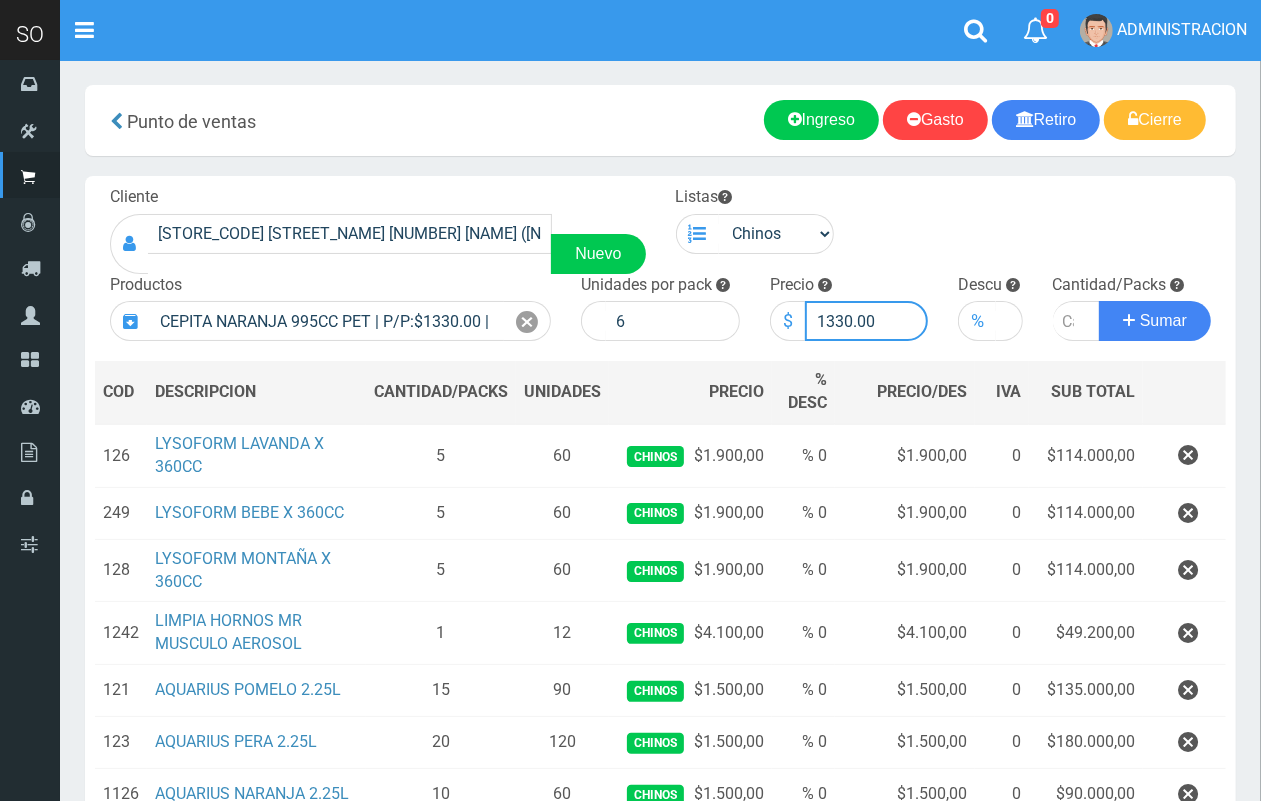 drag, startPoint x: 848, startPoint y: 320, endPoint x: 826, endPoint y: 318, distance: 22.090721 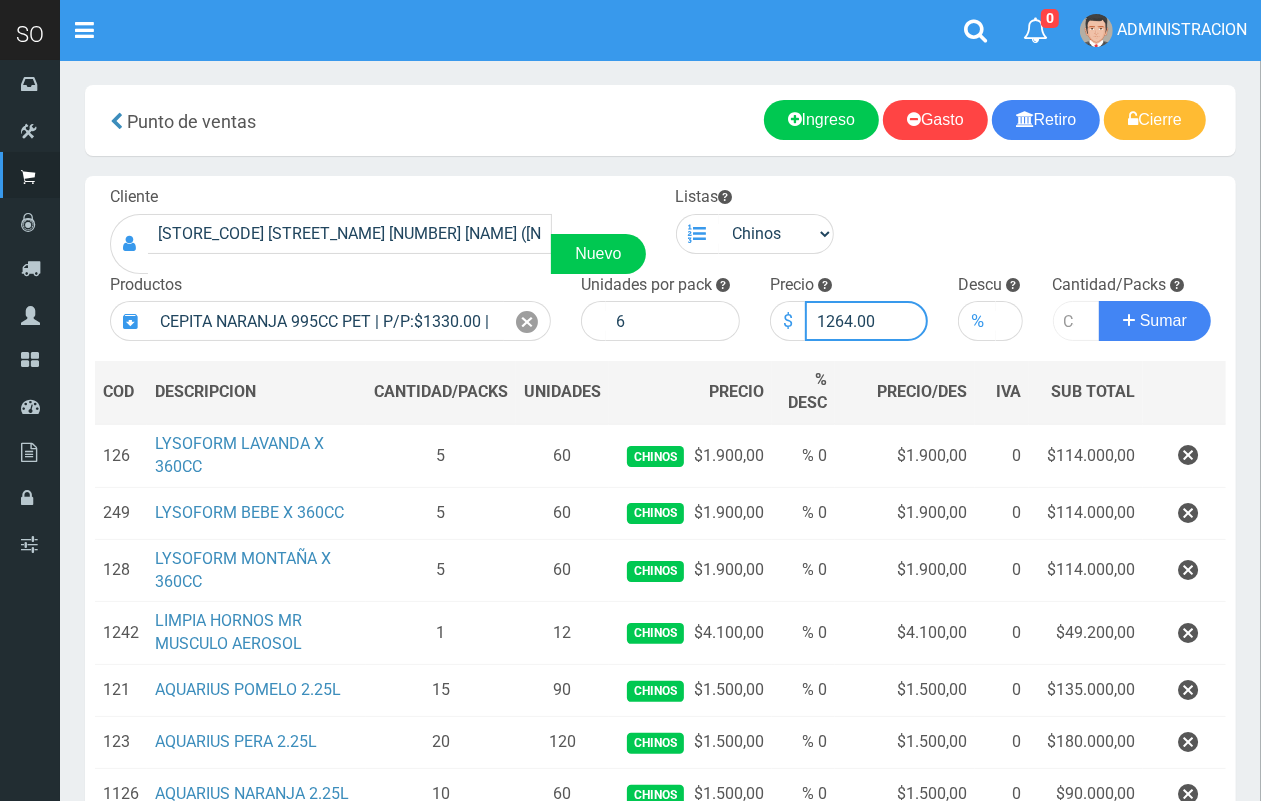 type on "1264.00" 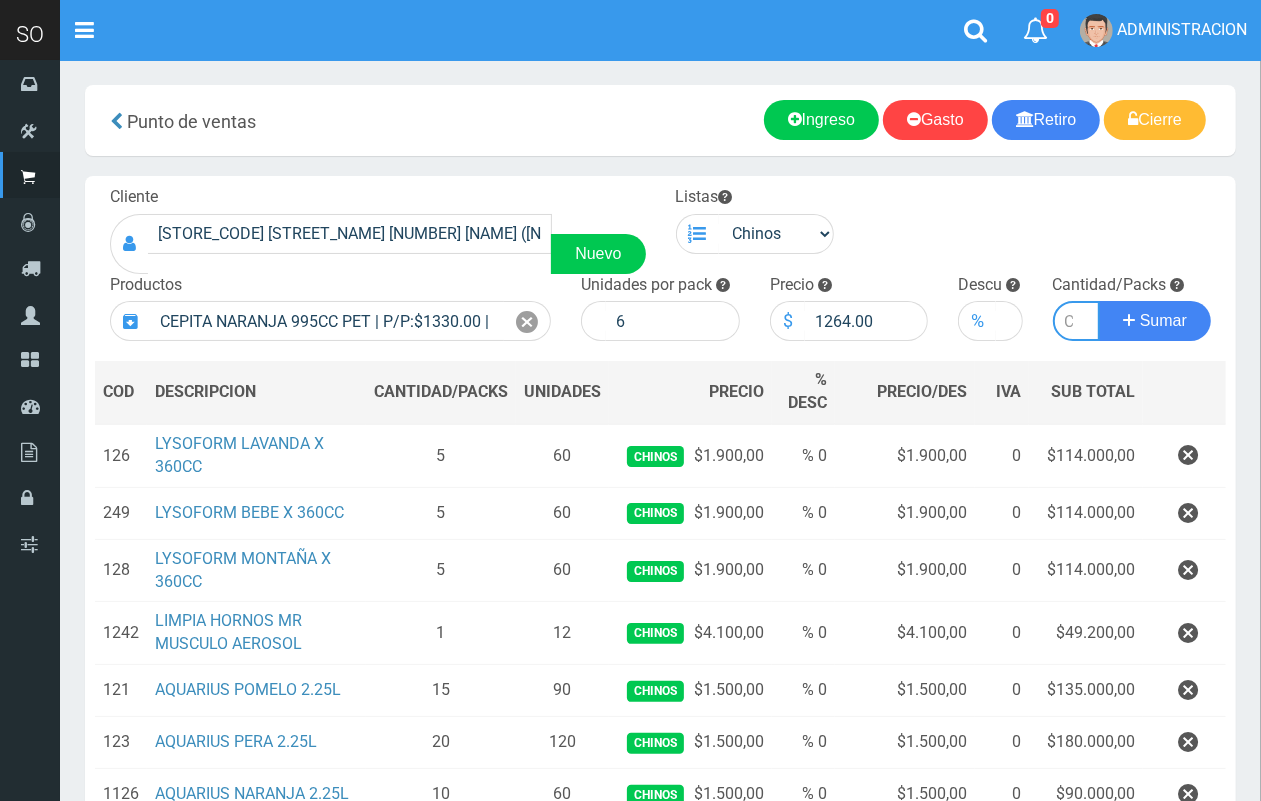 click at bounding box center [1077, 321] 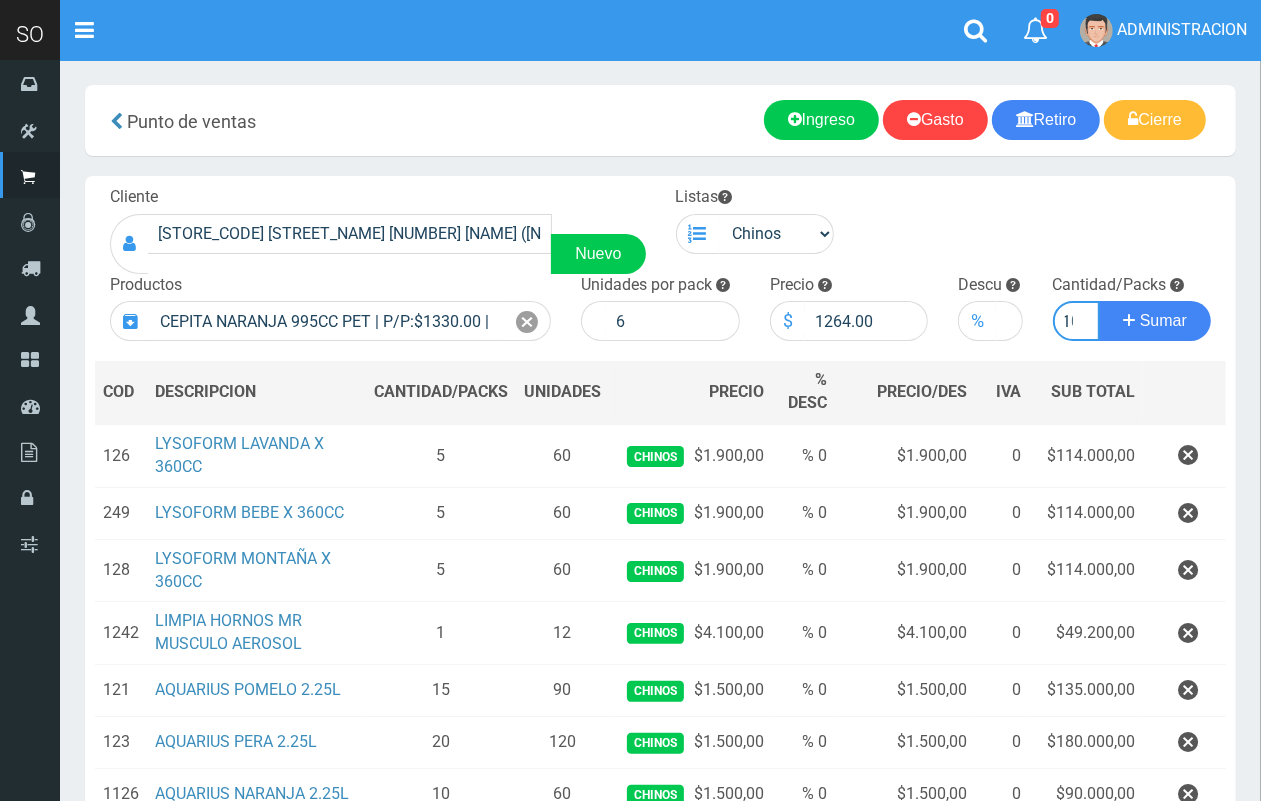 scroll, scrollTop: 0, scrollLeft: 11, axis: horizontal 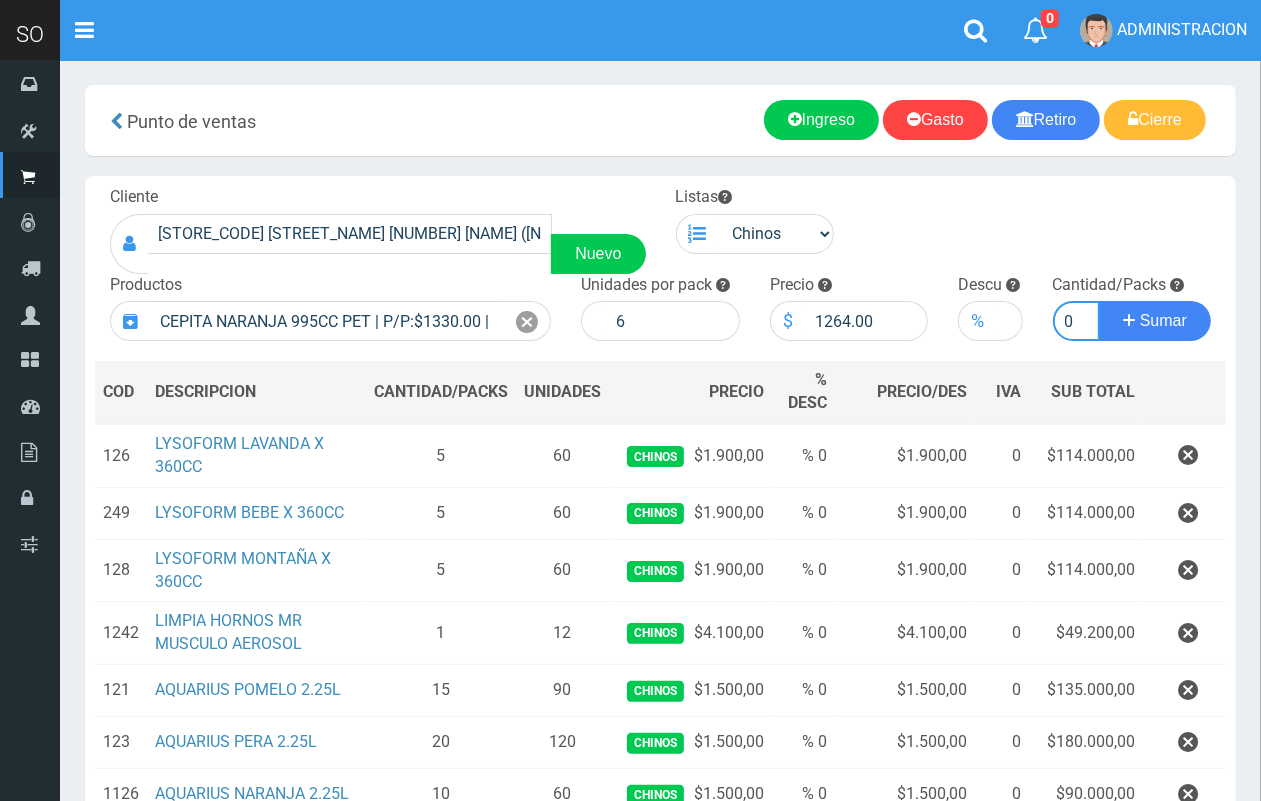 type on "10" 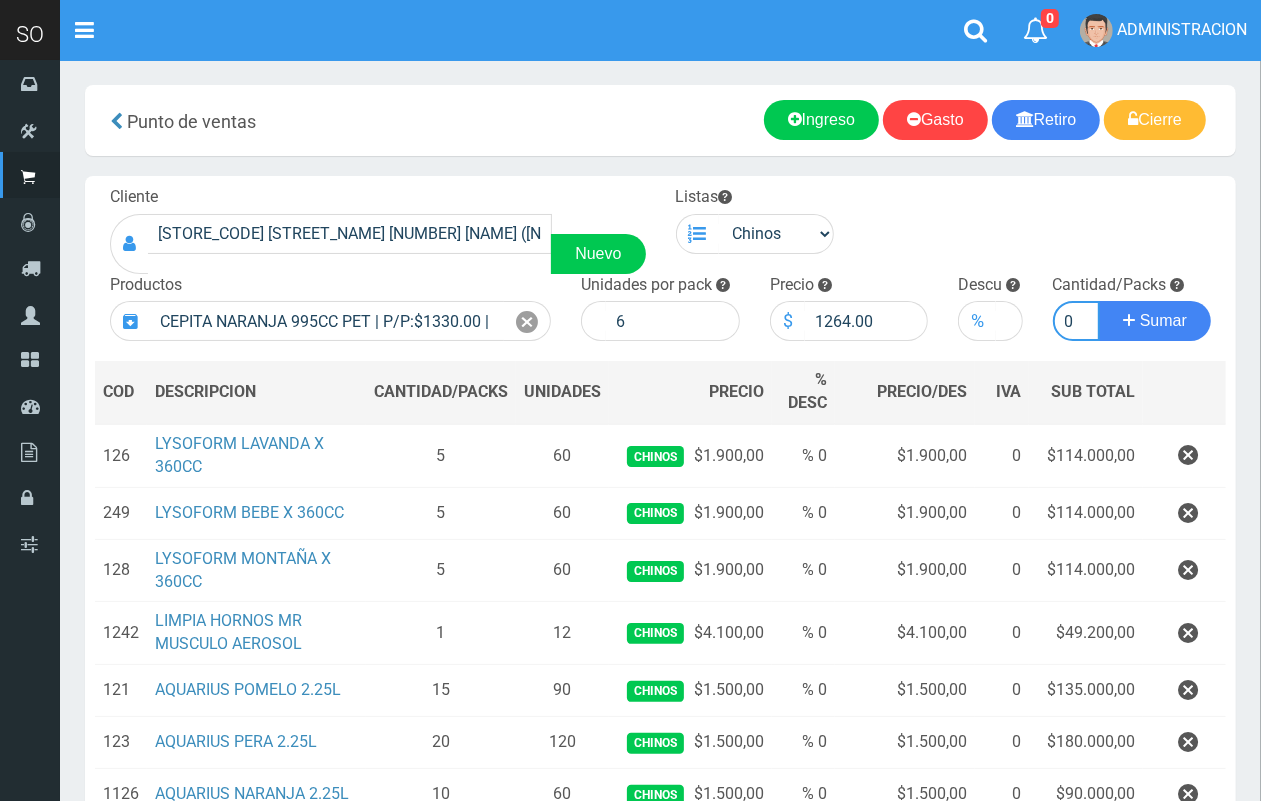 click on "Sumar" at bounding box center [1155, 321] 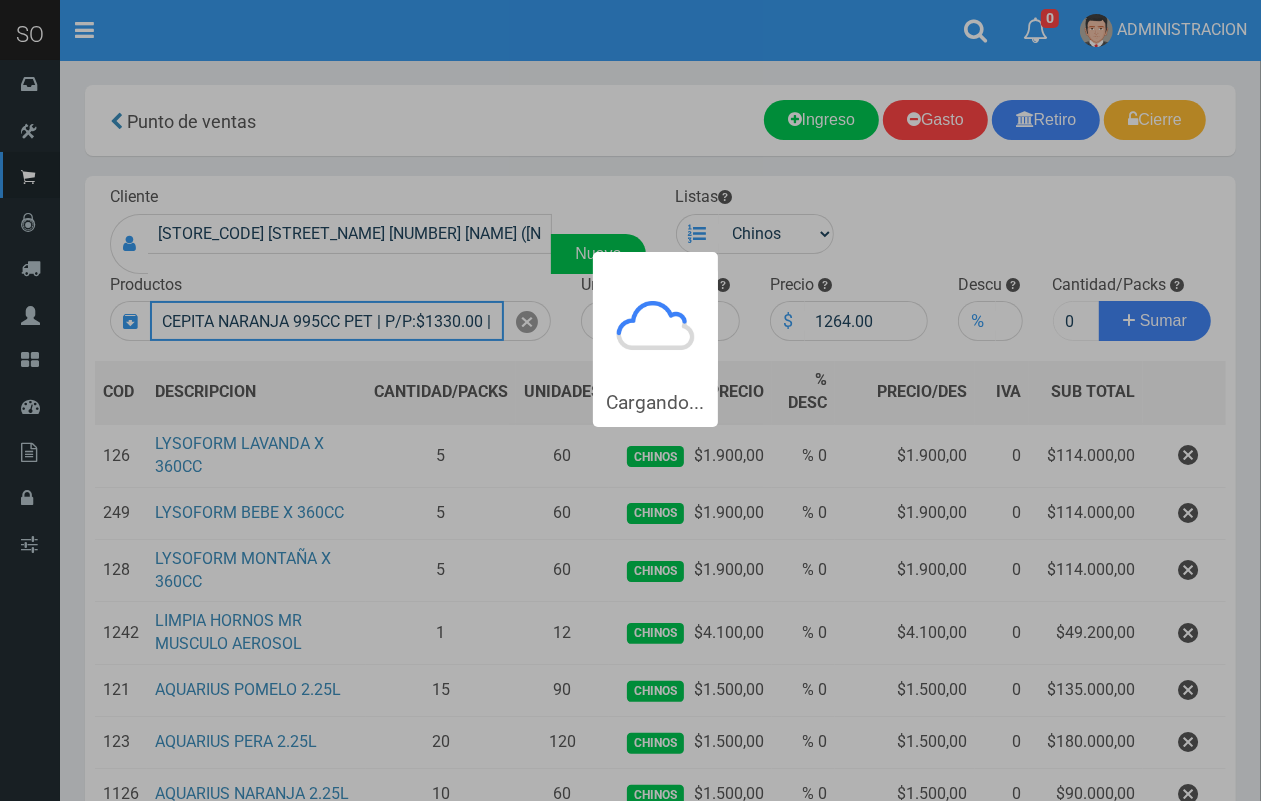 type 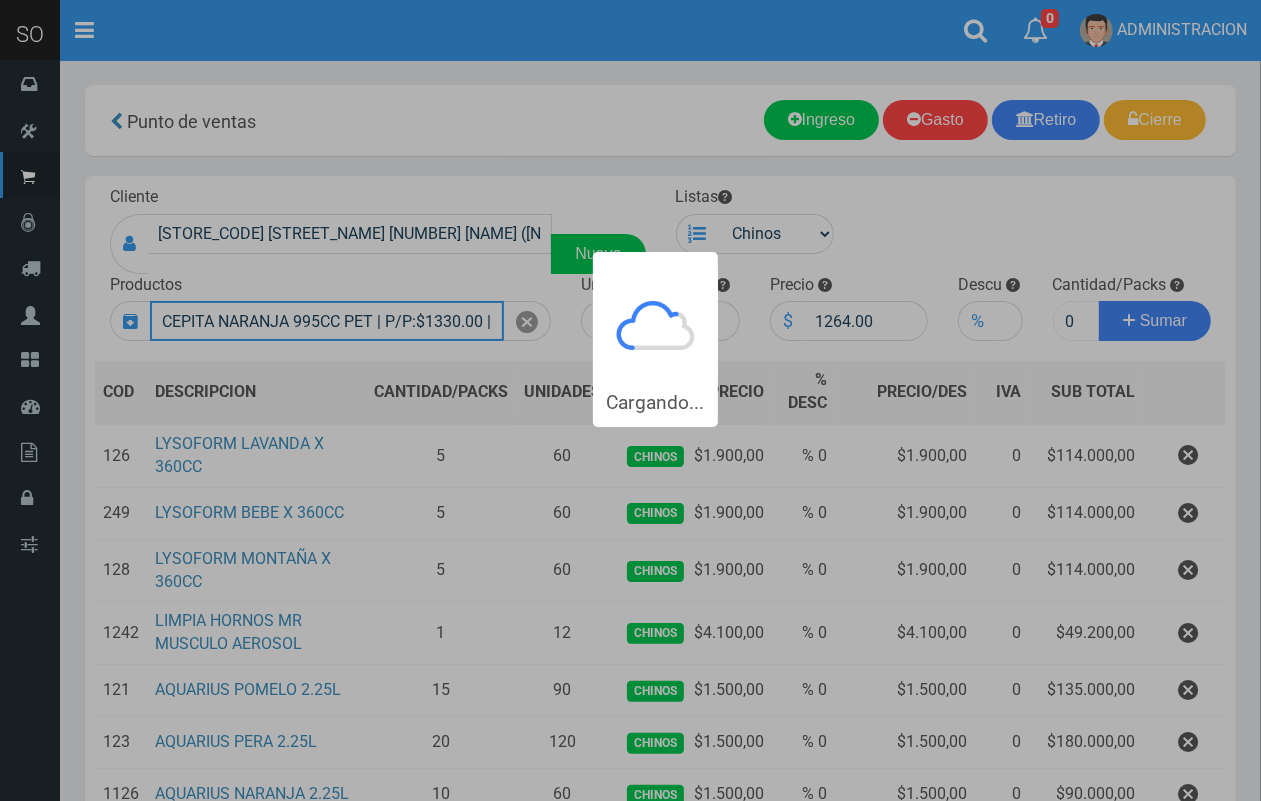 type 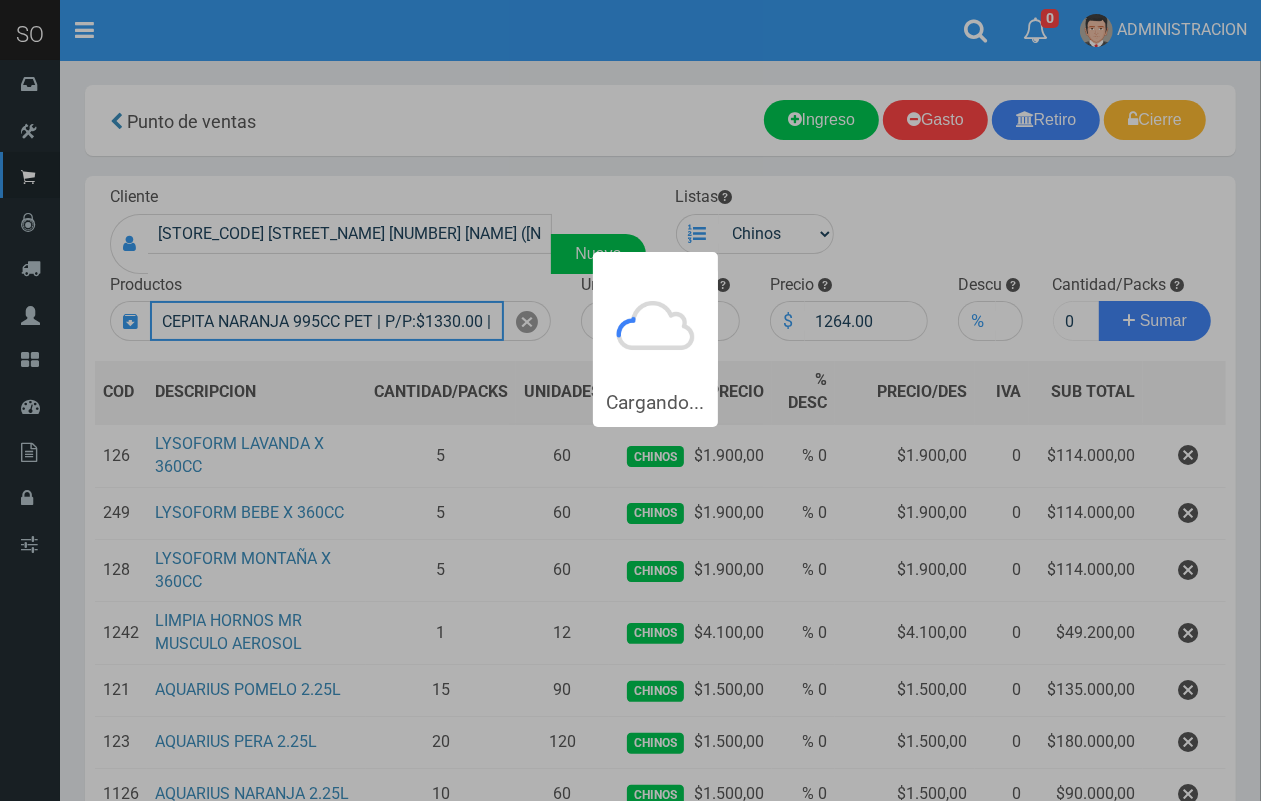 type 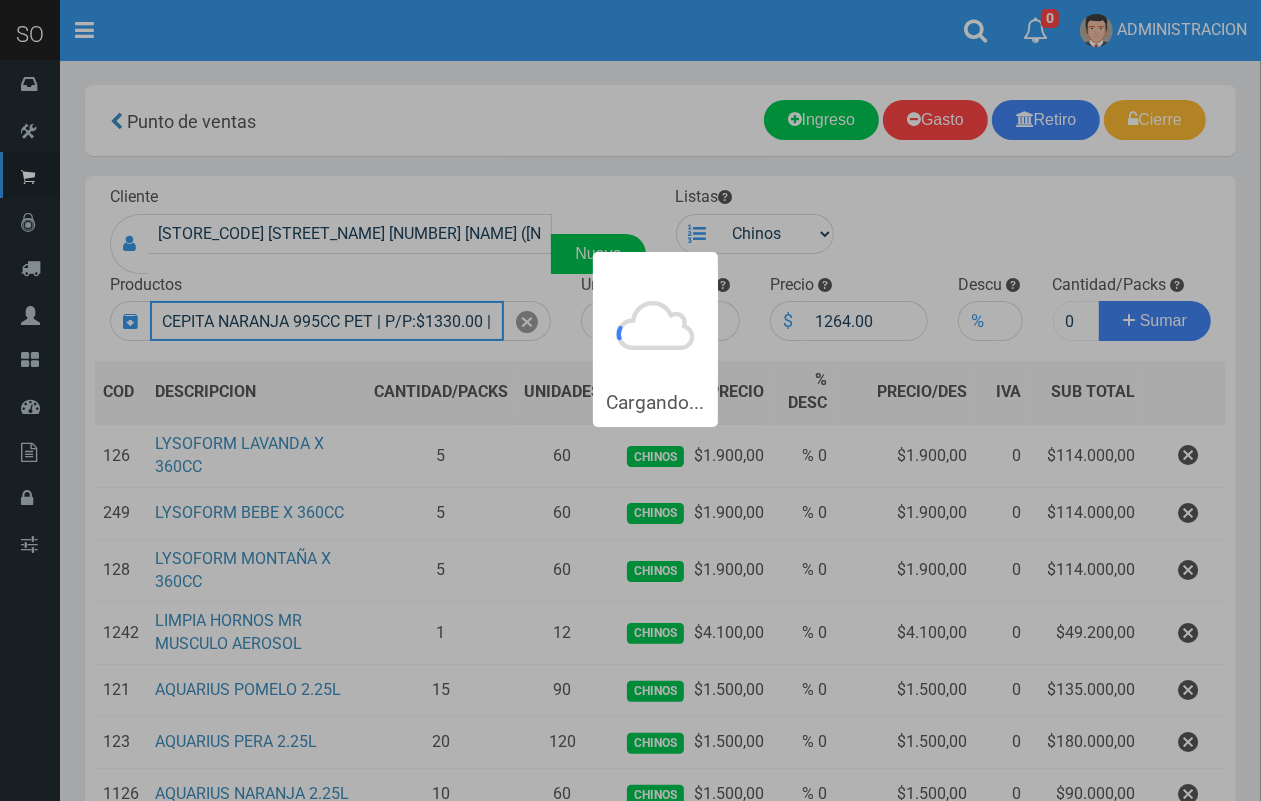 type 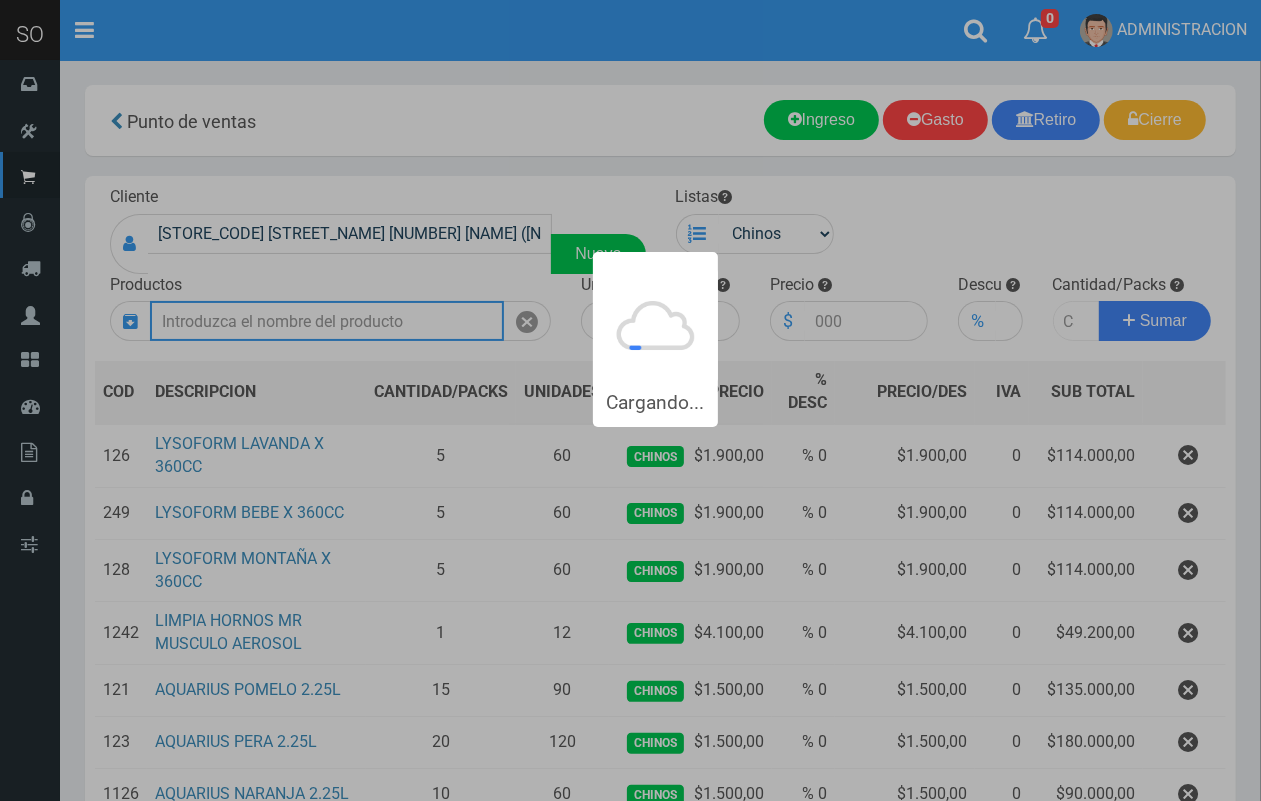 scroll, scrollTop: 0, scrollLeft: 0, axis: both 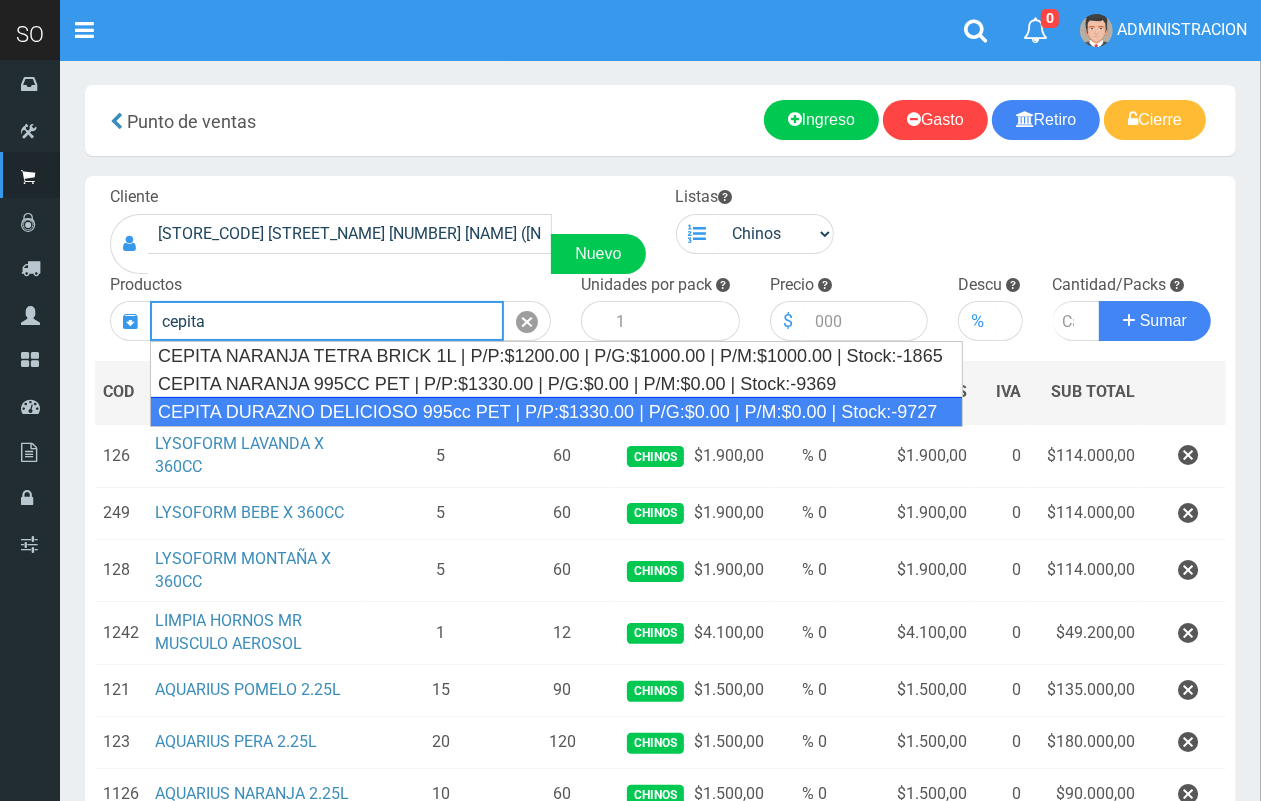 click on "CEPITA DURAZNO DELICIOSO 995cc PET | P/P:$1330.00 | P/G:$0.00 | P/M:$0.00 | Stock:-9727" at bounding box center (556, 412) 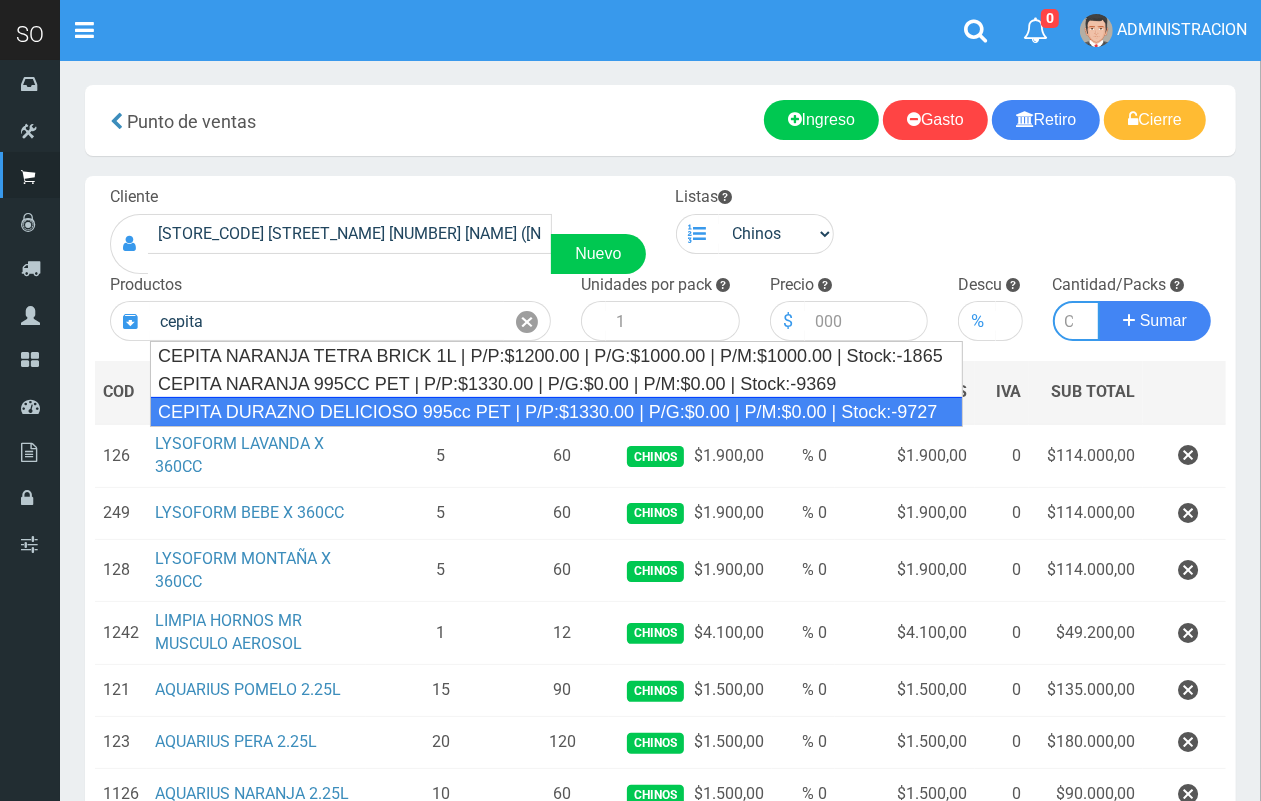 type on "CEPITA DURAZNO DELICIOSO 995cc PET | P/P:$1330.00 | P/G:$0.00 | P/M:$0.00 | Stock:-9727" 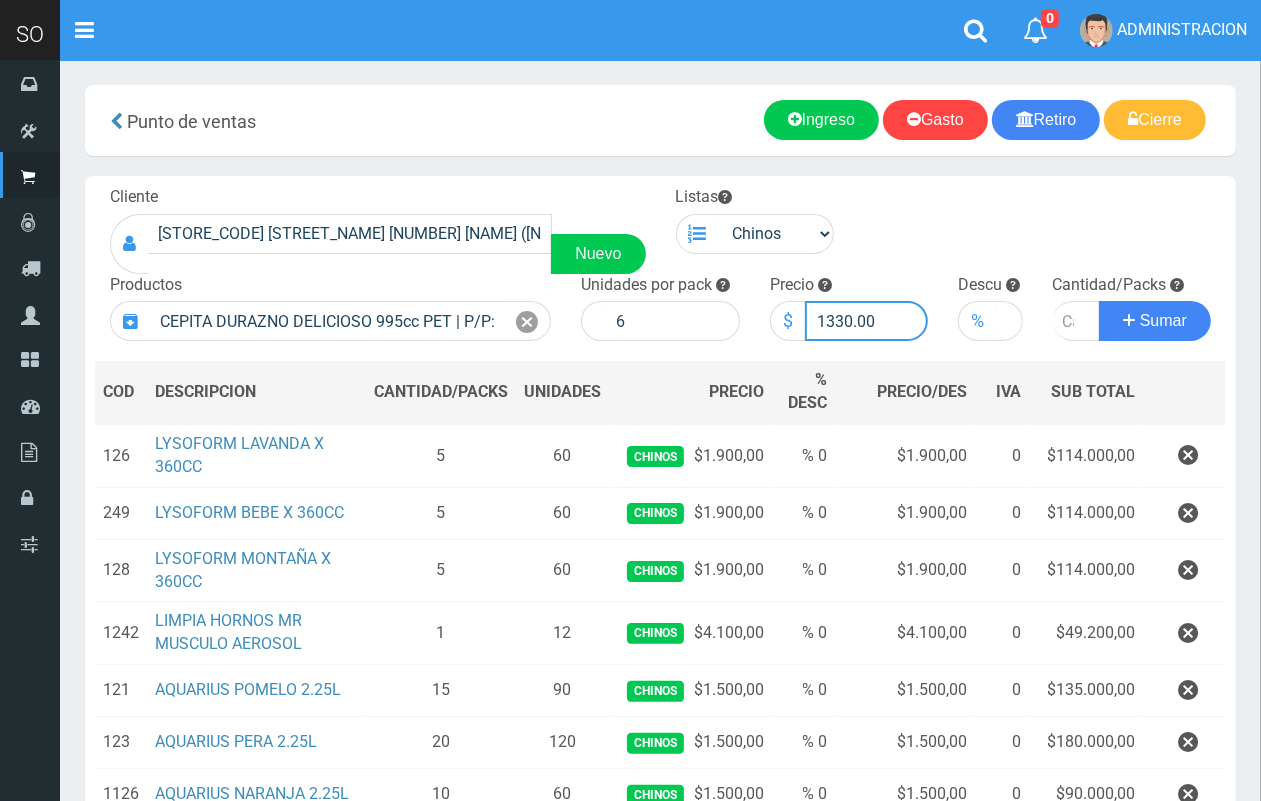 drag, startPoint x: 848, startPoint y: 316, endPoint x: 837, endPoint y: 311, distance: 12.083046 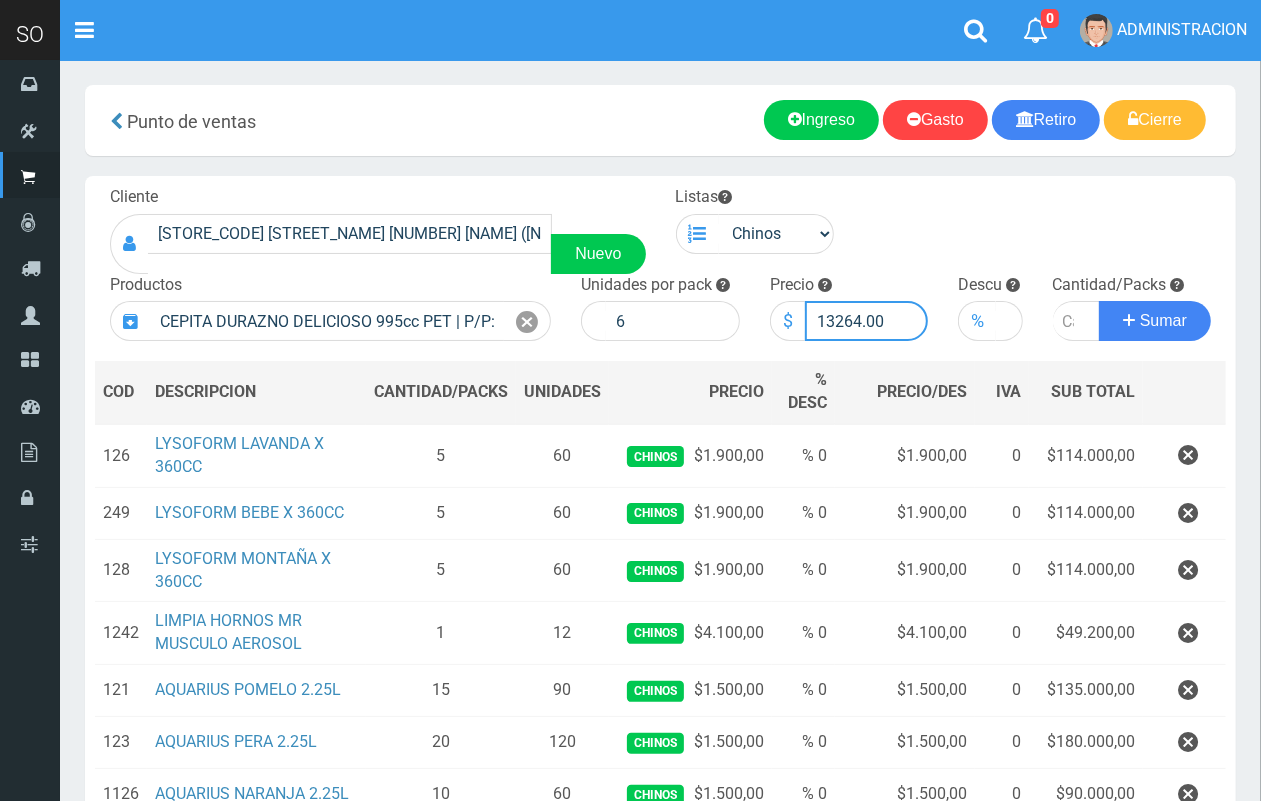 click on "13264.00" at bounding box center (867, 321) 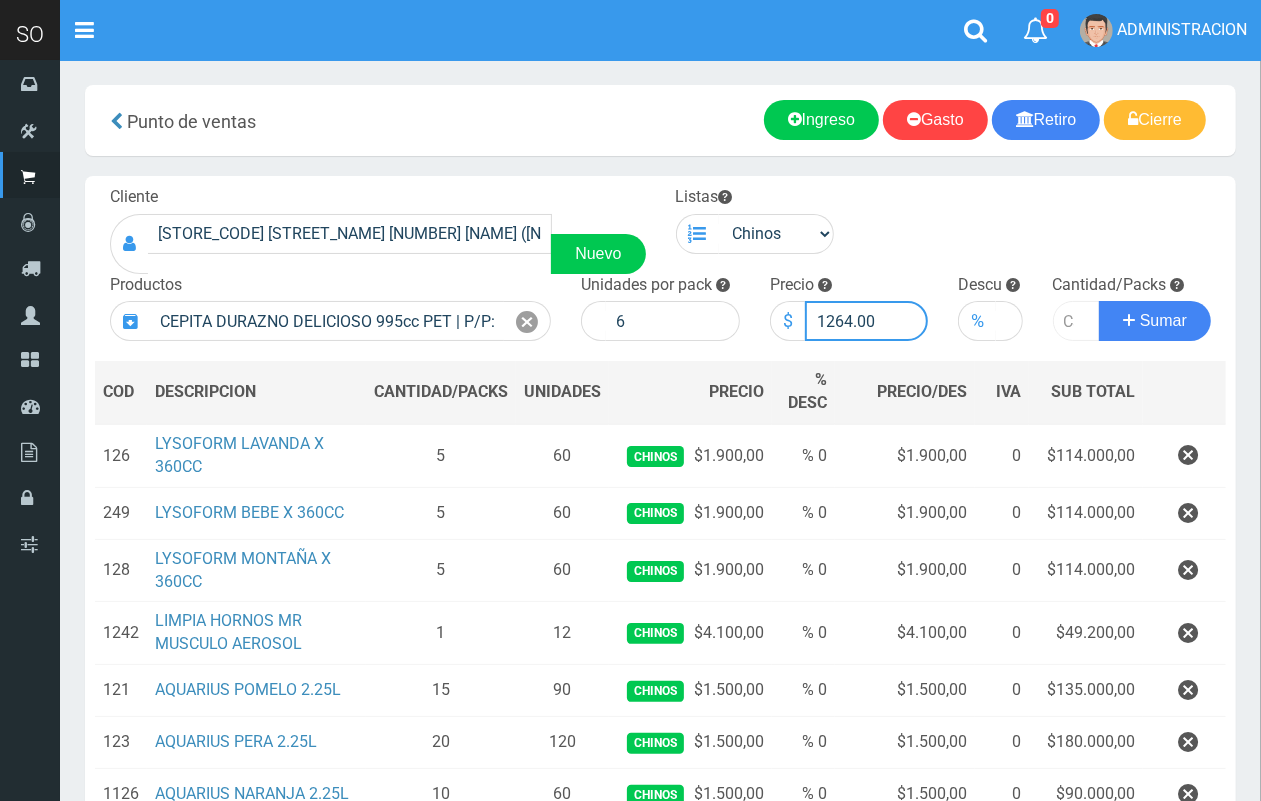 type on "1264.00" 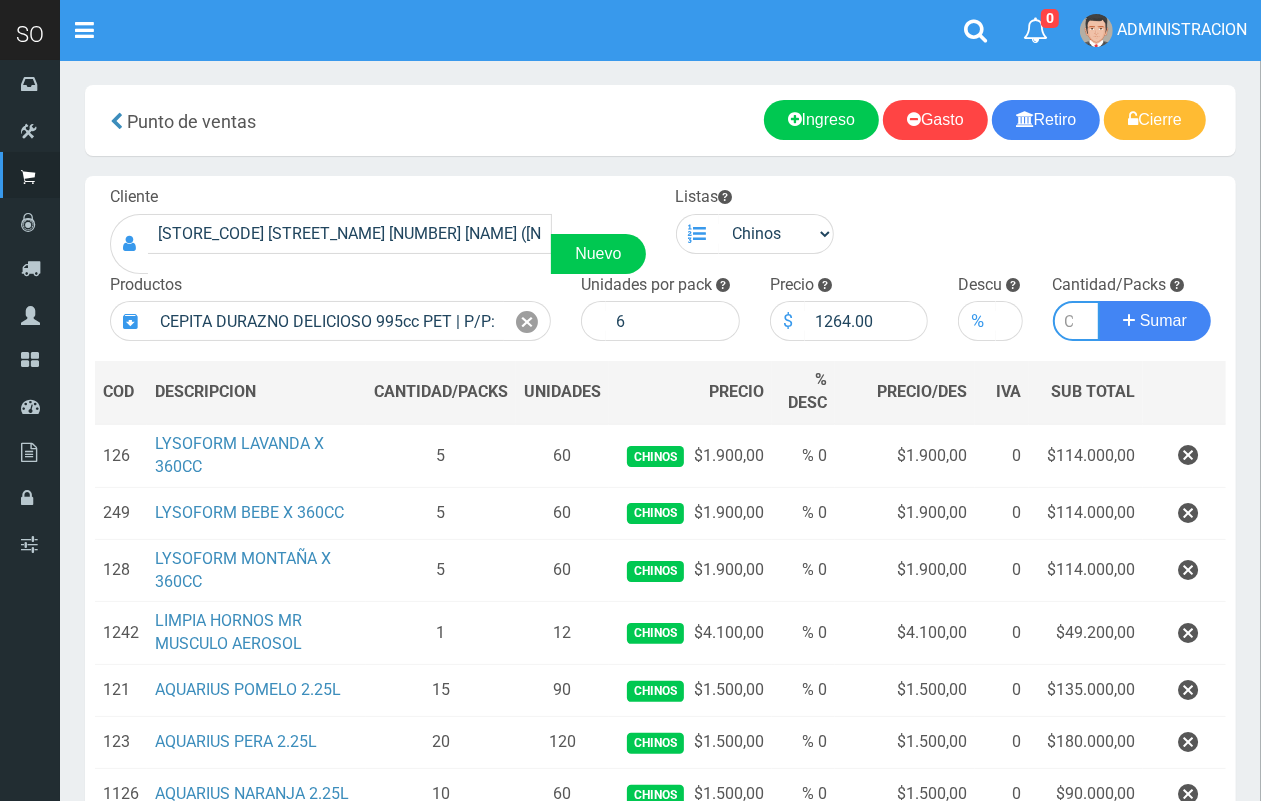 click at bounding box center [1077, 321] 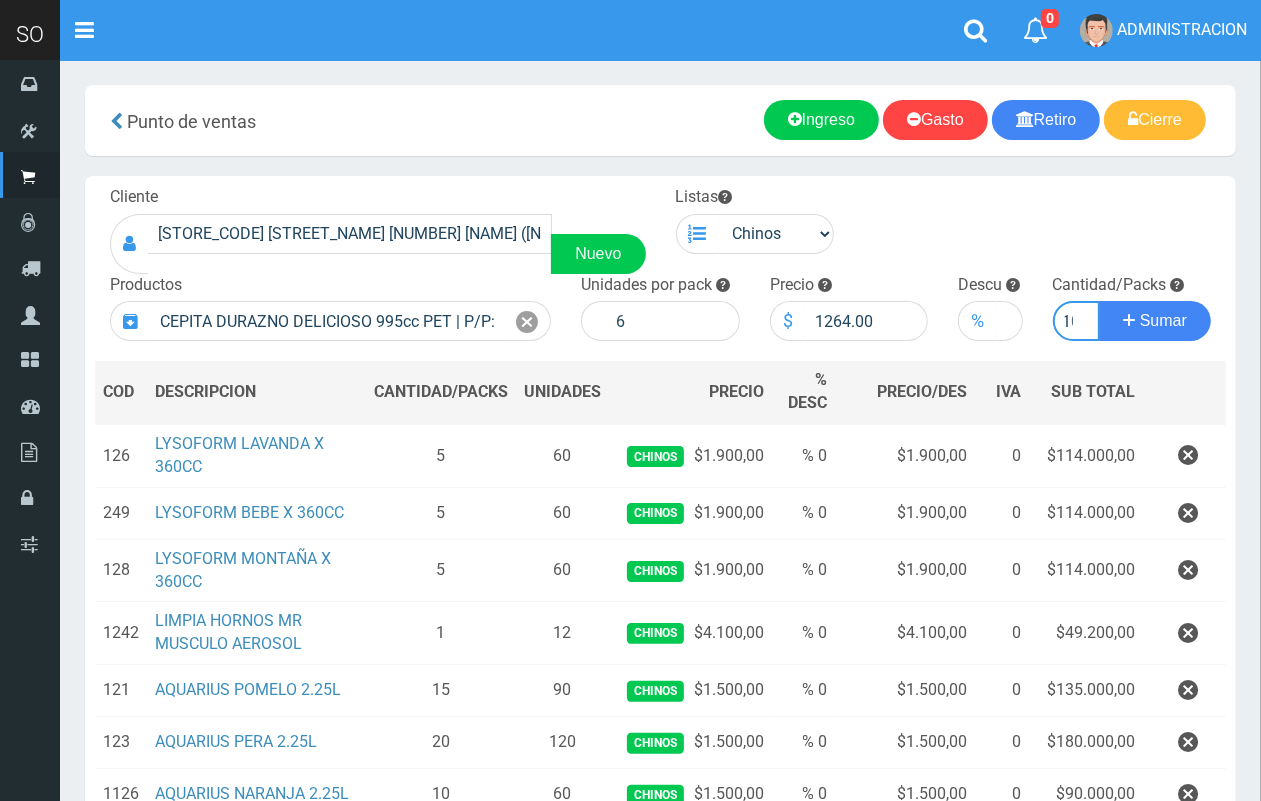 scroll, scrollTop: 0, scrollLeft: 11, axis: horizontal 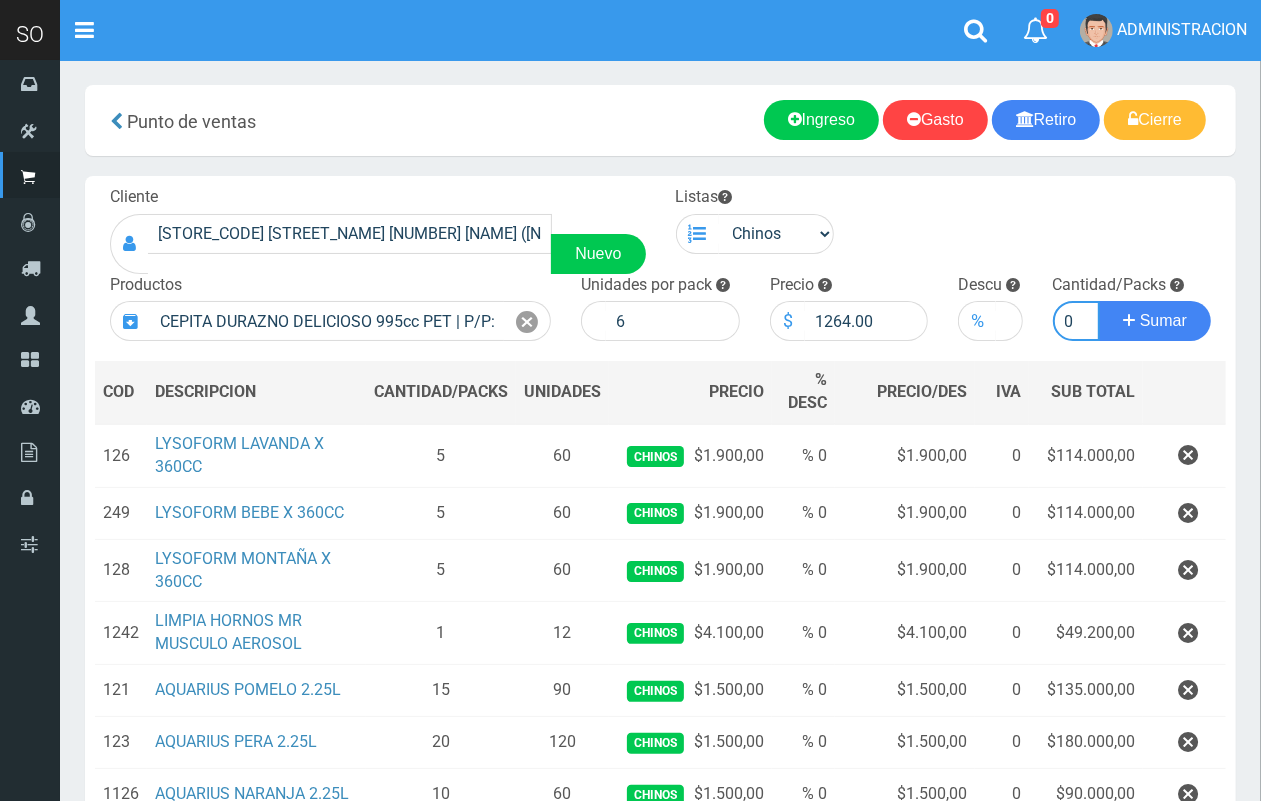 type on "10" 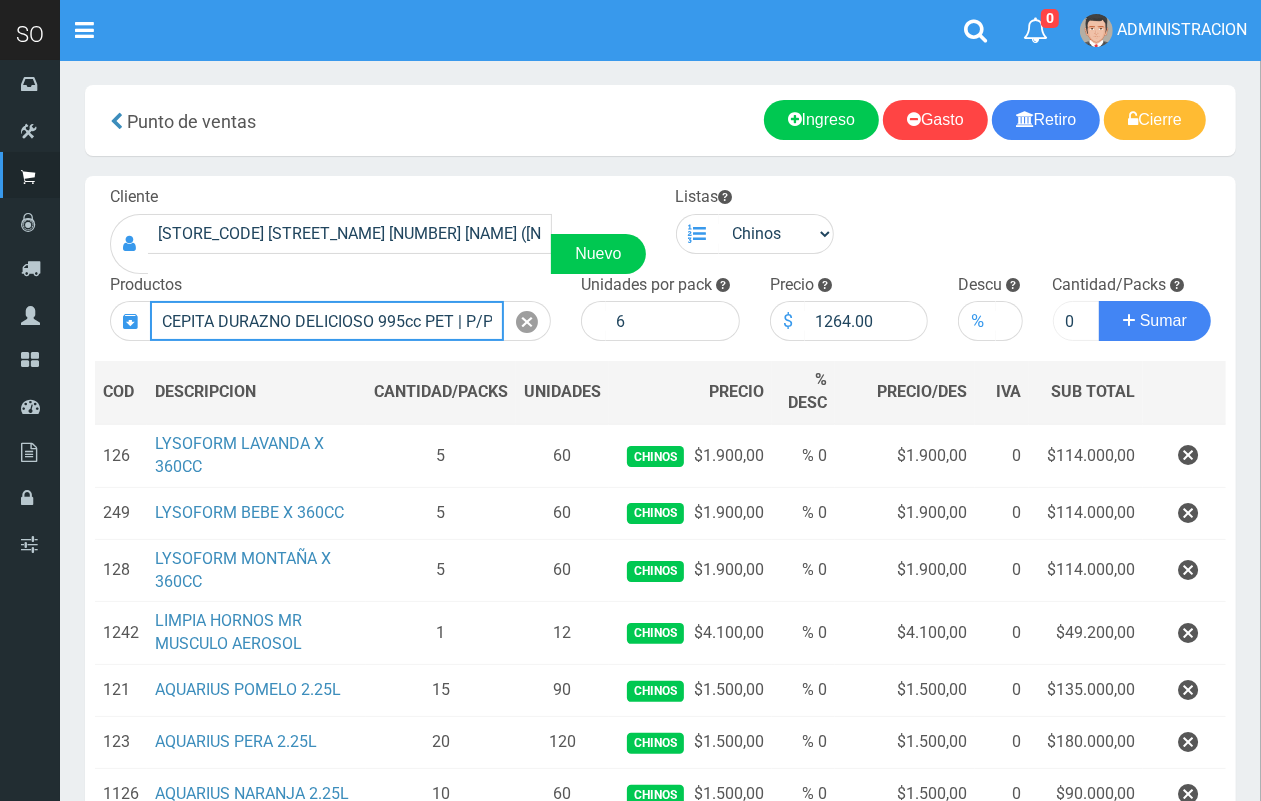 type 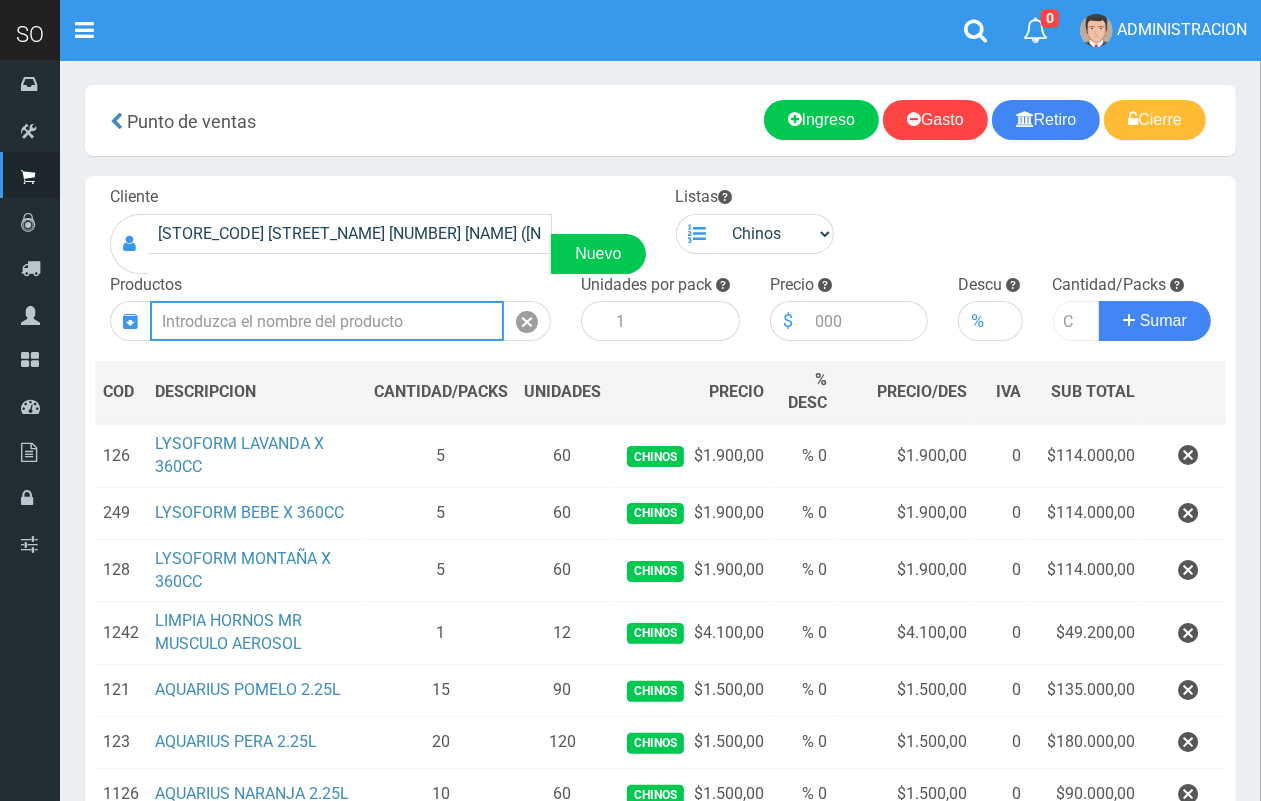 scroll, scrollTop: 0, scrollLeft: 0, axis: both 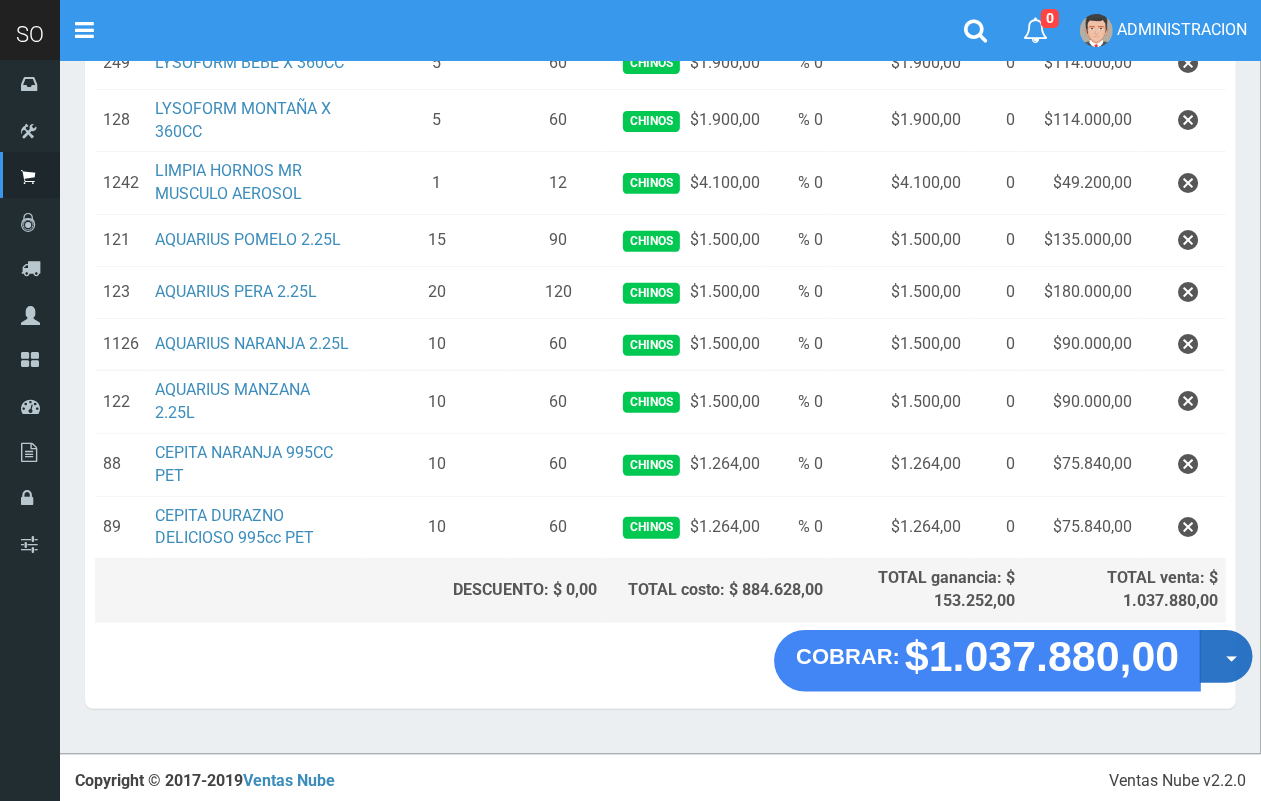 click on "Opciones" at bounding box center [1226, 656] 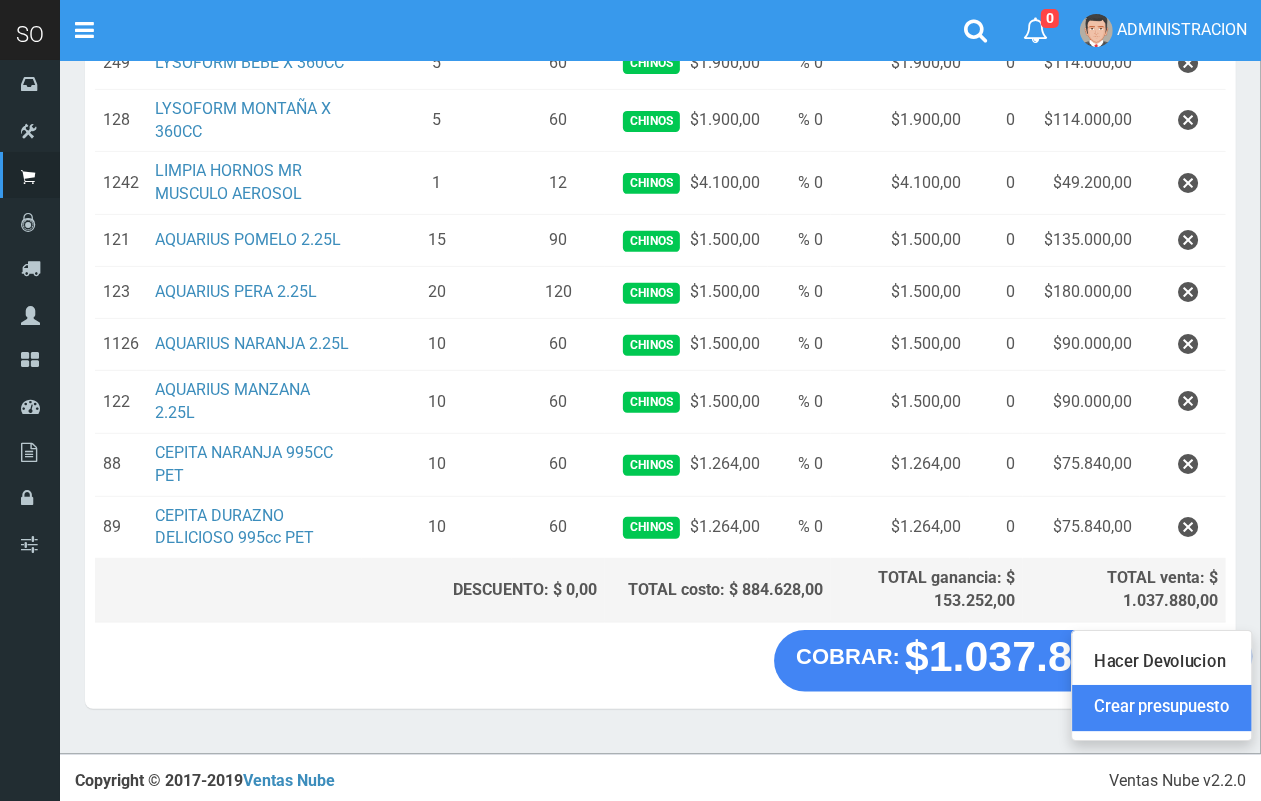 click on "Crear presupuesto" at bounding box center [1161, 709] 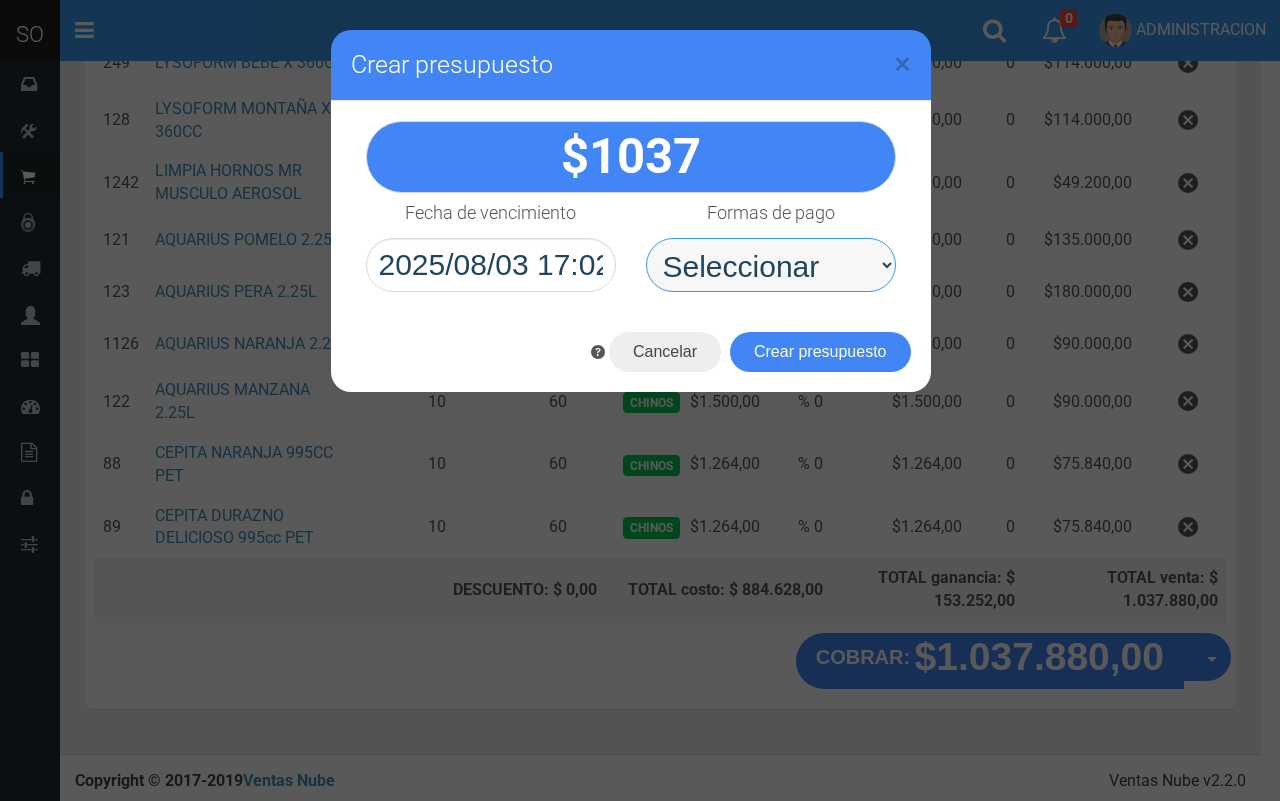 drag, startPoint x: 731, startPoint y: 277, endPoint x: 713, endPoint y: 275, distance: 18.110771 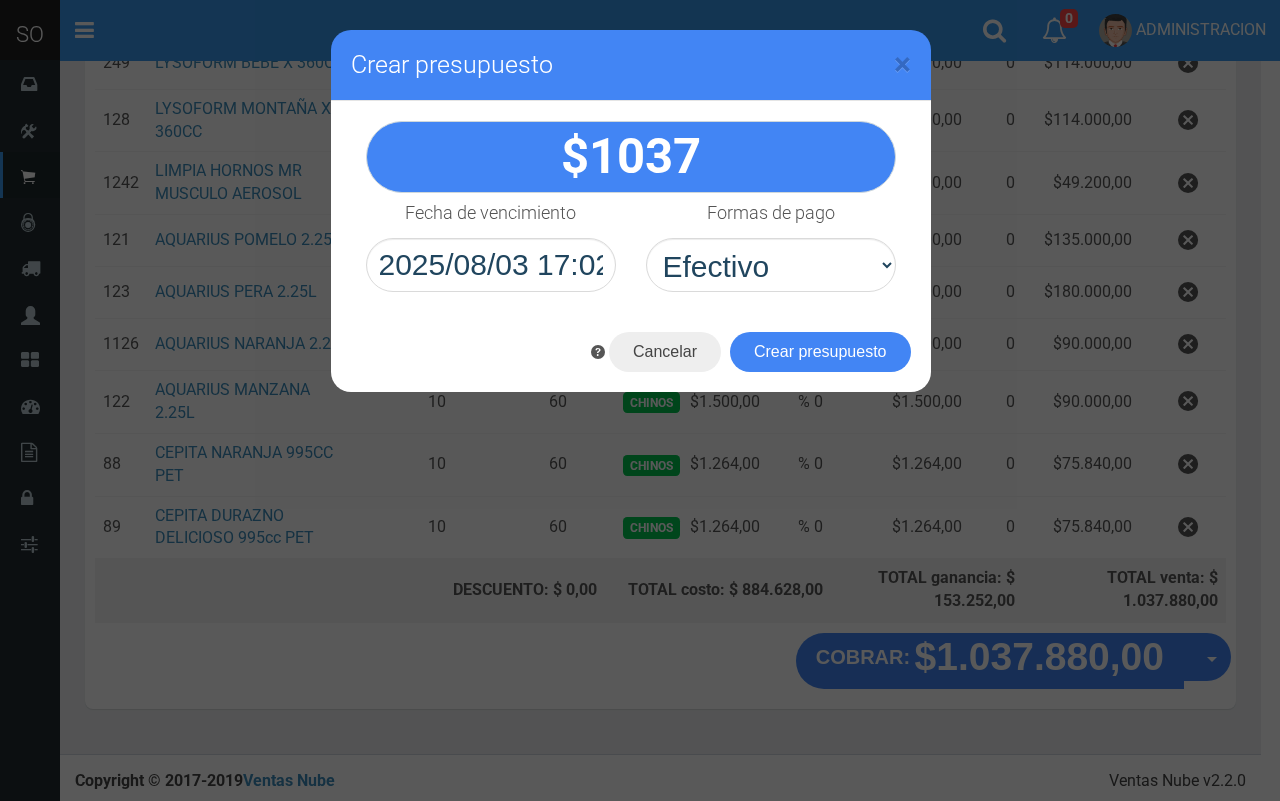 click on "Cancelar
Crear presupuesto" at bounding box center [631, 352] 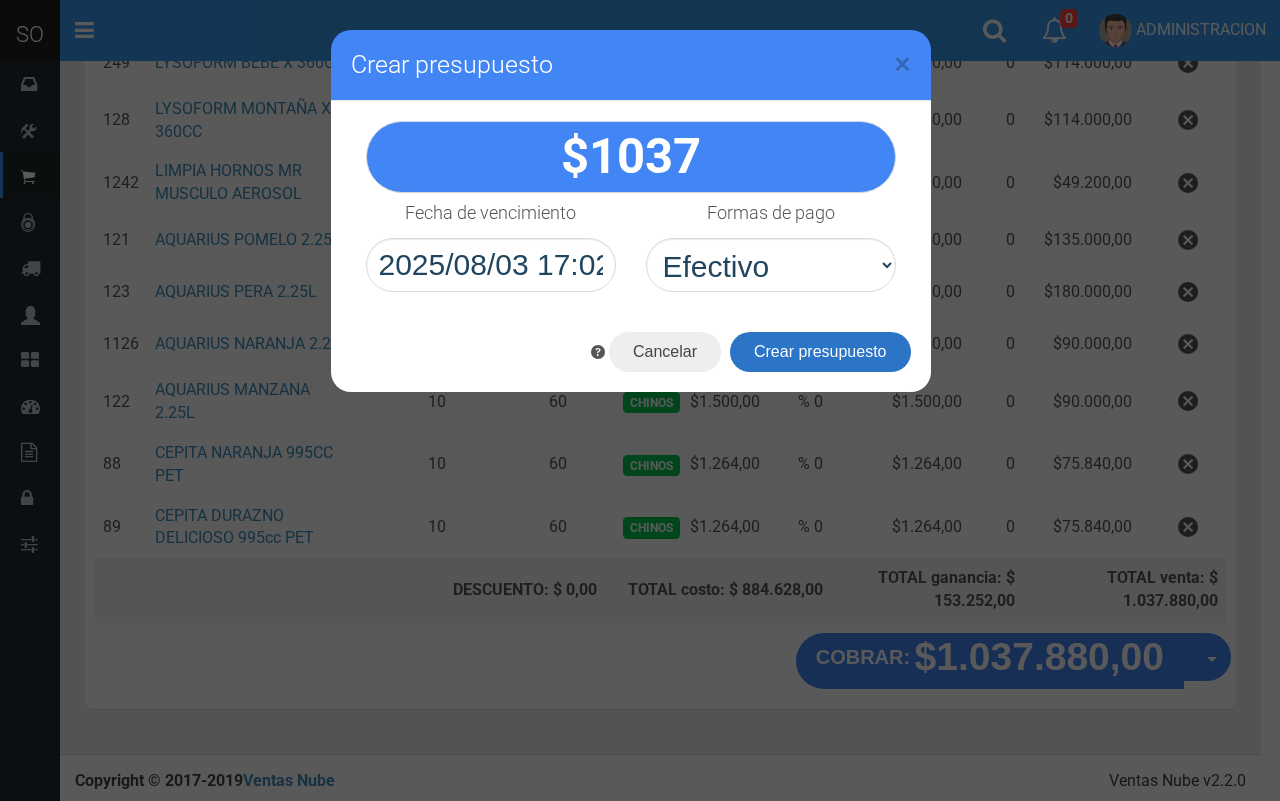 click on "Crear presupuesto" at bounding box center (820, 352) 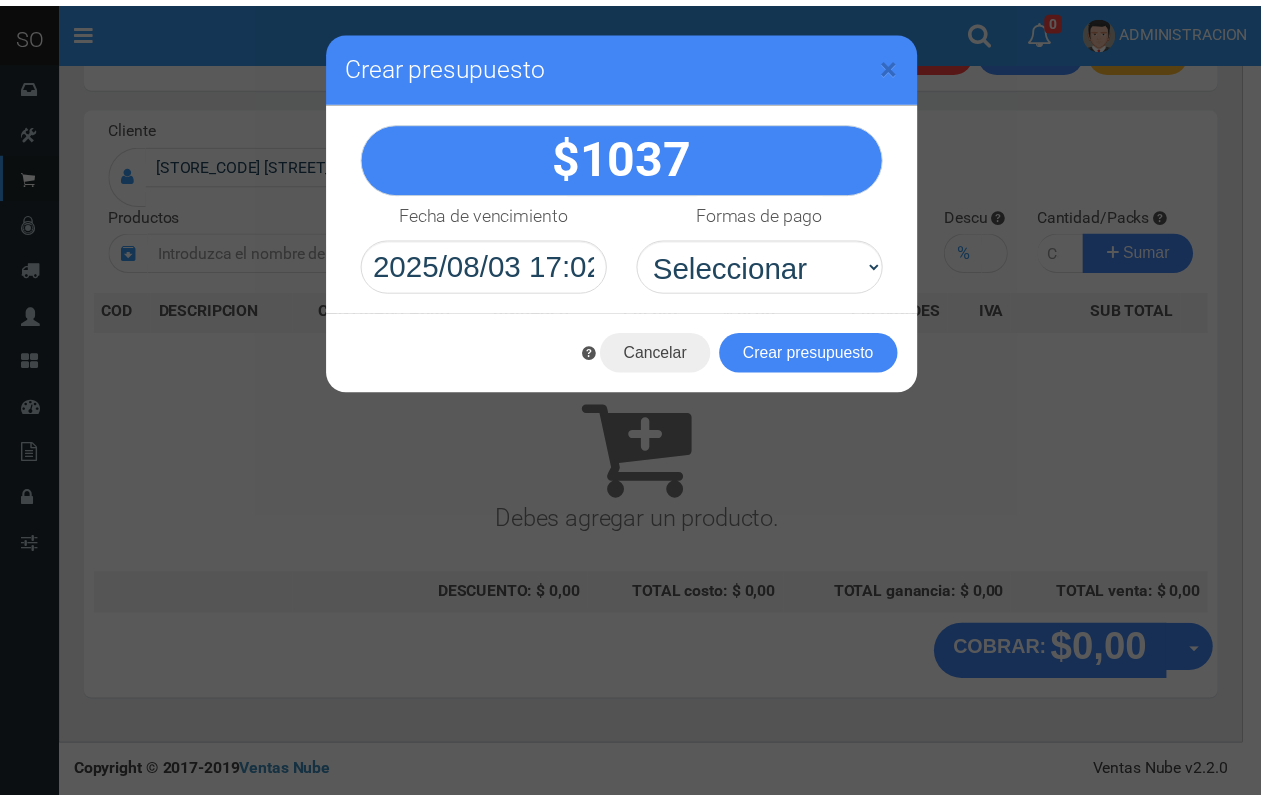scroll, scrollTop: 0, scrollLeft: 0, axis: both 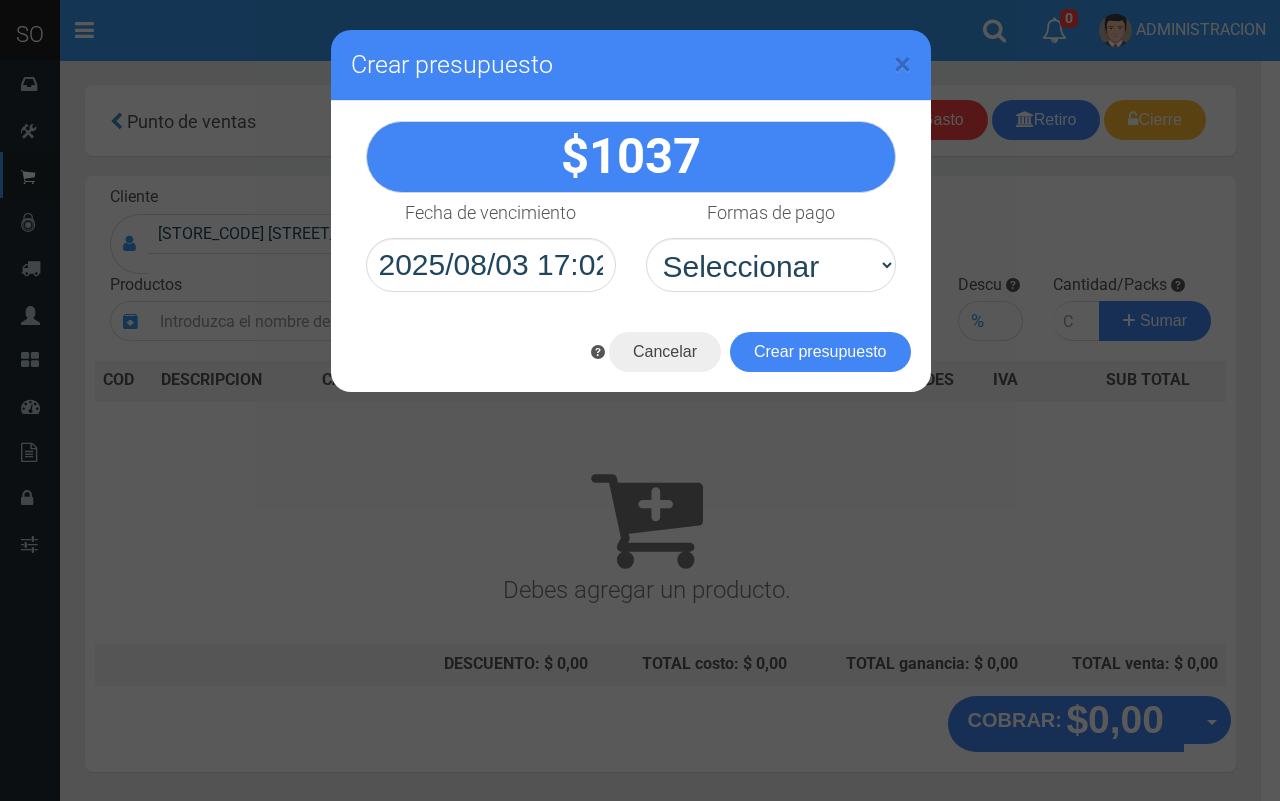 click on "×
Crear presupuesto" at bounding box center (631, 65) 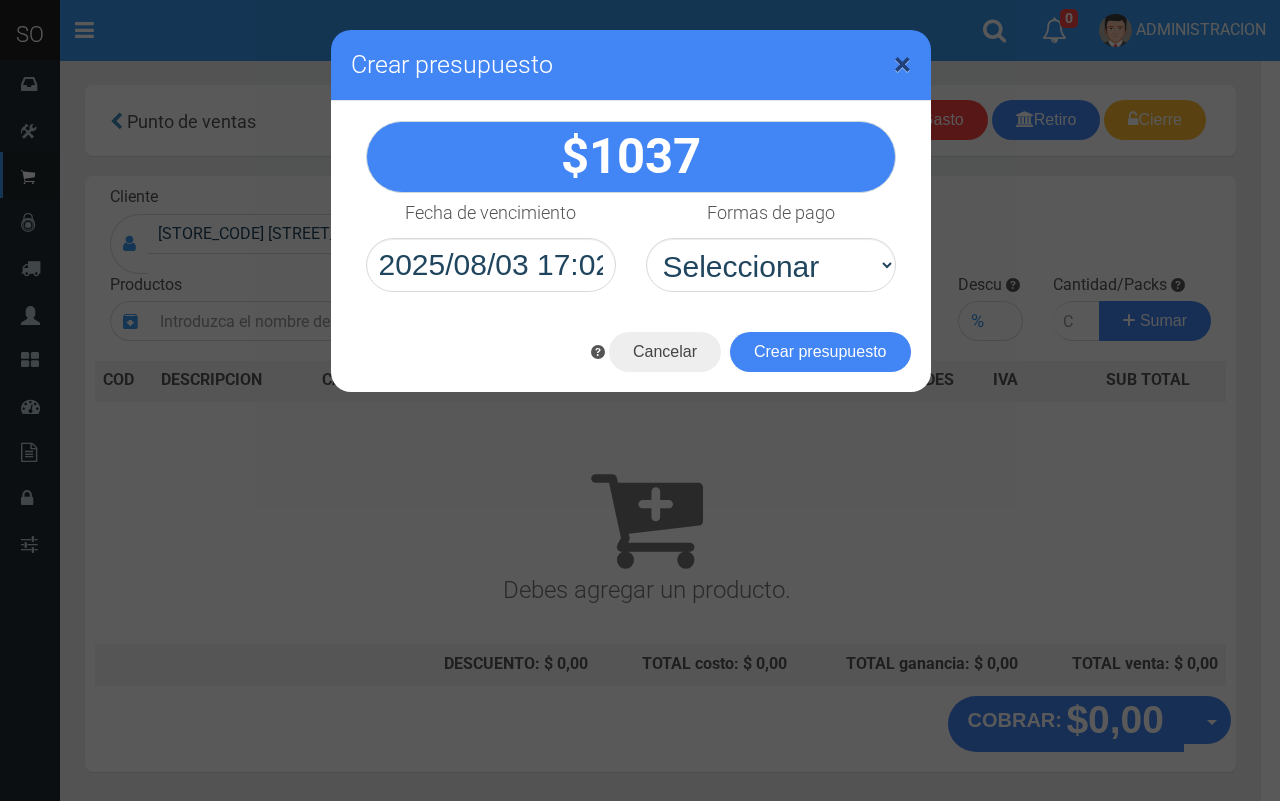 click on "×" at bounding box center (902, 64) 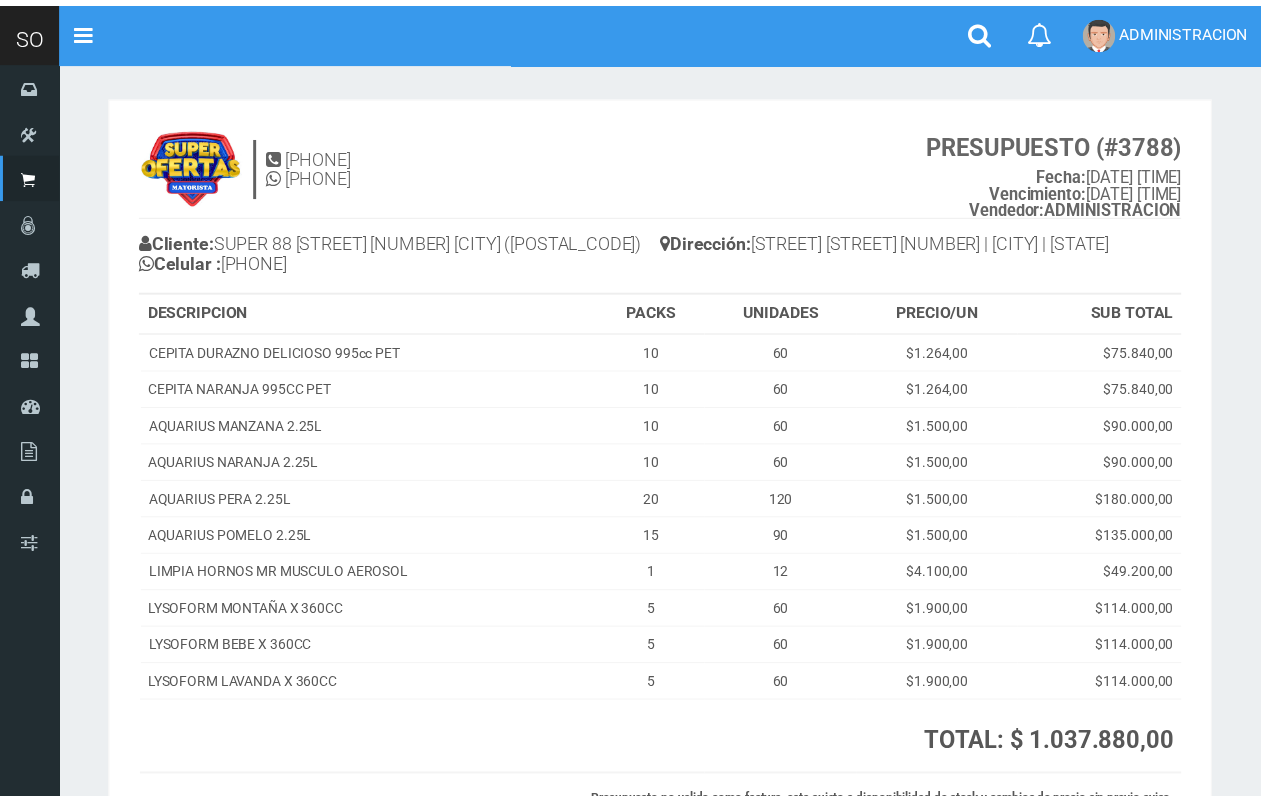 scroll, scrollTop: 0, scrollLeft: 0, axis: both 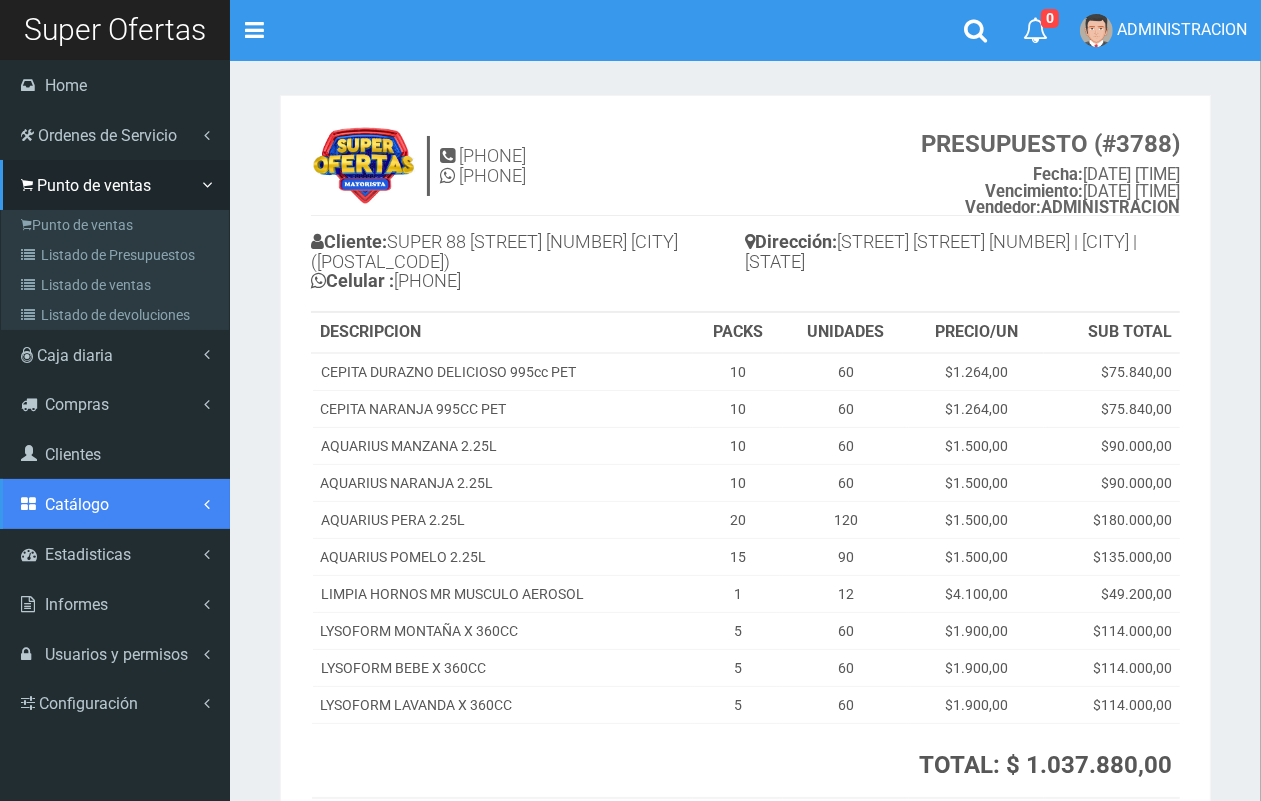 click on "Catálogo" at bounding box center [77, 504] 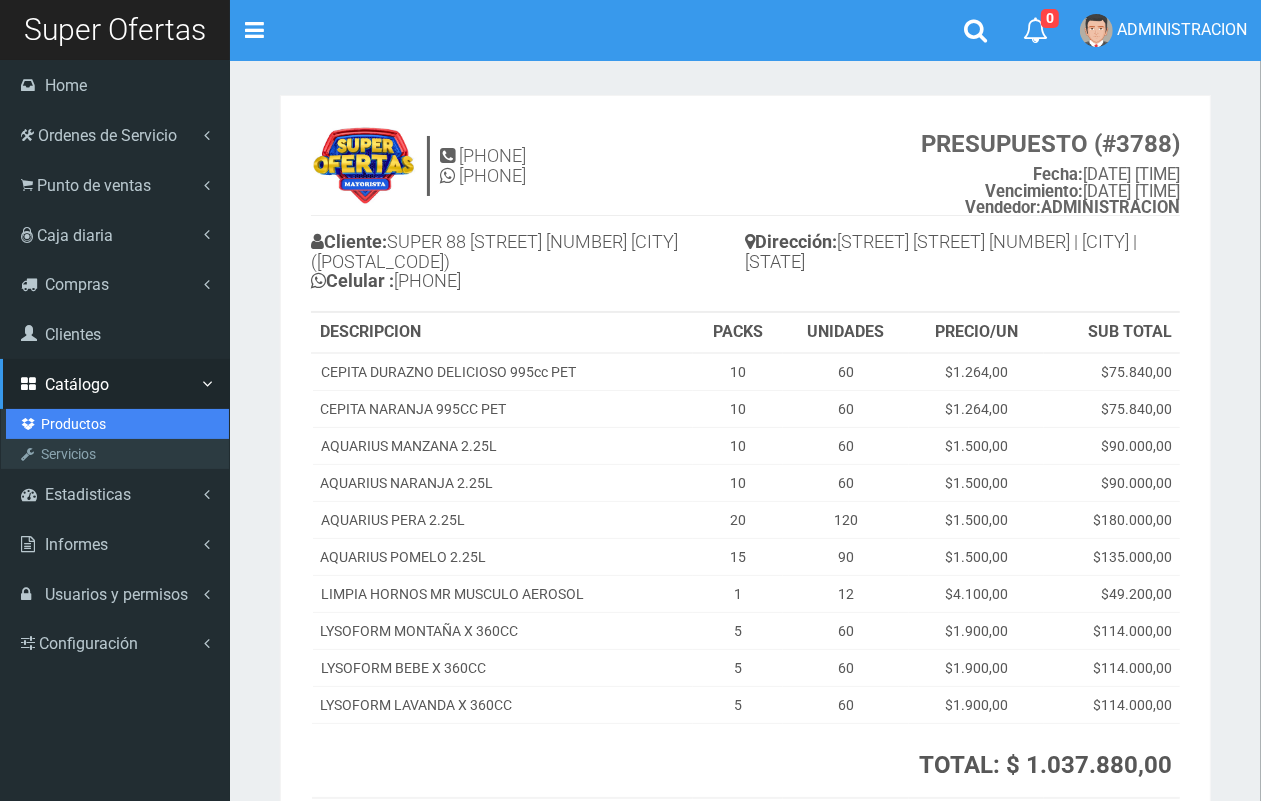 click on "Productos" at bounding box center (117, 424) 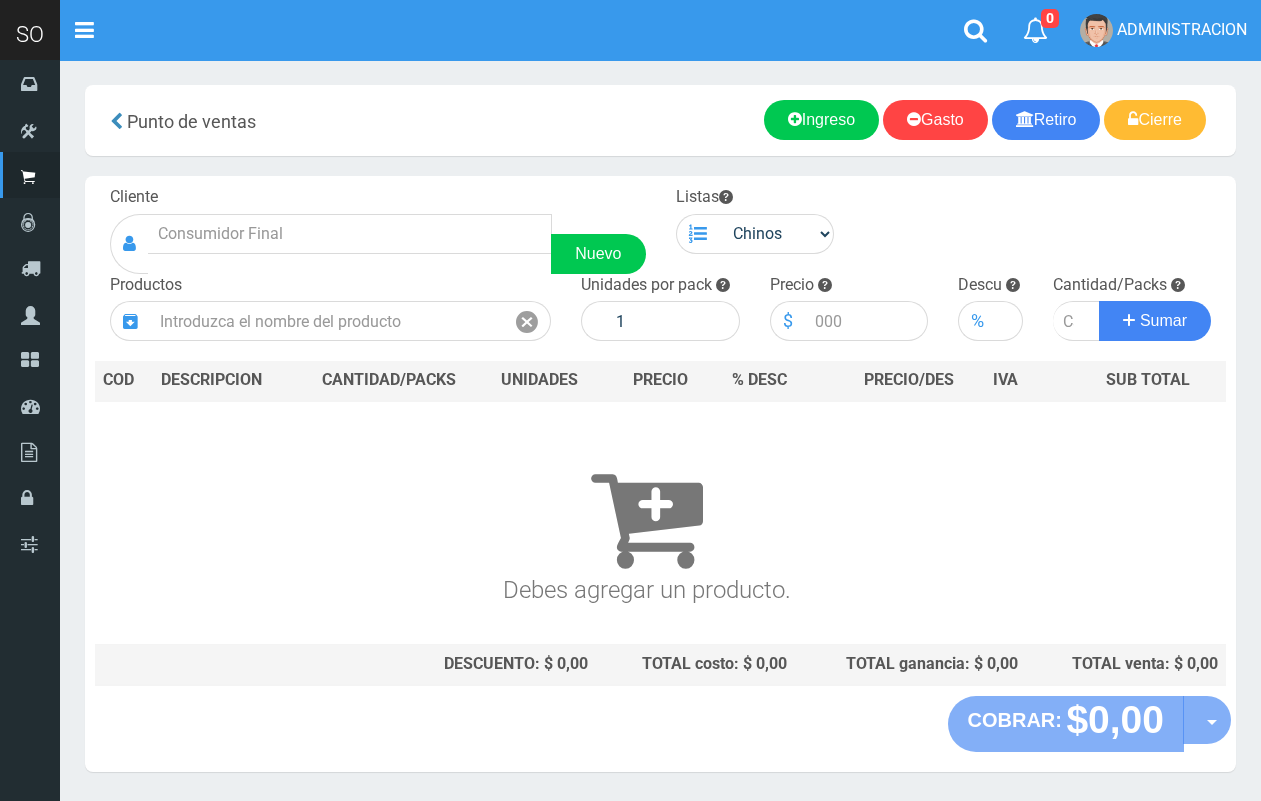 scroll, scrollTop: 0, scrollLeft: 0, axis: both 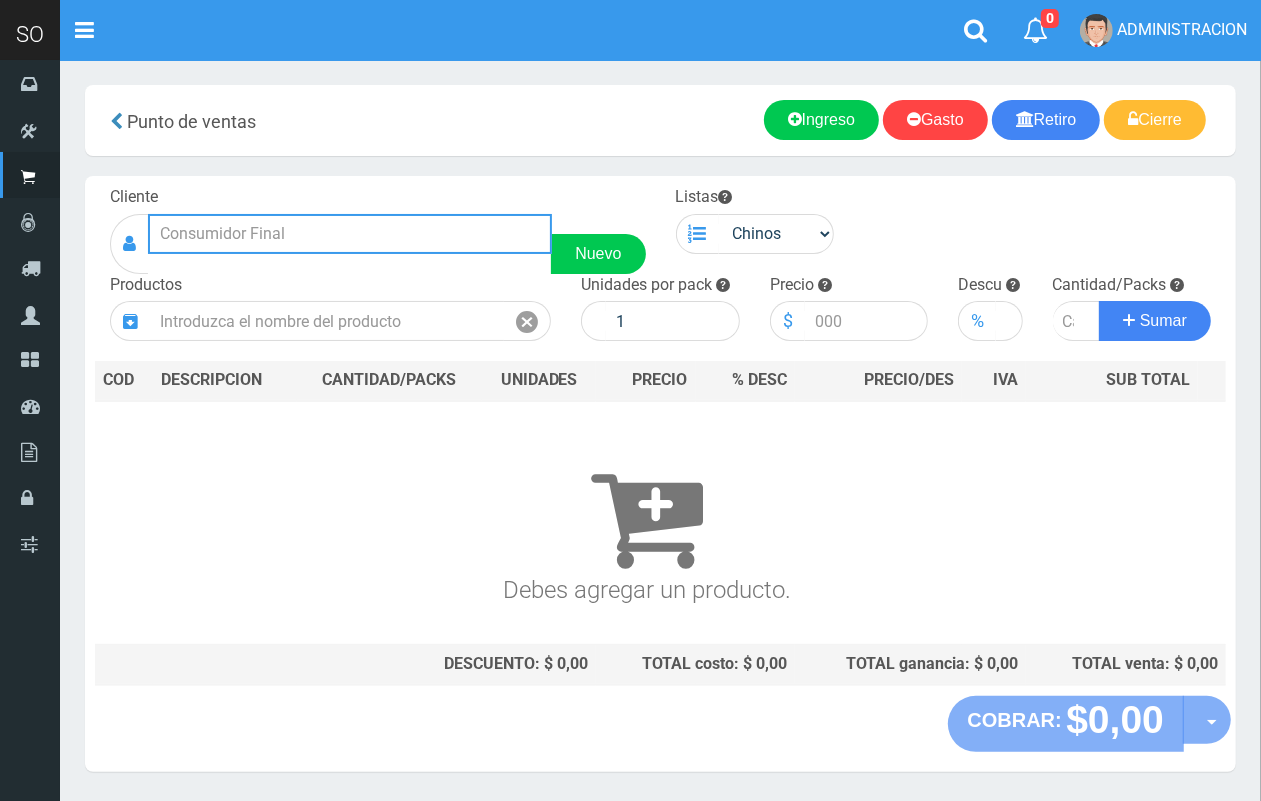 click at bounding box center [350, 234] 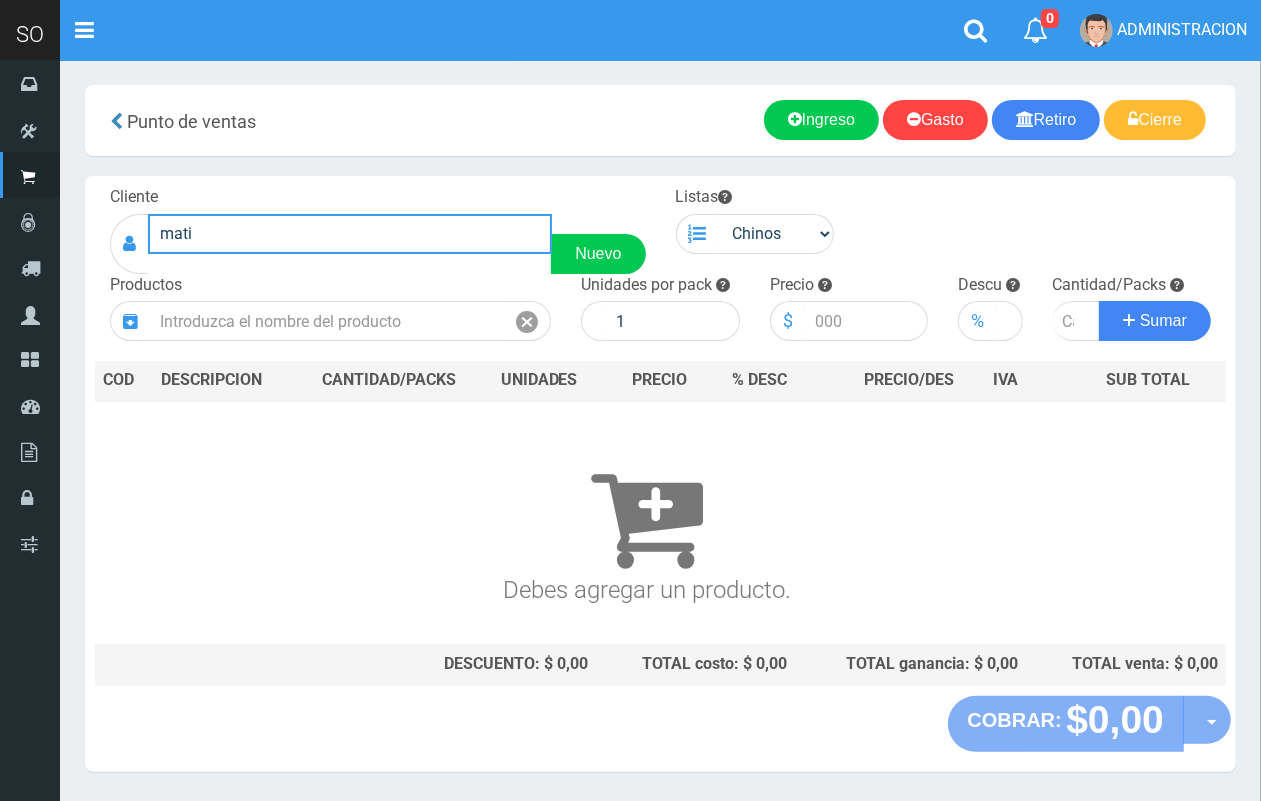 drag, startPoint x: 210, startPoint y: 228, endPoint x: 150, endPoint y: 226, distance: 60.033325 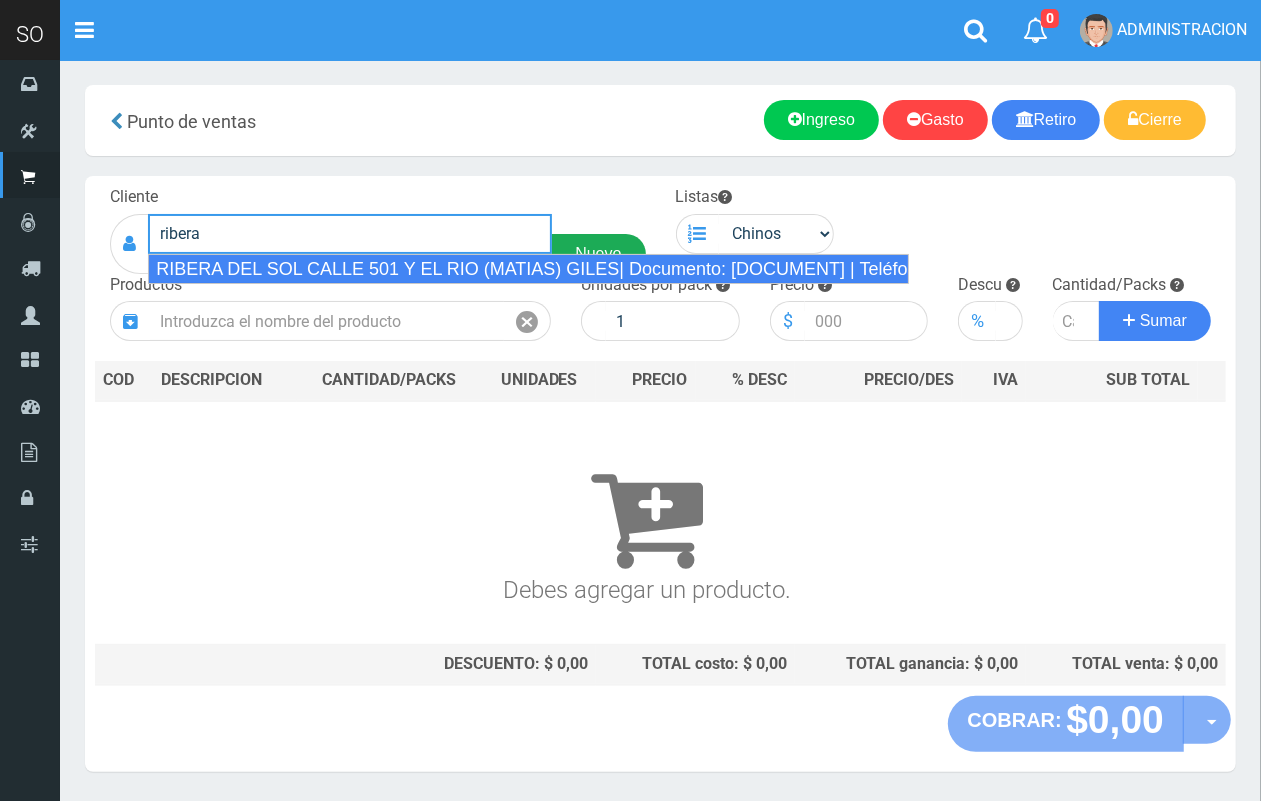 drag, startPoint x: 202, startPoint y: 257, endPoint x: 581, endPoint y: 252, distance: 379.033 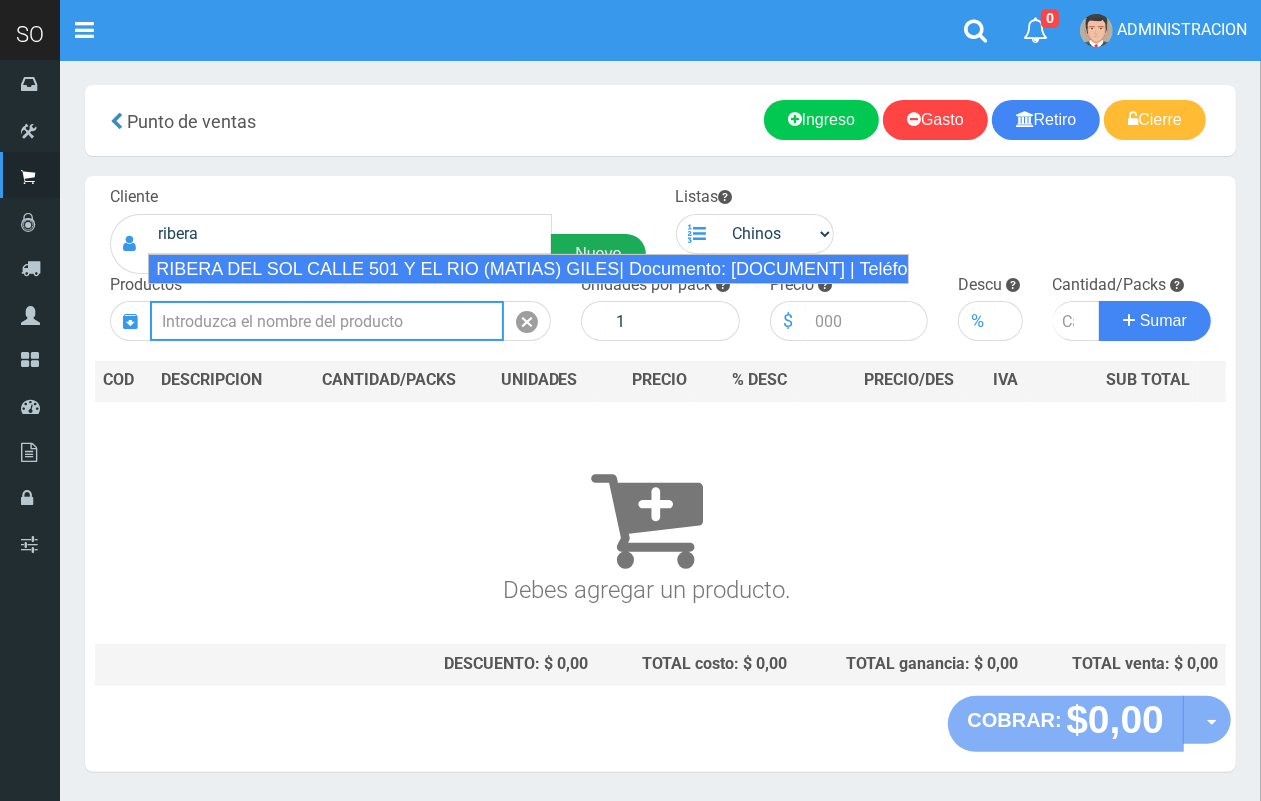type on "RIBERA DEL SOL CALLE 501 Y EL RIO (MATIAS) GILES| Documento: [DOCUMENT] | Teléfono: [PHONE]" 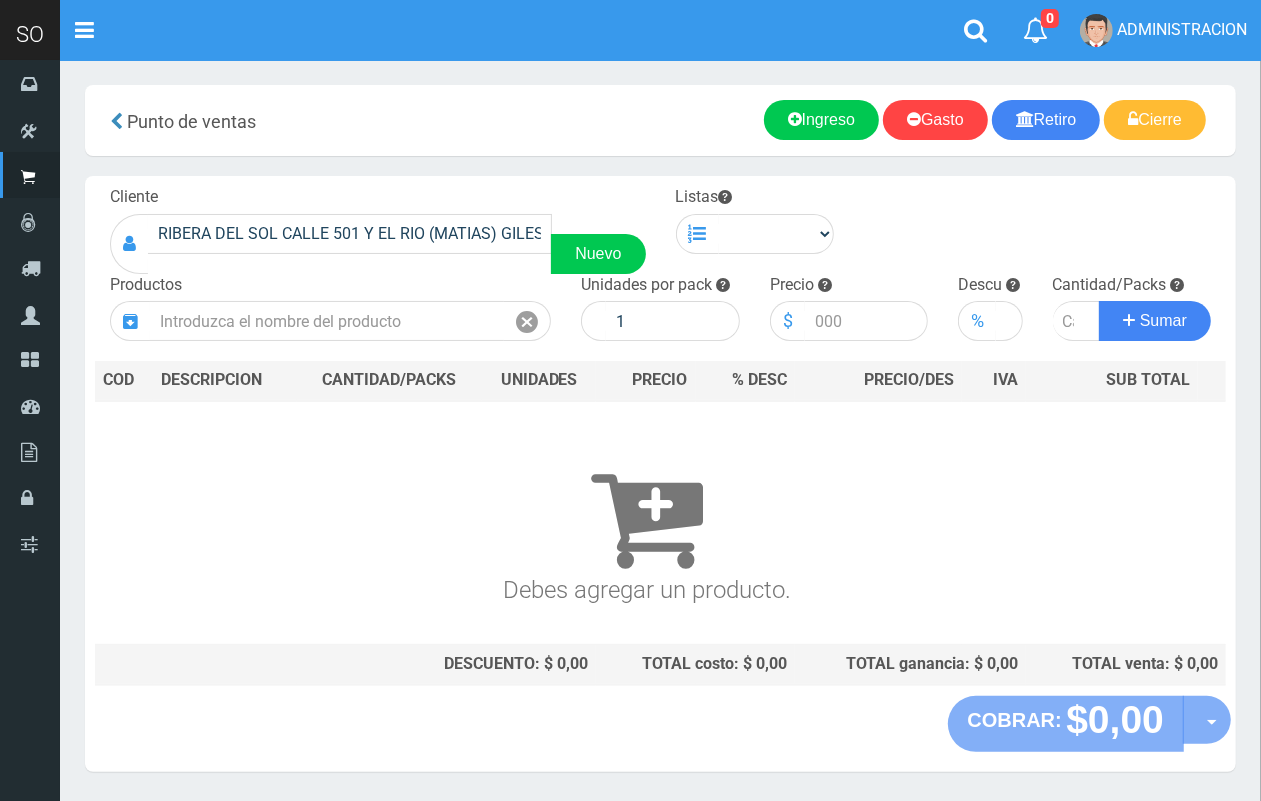 drag, startPoint x: 703, startPoint y: 230, endPoint x: 713, endPoint y: 232, distance: 10.198039 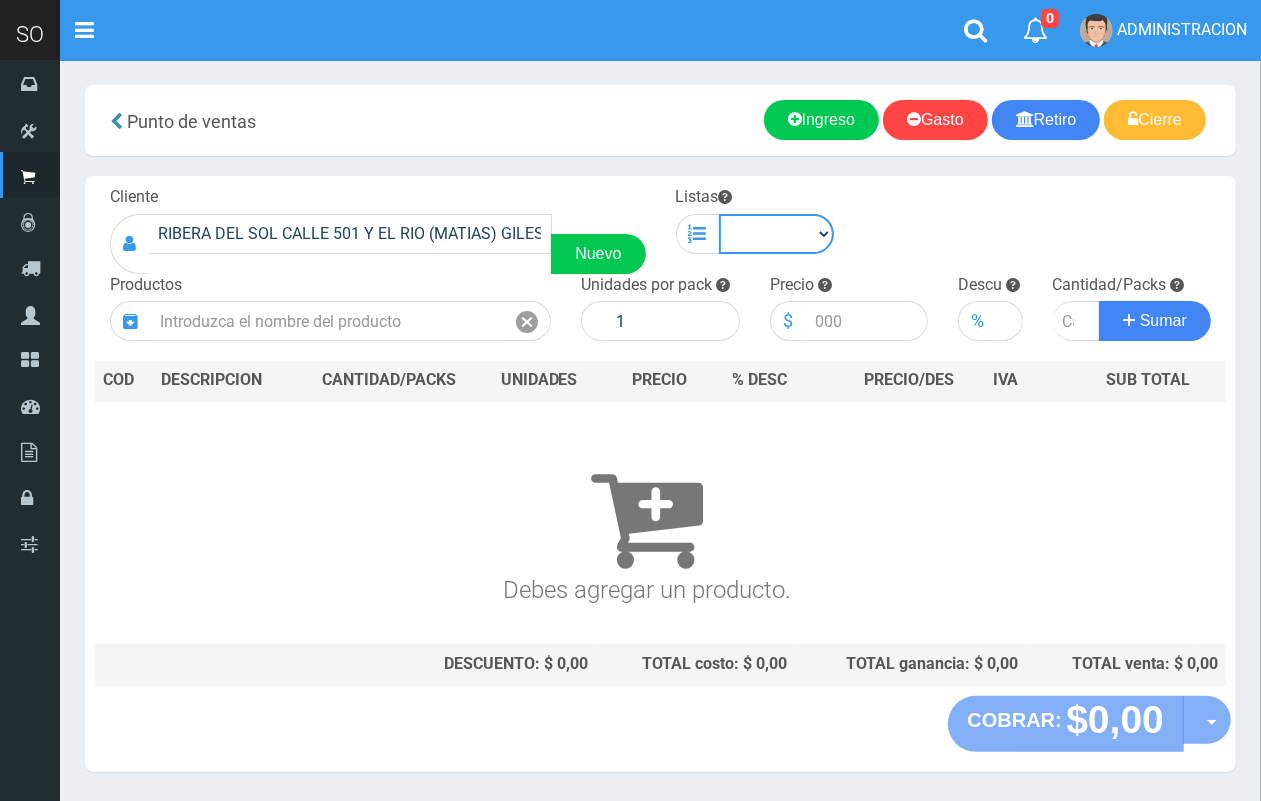 click on "Chinos
.
." at bounding box center [777, 234] 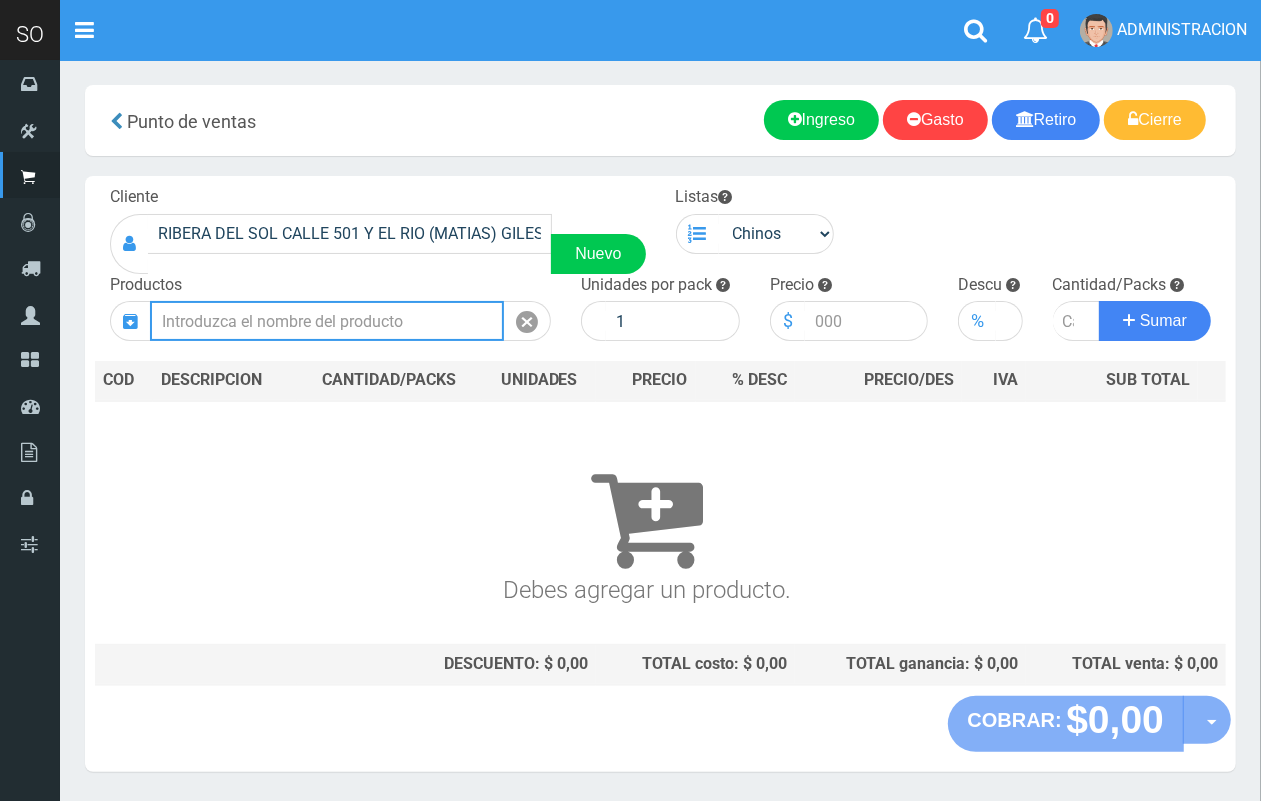 click at bounding box center [327, 321] 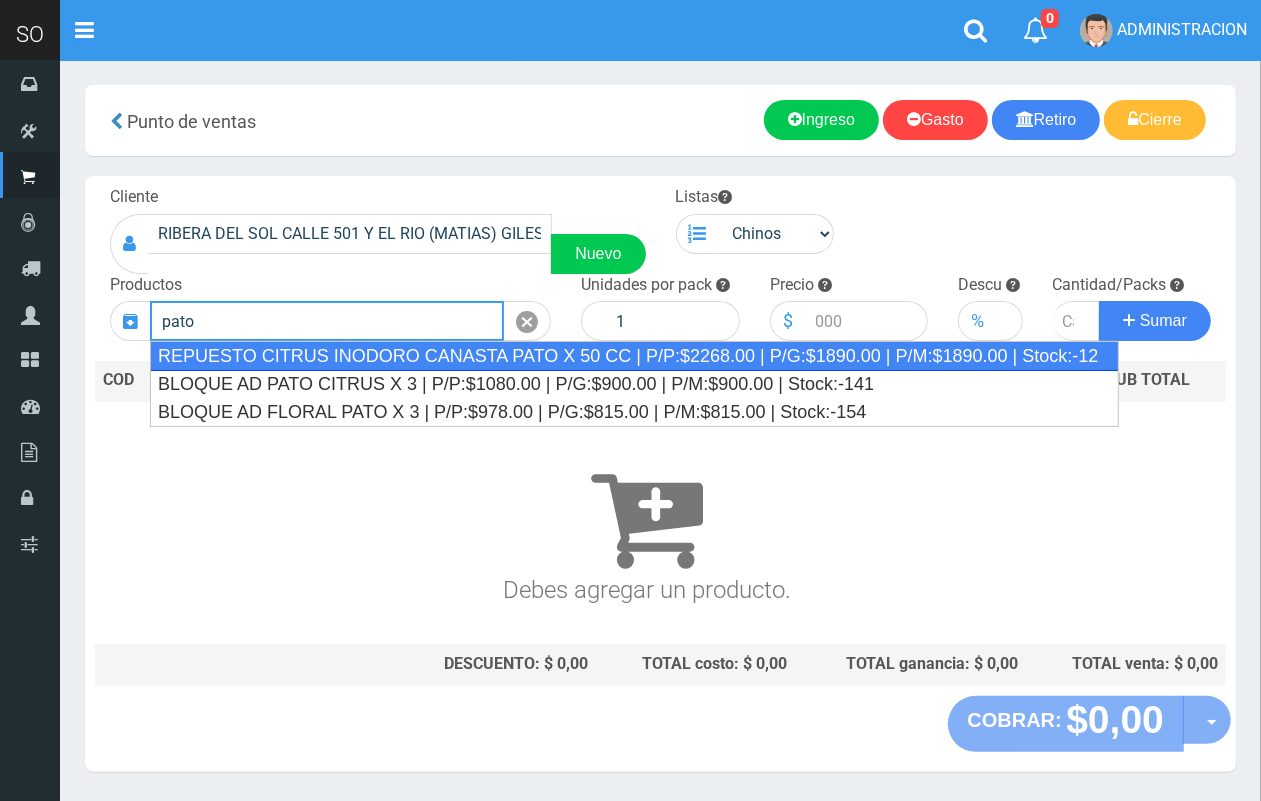 click on "REPUESTO CITRUS INODORO  CANASTA PATO X  50 CC | P/P:$2268.00 | P/G:$1890.00 | P/M:$1890.00 | Stock:-12" at bounding box center [634, 356] 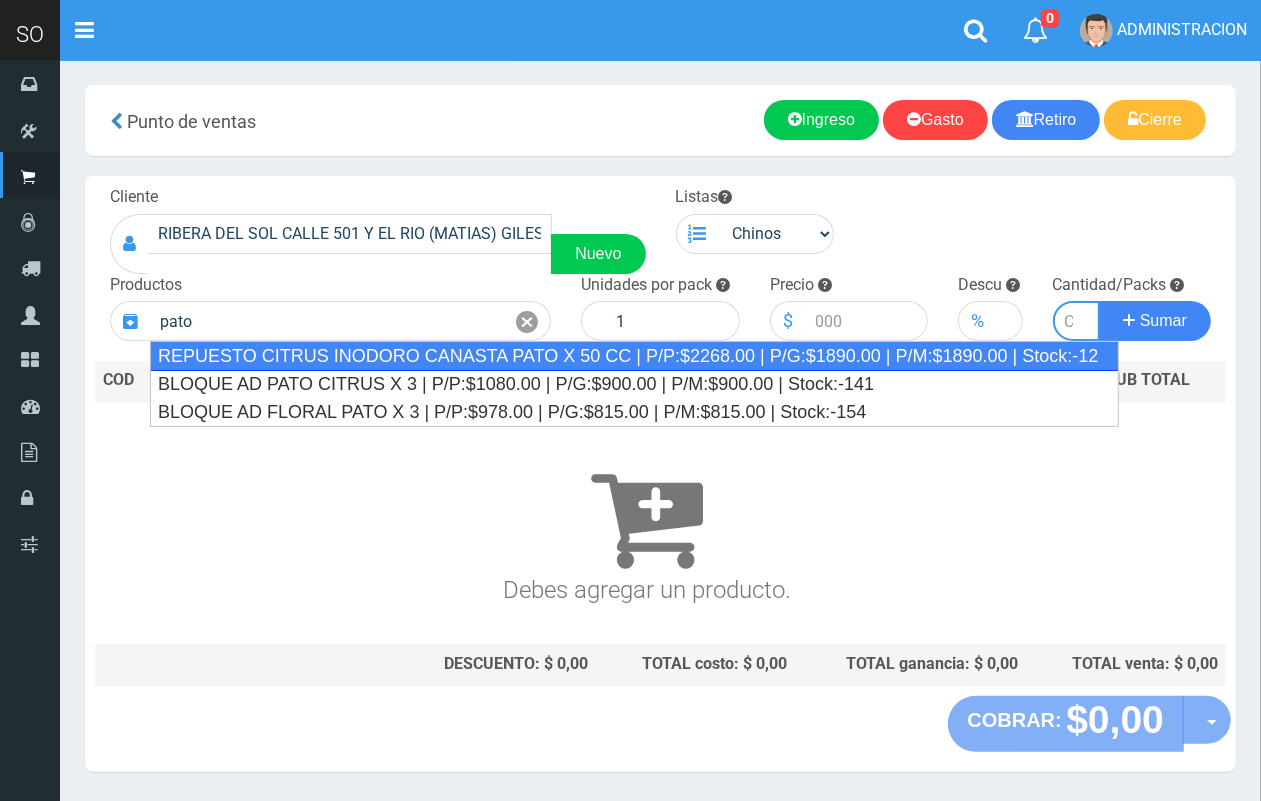 type on "REPUESTO CITRUS INODORO  CANASTA PATO X  50 CC | P/P:$2268.00 | P/G:$1890.00 | P/M:$1890.00 | Stock:-12" 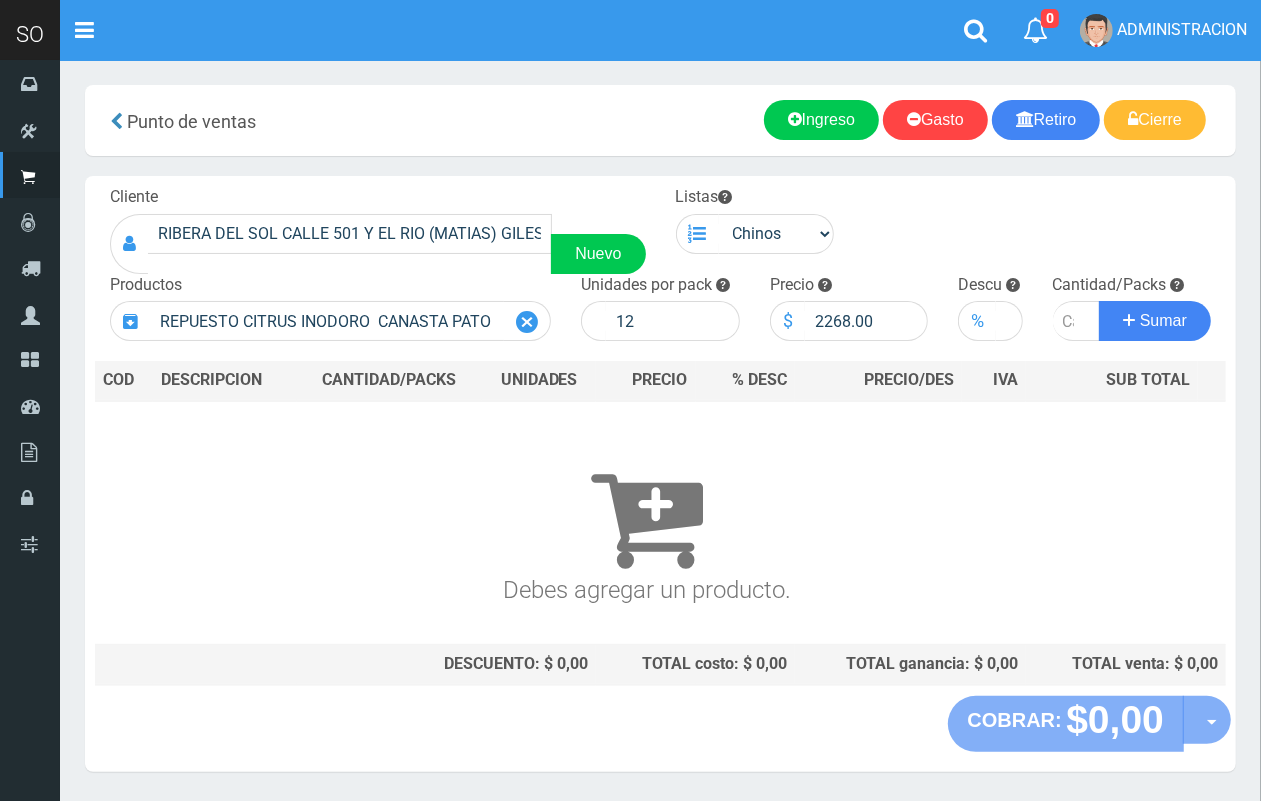 drag, startPoint x: 530, startPoint y: 326, endPoint x: 520, endPoint y: 312, distance: 17.20465 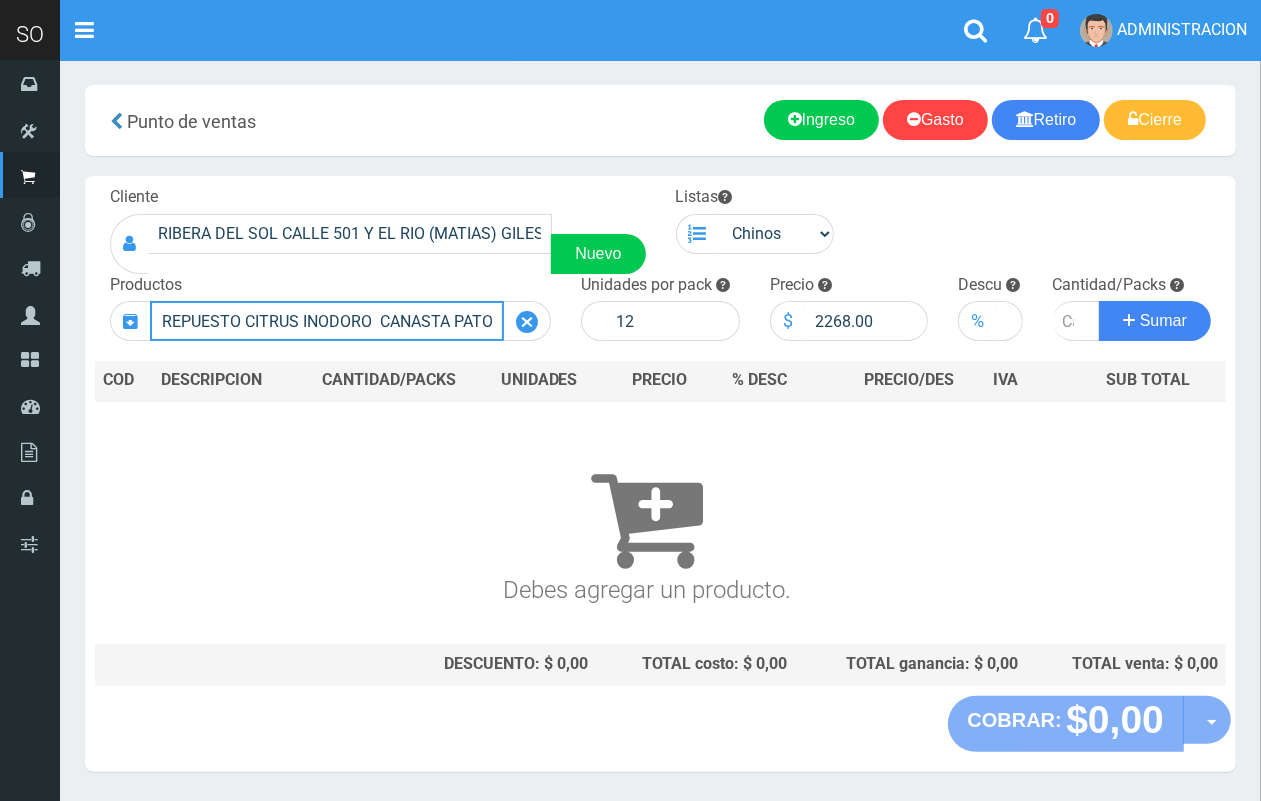 type 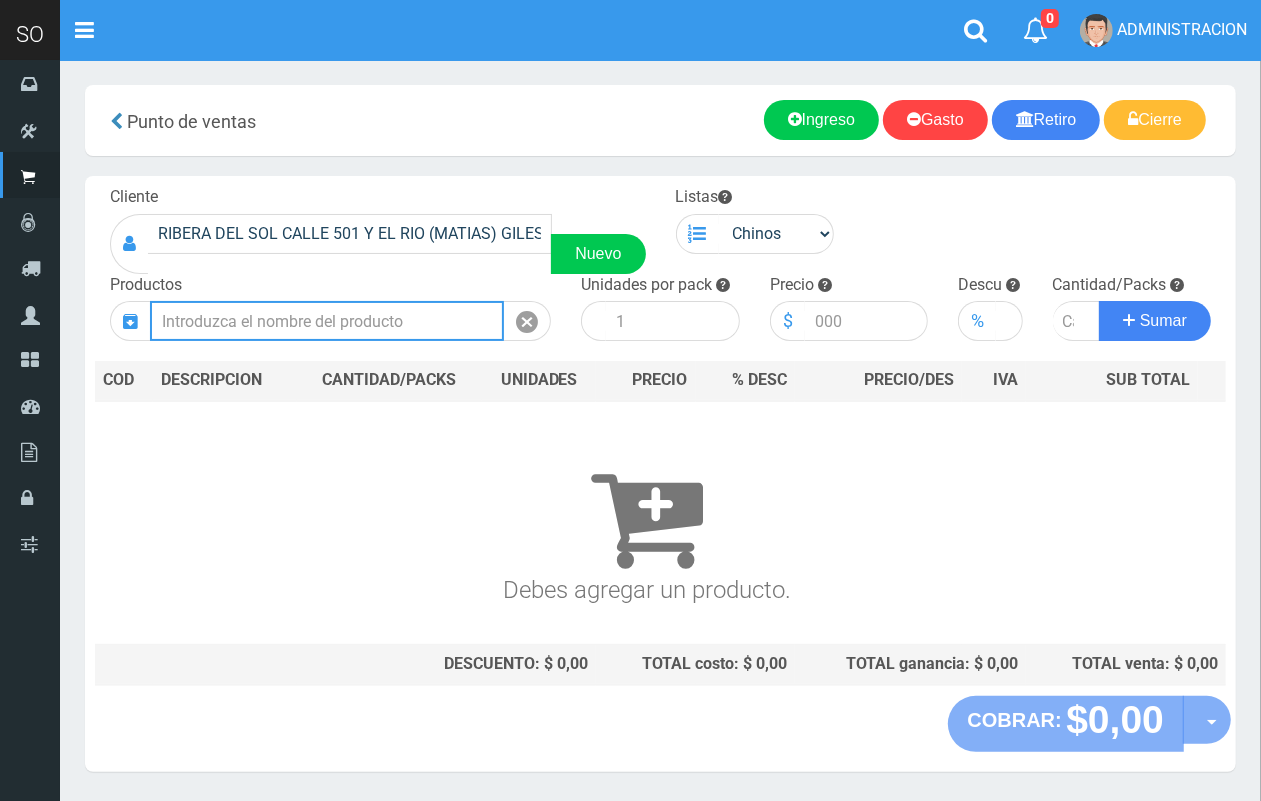 scroll, scrollTop: 0, scrollLeft: 0, axis: both 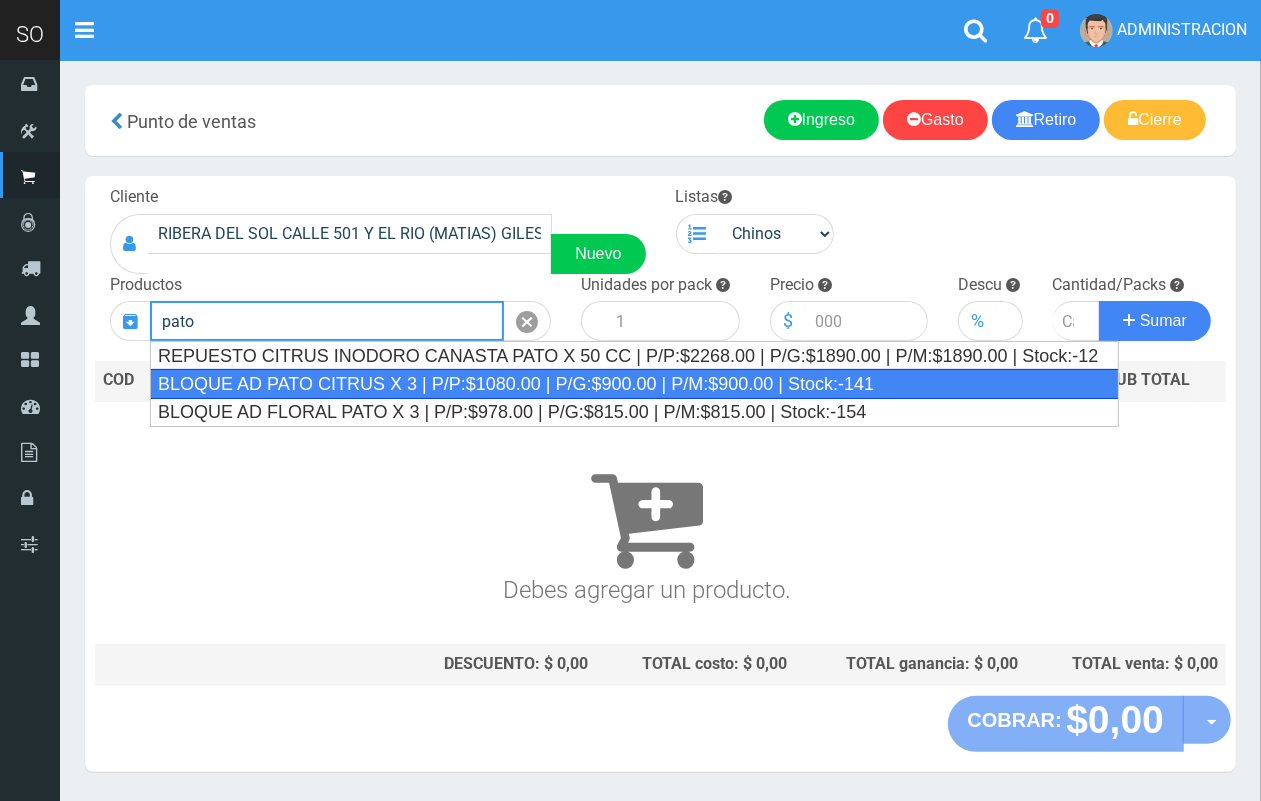 click on "BLOQUE AD PATO CITRUS X 3 | P/P:$1080.00 | P/G:$900.00 | P/M:$900.00 | Stock:-141" at bounding box center (634, 384) 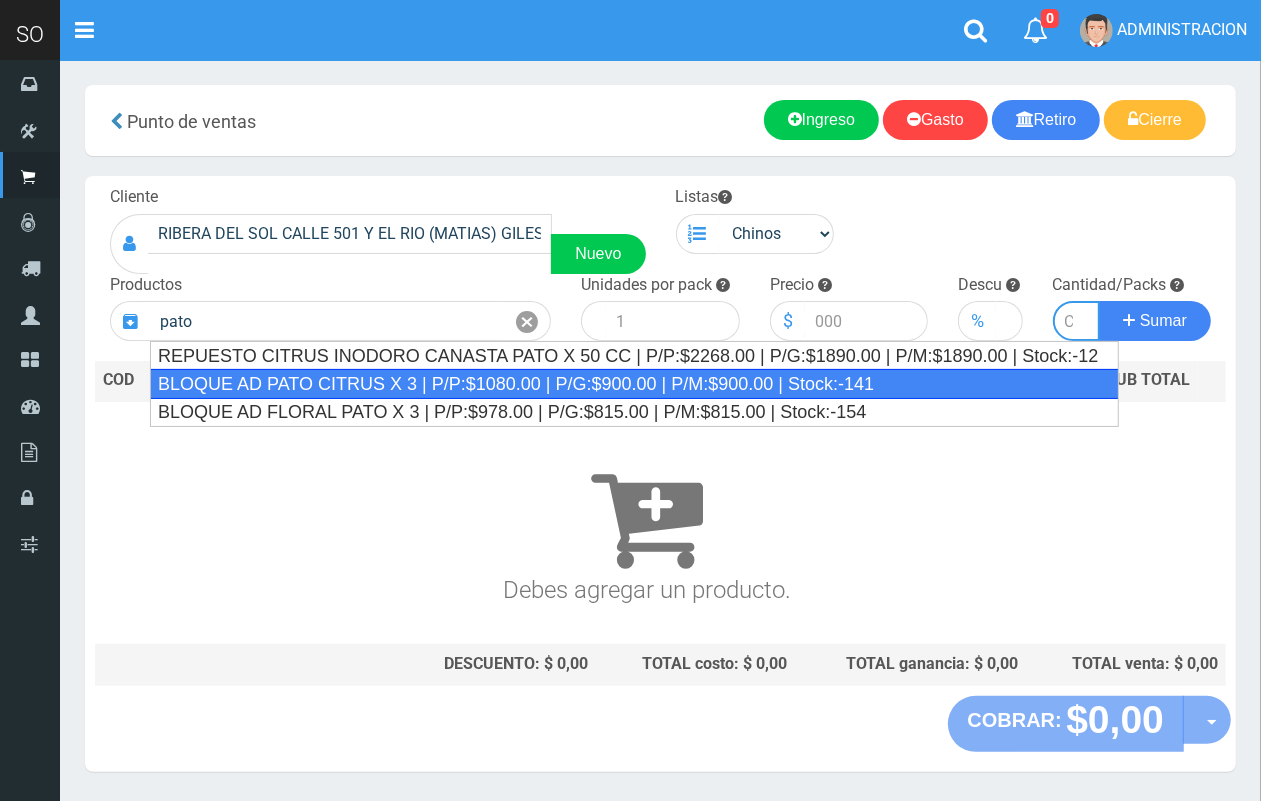 type on "BLOQUE AD PATO CITRUS X 3 | P/P:$1080.00 | P/G:$900.00 | P/M:$900.00 | Stock:-141" 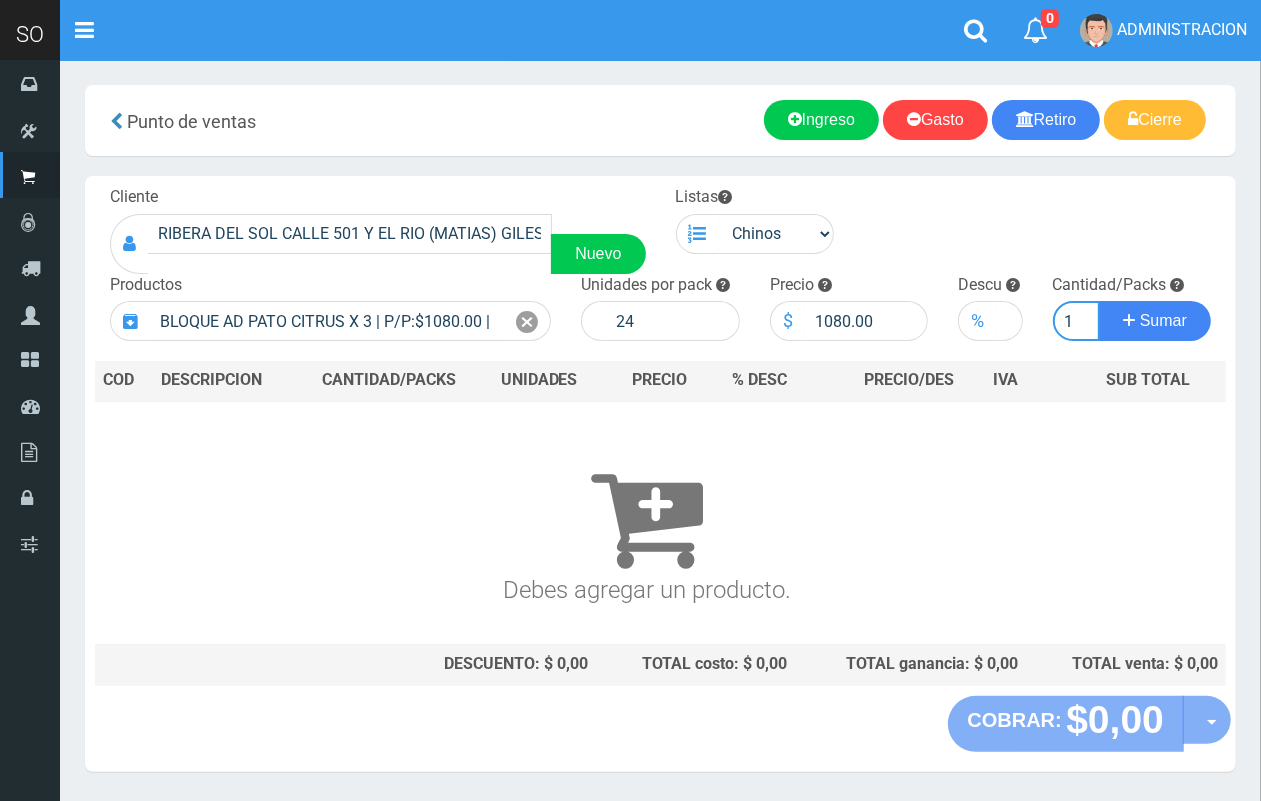 scroll, scrollTop: 0, scrollLeft: 2, axis: horizontal 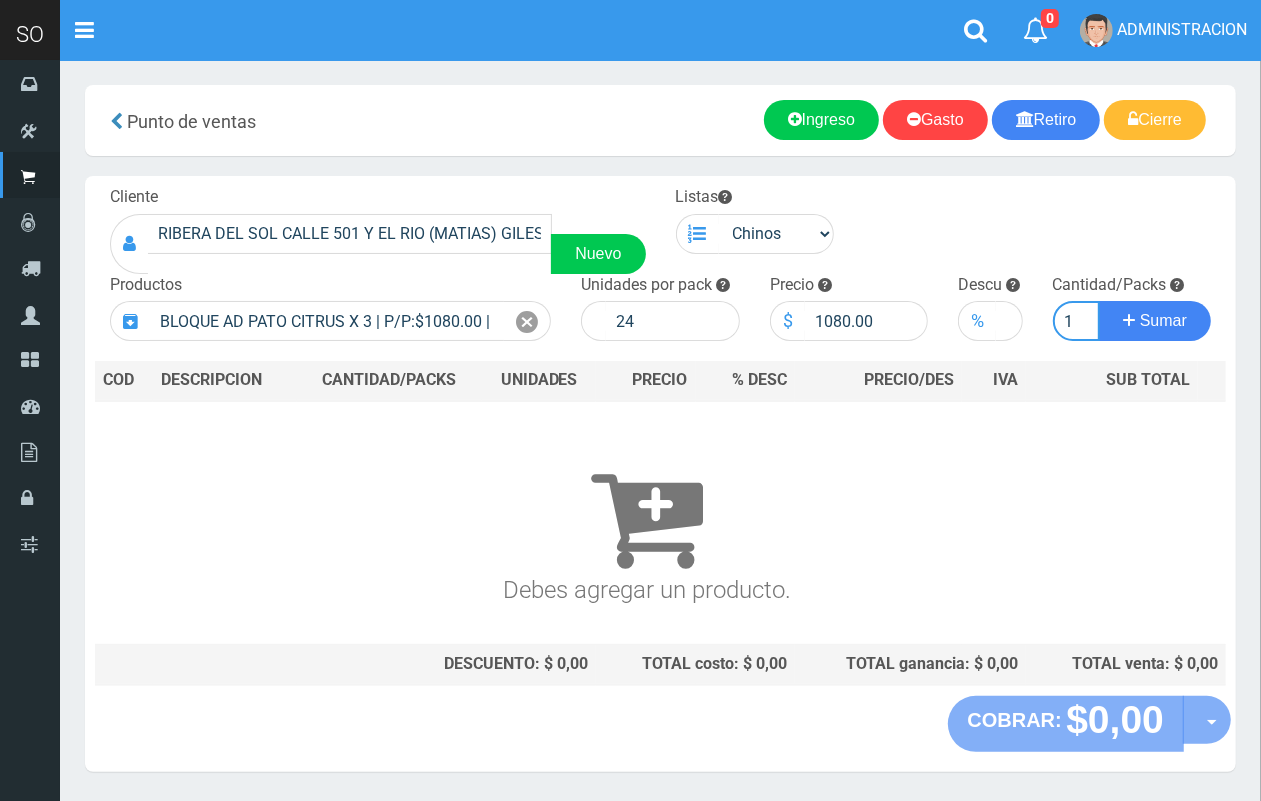 type on "1" 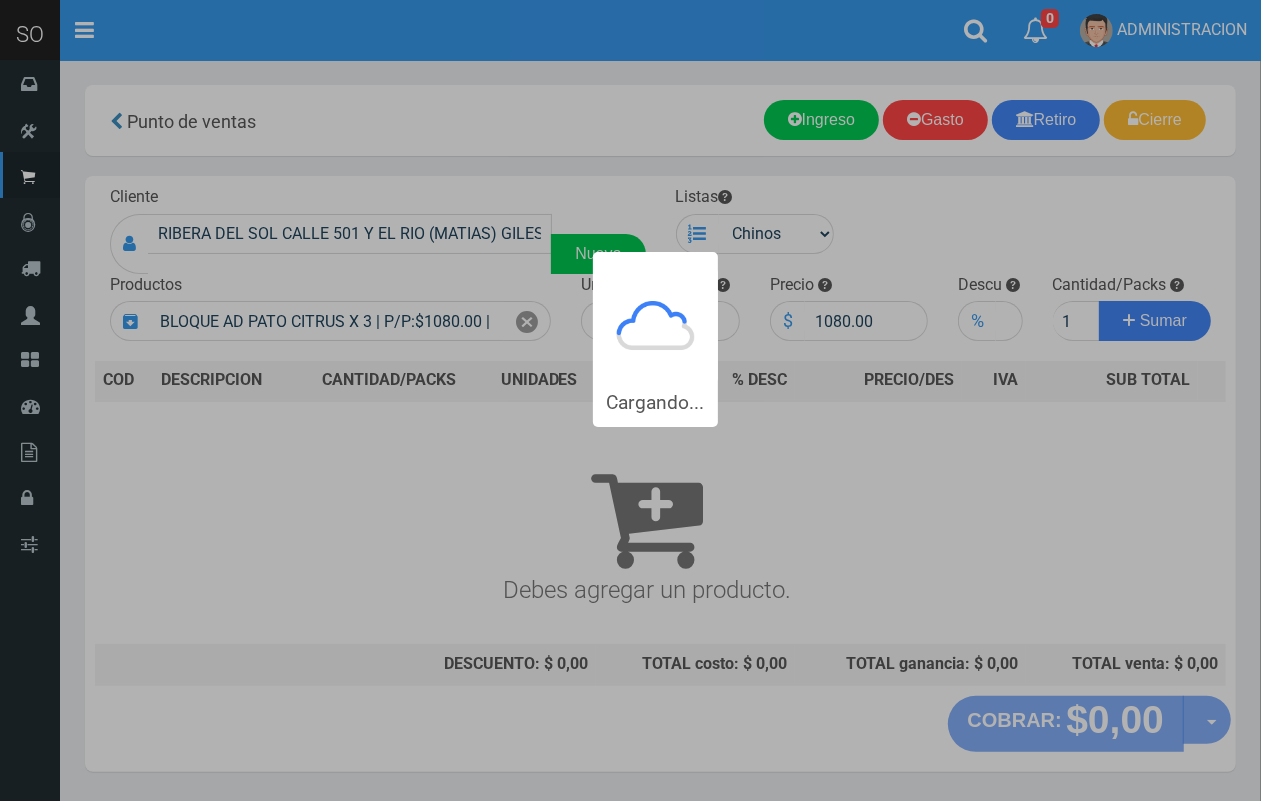 type 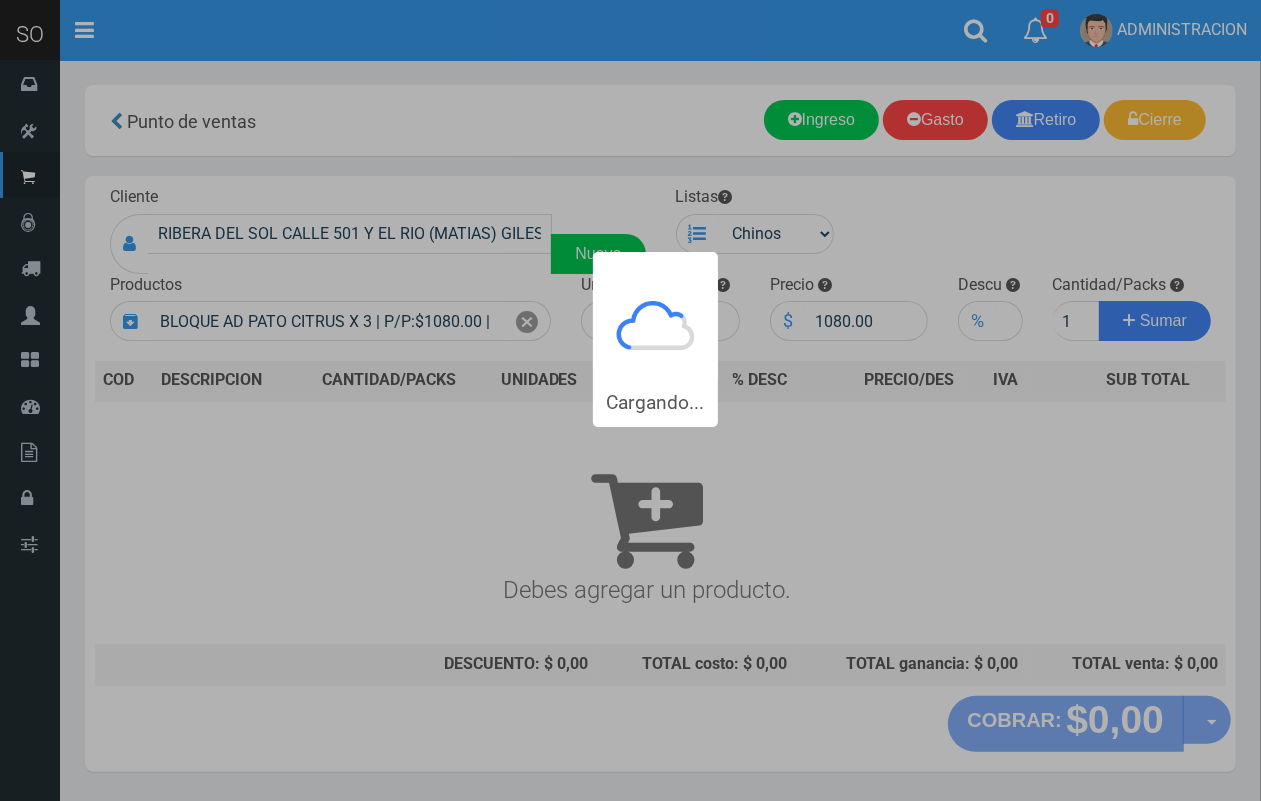 type 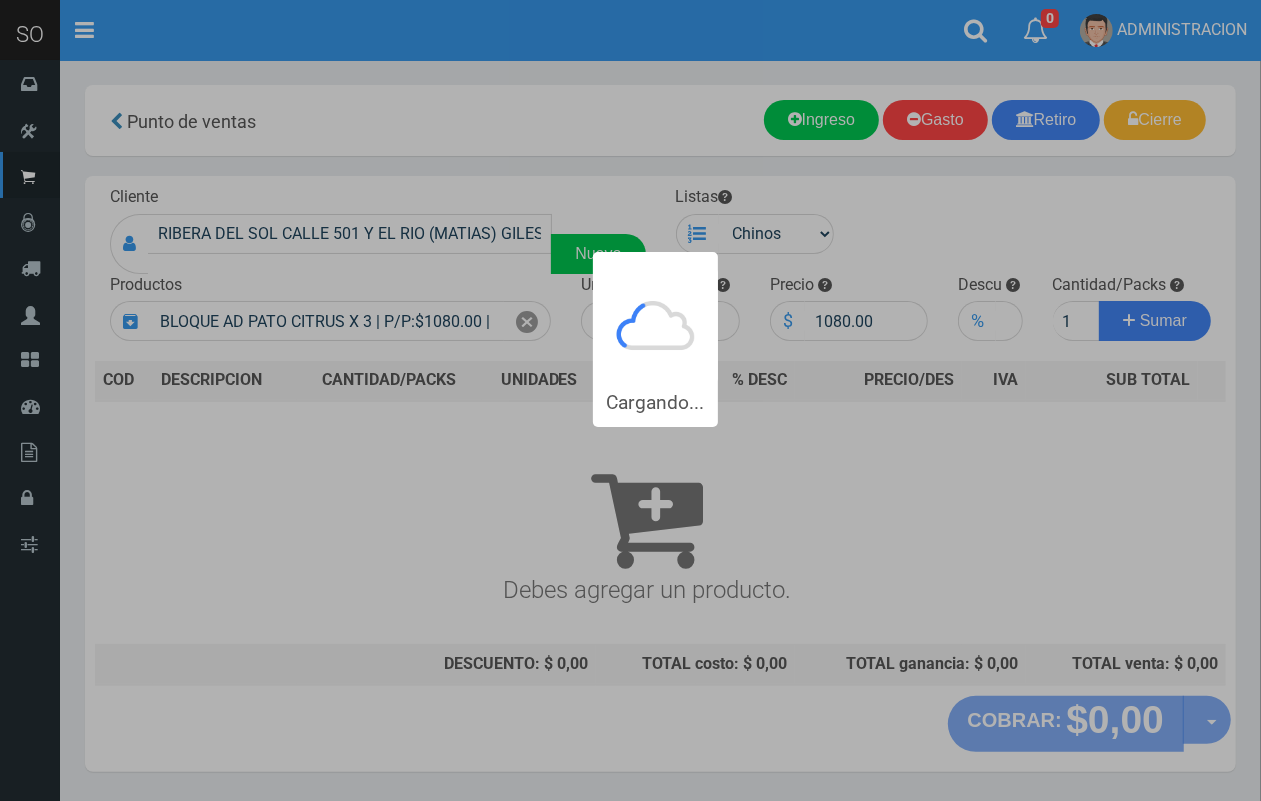type 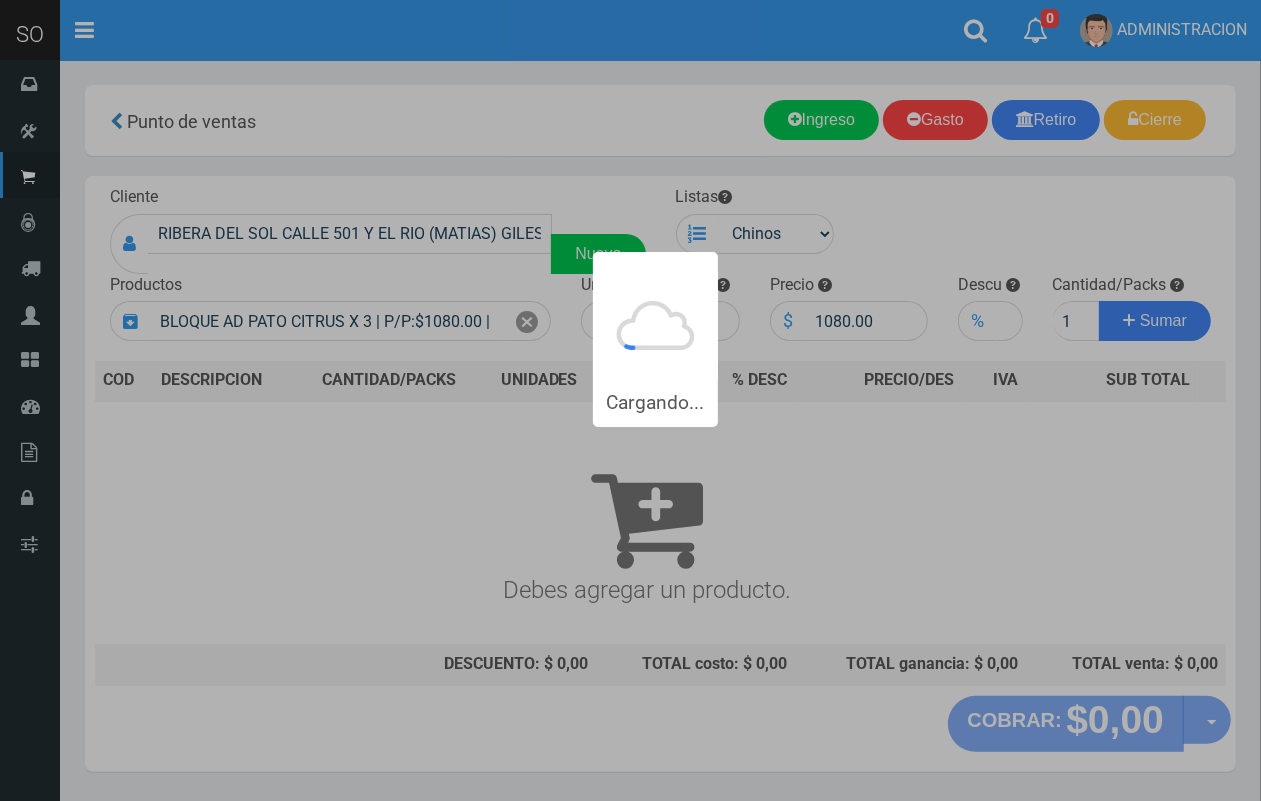 type 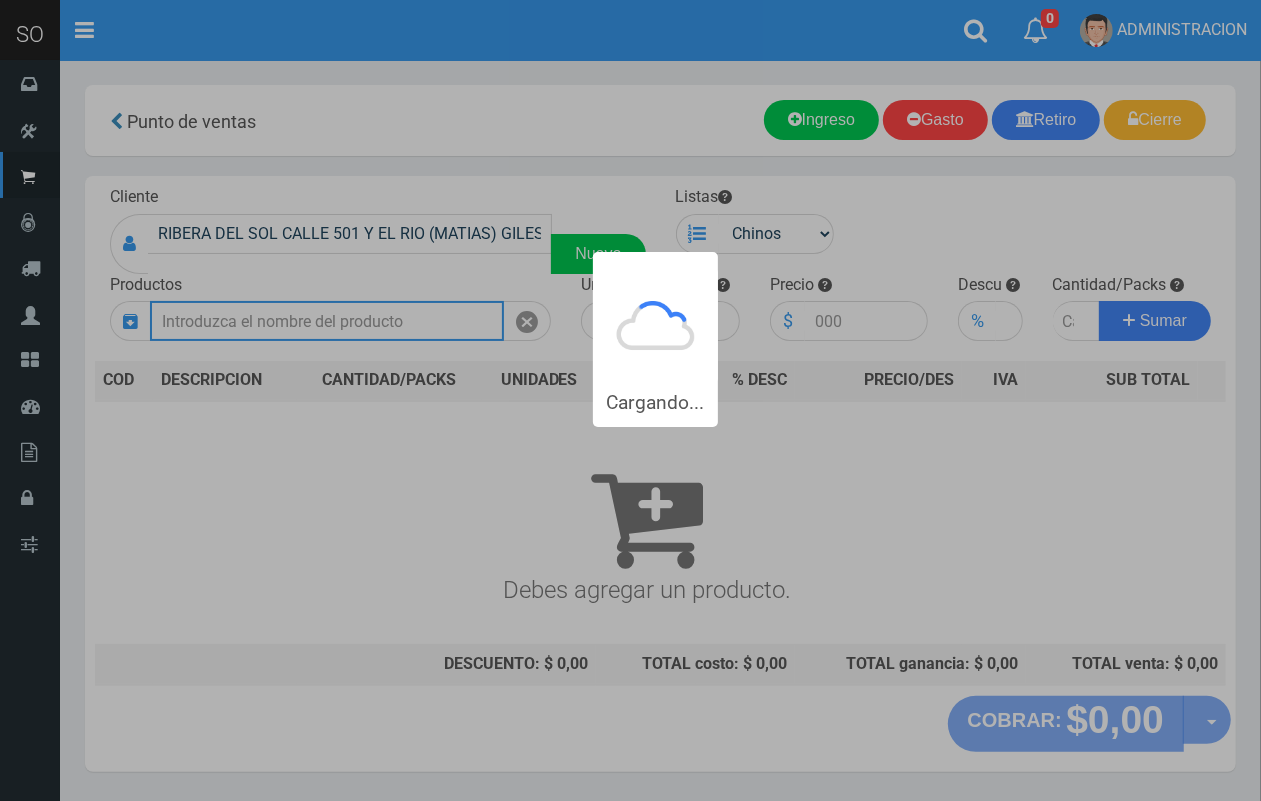 scroll, scrollTop: 0, scrollLeft: 0, axis: both 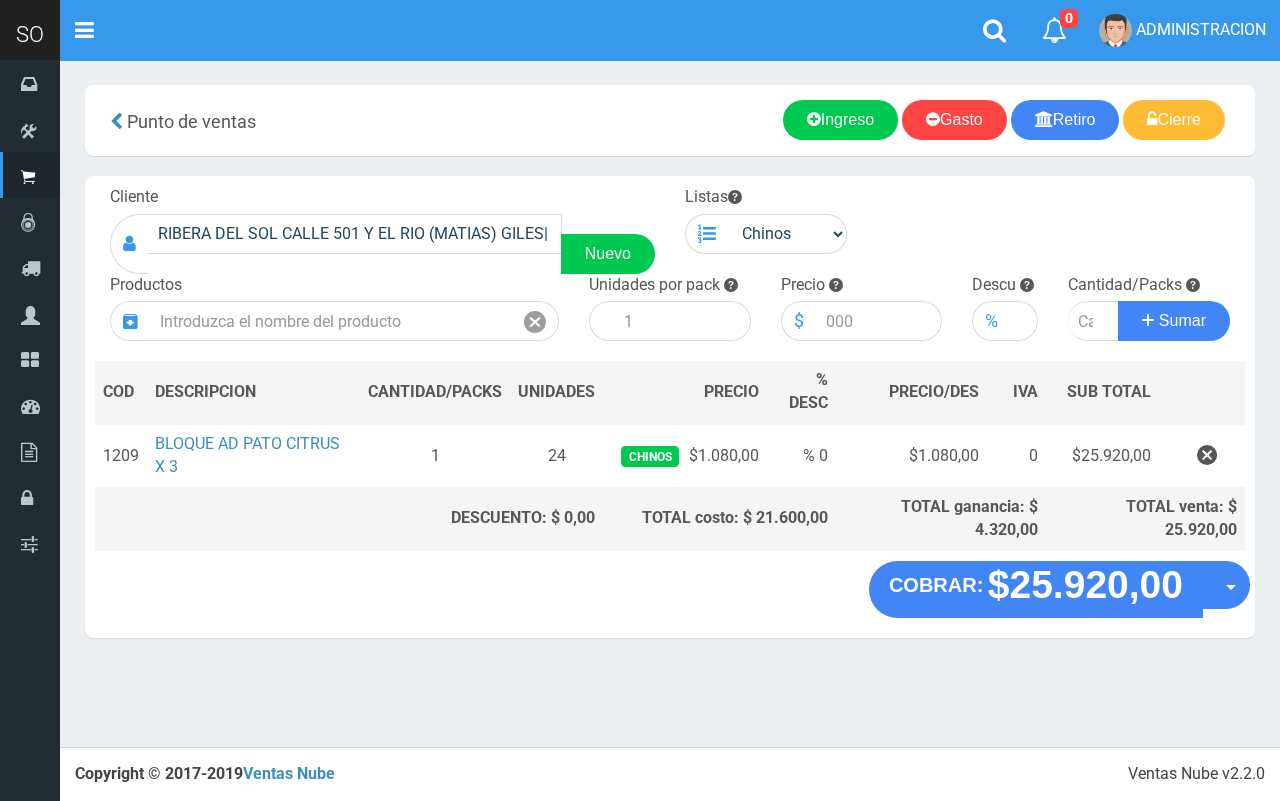 drag, startPoint x: 1216, startPoint y: 456, endPoint x: 1203, endPoint y: 452, distance: 13.601471 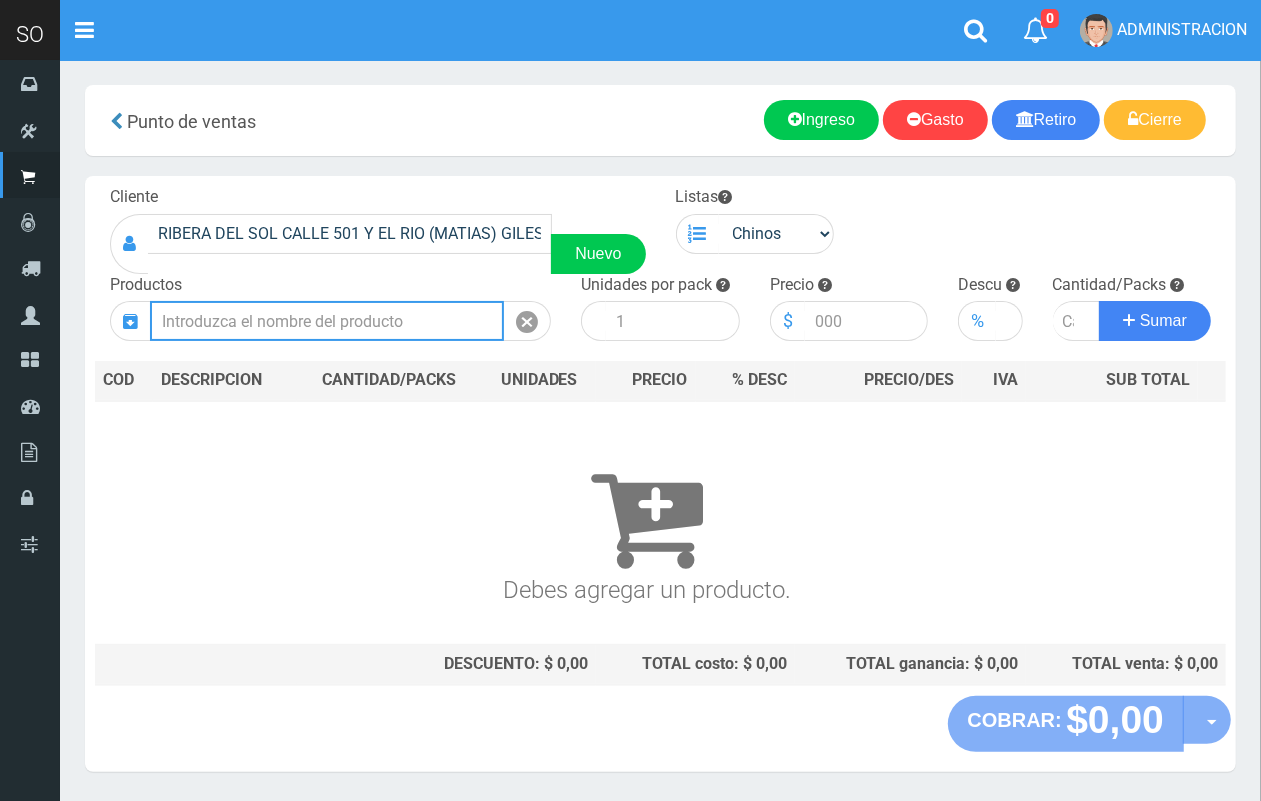 click at bounding box center [327, 321] 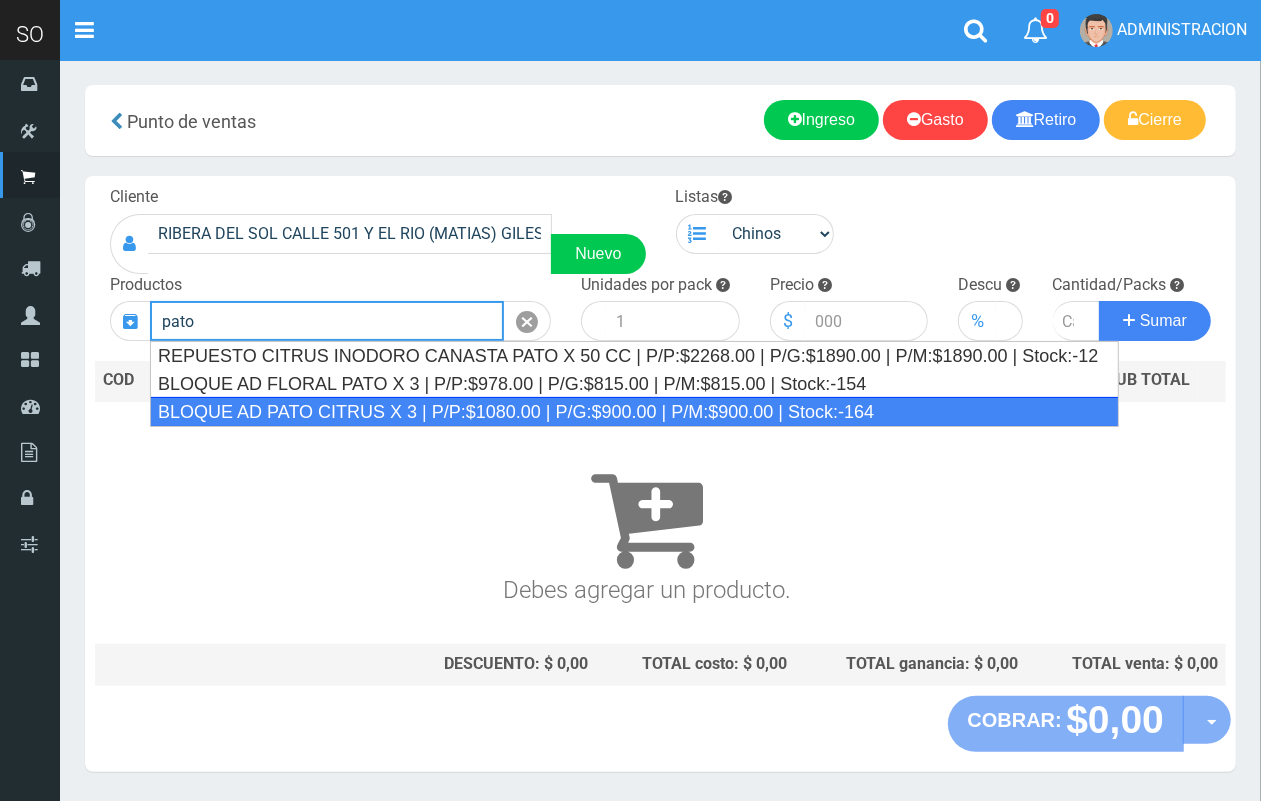 click on "BLOQUE AD PATO CITRUS X 3 | P/P:$1080.00 | P/G:$900.00 | P/M:$900.00 | Stock:-164" at bounding box center [634, 412] 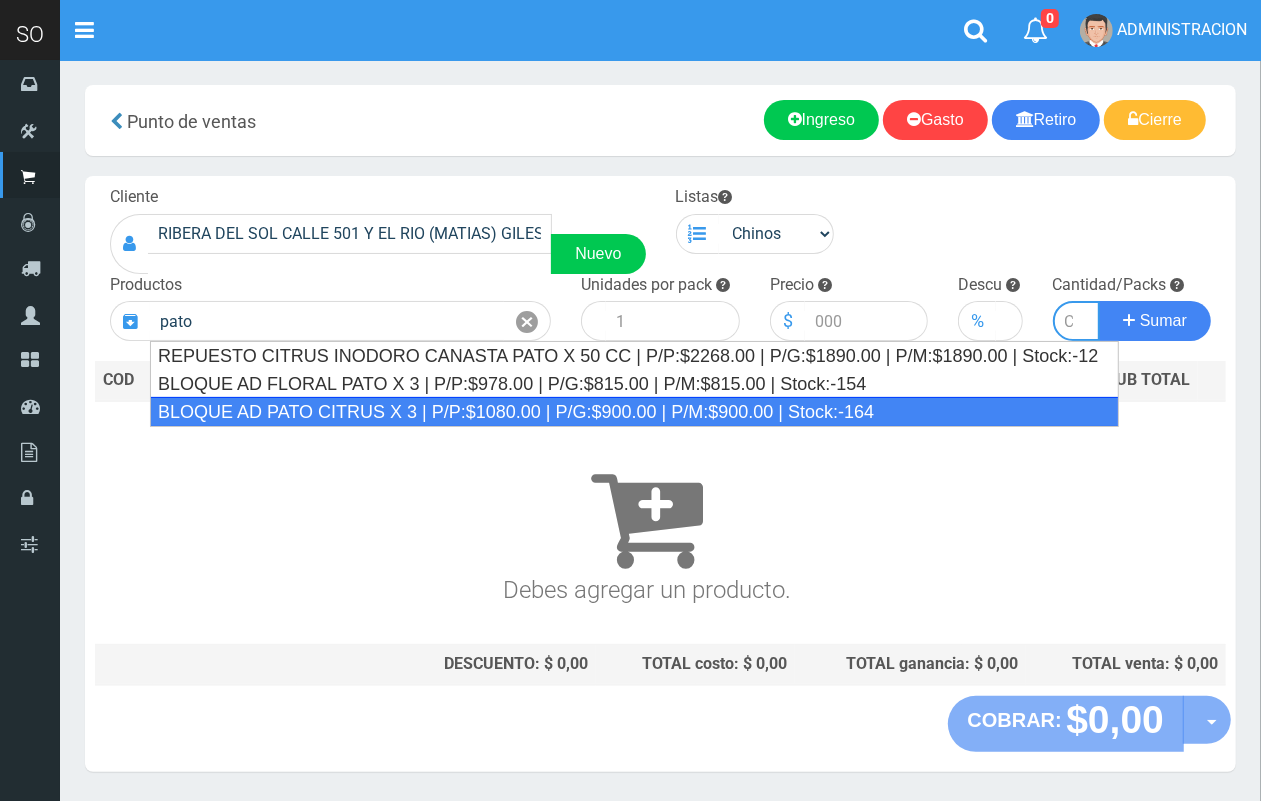 type on "BLOQUE AD PATO CITRUS X 3 | P/P:$1080.00 | P/G:$900.00 | P/M:$900.00 | Stock:-164" 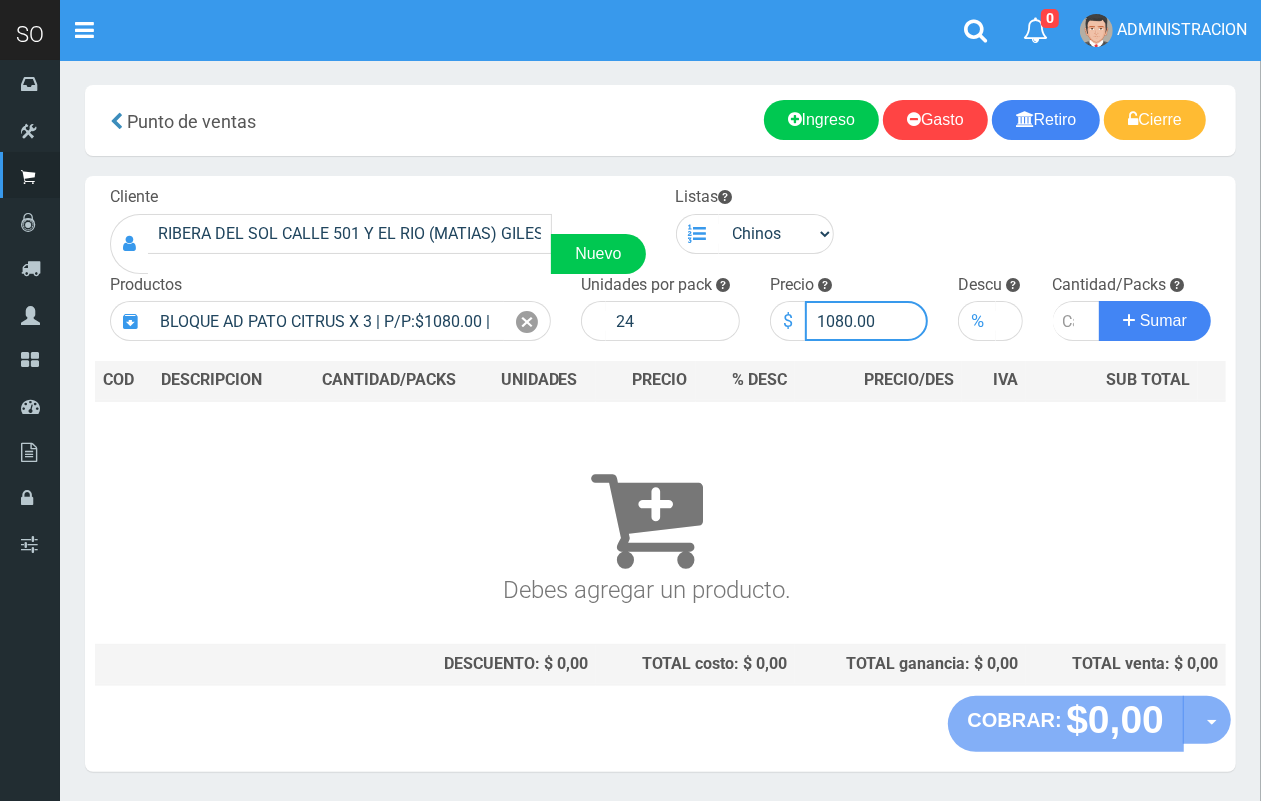 click on "1080.00" at bounding box center [867, 321] 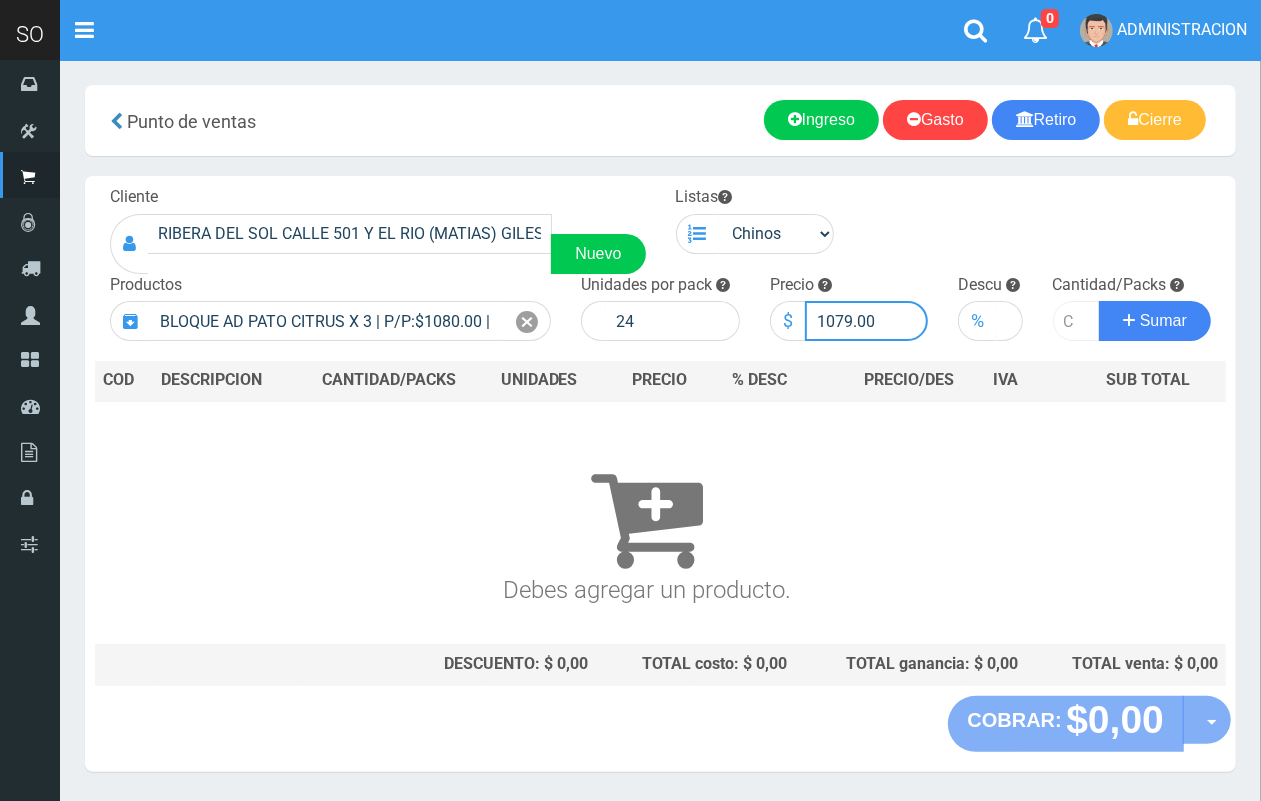 type on "1079.00" 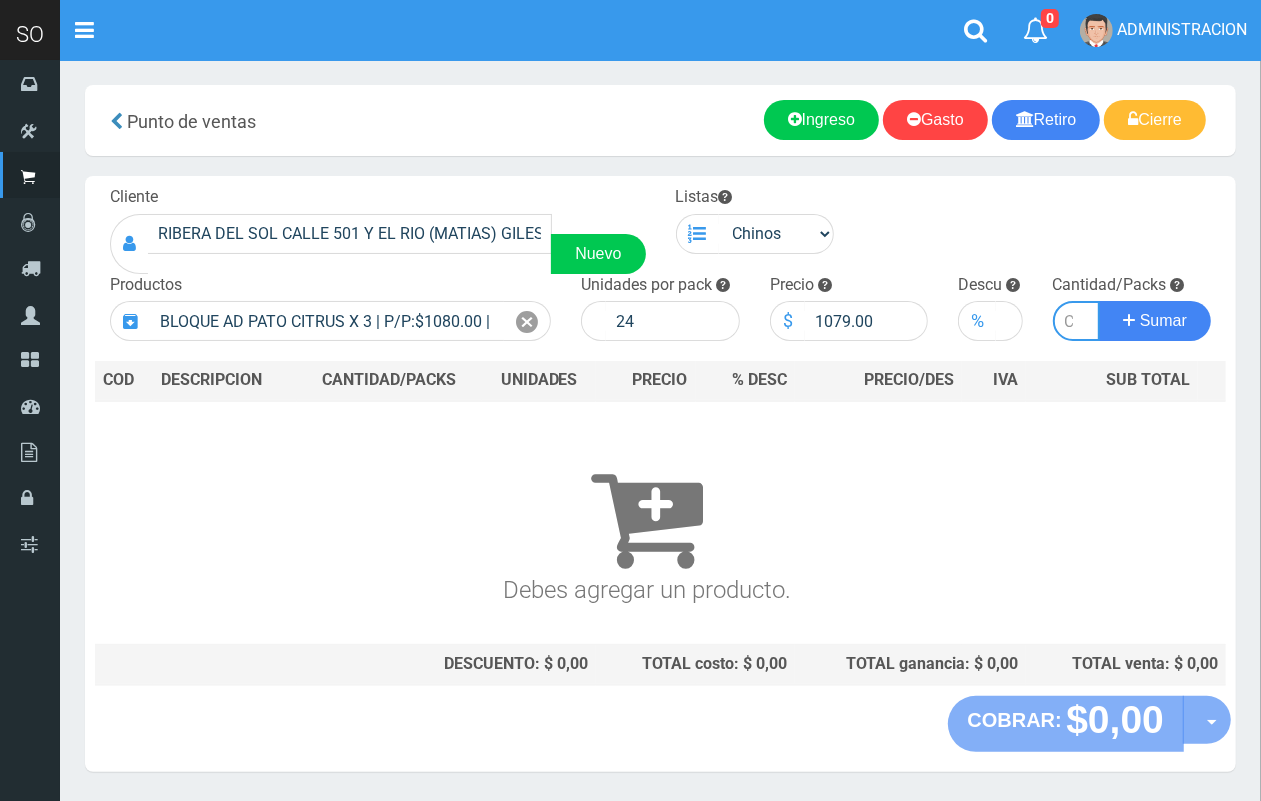 click at bounding box center (1077, 321) 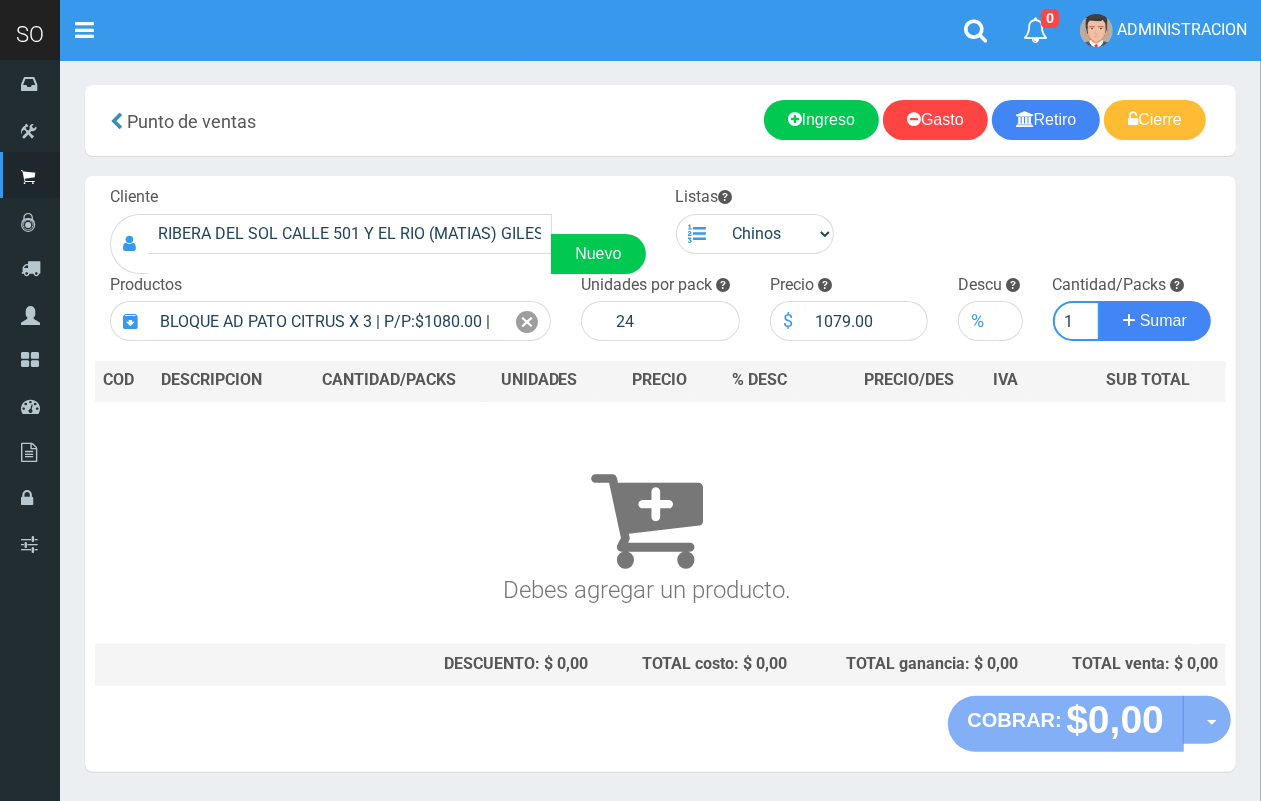scroll, scrollTop: 0, scrollLeft: 2, axis: horizontal 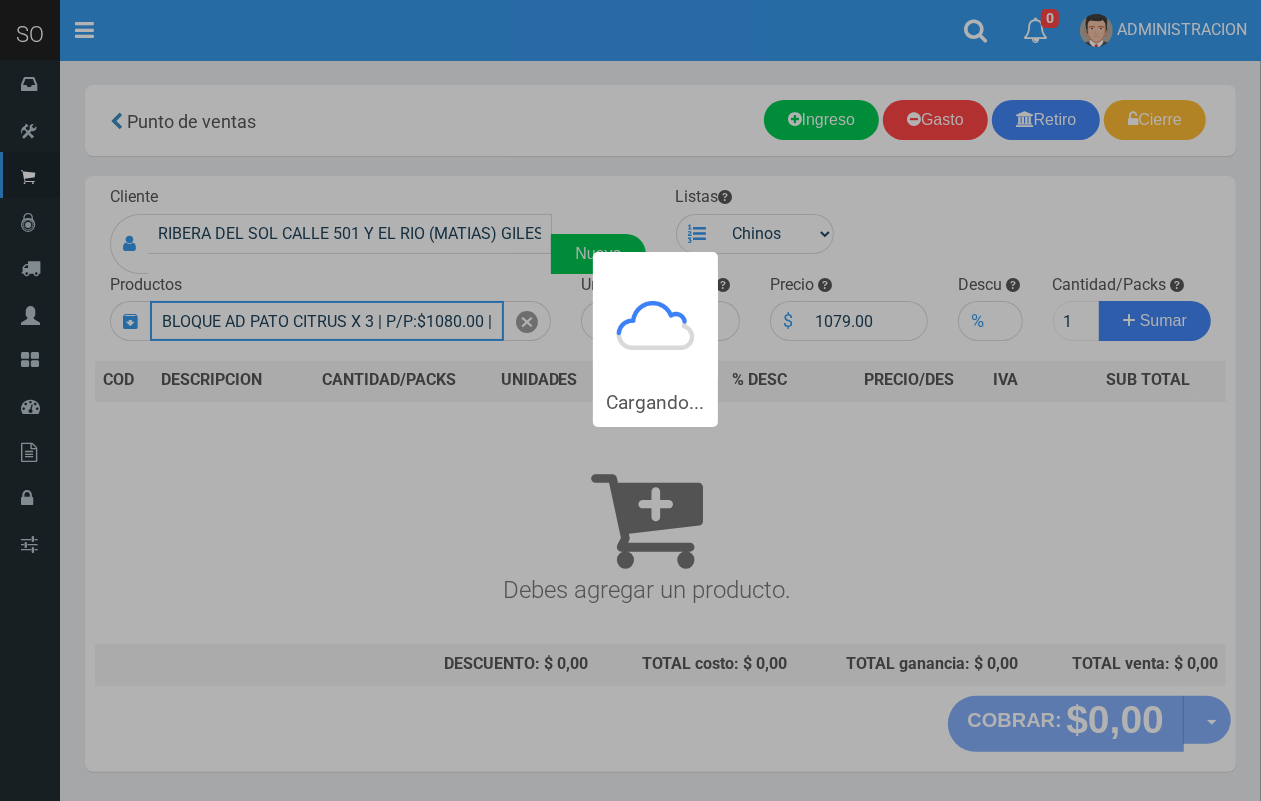 type 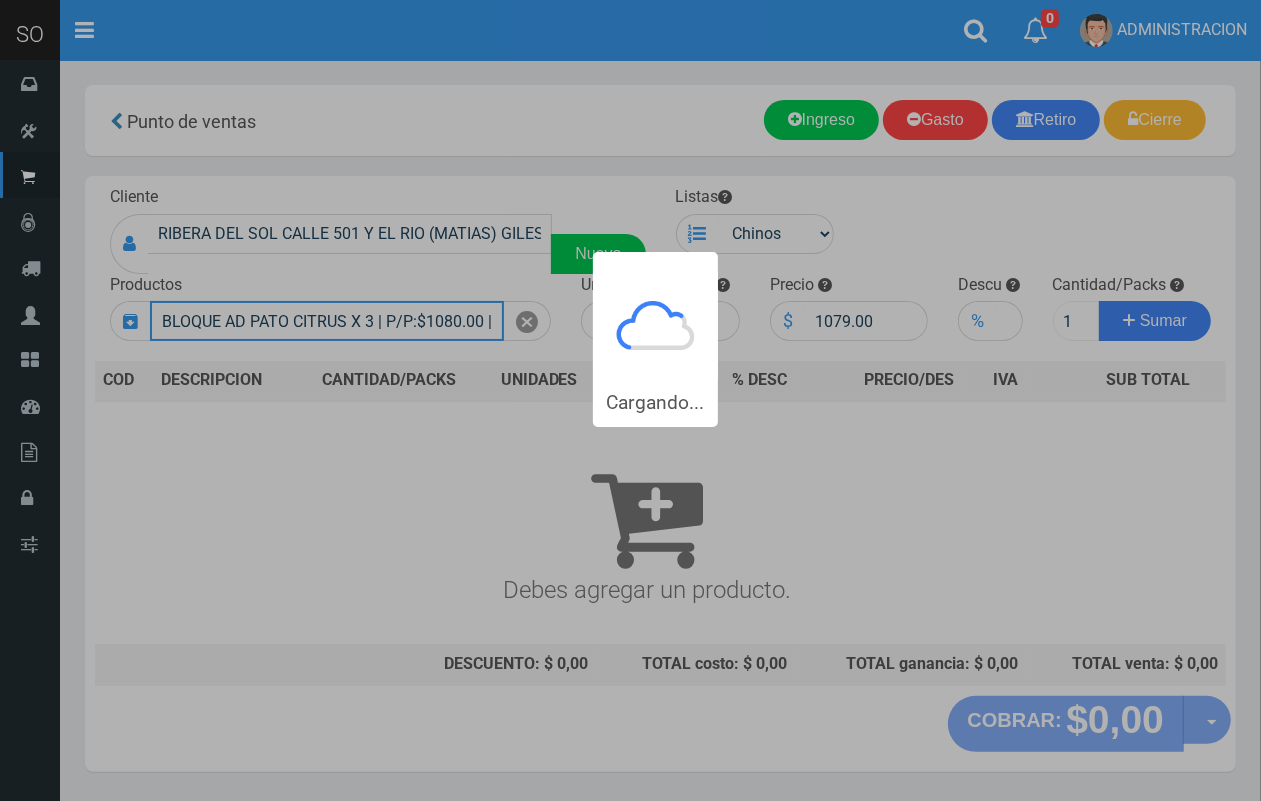 type 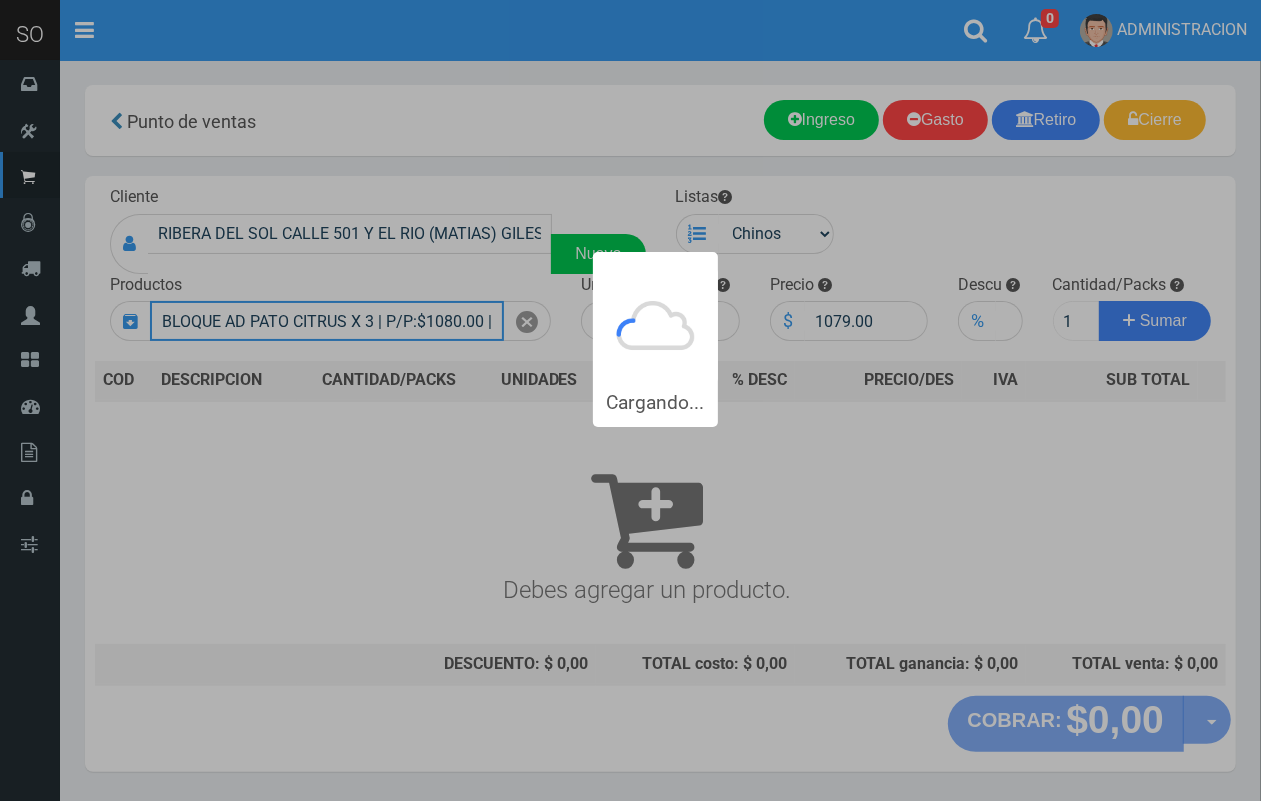 type 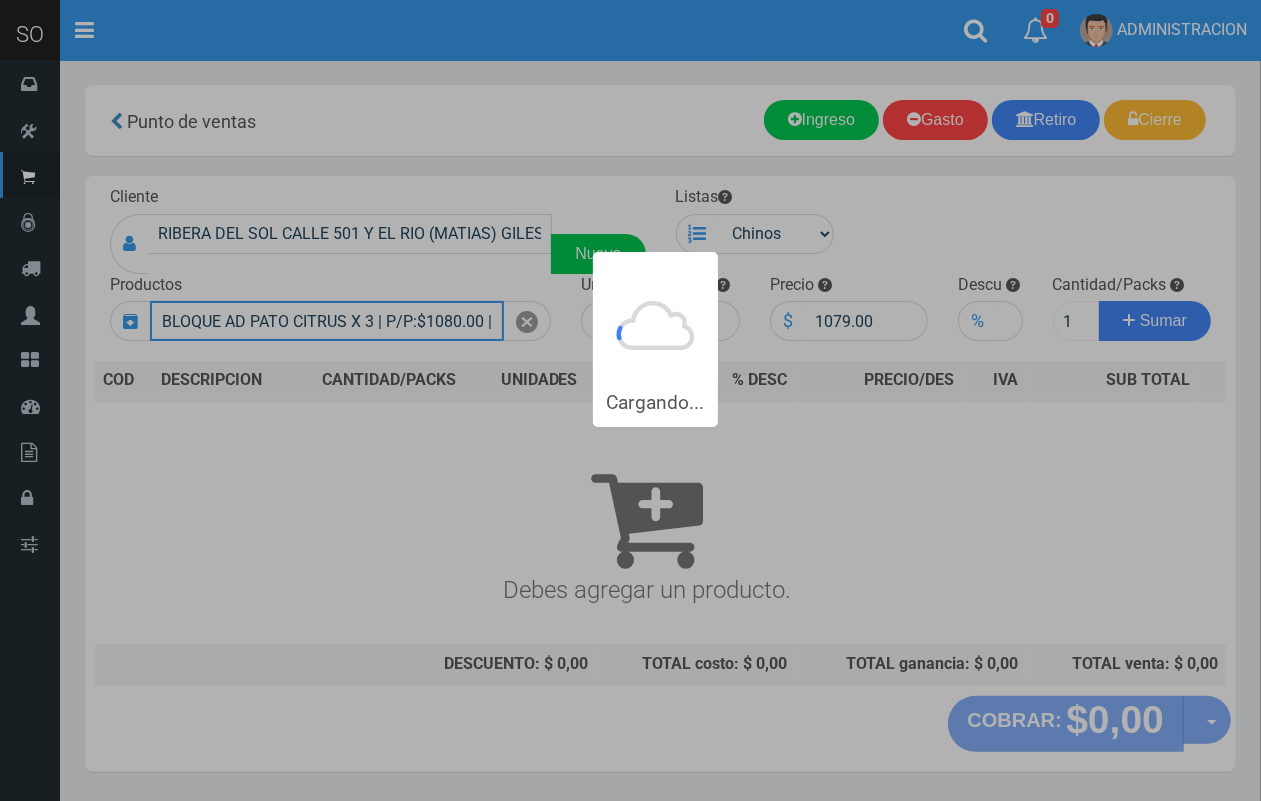 type 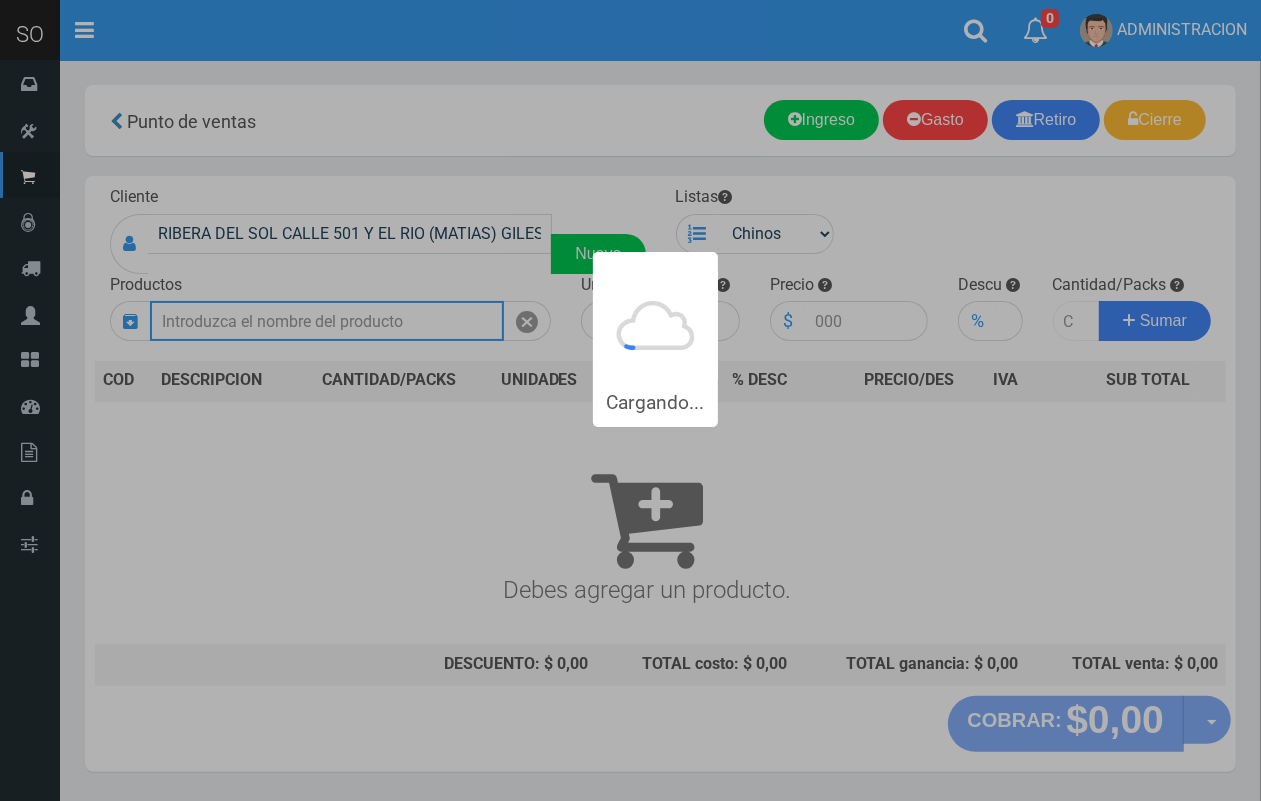 scroll, scrollTop: 0, scrollLeft: 0, axis: both 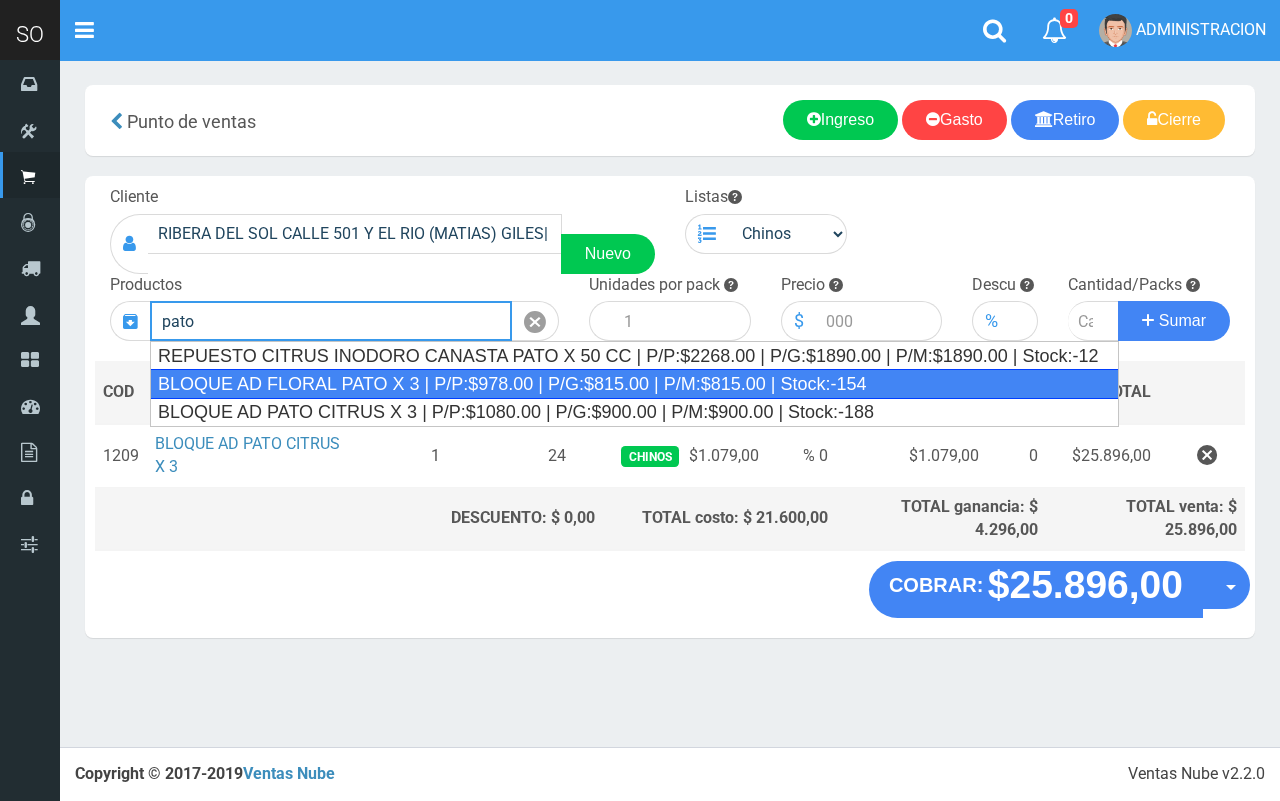 click on "BLOQUE AD FLORAL PATO  X 3 | P/P:$978.00 | P/G:$815.00 | P/M:$815.00 | Stock:-154" at bounding box center (634, 384) 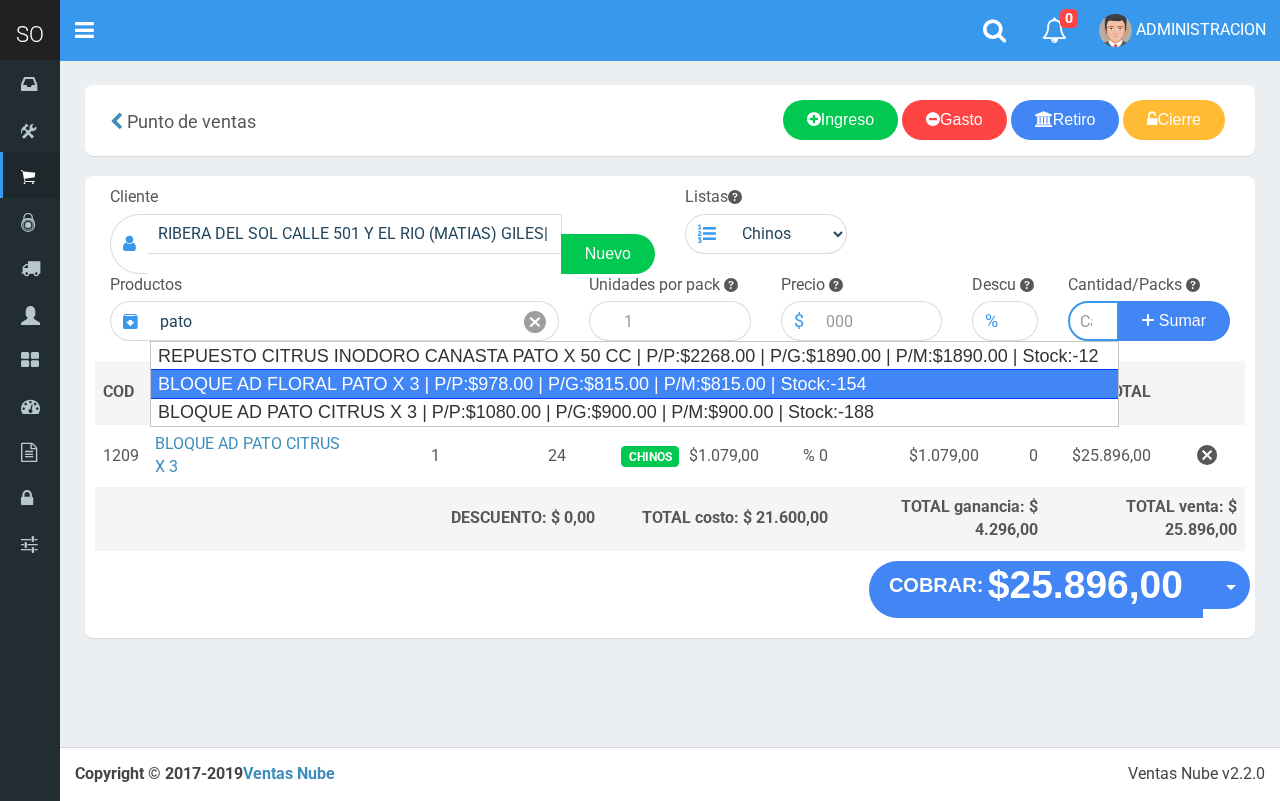 type on "BLOQUE AD FLORAL PATO  X 3 | P/P:$978.00 | P/G:$815.00 | P/M:$815.00 | Stock:-154" 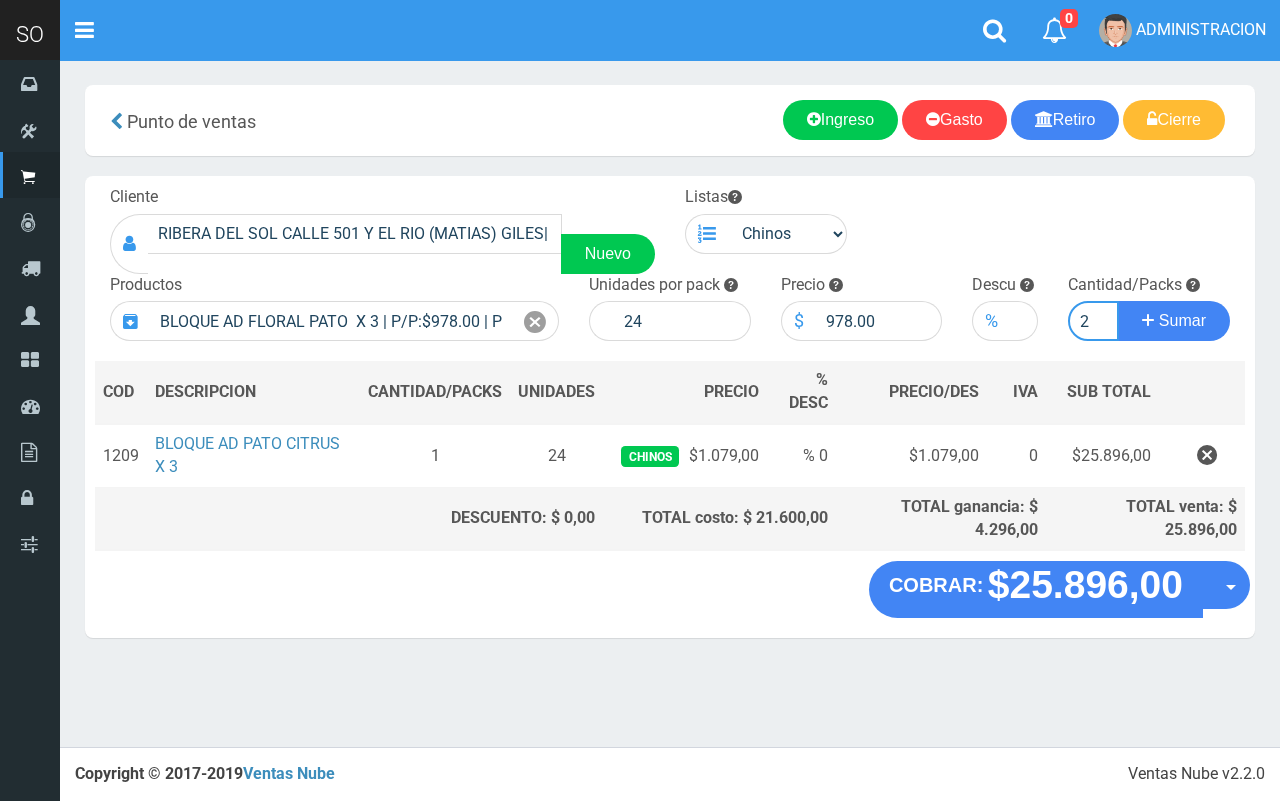 type on "2" 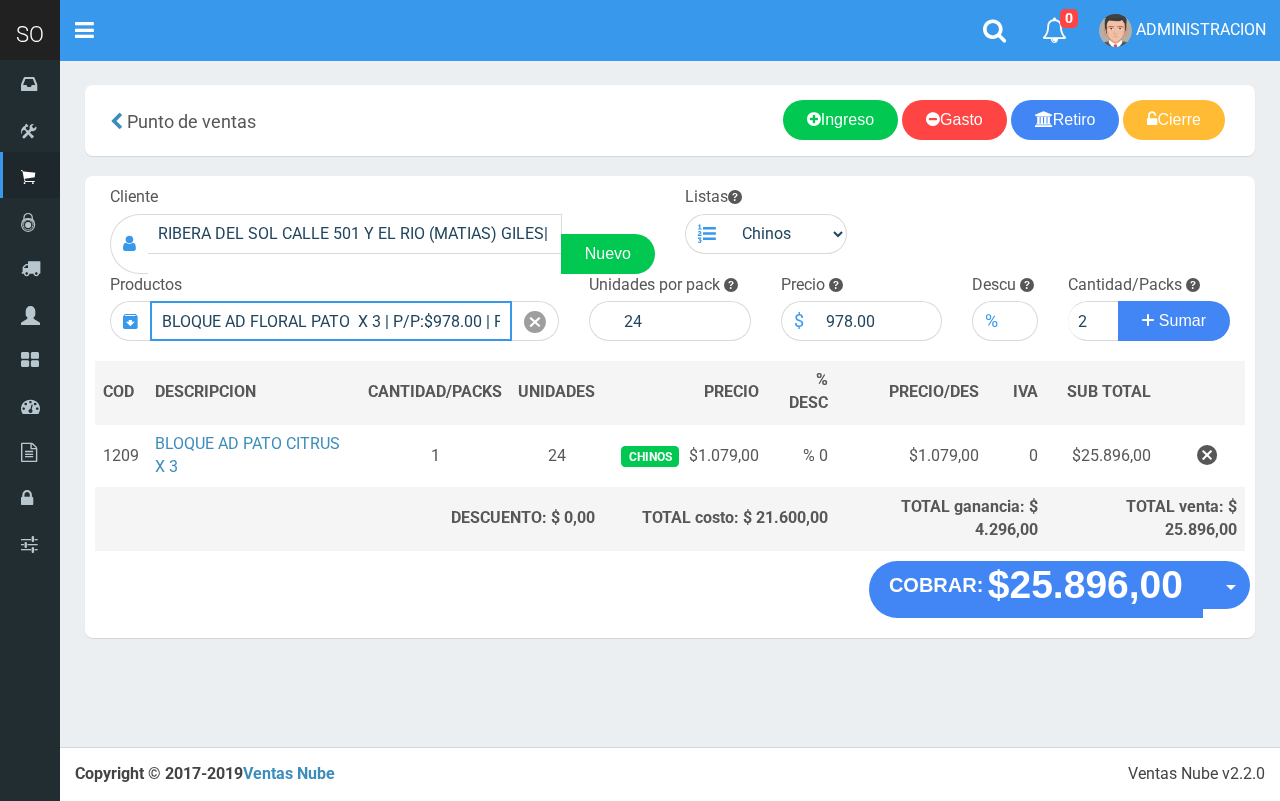 type 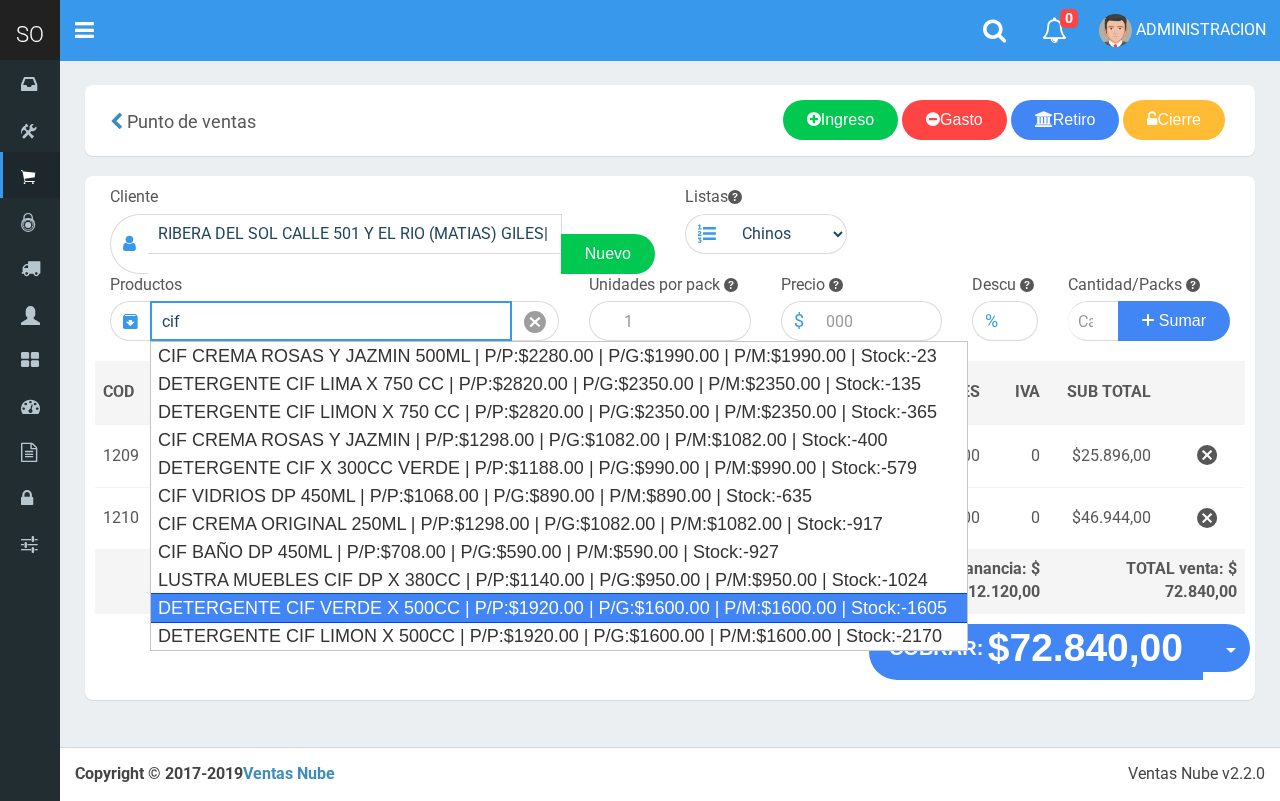 click on "DETERGENTE CIF VERDE X 500CC | P/P:$1920.00 | P/G:$1600.00 | P/M:$1600.00 | Stock:-1605" at bounding box center (559, 608) 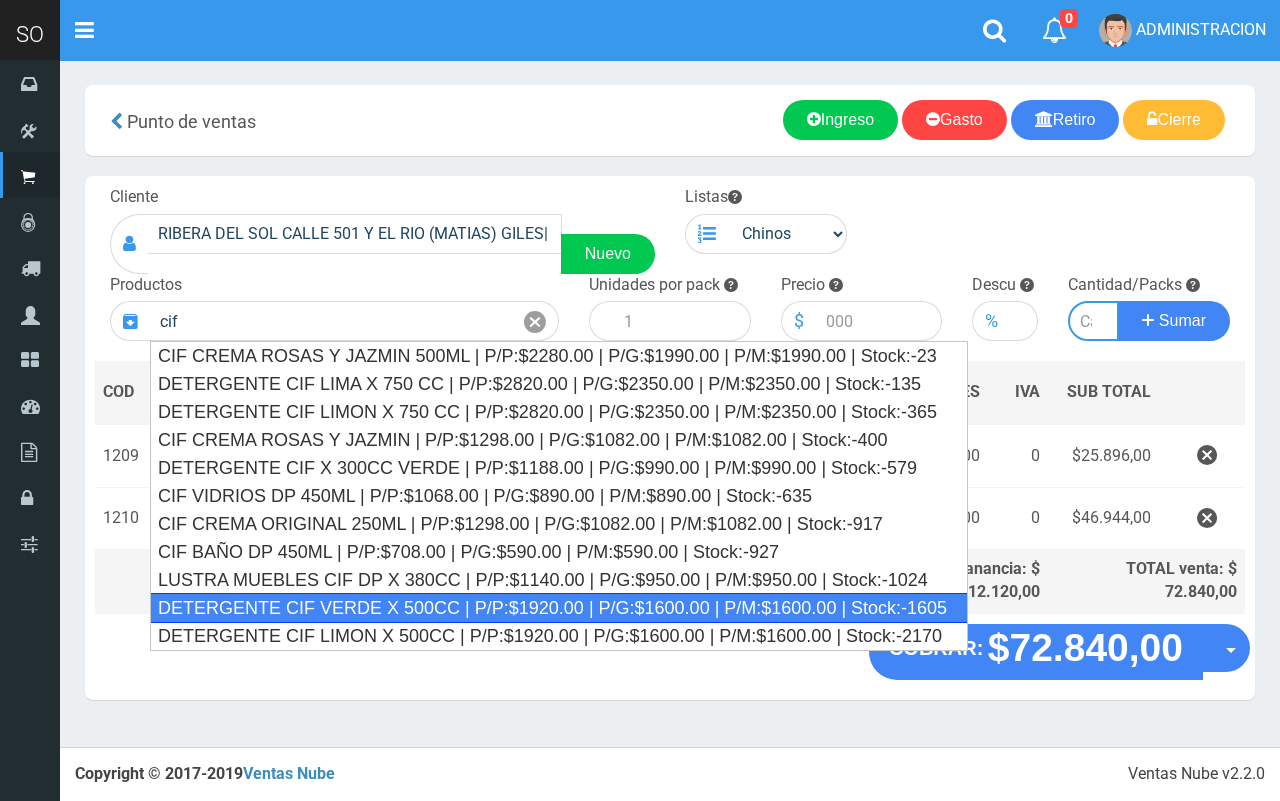 type on "DETERGENTE CIF VERDE X 500CC | P/P:$1920.00 | P/G:$1600.00 | P/M:$1600.00 | Stock:-1605" 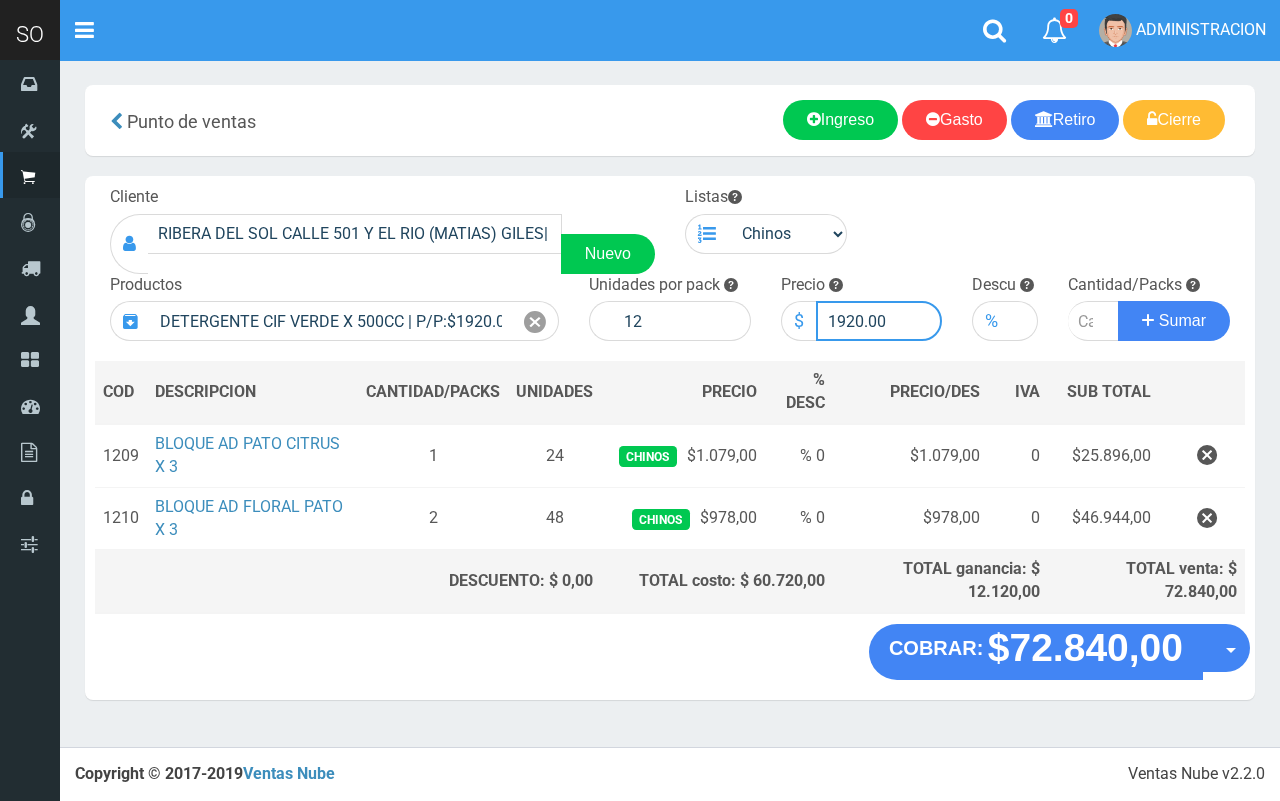 drag, startPoint x: 861, startPoint y: 321, endPoint x: 841, endPoint y: 318, distance: 20.22375 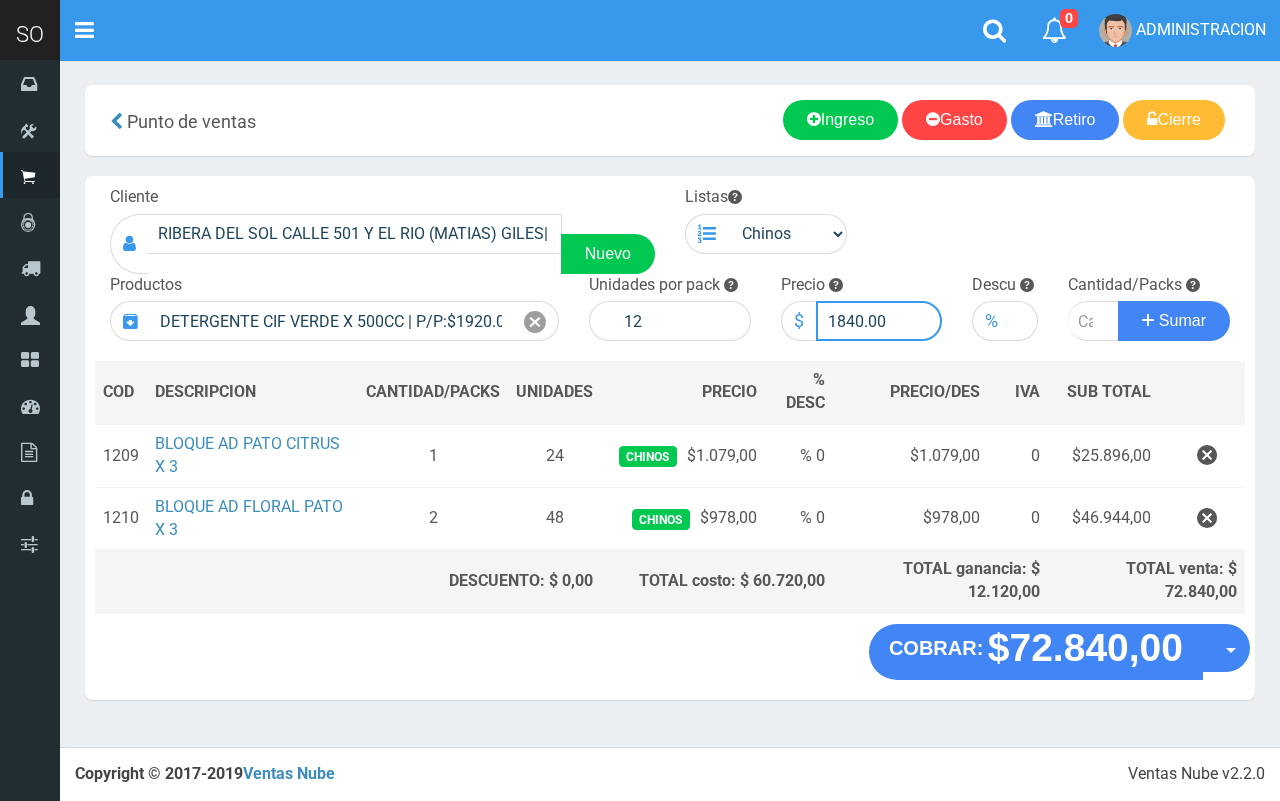 type on "1840.00" 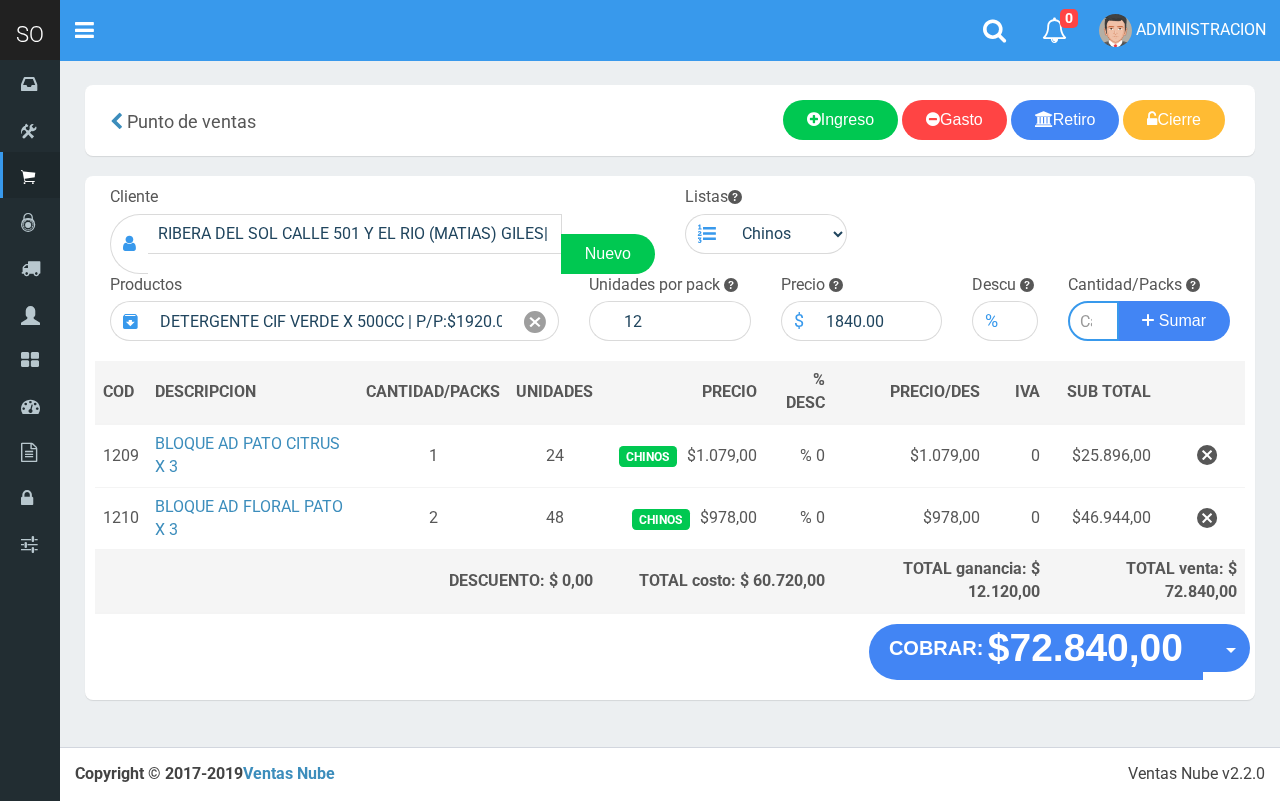 click at bounding box center [1093, 321] 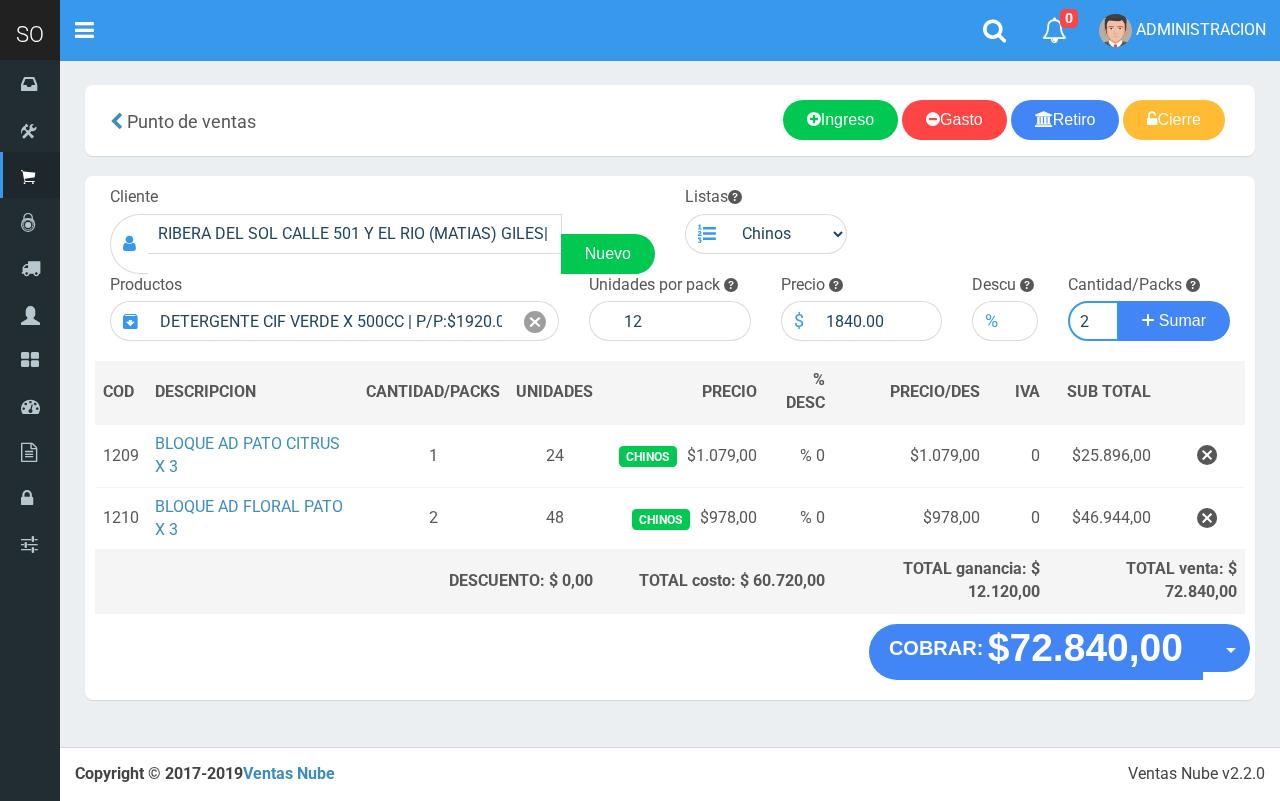 type on "2" 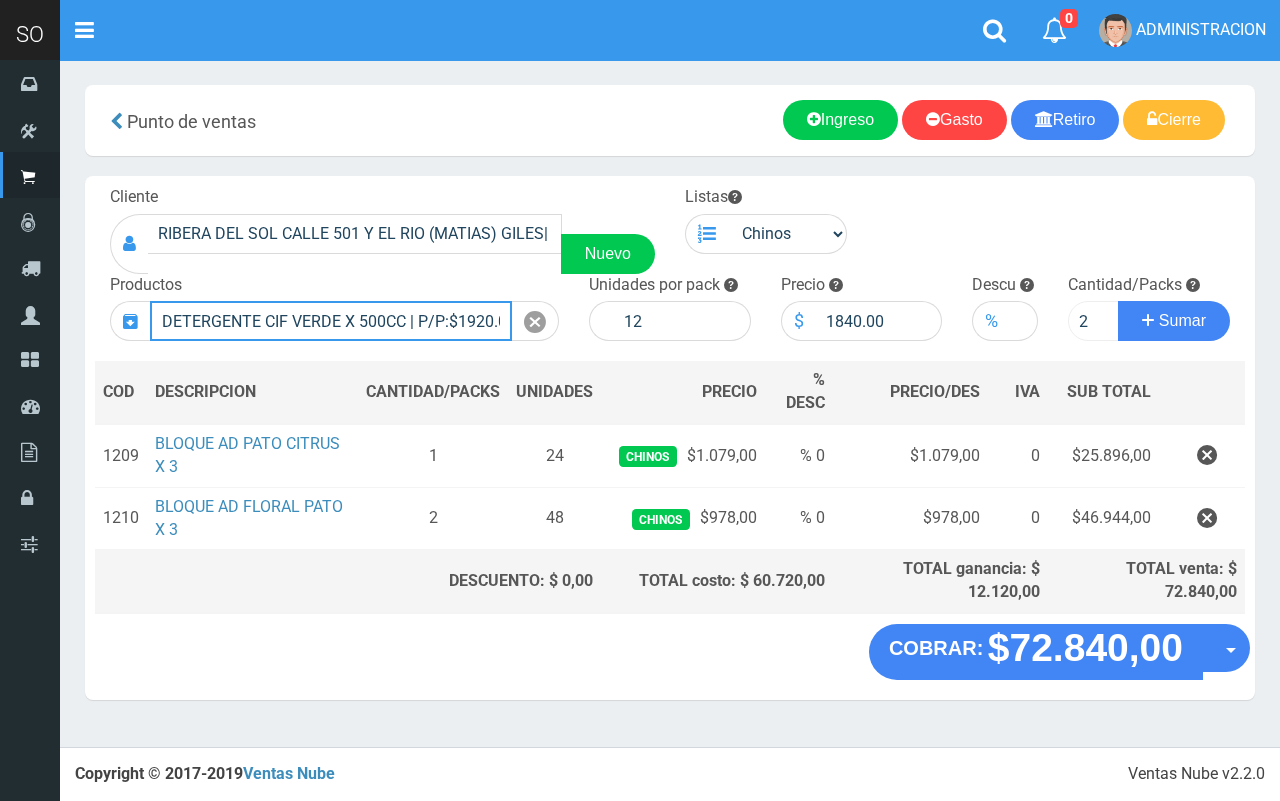 type 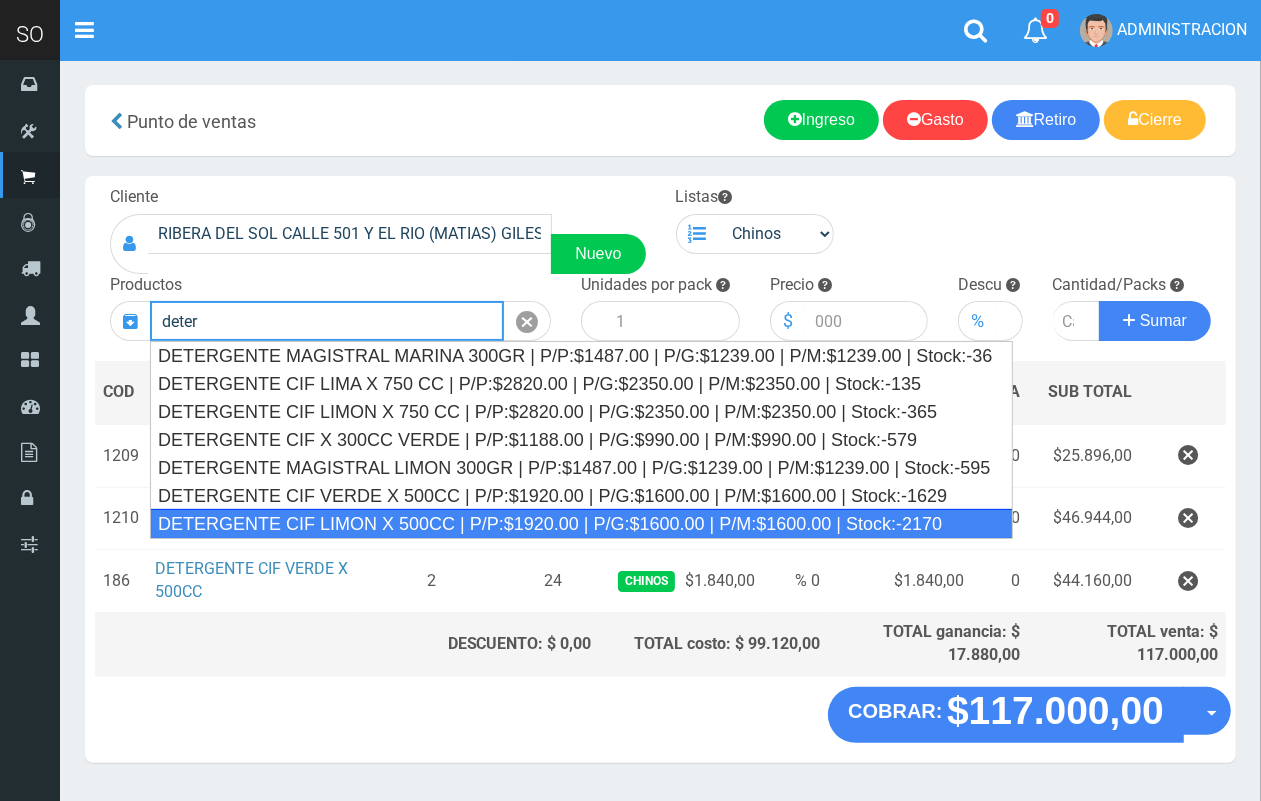 click on "DETERGENTE CIF LIMON X 500CC | P/P:$1920.00 | P/G:$1600.00 | P/M:$1600.00 | Stock:-2170" at bounding box center [581, 524] 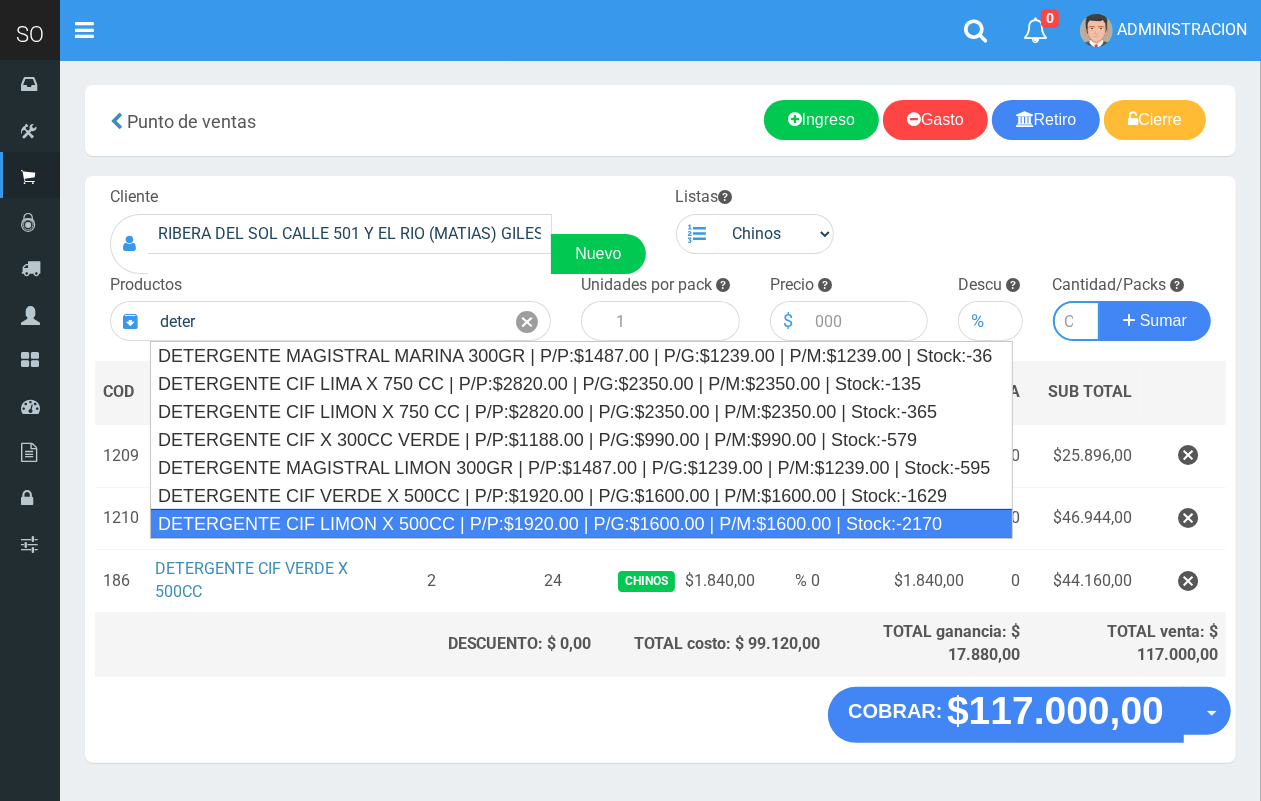 type on "DETERGENTE CIF LIMON X 500CC | P/P:$1920.00 | P/G:$1600.00 | P/M:$1600.00 | Stock:-2170" 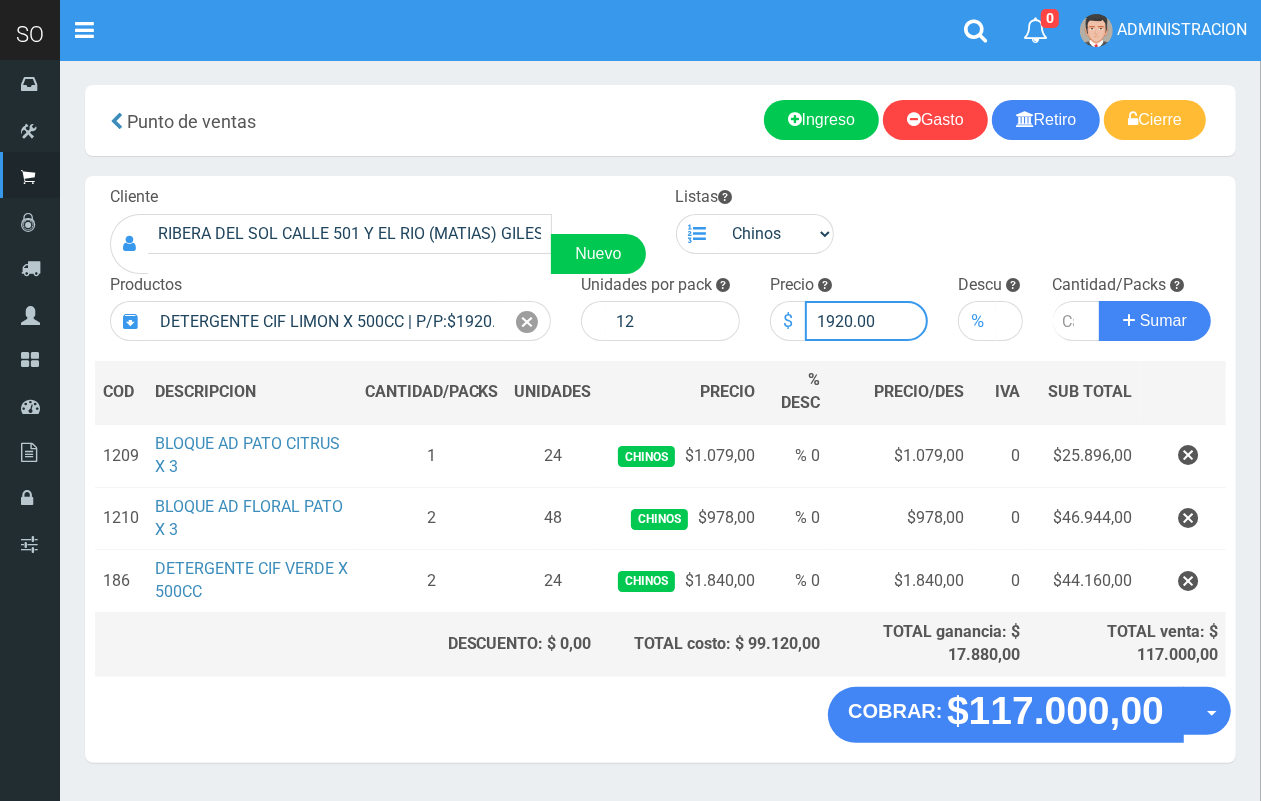 drag, startPoint x: 851, startPoint y: 322, endPoint x: 825, endPoint y: 318, distance: 26.305893 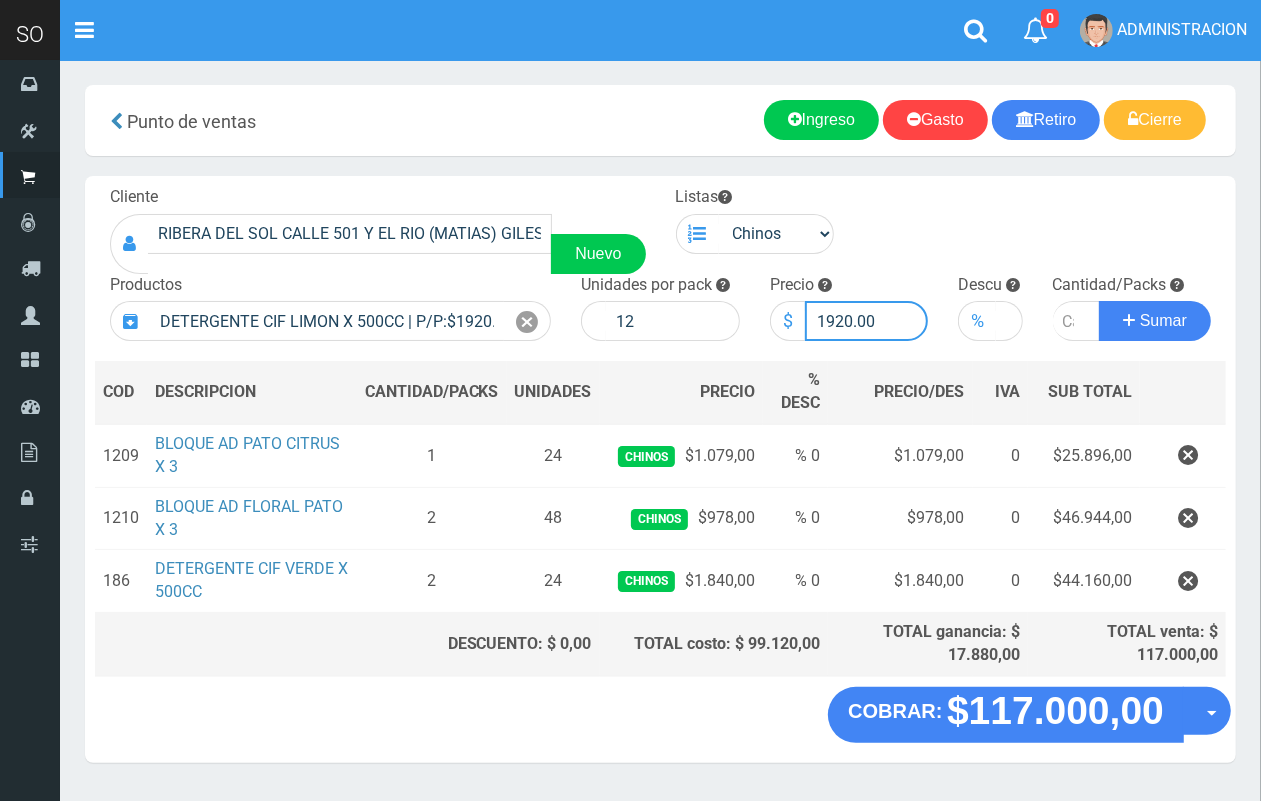 click on "1920.00" at bounding box center (867, 321) 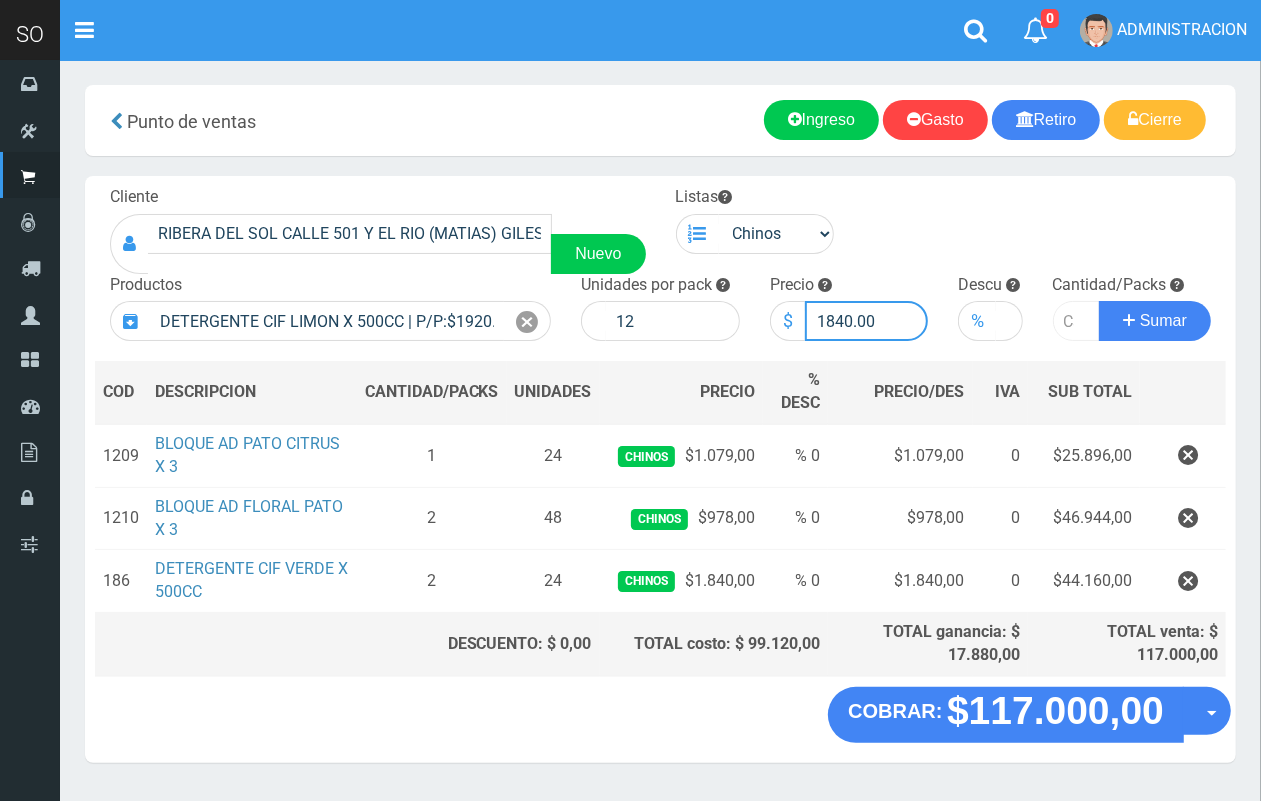 type on "1840.00" 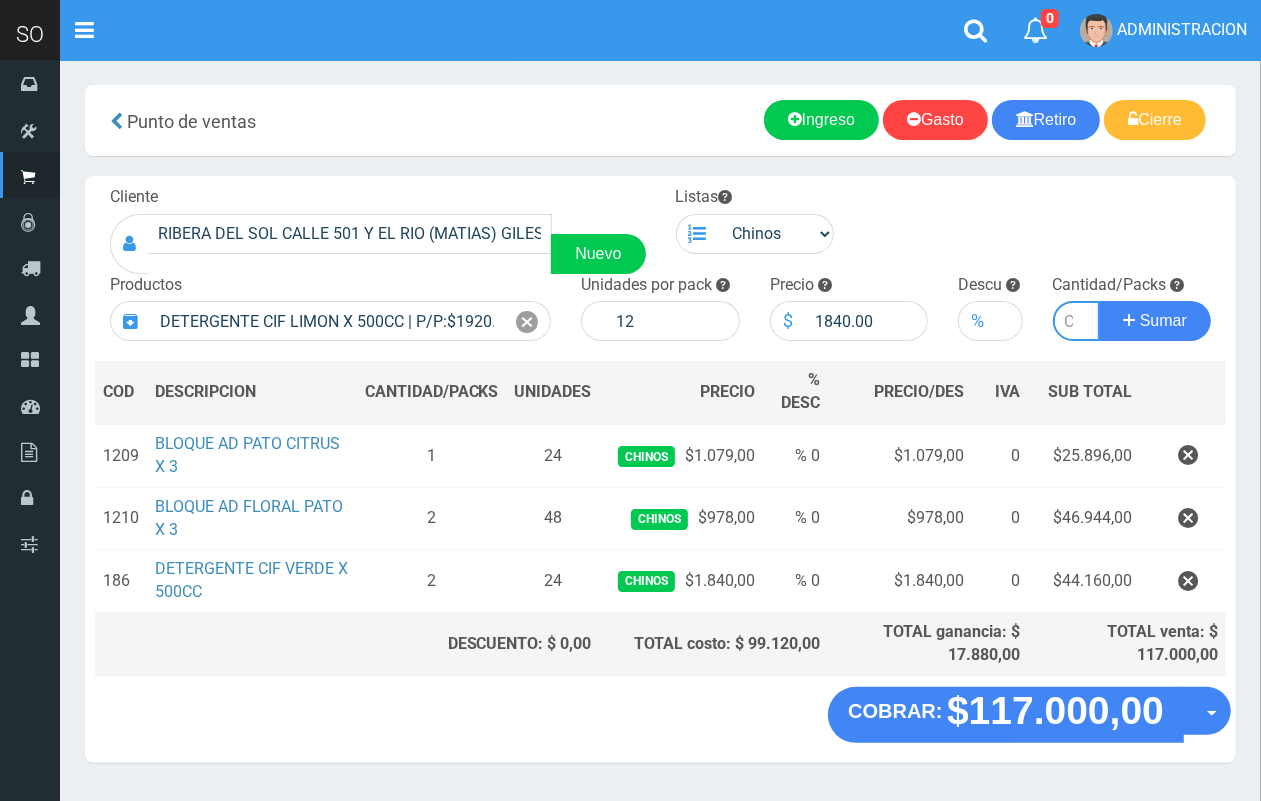 click at bounding box center (1077, 321) 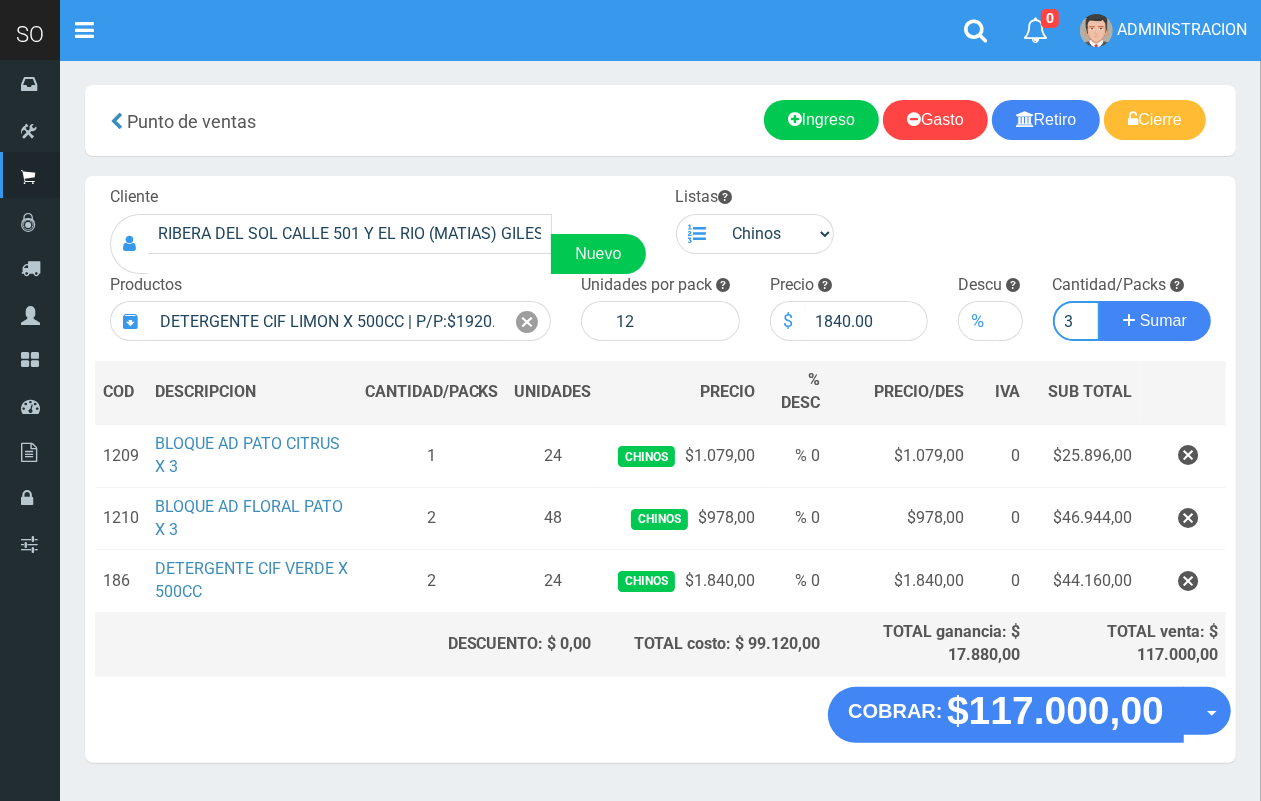 scroll, scrollTop: 0, scrollLeft: 2, axis: horizontal 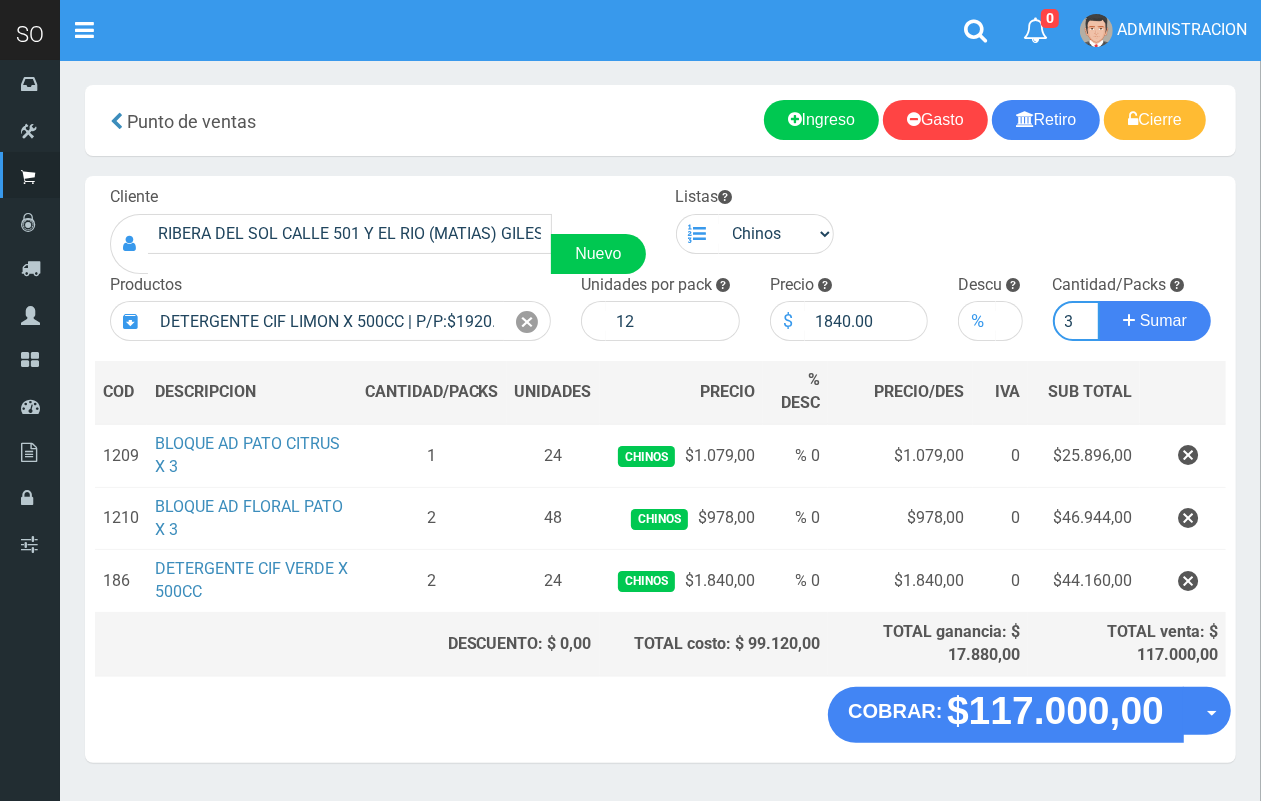 type on "3" 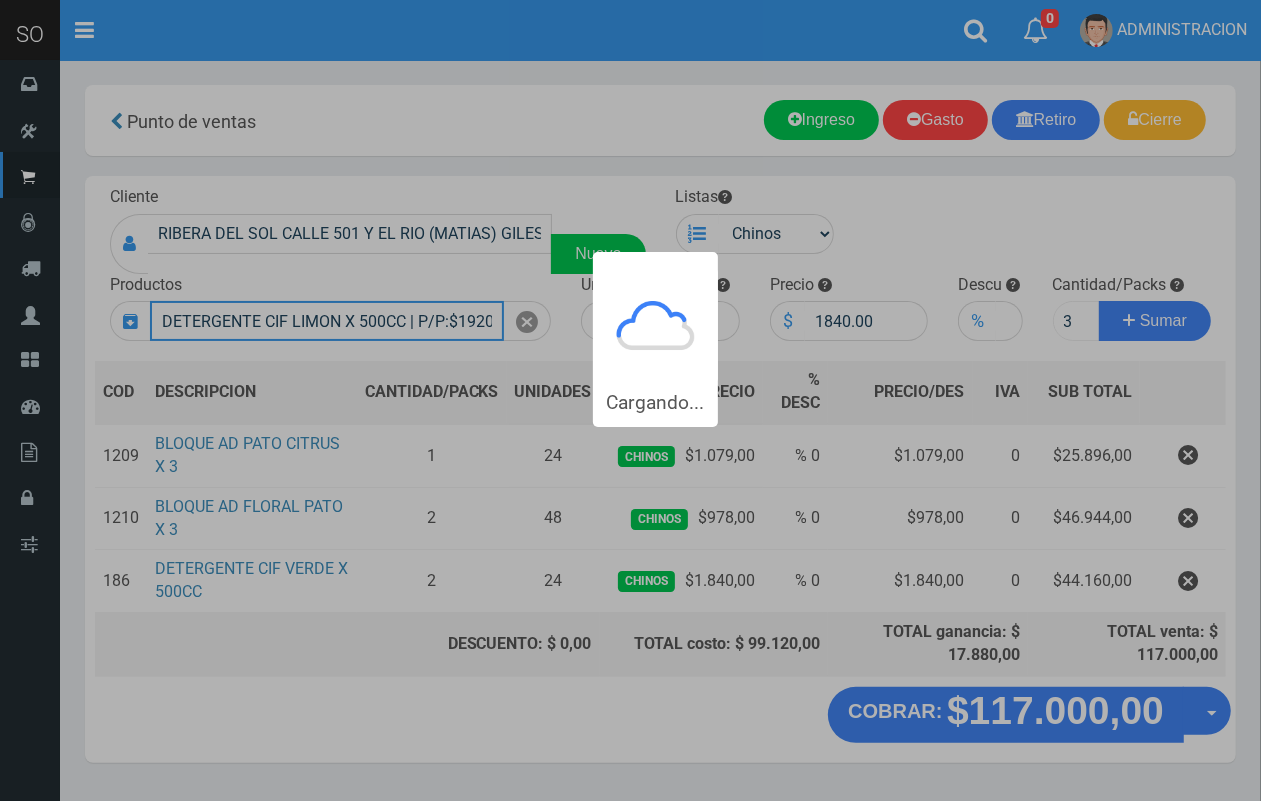 type 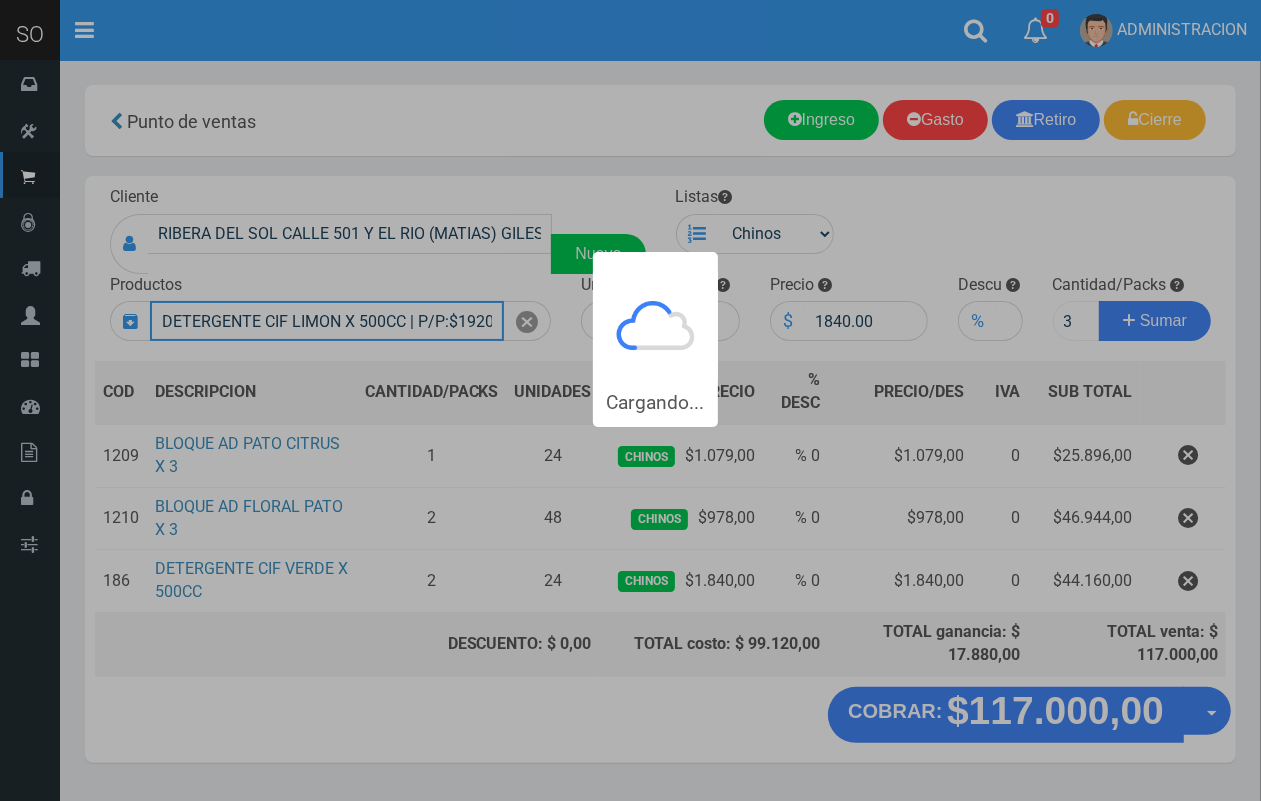 type 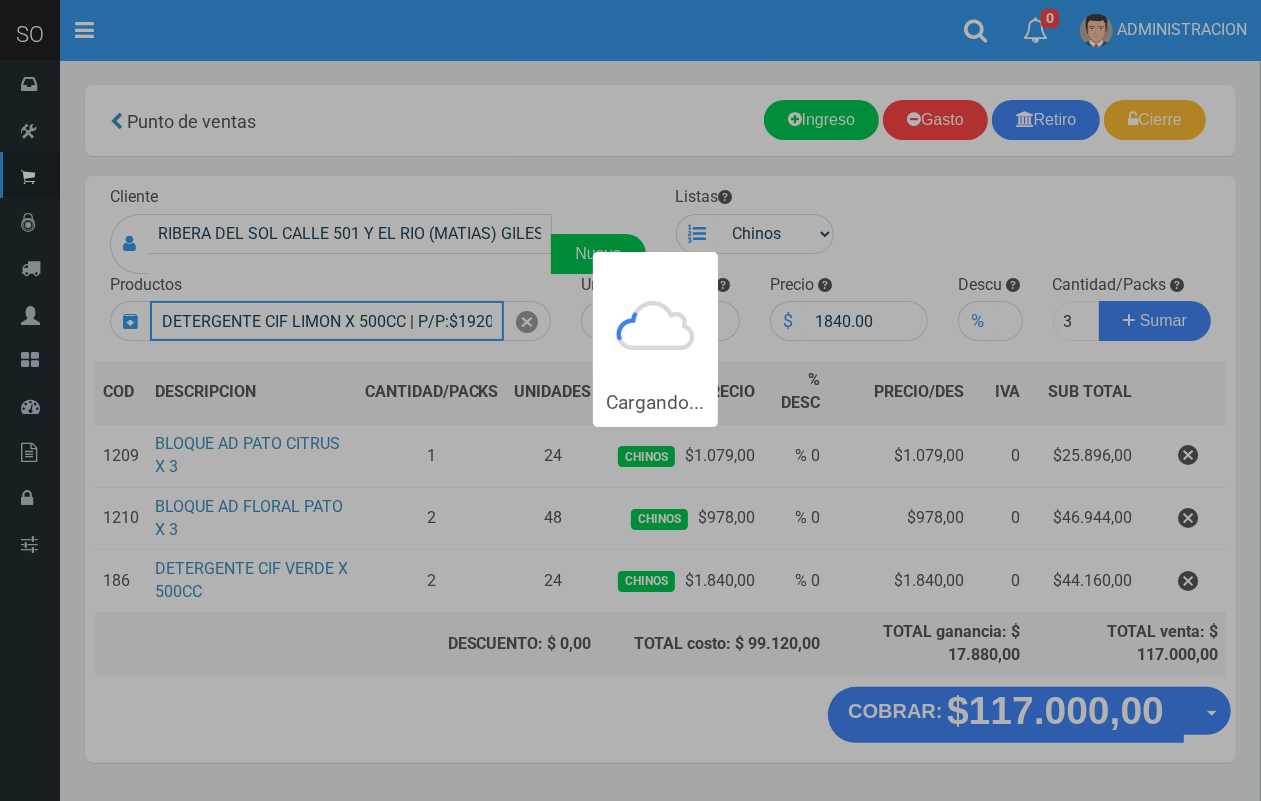 type 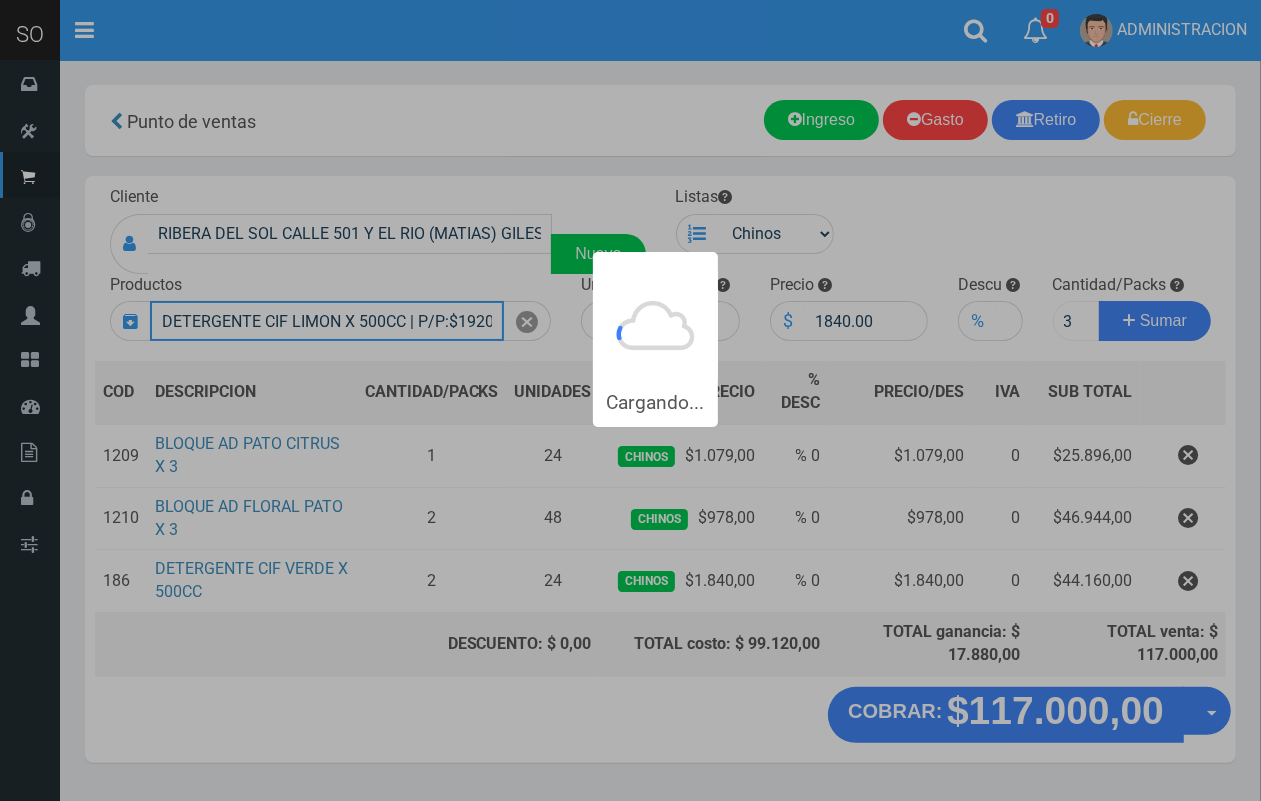 type 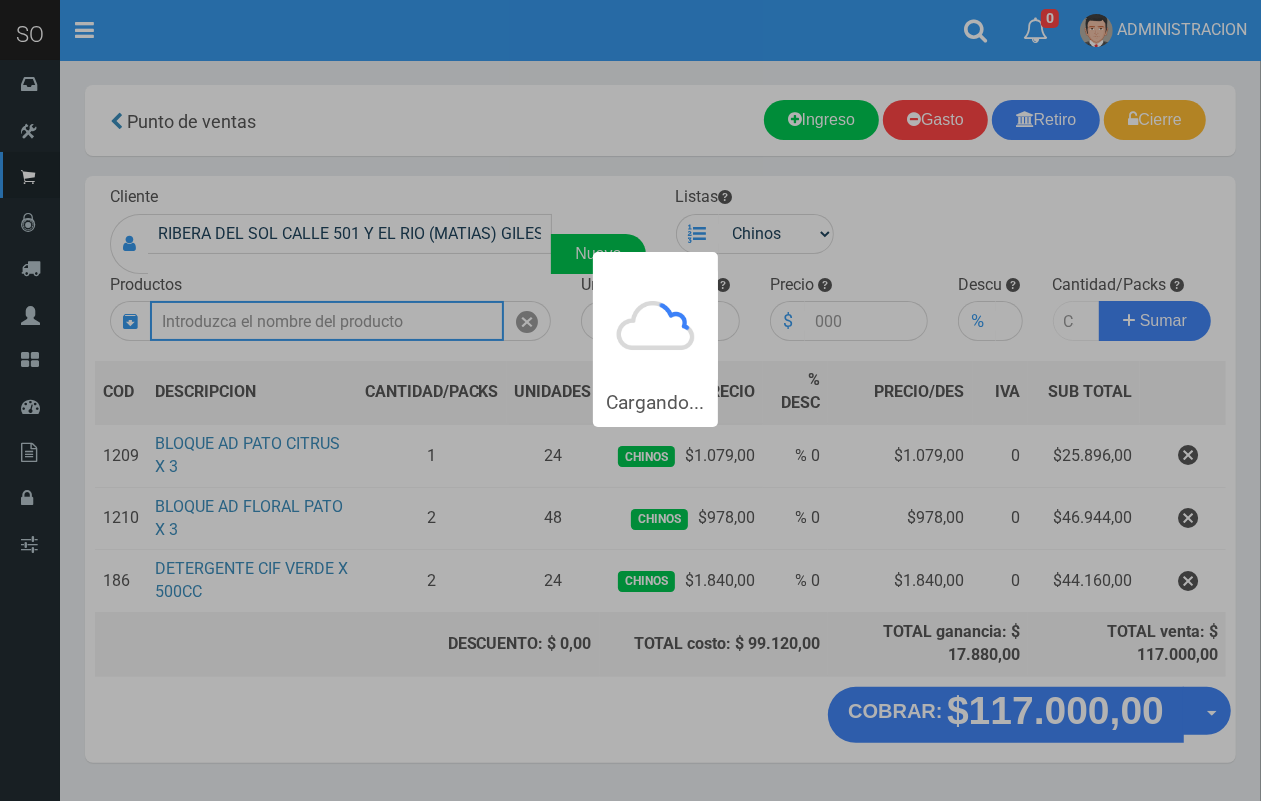 scroll, scrollTop: 0, scrollLeft: 0, axis: both 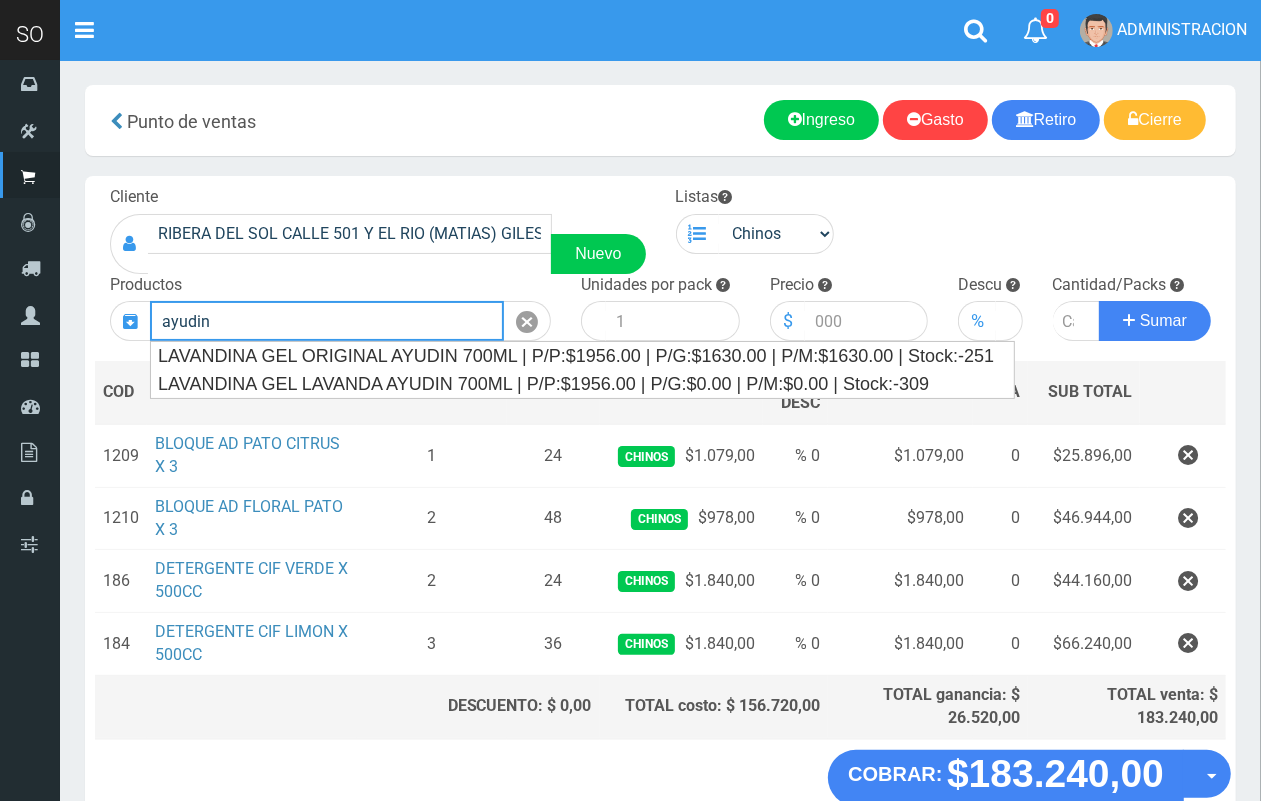 drag, startPoint x: 157, startPoint y: 322, endPoint x: 78, endPoint y: 342, distance: 81.49233 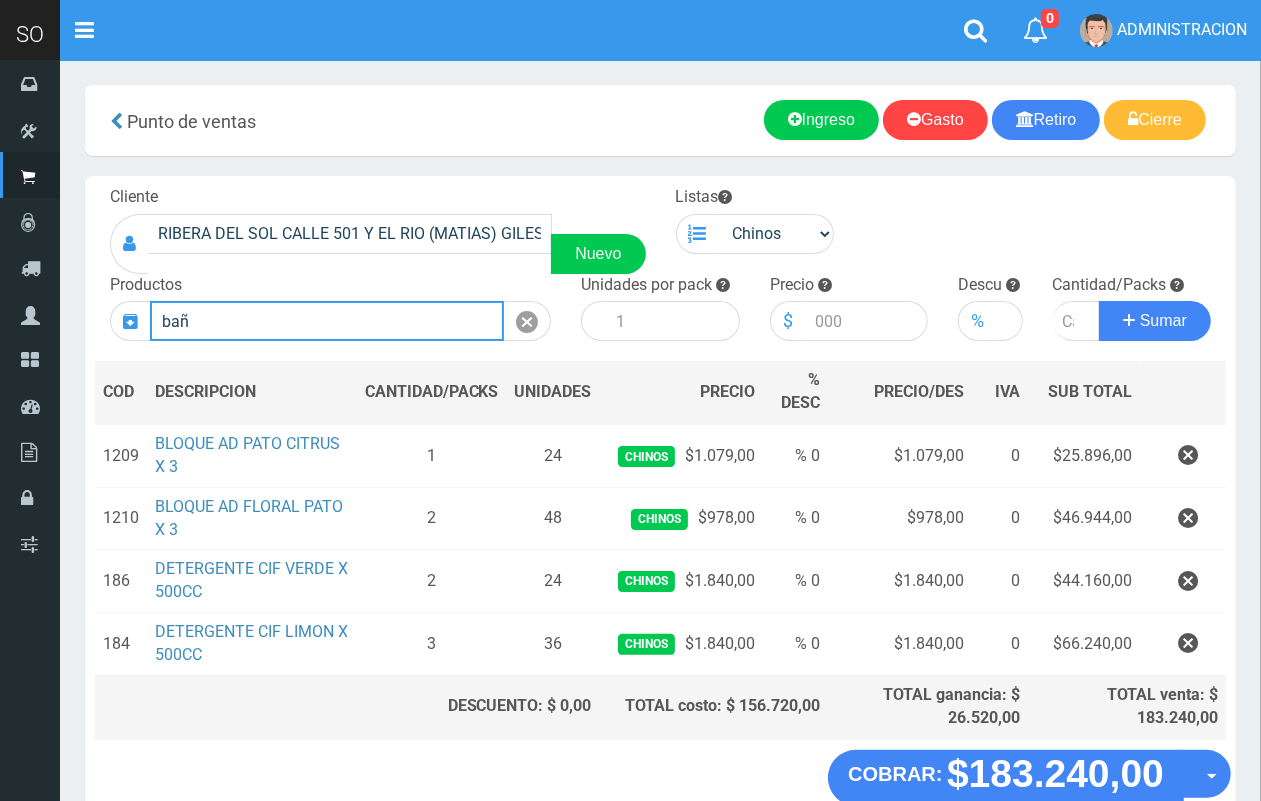 drag, startPoint x: 238, startPoint y: 308, endPoint x: 130, endPoint y: 308, distance: 108 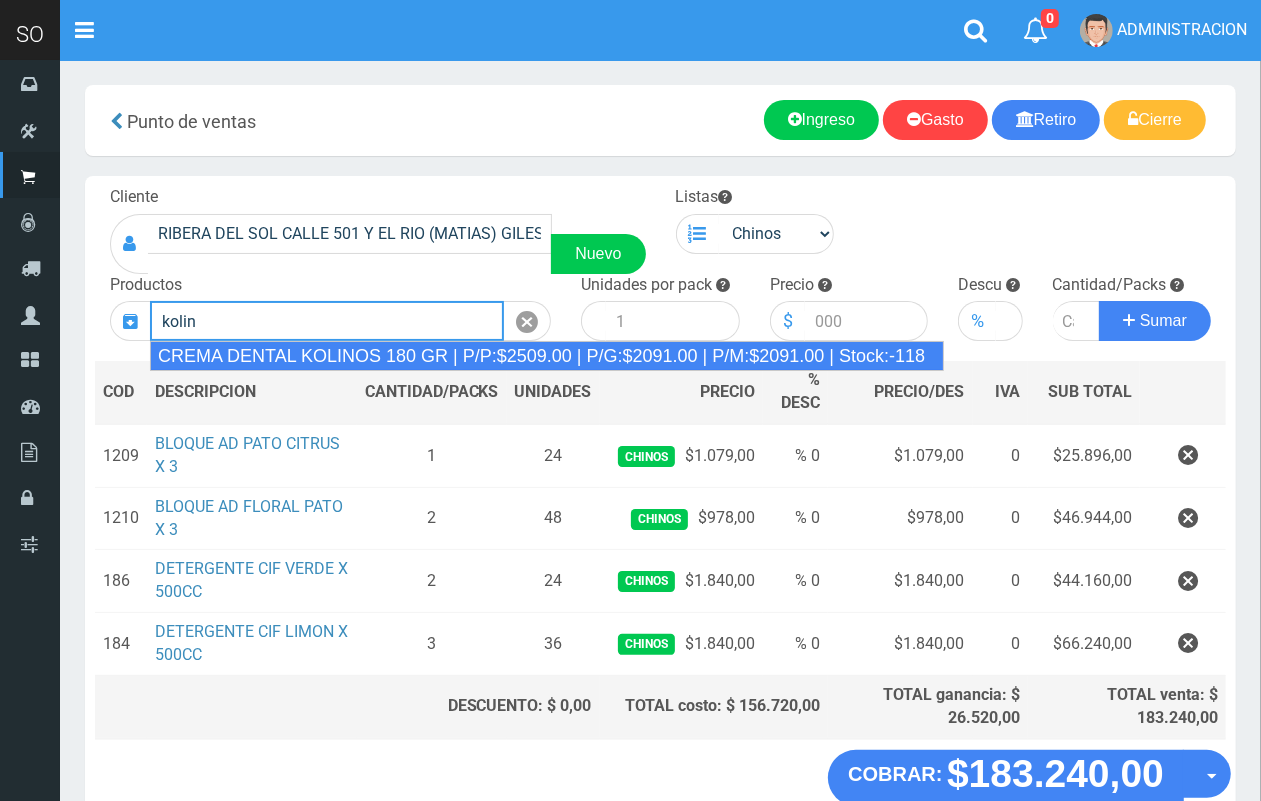 click on "CREMA DENTAL KOLINOS 180 GR  | P/P:$2509.00 | P/G:$2091.00 | P/M:$2091.00 | Stock:-118" at bounding box center [547, 356] 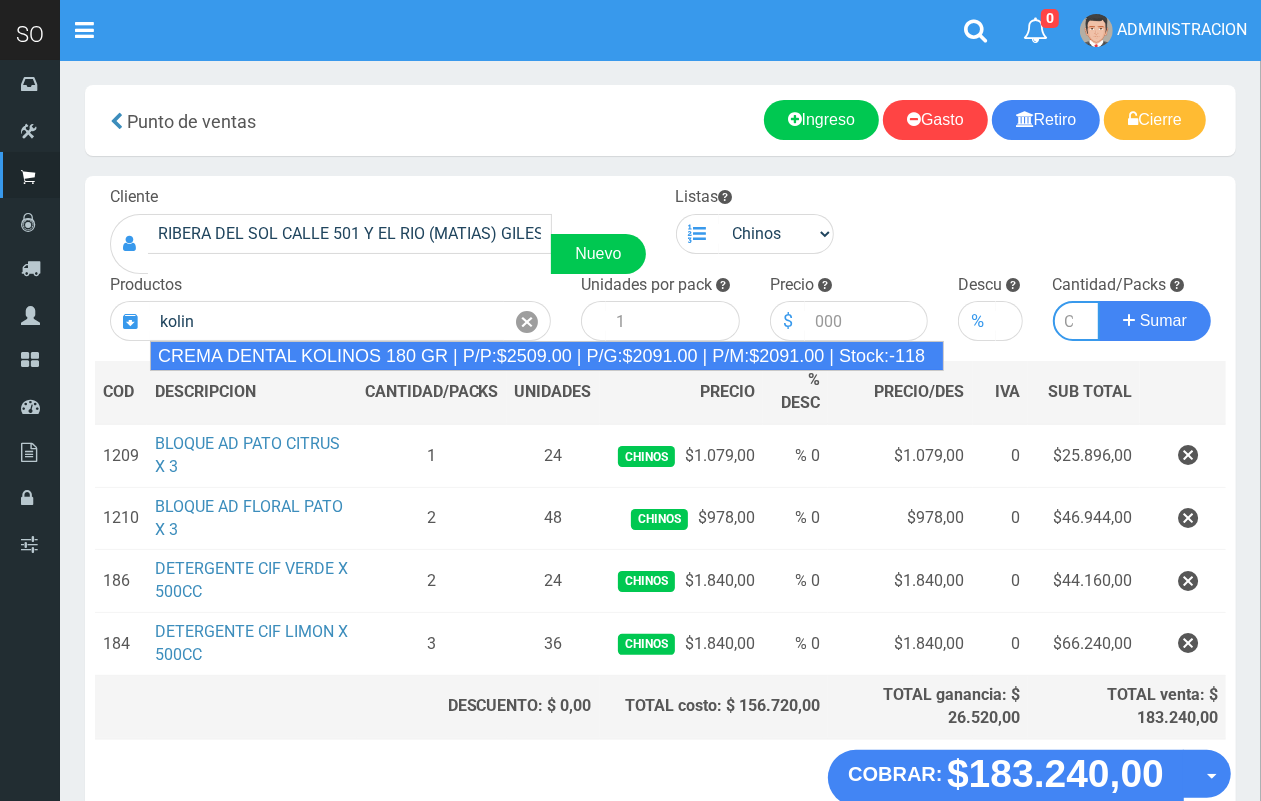 type on "CREMA DENTAL KOLINOS 180 GR  | P/P:$2509.00 | P/G:$2091.00 | P/M:$2091.00 | Stock:-118" 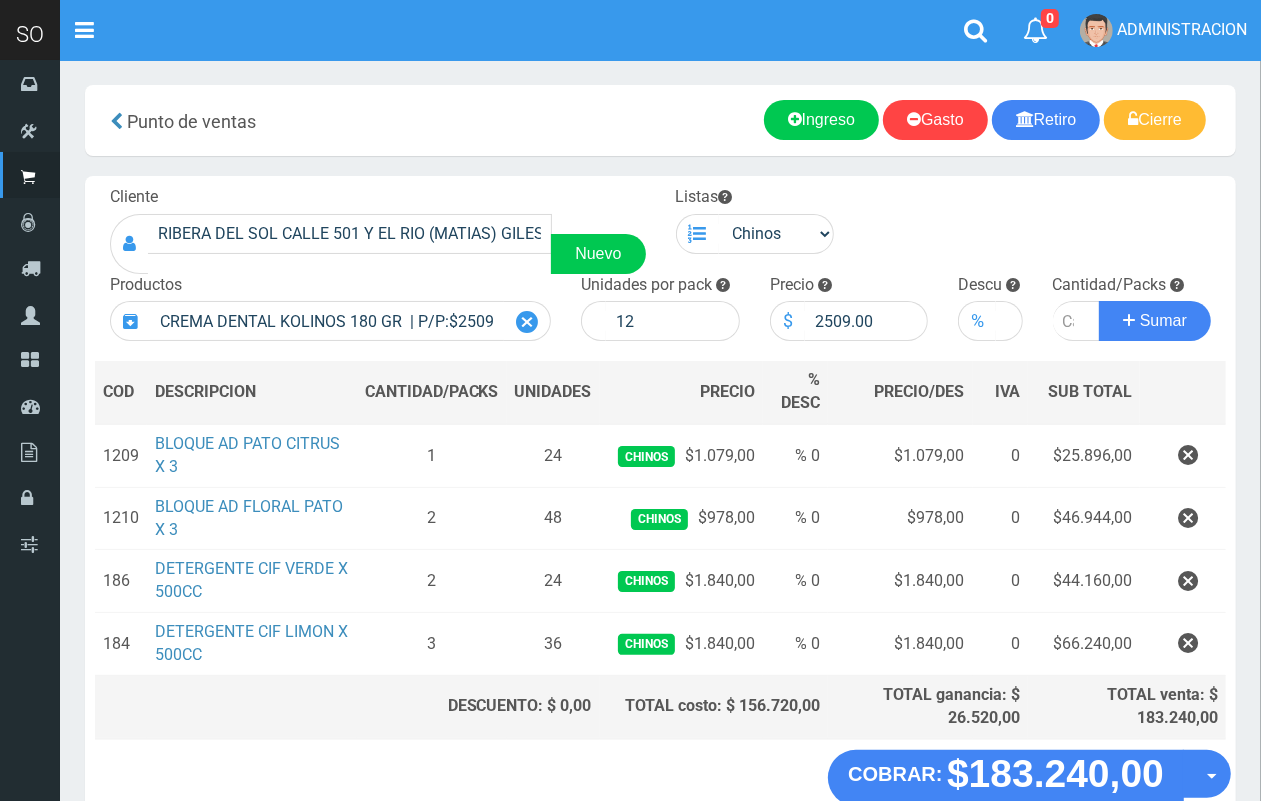 click at bounding box center (527, 321) 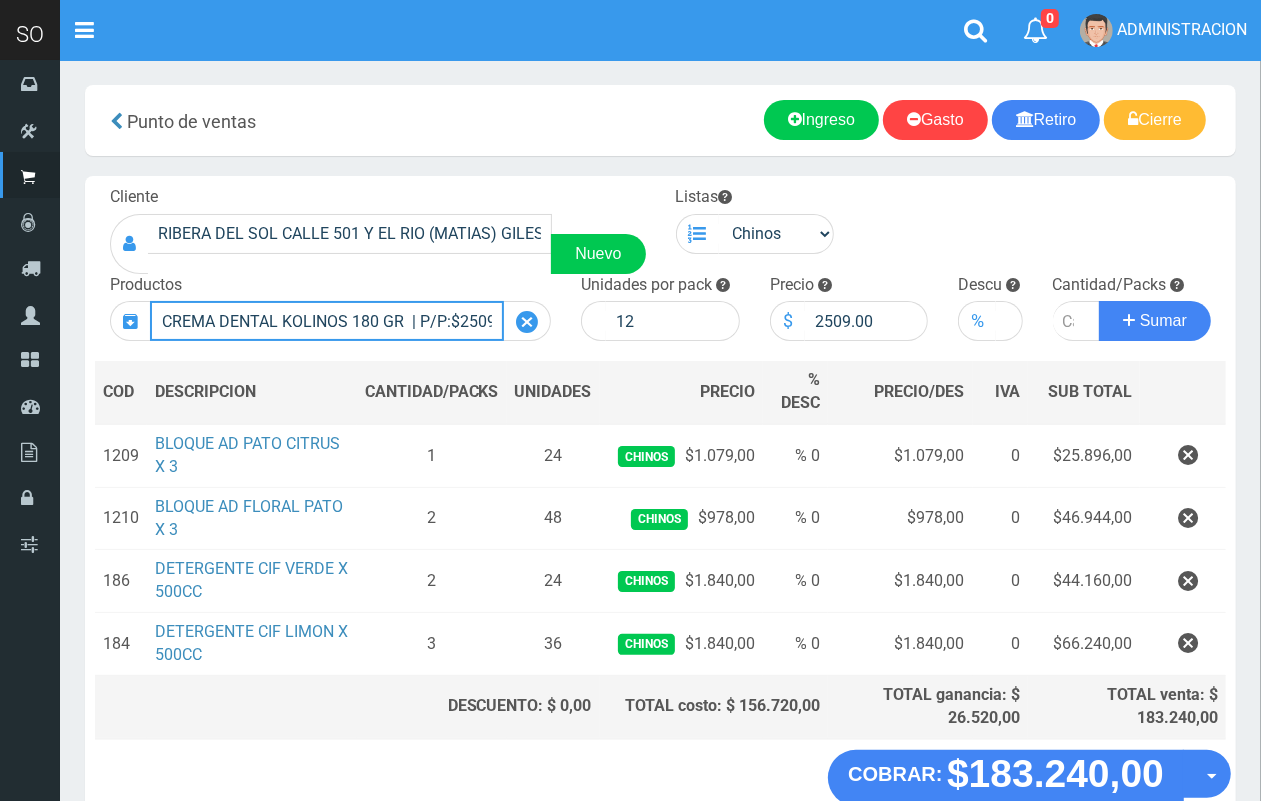 type 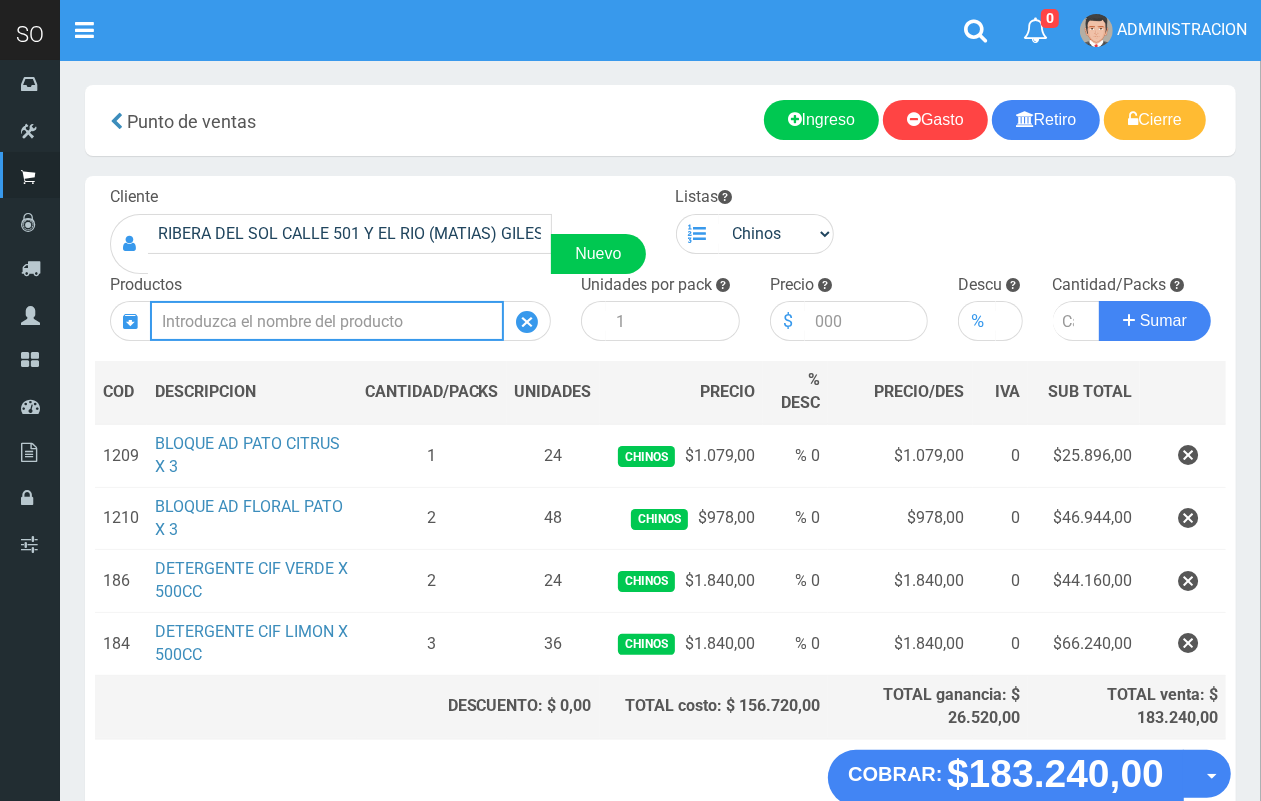 scroll, scrollTop: 0, scrollLeft: 0, axis: both 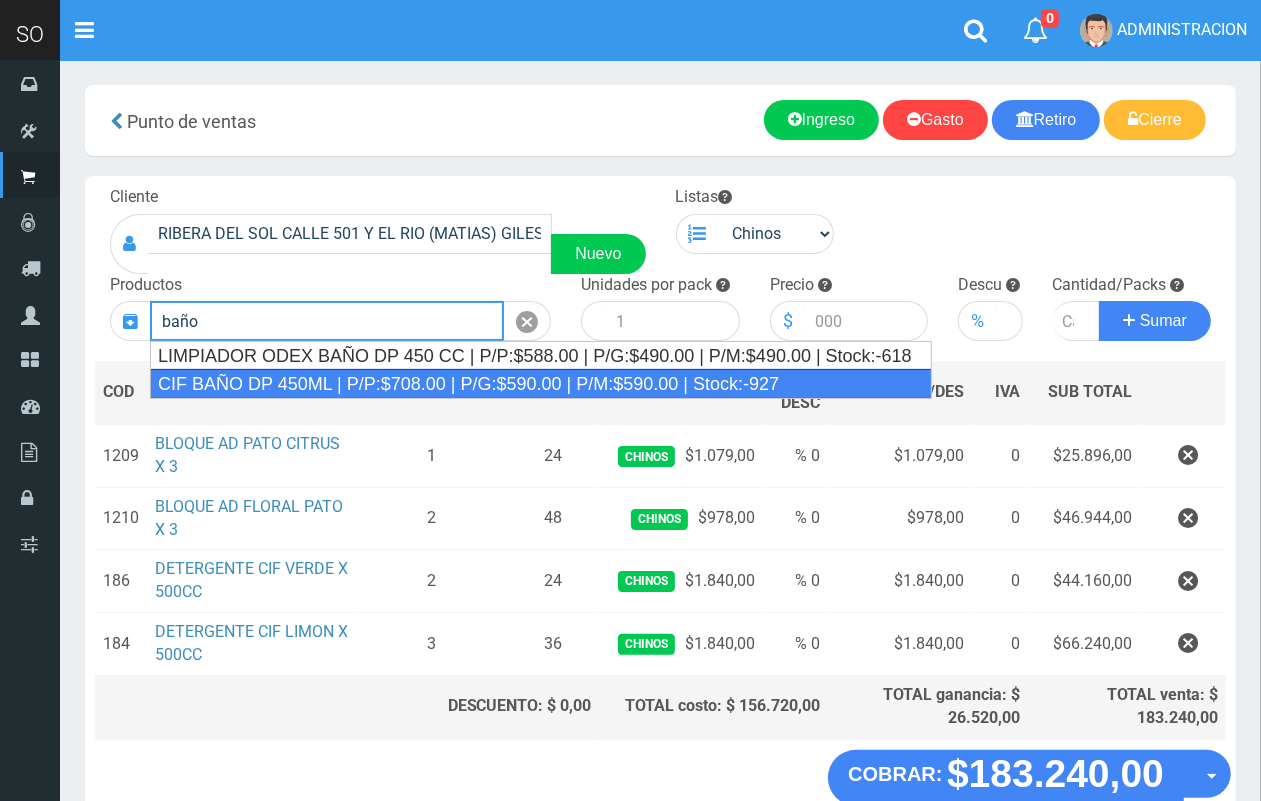 click on "CIF BAÑO DP 450ML | P/P:$708.00 | P/G:$590.00 | P/M:$590.00 | Stock:-927" at bounding box center [541, 384] 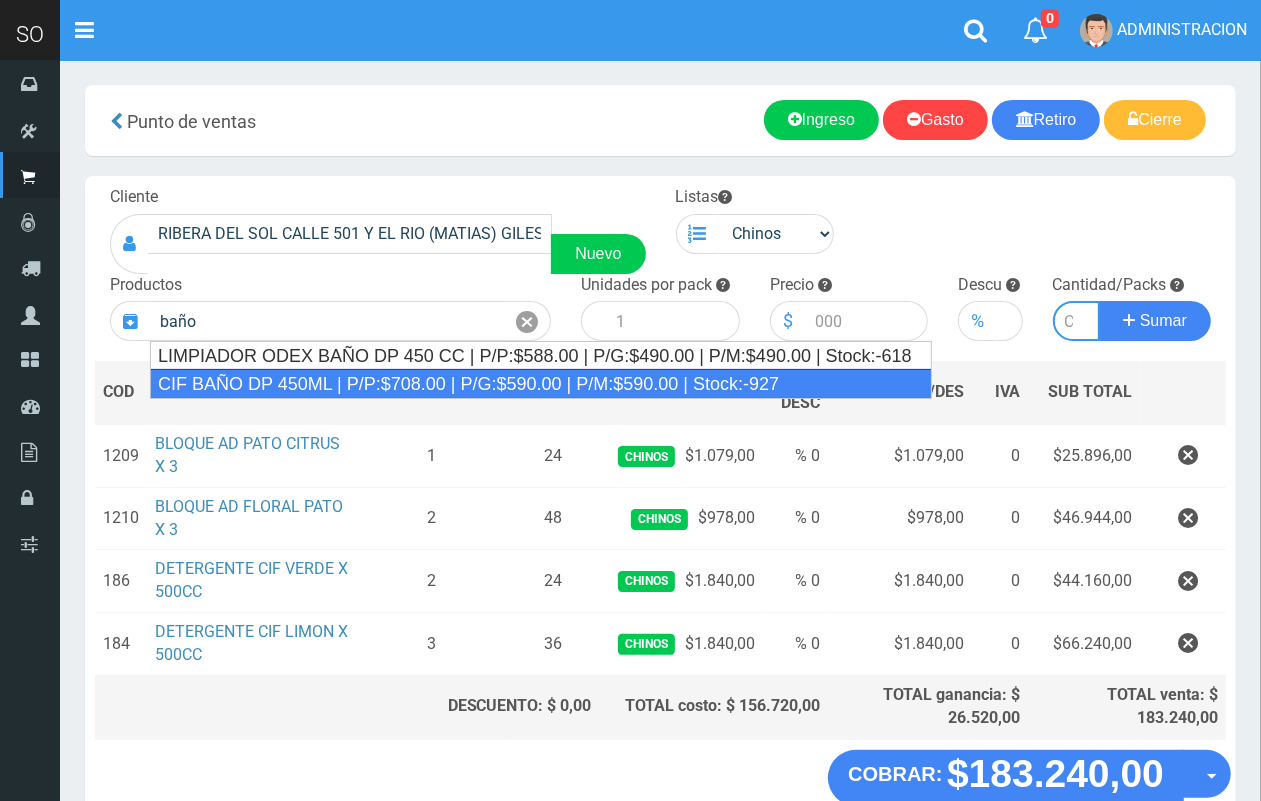 type on "CIF BAÑO DP 450ML | P/P:$708.00 | P/G:$590.00 | P/M:$590.00 | Stock:-927" 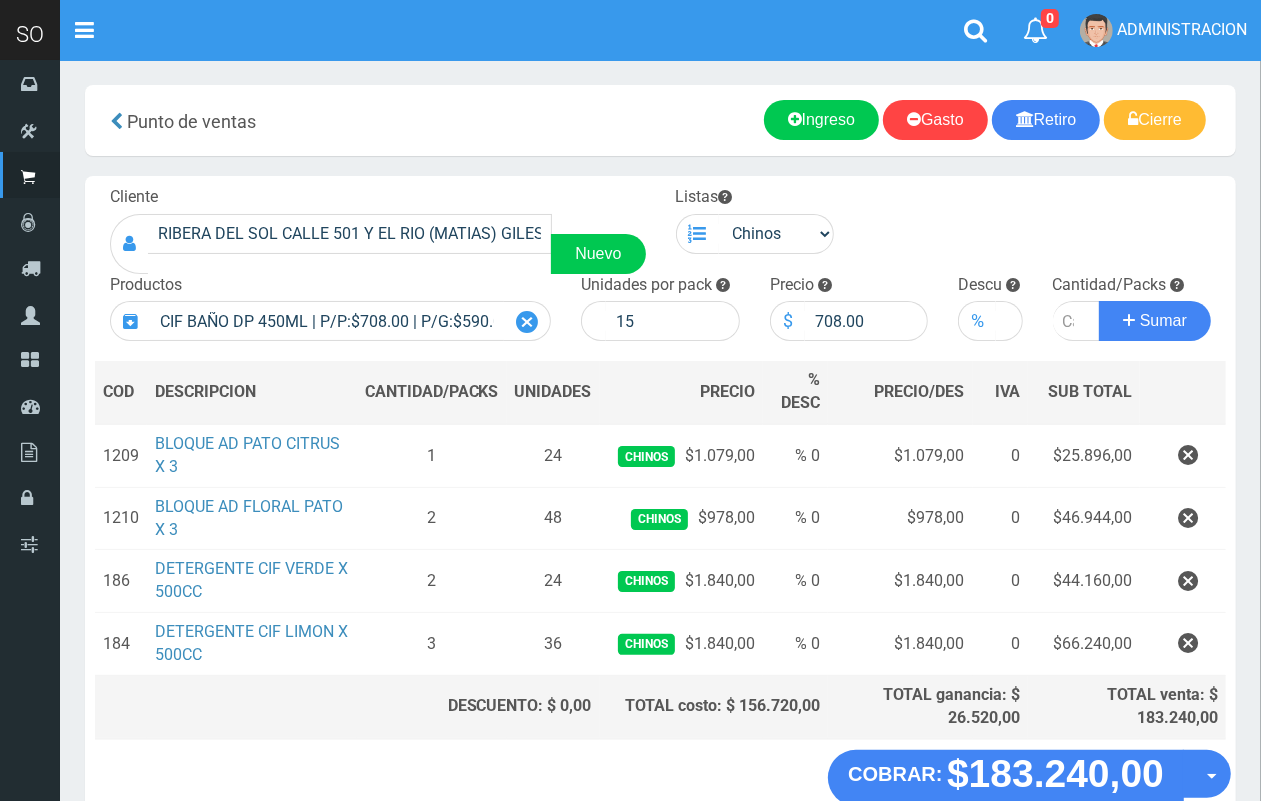 click at bounding box center [527, 322] 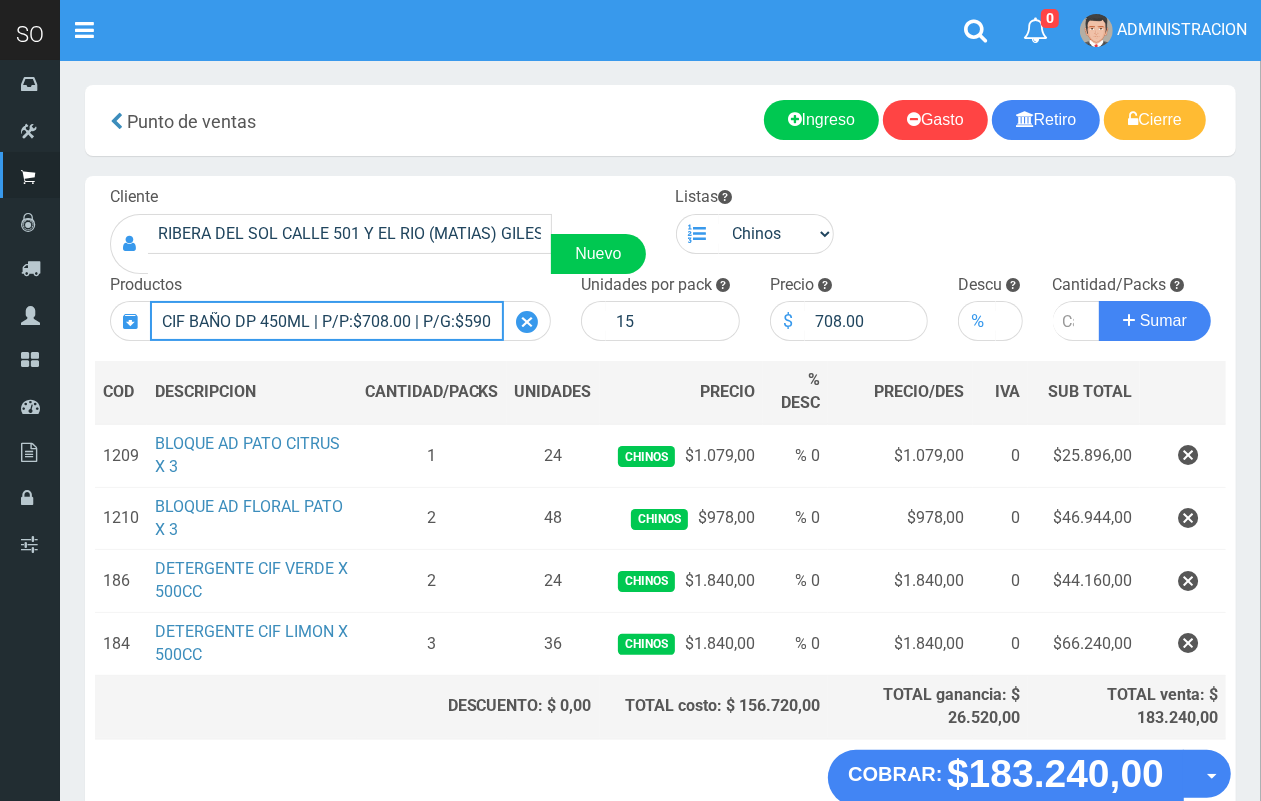 type 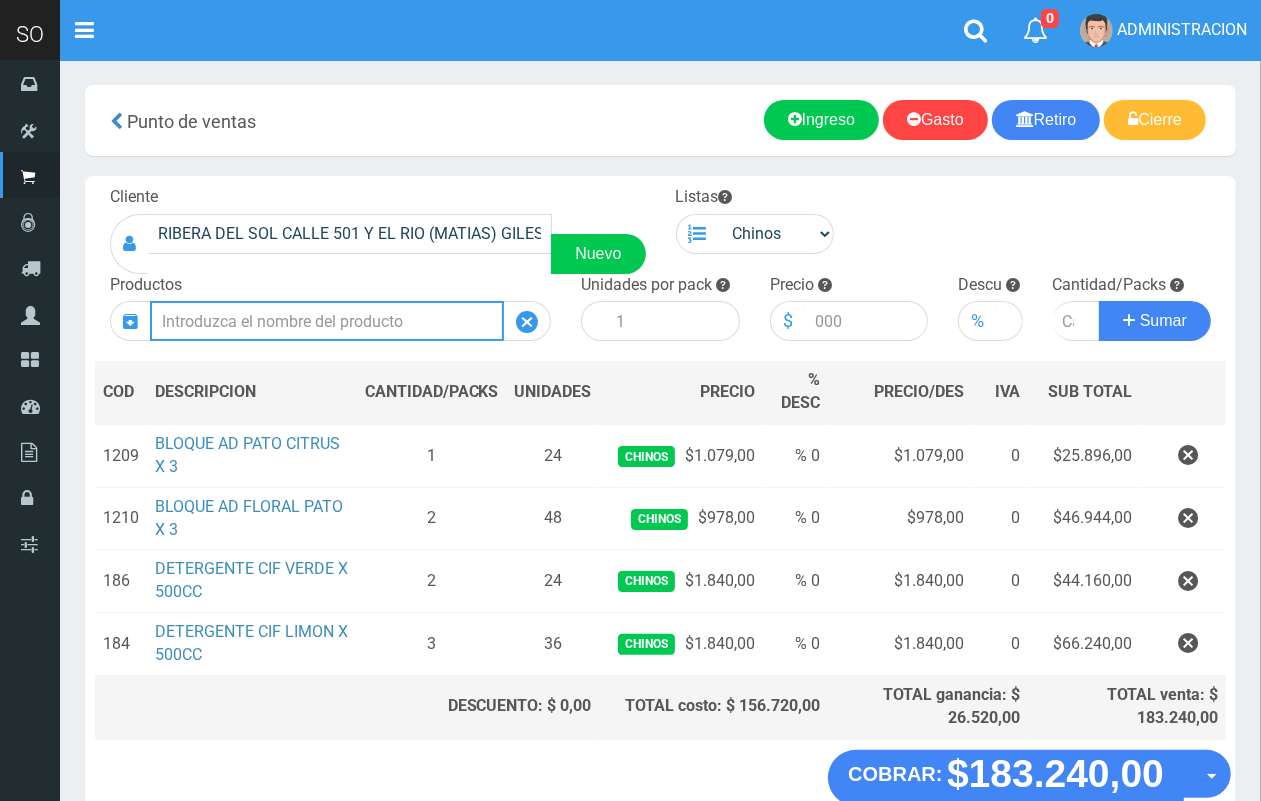 scroll, scrollTop: 0, scrollLeft: 0, axis: both 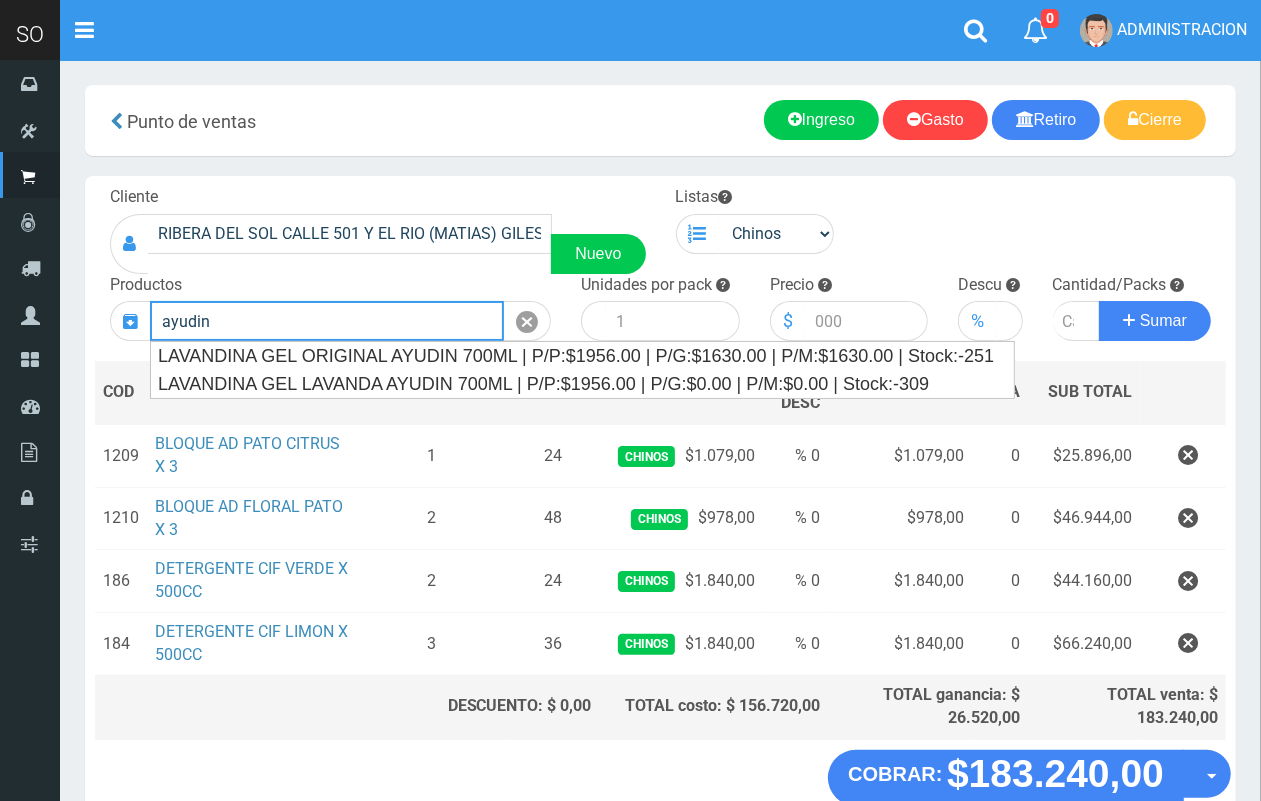 type on "ayudin" 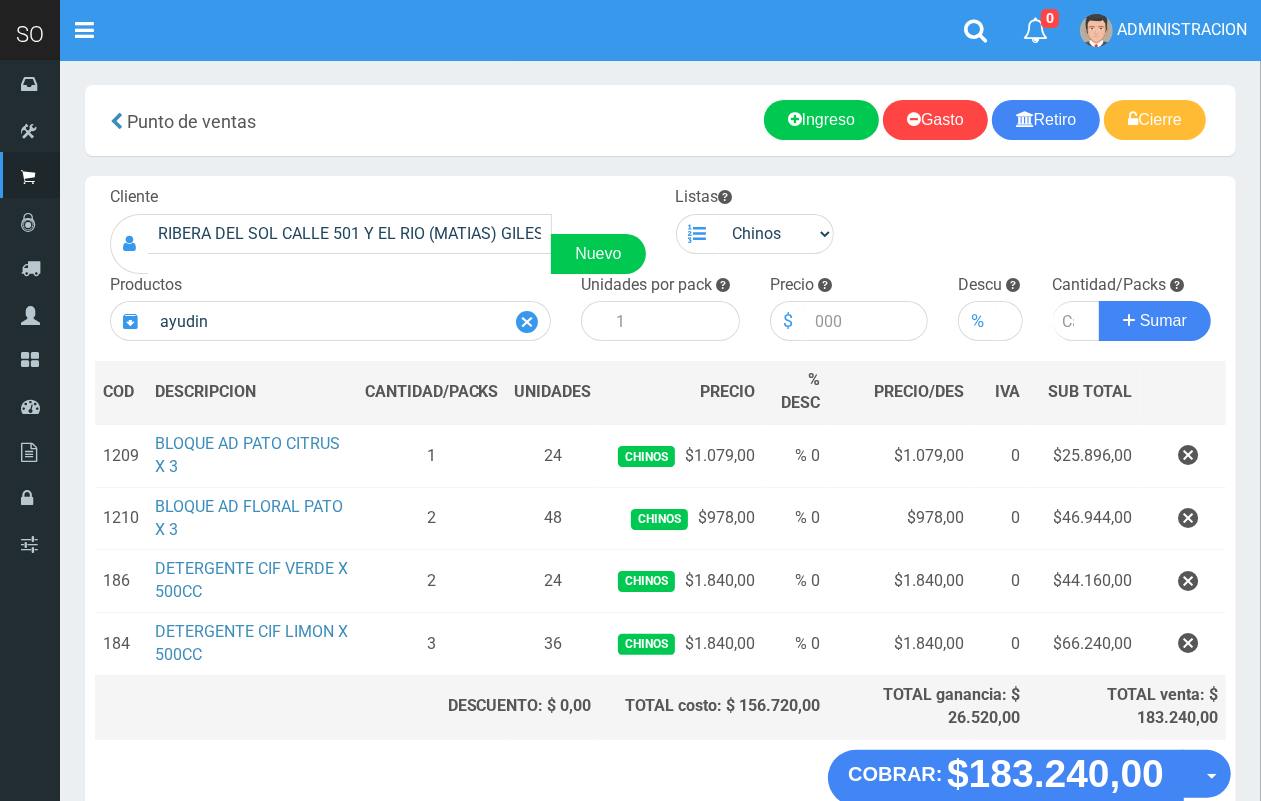 drag, startPoint x: 537, startPoint y: 317, endPoint x: 461, endPoint y: 321, distance: 76.105194 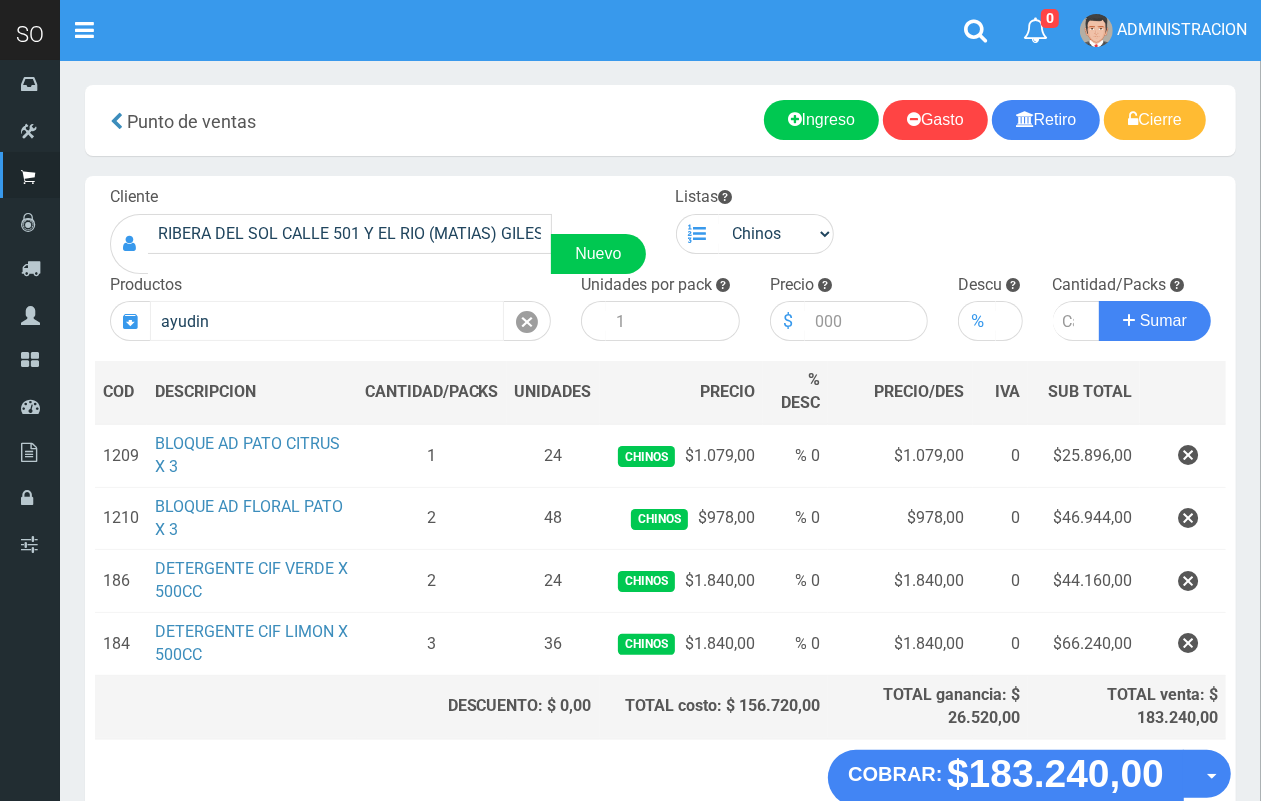 click at bounding box center [527, 321] 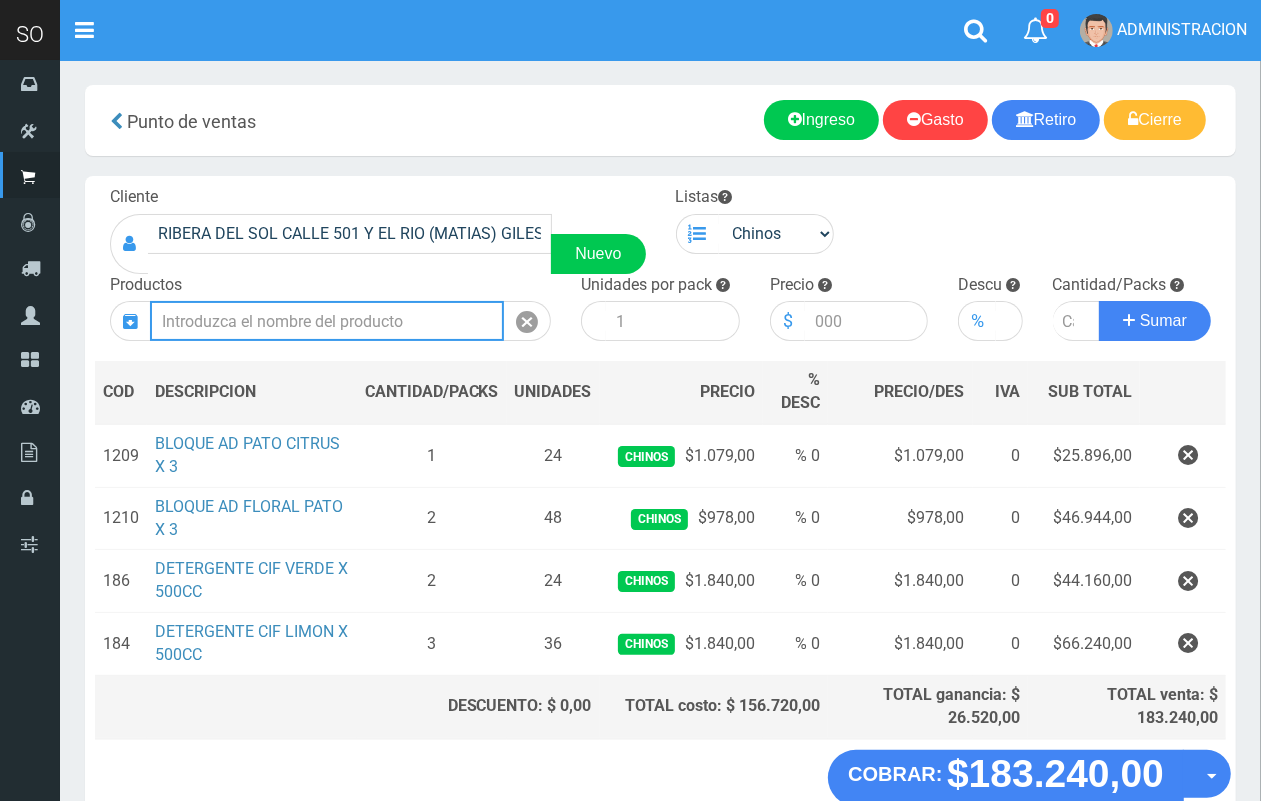 click at bounding box center [327, 321] 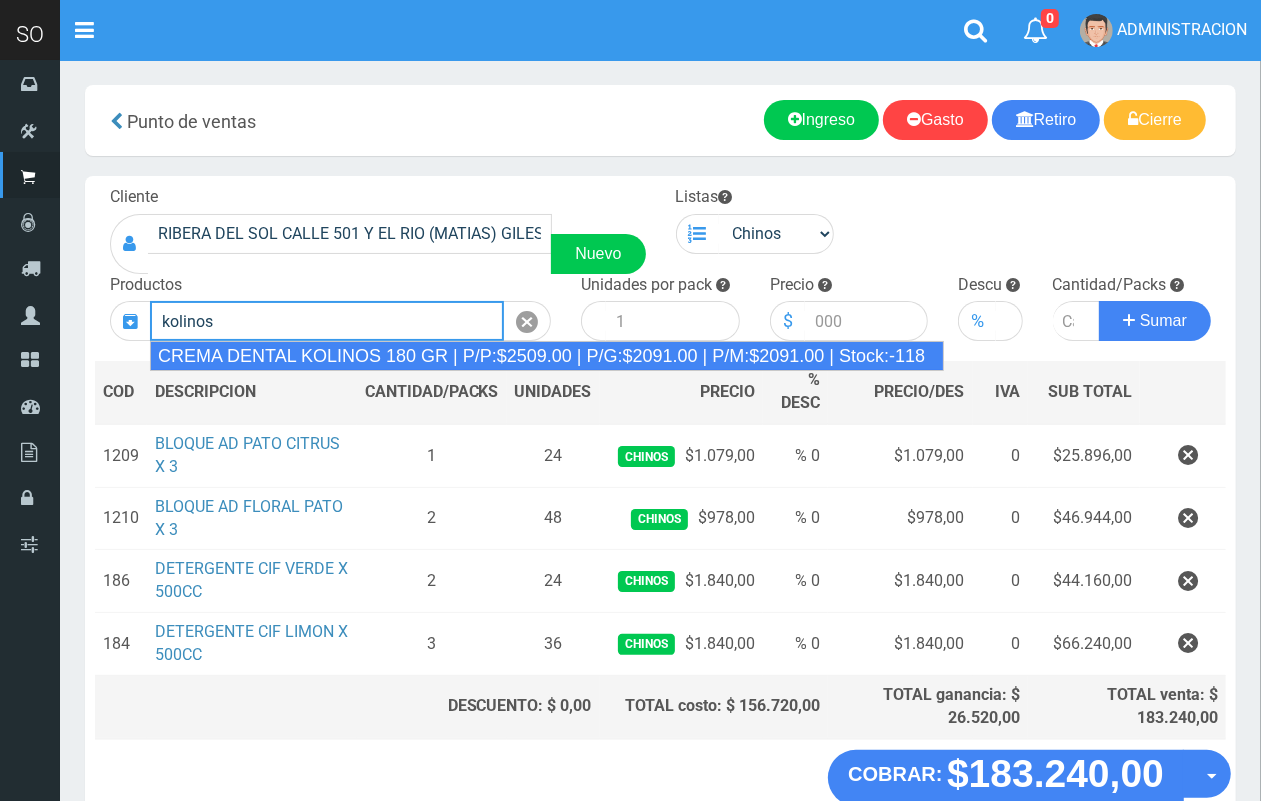 click on "CREMA DENTAL KOLINOS 180 GR  | P/P:$2509.00 | P/G:$2091.00 | P/M:$2091.00 | Stock:-118" at bounding box center [547, 356] 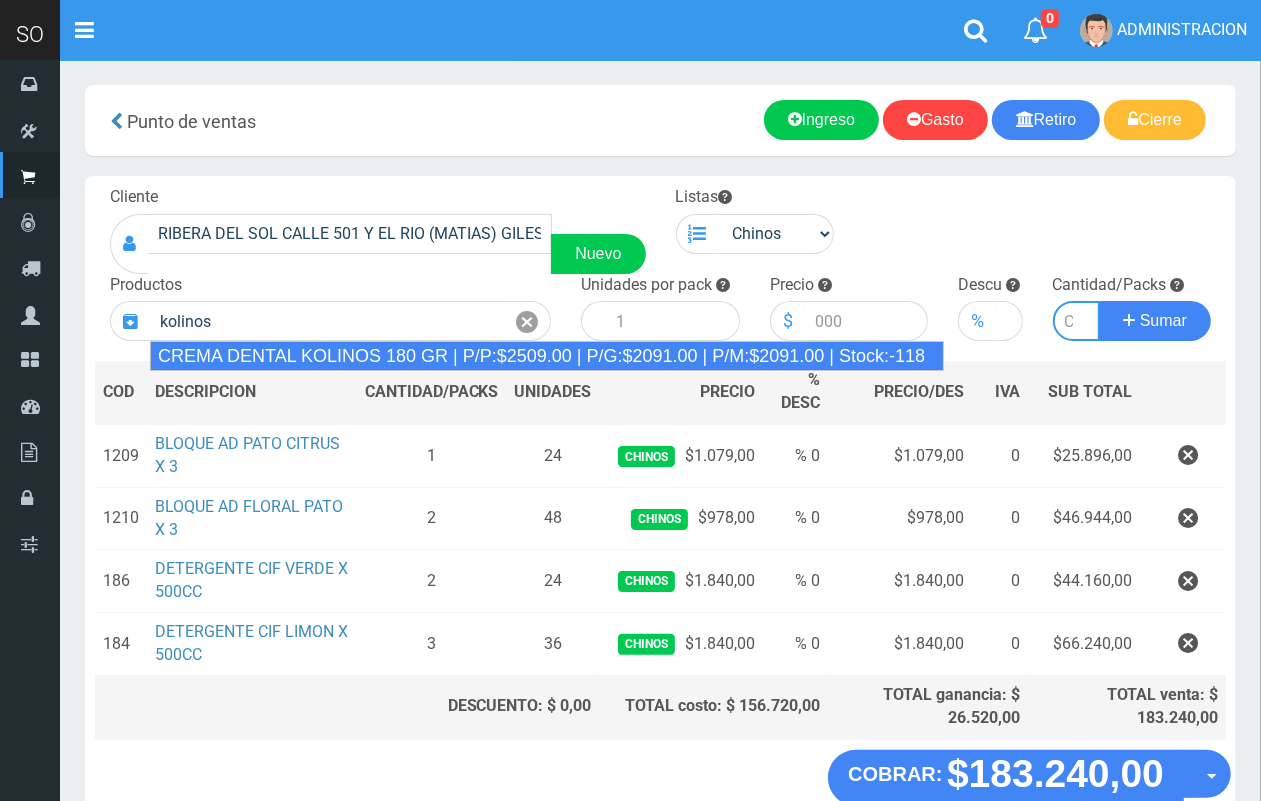 type on "CREMA DENTAL KOLINOS 180 GR  | P/P:$2509.00 | P/G:$2091.00 | P/M:$2091.00 | Stock:-118" 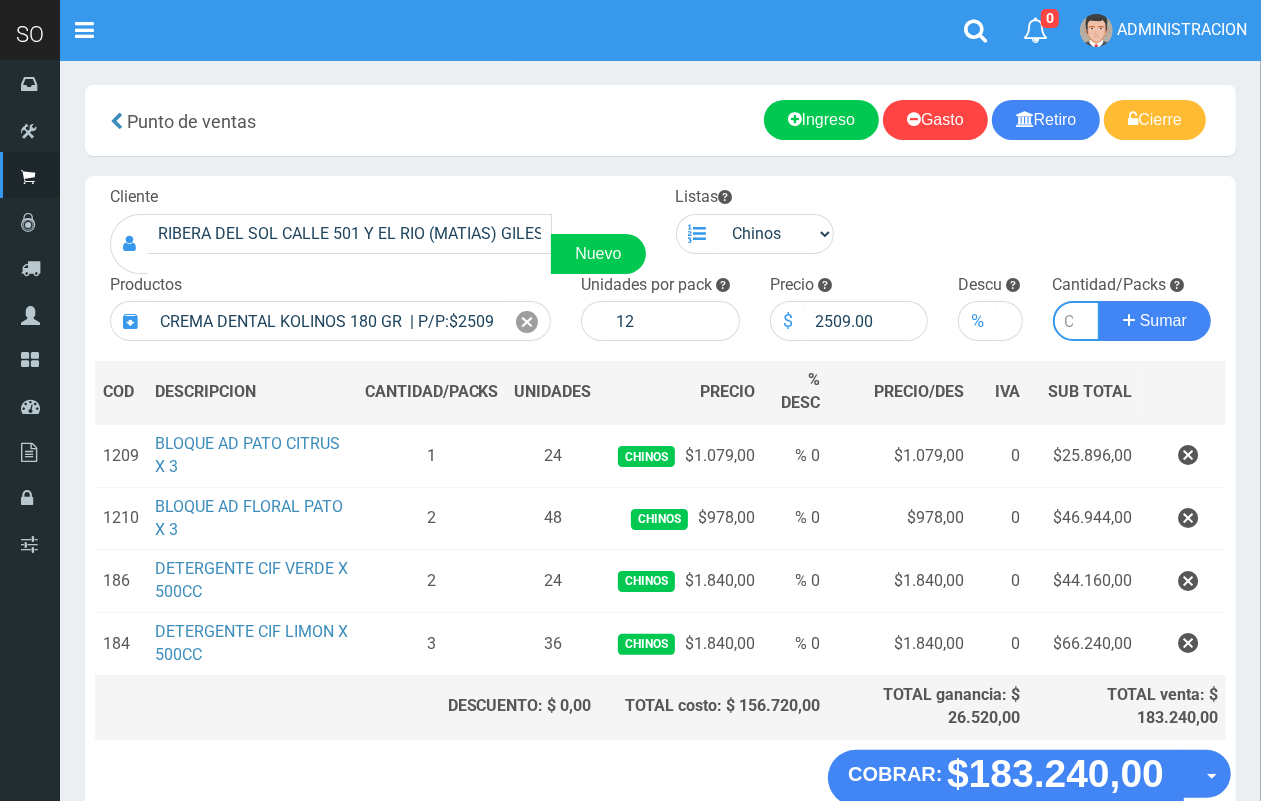 click at bounding box center (1077, 321) 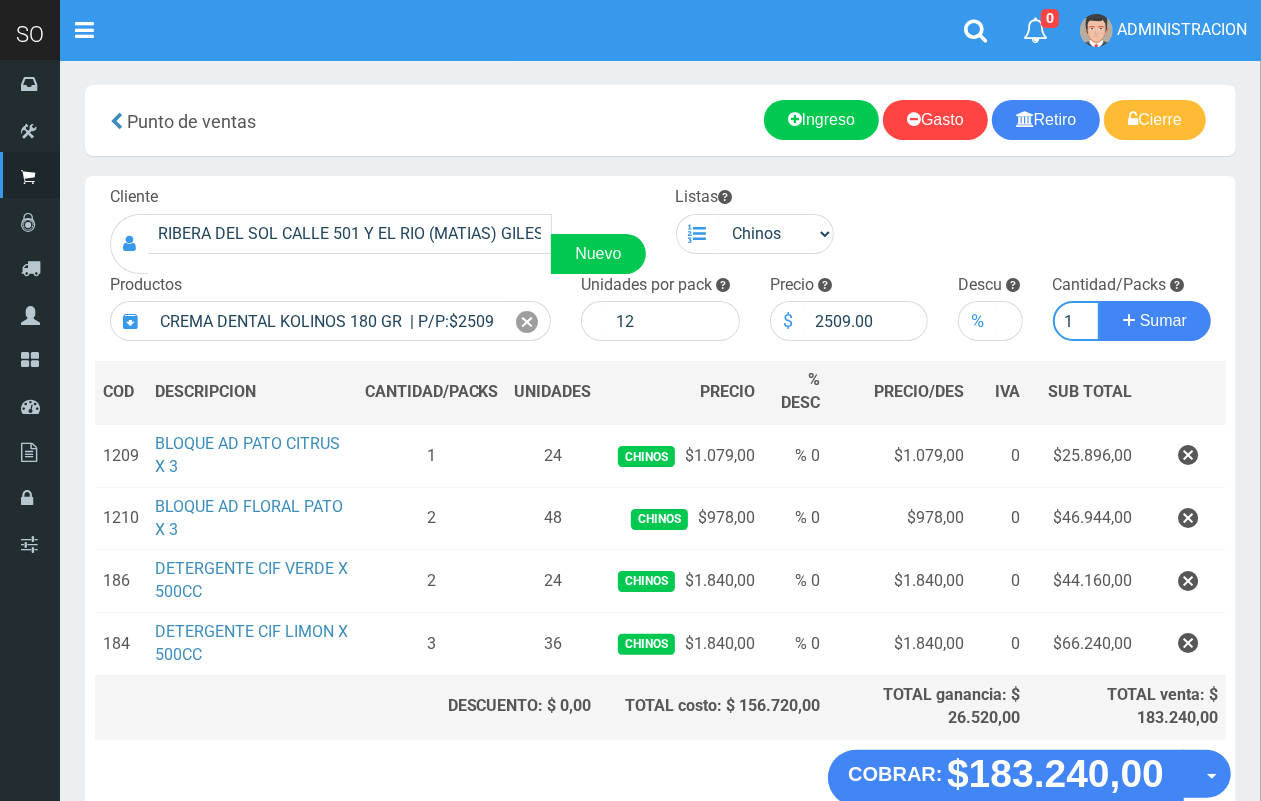 scroll, scrollTop: 0, scrollLeft: 2, axis: horizontal 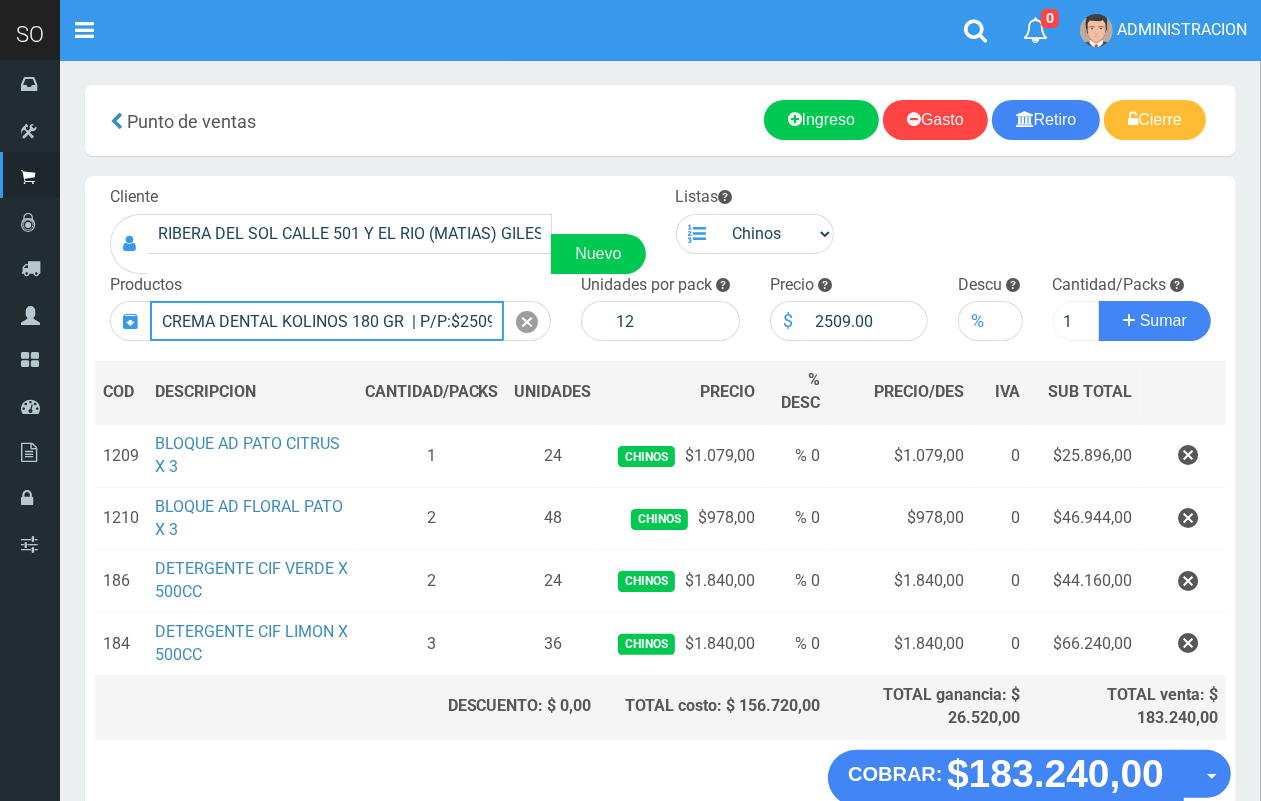 type 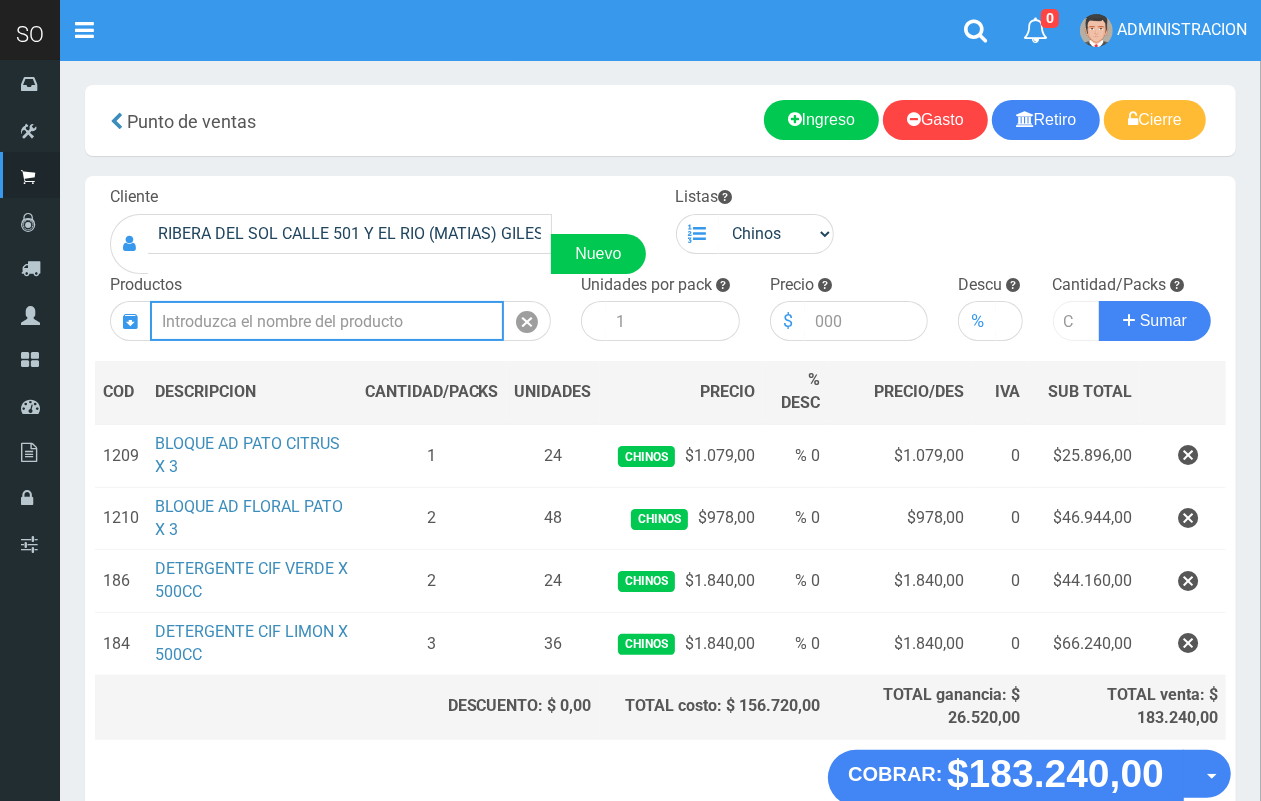 scroll, scrollTop: 0, scrollLeft: 0, axis: both 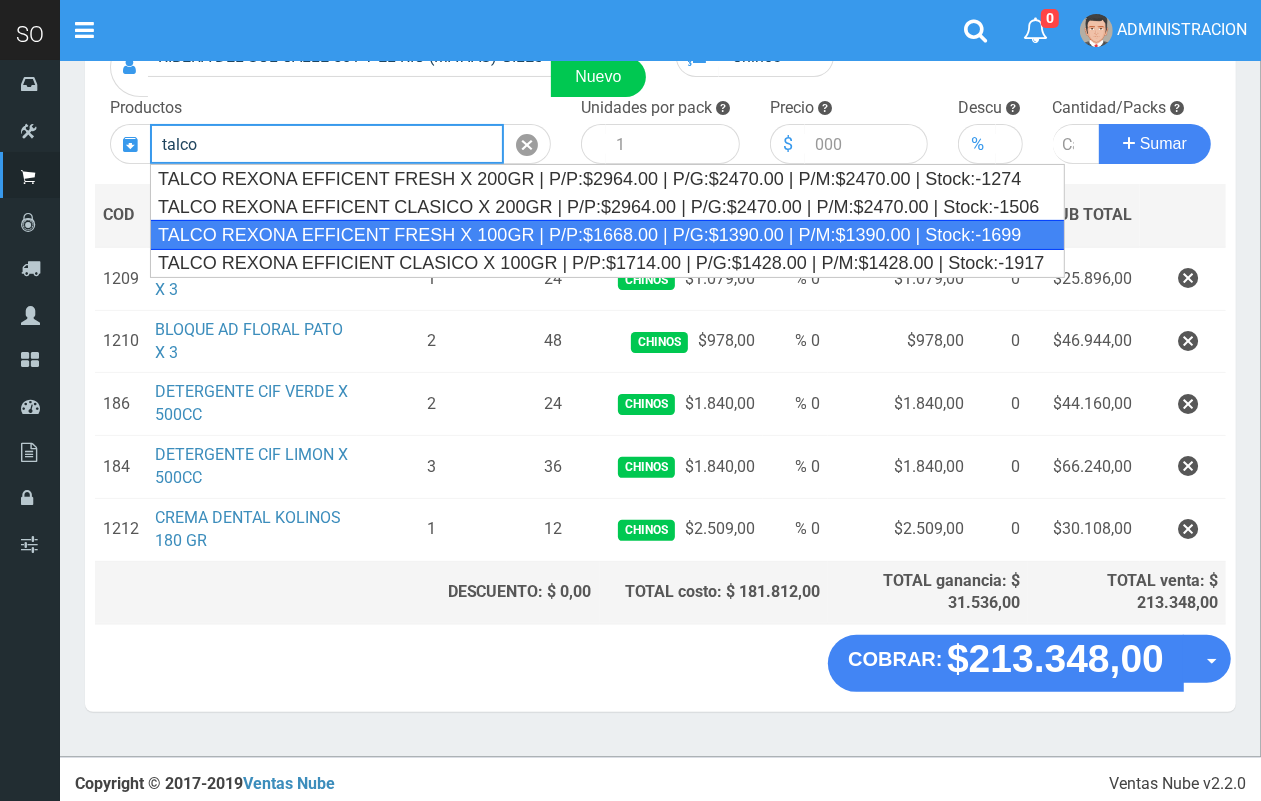 click on "TALCO REXONA EFFICENT FRESH X 100GR | P/P:$1668.00 | P/G:$1390.00 | P/M:$1390.00 | Stock:-1699" at bounding box center (607, 235) 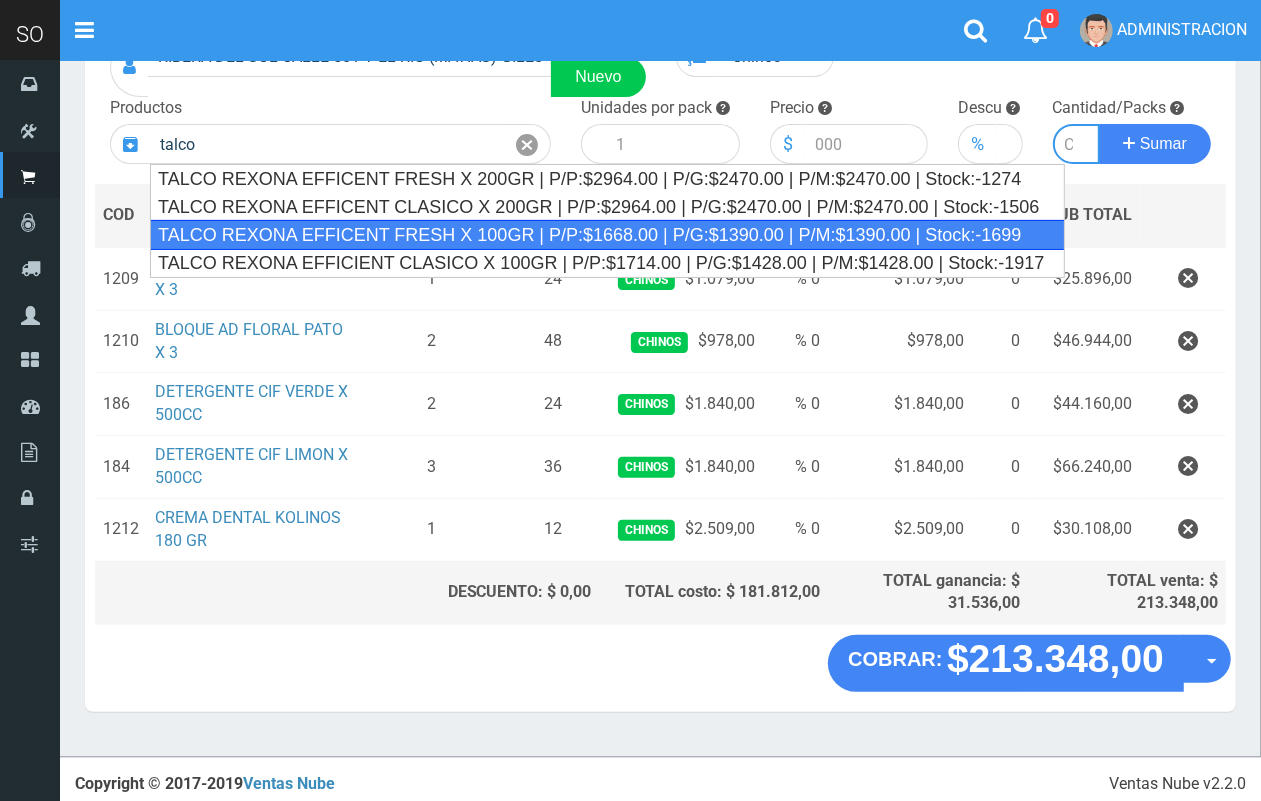 type on "TALCO REXONA EFFICENT FRESH X 100GR | P/P:$1668.00 | P/G:$1390.00 | P/M:$1390.00 | Stock:-1699" 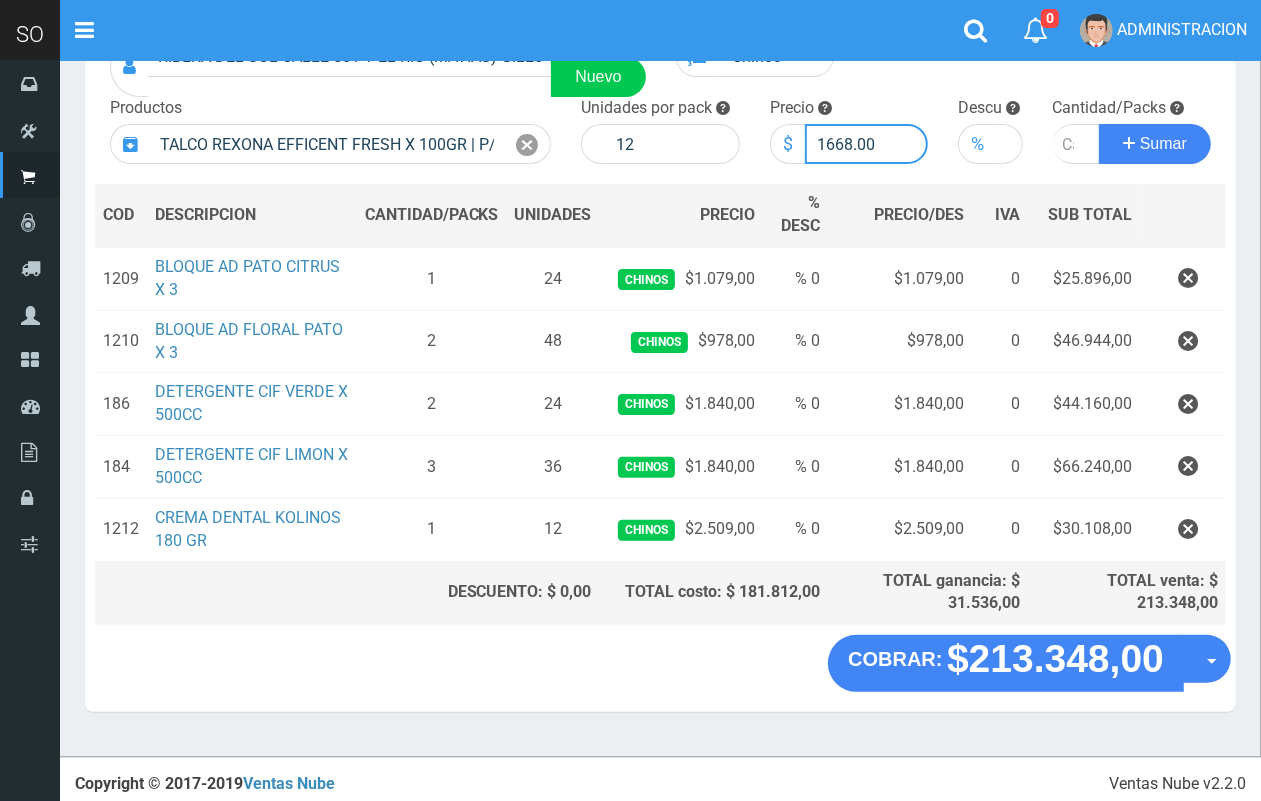 drag, startPoint x: 851, startPoint y: 137, endPoint x: 836, endPoint y: 136, distance: 15.033297 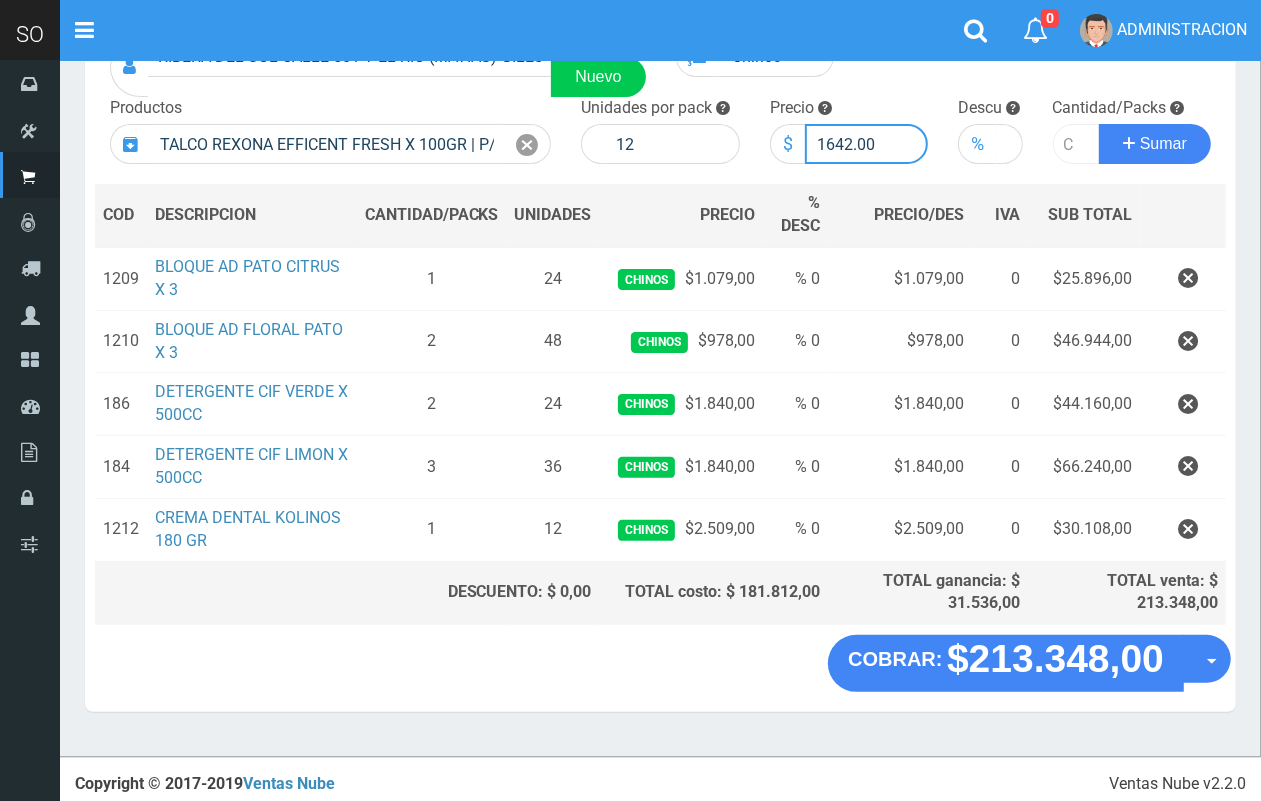 type on "1642.00" 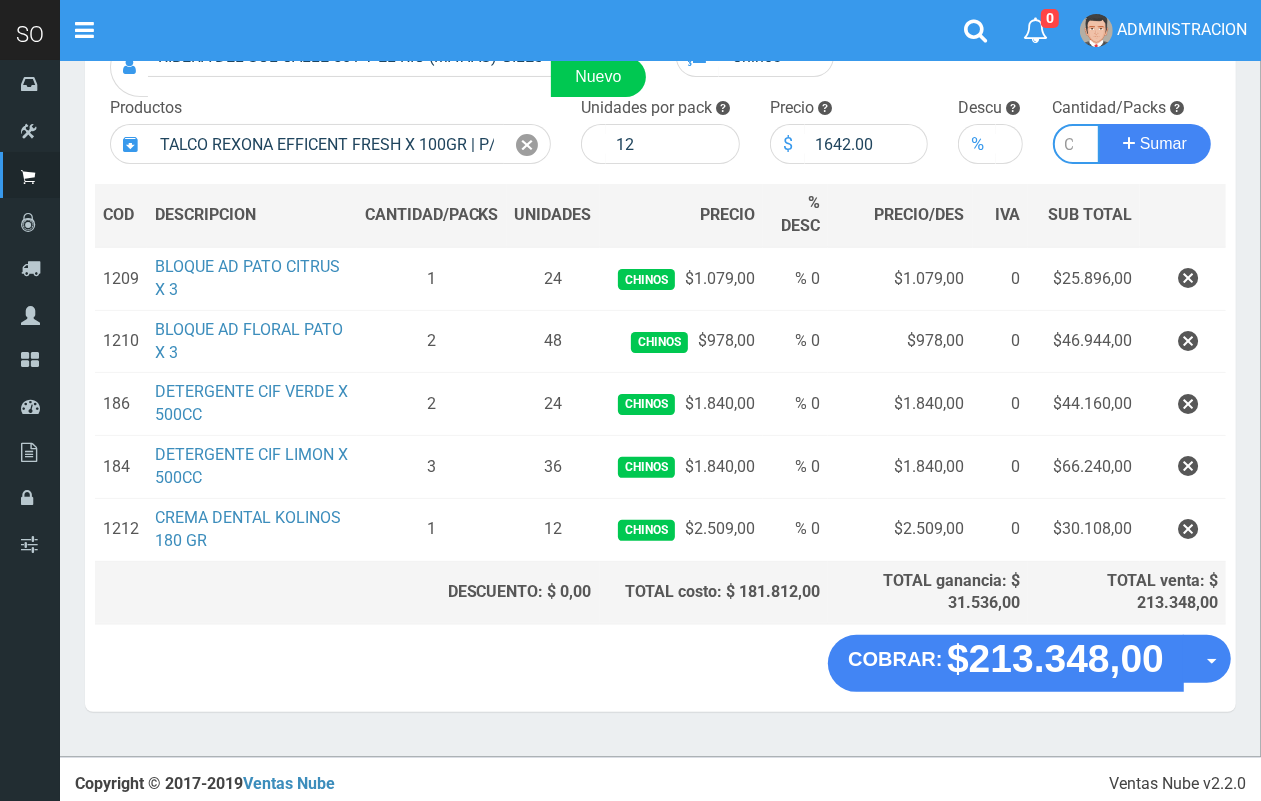 click at bounding box center [1077, 144] 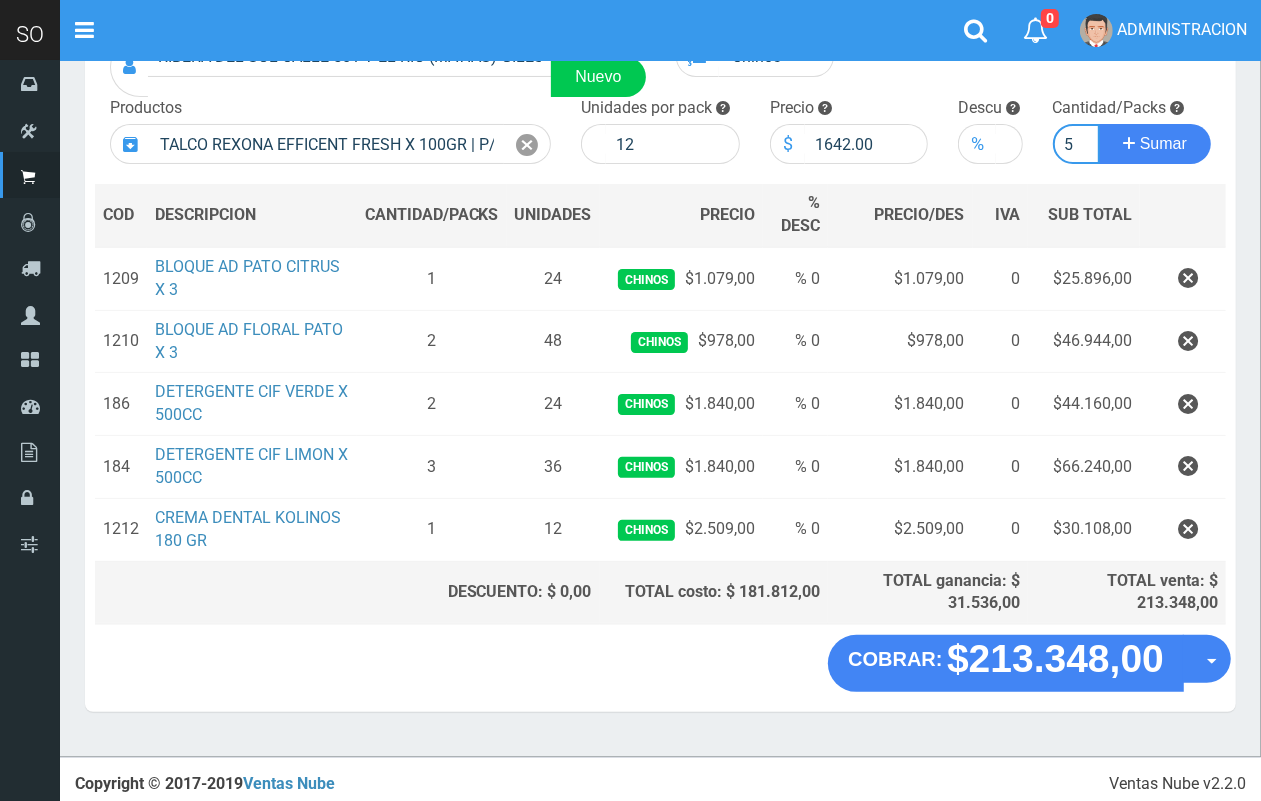 scroll, scrollTop: 0, scrollLeft: 2, axis: horizontal 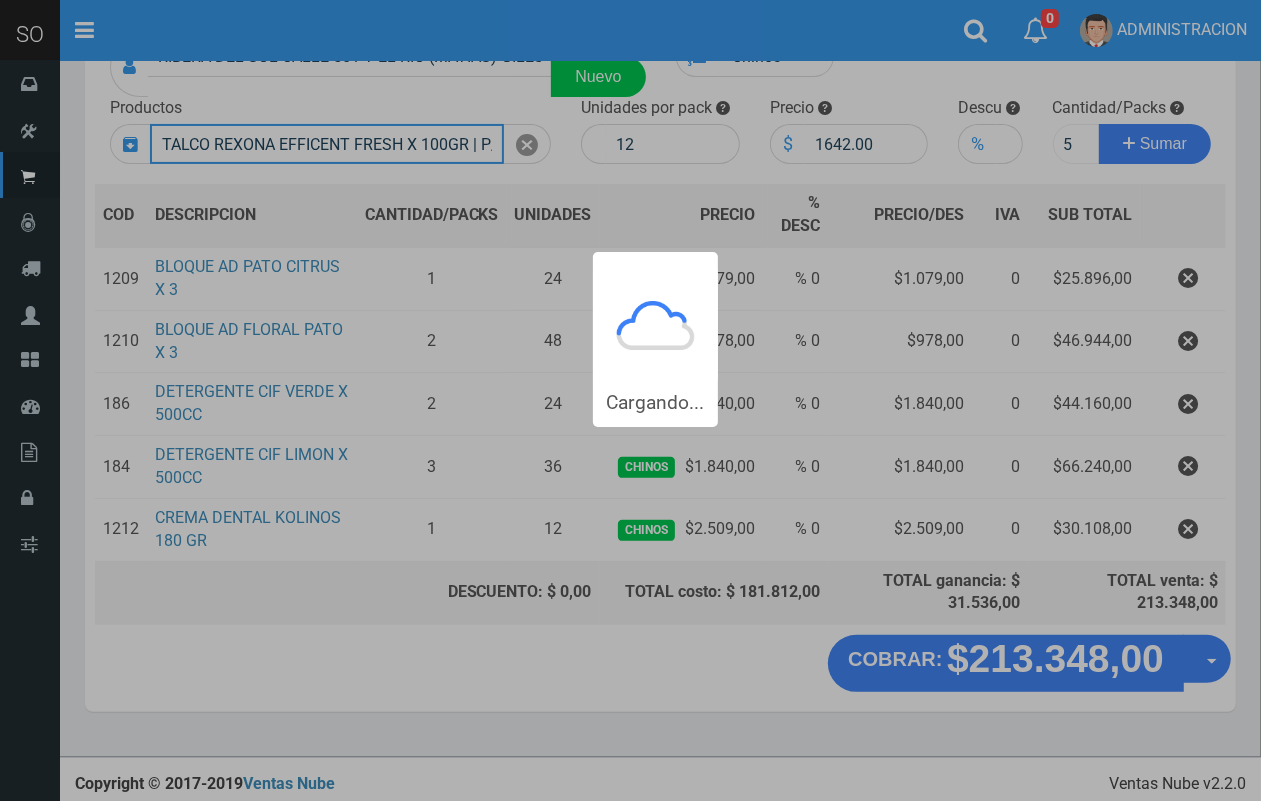 type 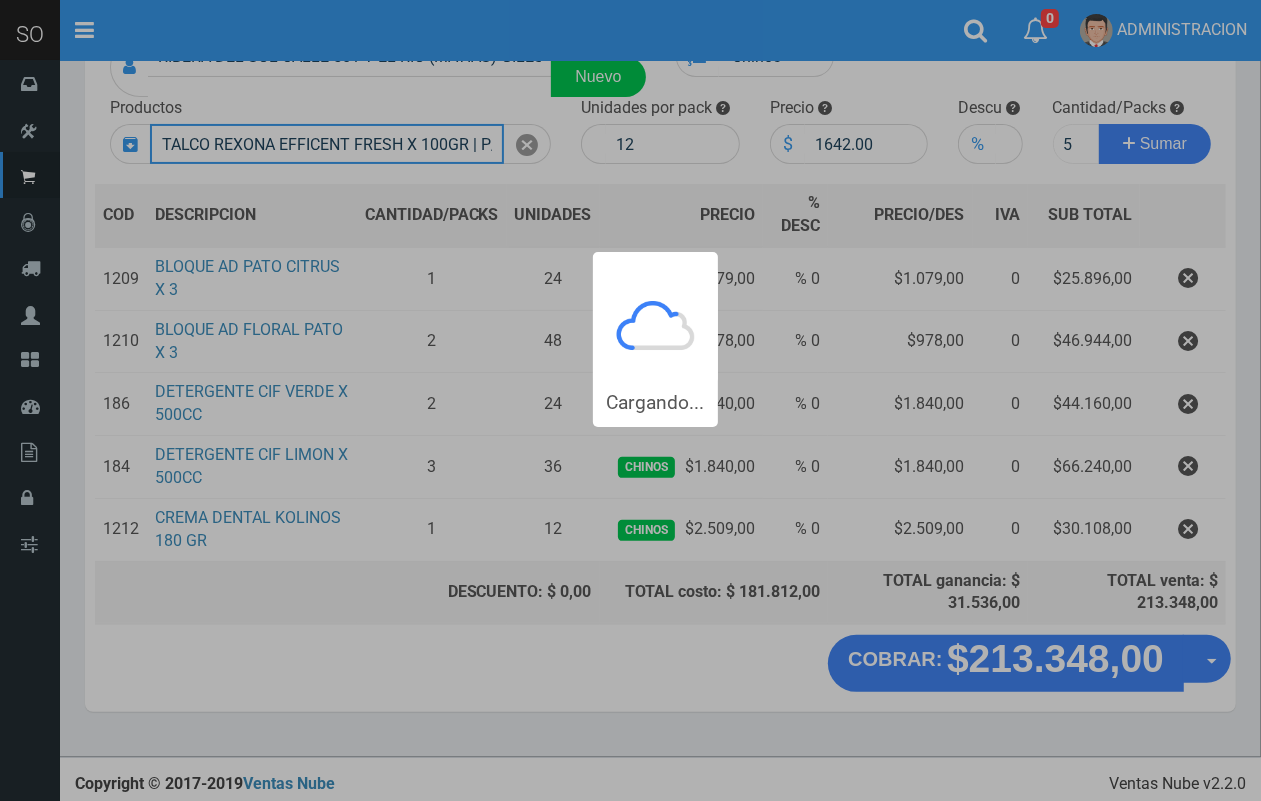 type 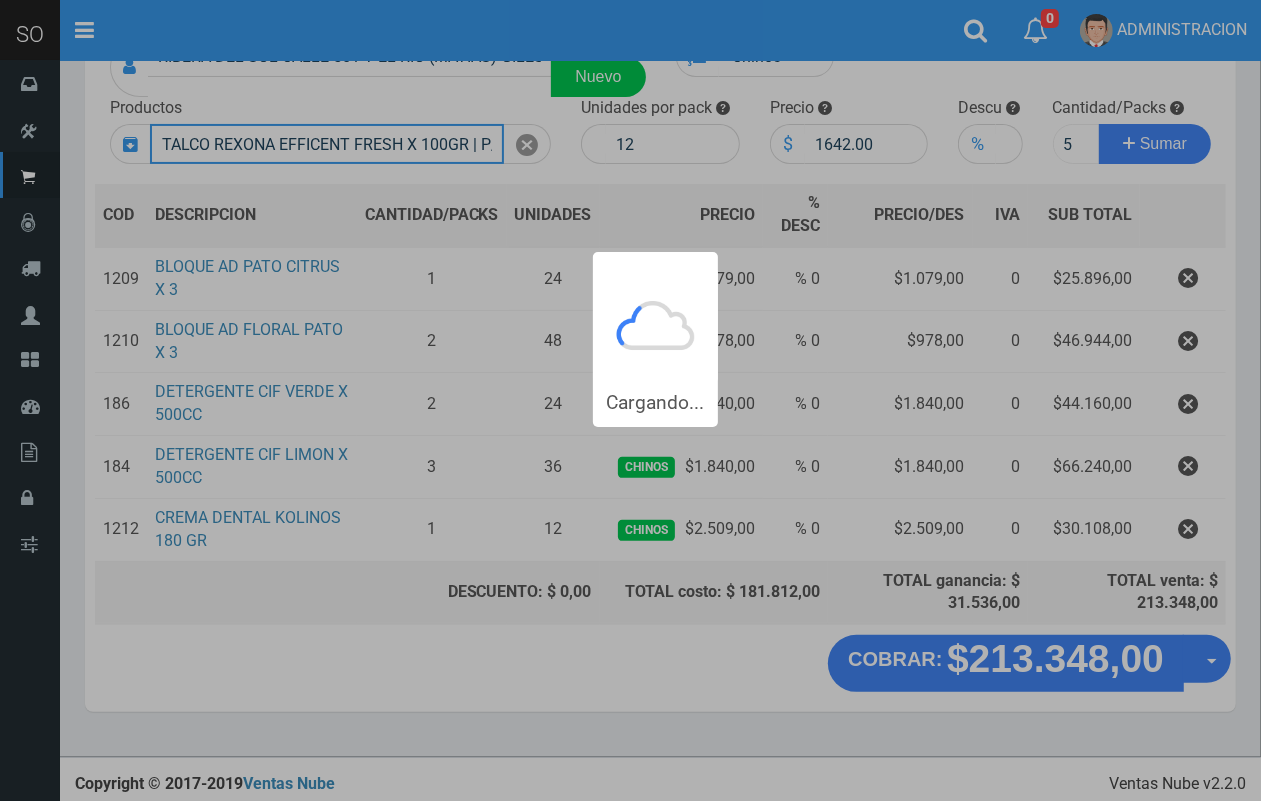 type 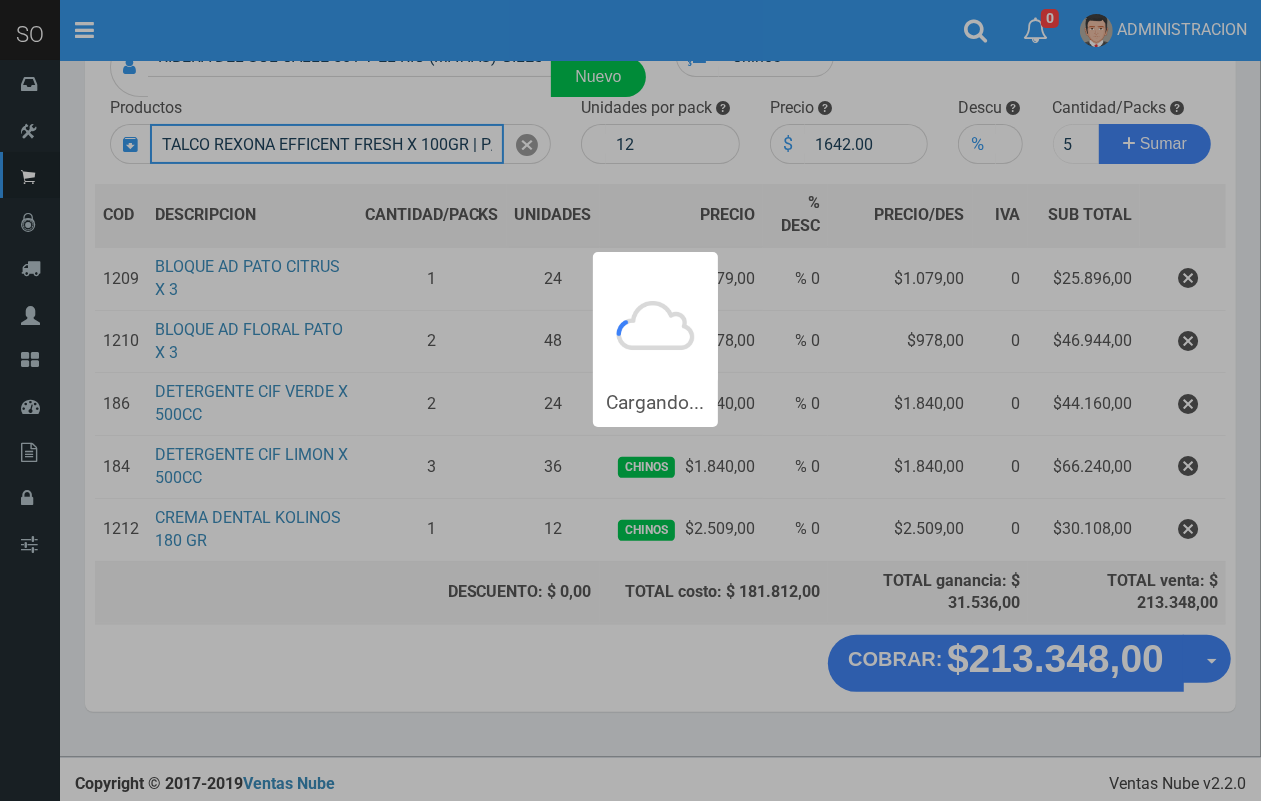 type 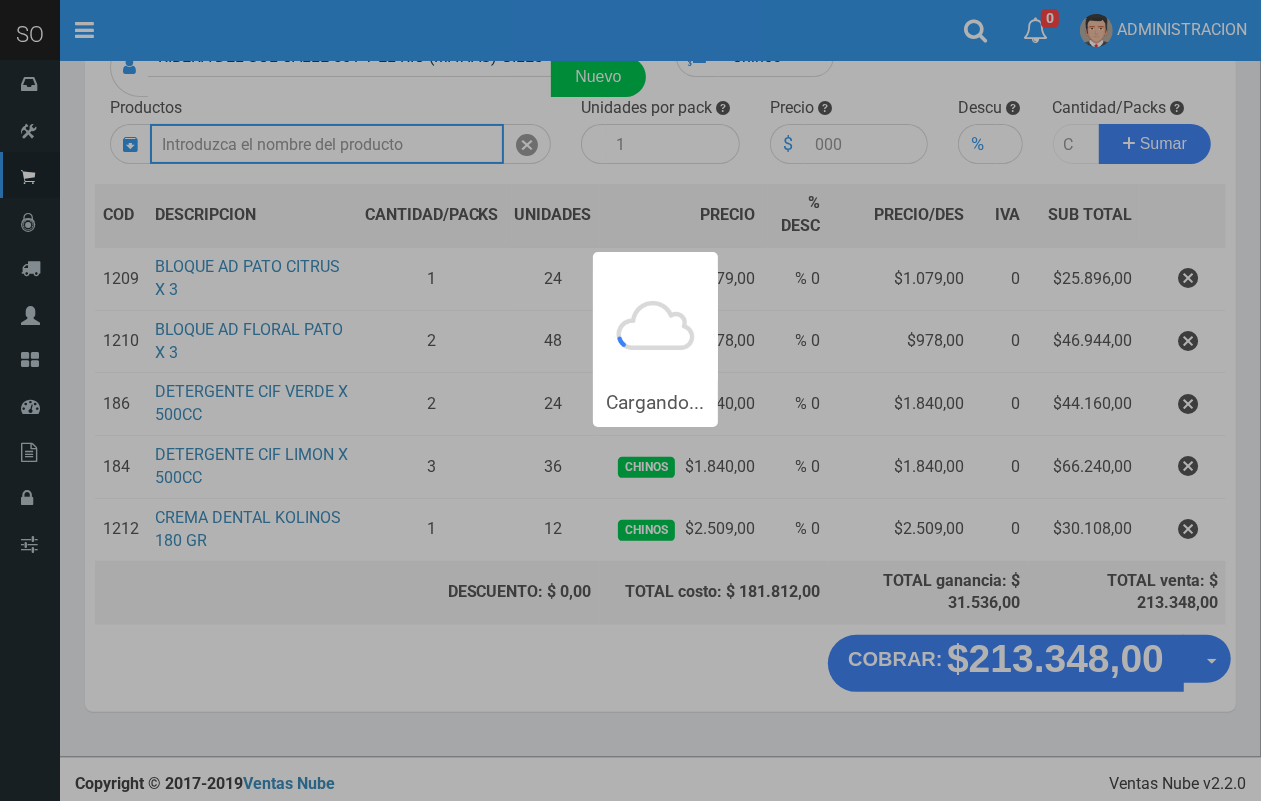 scroll, scrollTop: 0, scrollLeft: 0, axis: both 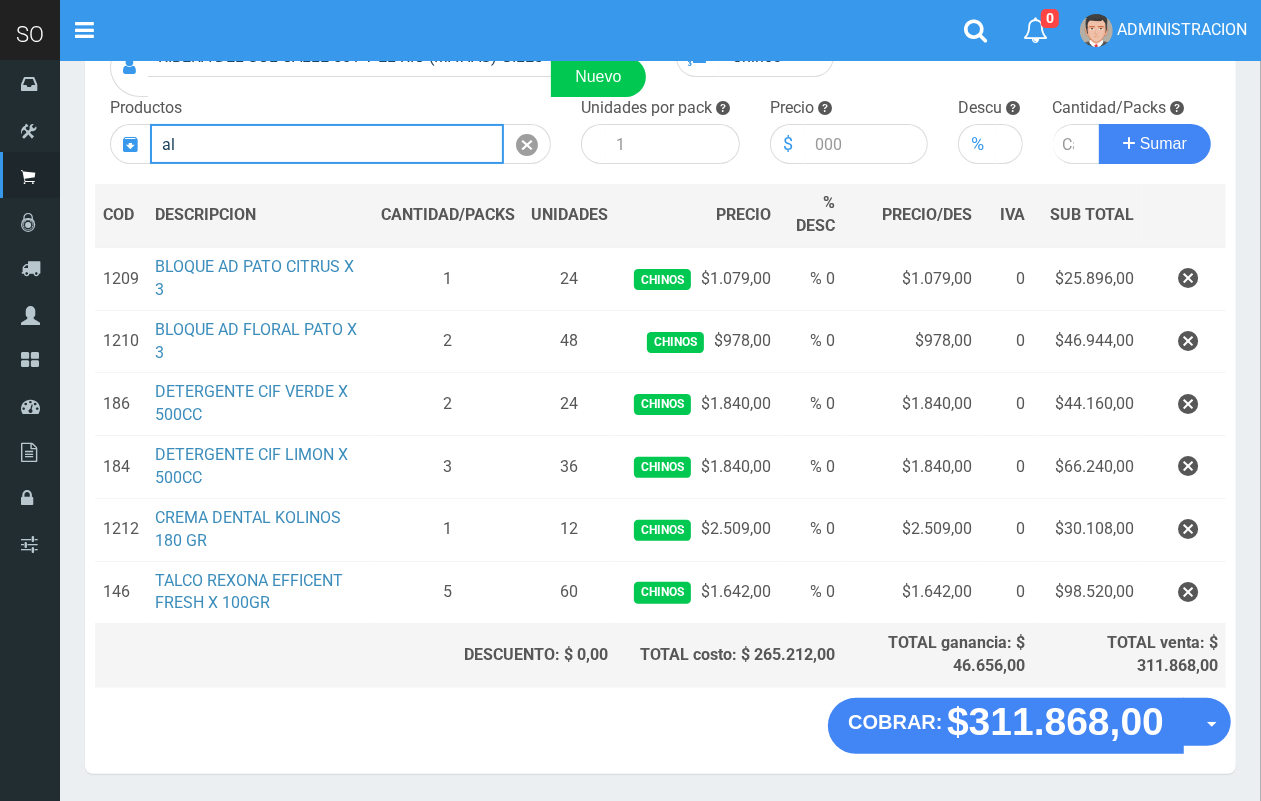 type on "a" 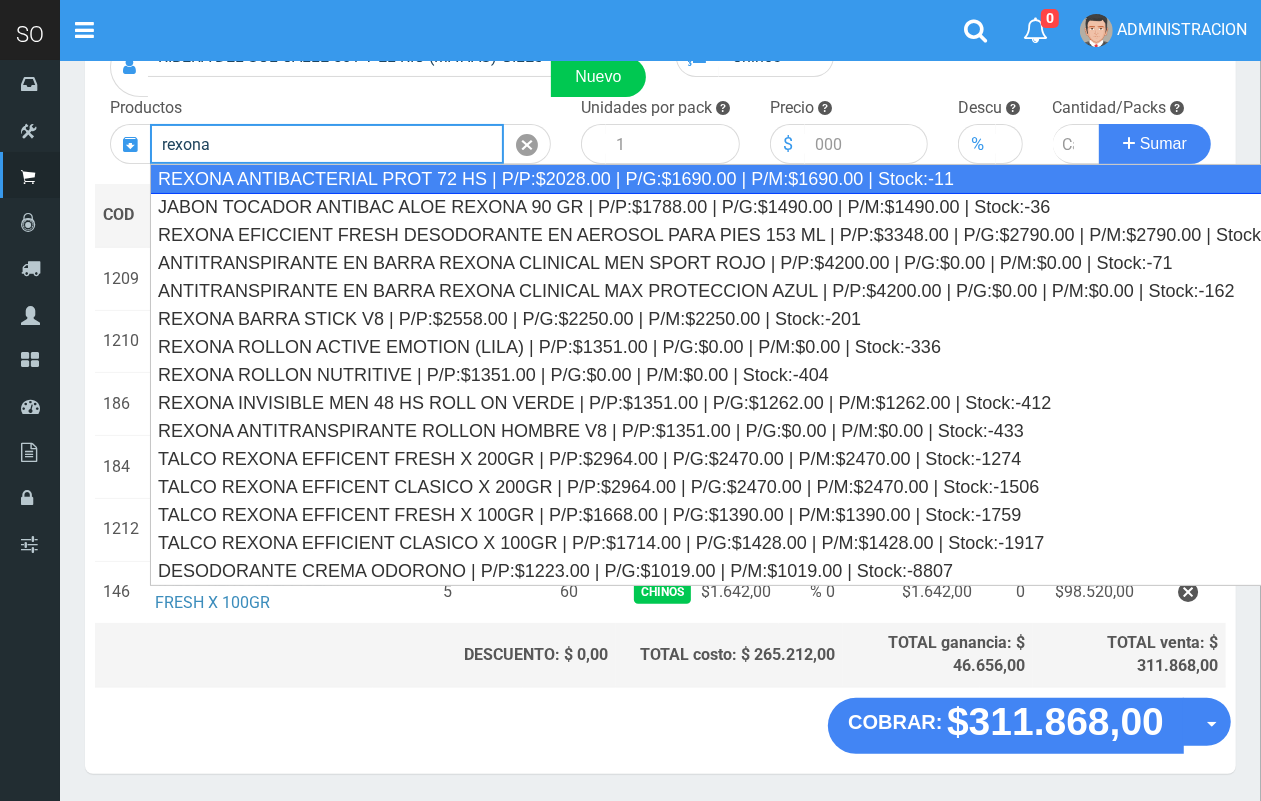 click on "REXONA ANTIBACTERIAL PROT 72 HS | P/P:$2028.00 | P/G:$1690.00 | P/M:$1690.00 | Stock:-11" at bounding box center [731, 179] 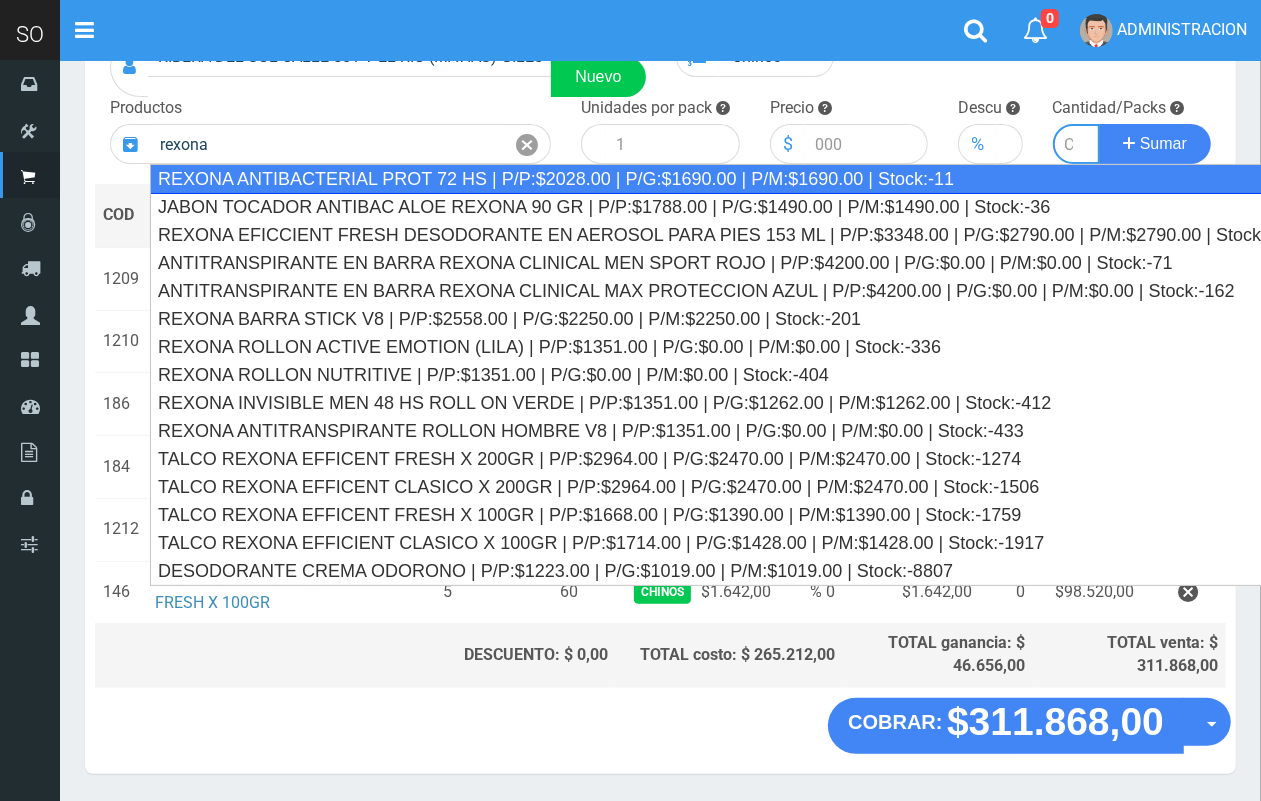 type on "REXONA ANTIBACTERIAL PROT 72 HS | P/P:$2028.00 | P/G:$1690.00 | P/M:$1690.00 | Stock:-11" 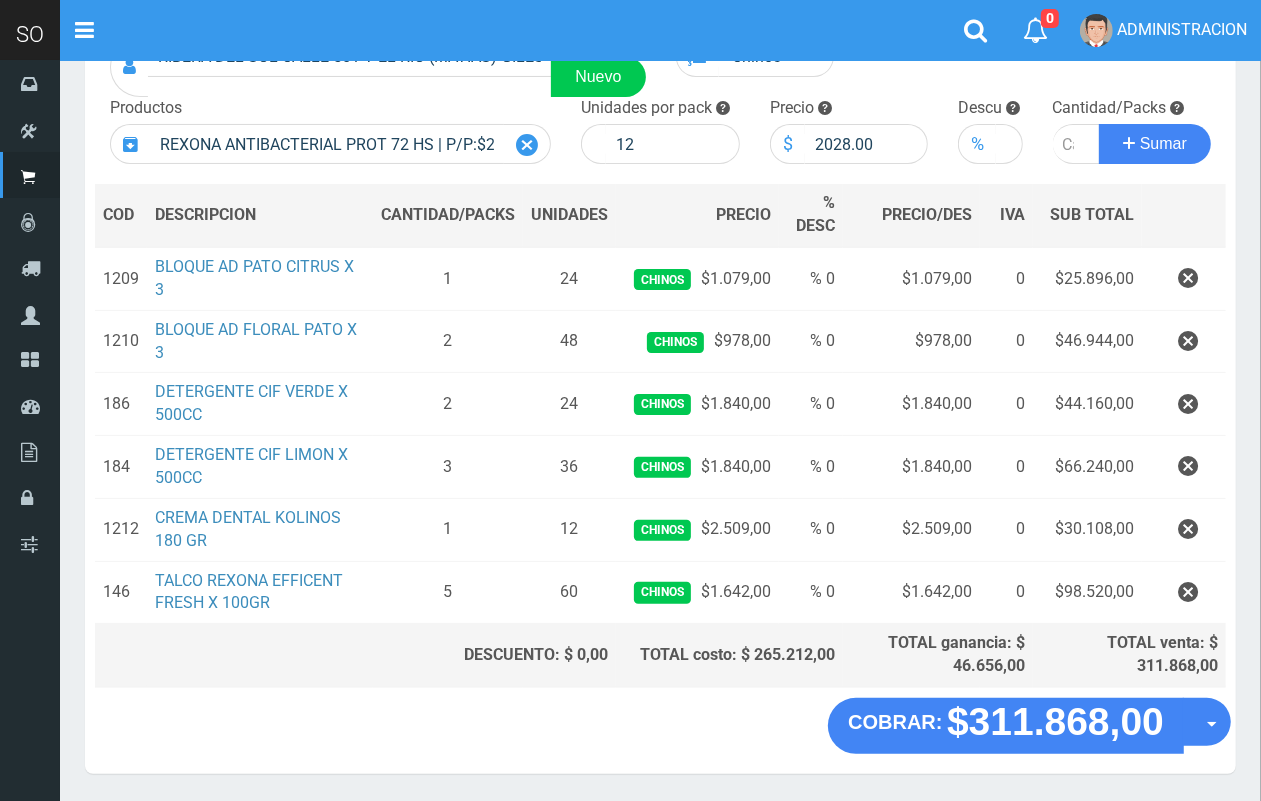 click at bounding box center (527, 145) 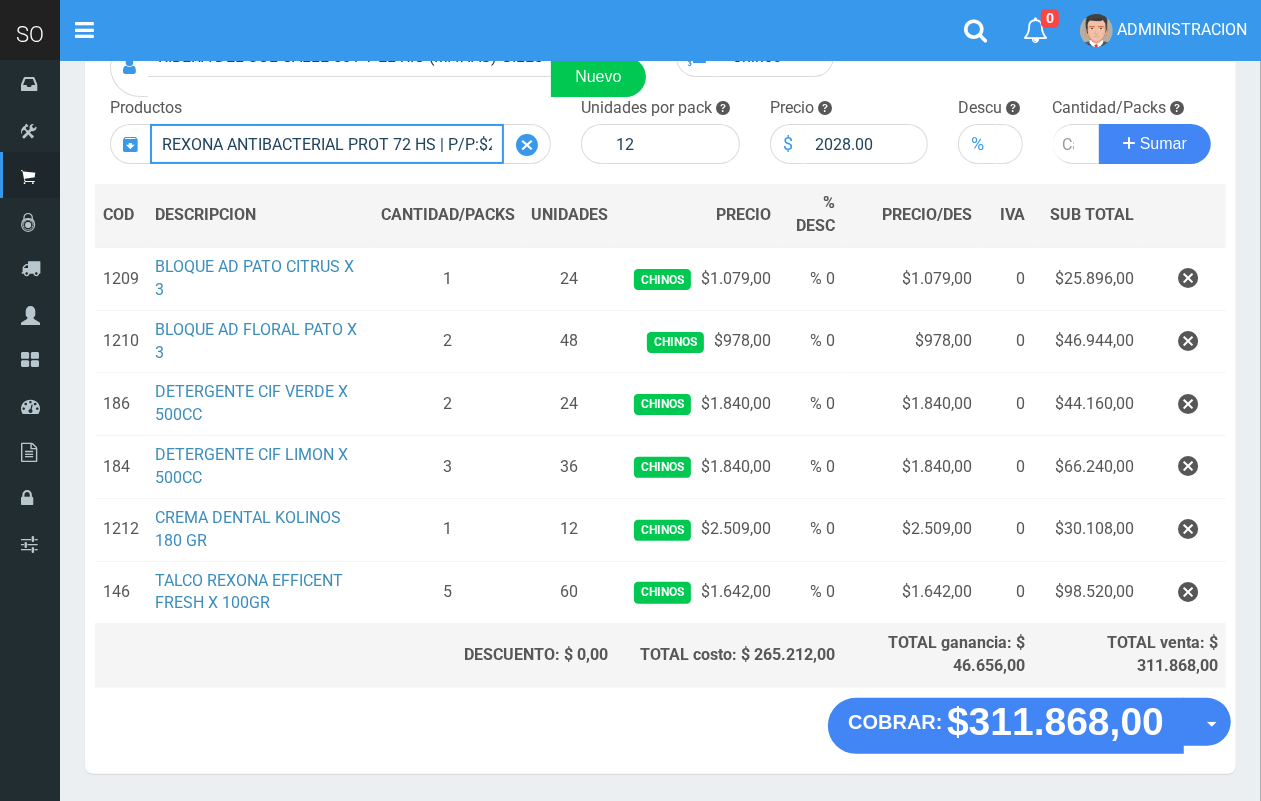 type 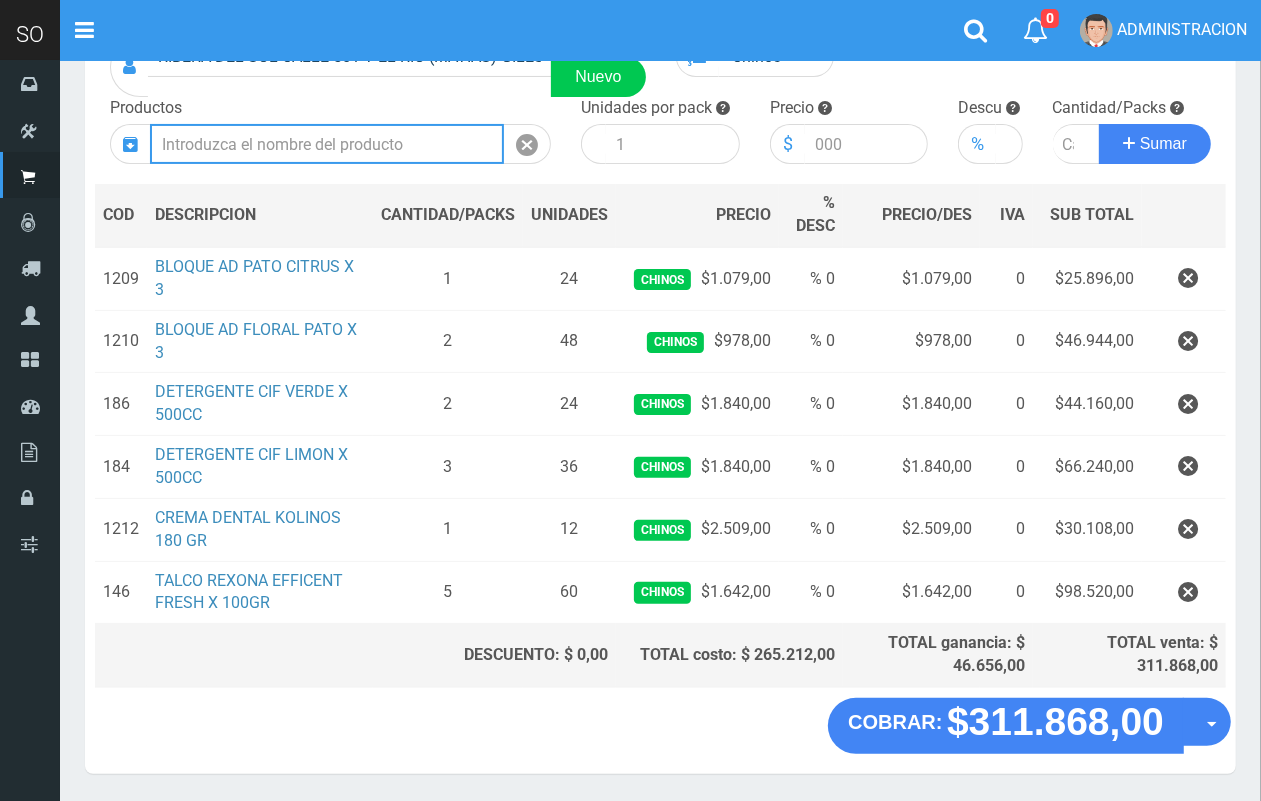 scroll, scrollTop: 0, scrollLeft: 0, axis: both 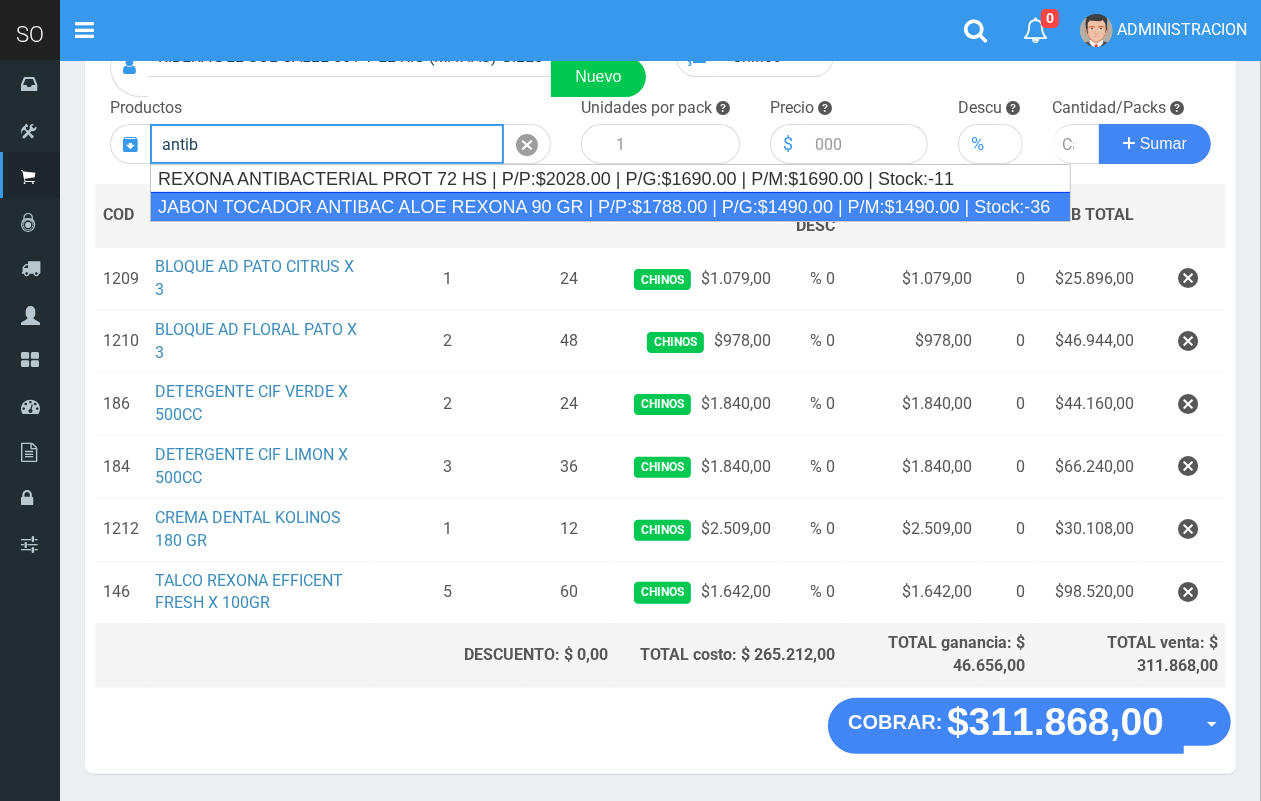click on "JABON TOCADOR ANTIBAC ALOE REXONA 90 GR | P/P:$1788.00 | P/G:$1490.00 | P/M:$1490.00 | Stock:-36" at bounding box center (610, 207) 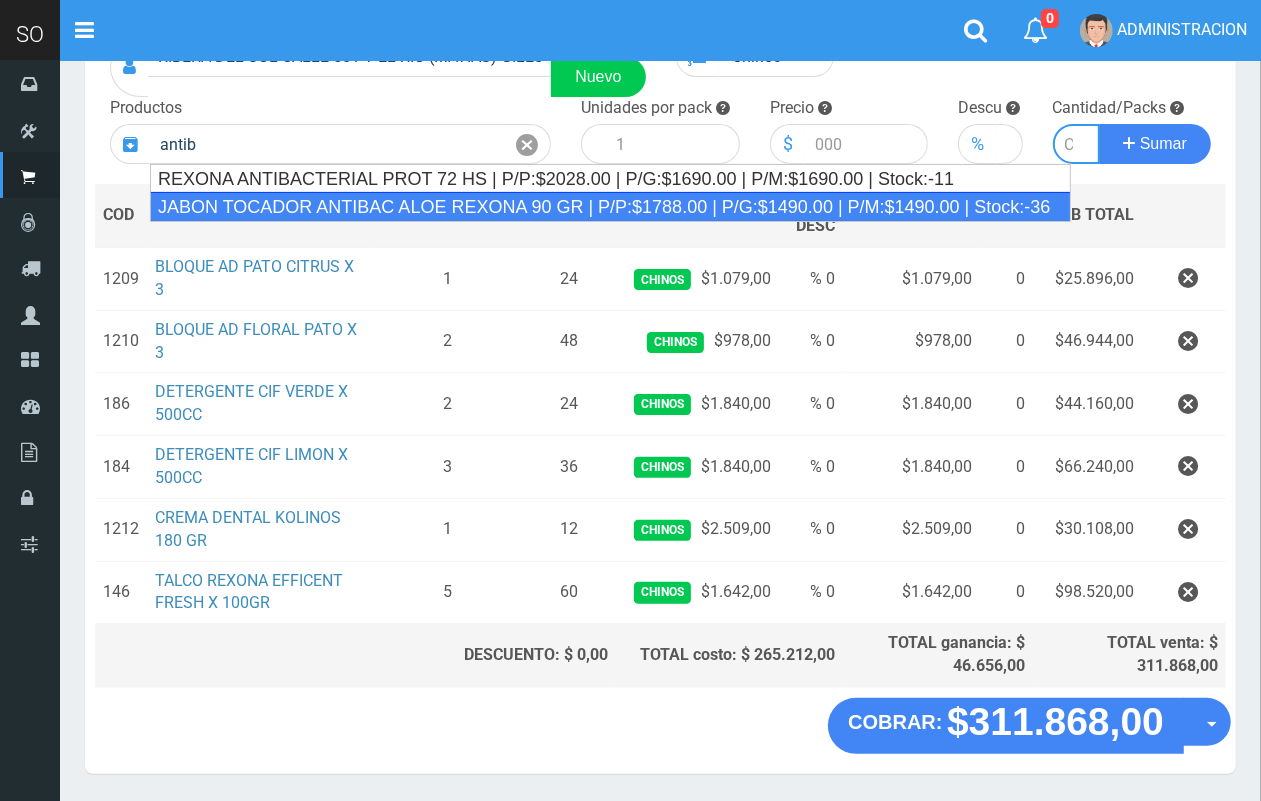 type on "JABON TOCADOR ANTIBAC ALOE REXONA 90 GR | P/P:$1788.00 | P/G:$1490.00 | P/M:$1490.00 | Stock:-36" 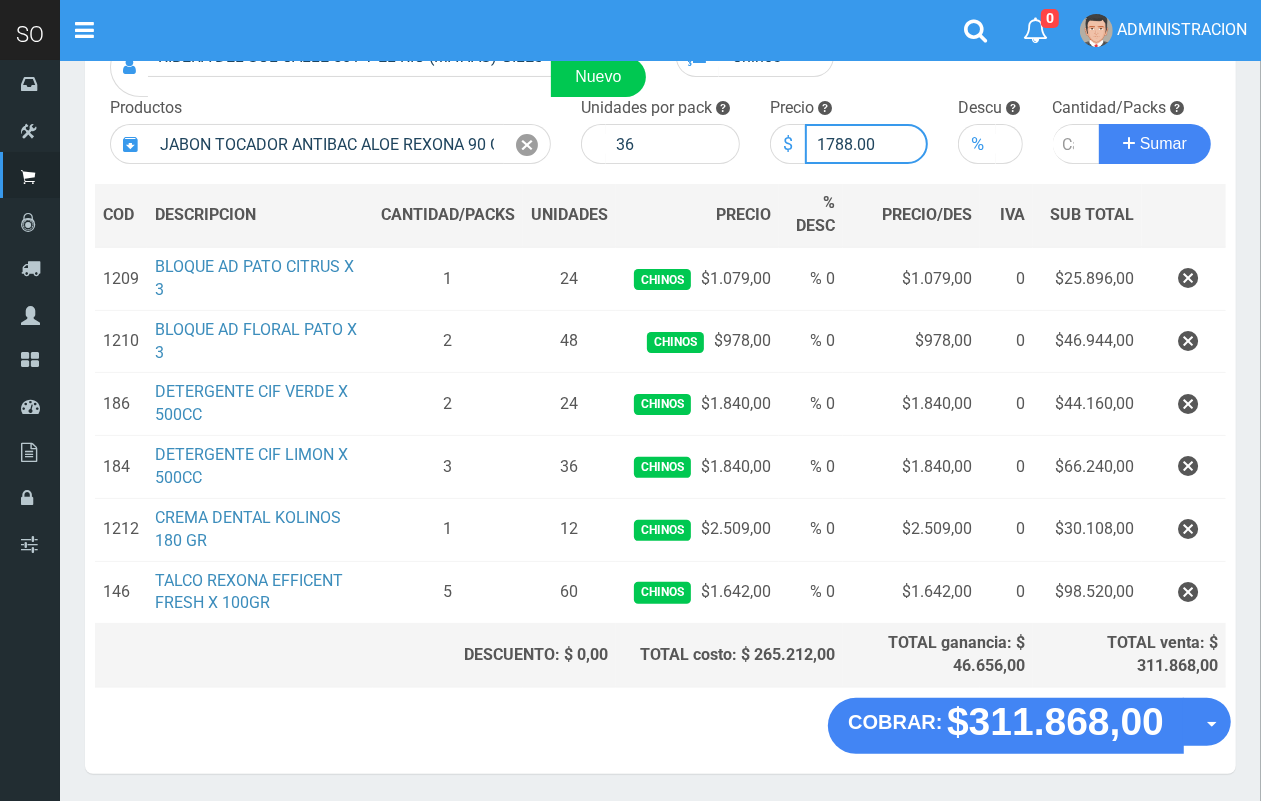 click on "1788.00" at bounding box center [867, 144] 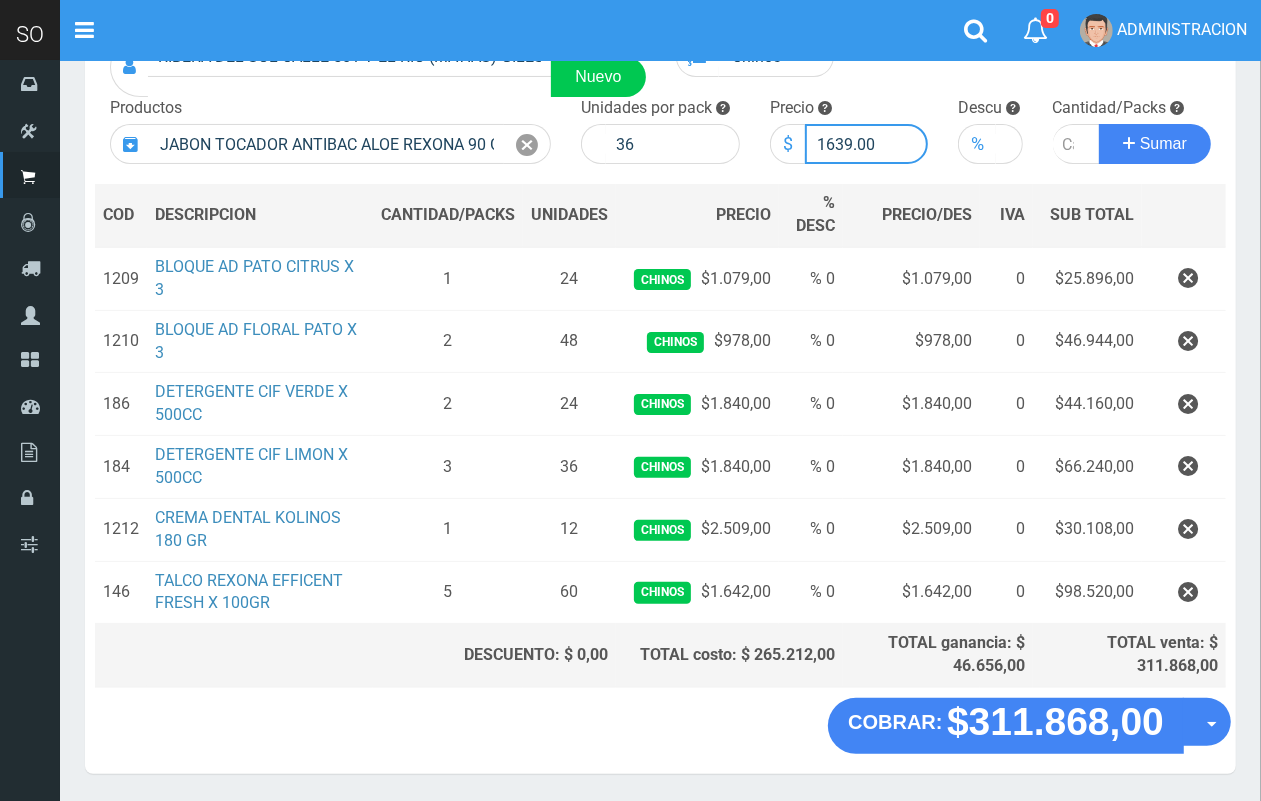 type on "1639.00" 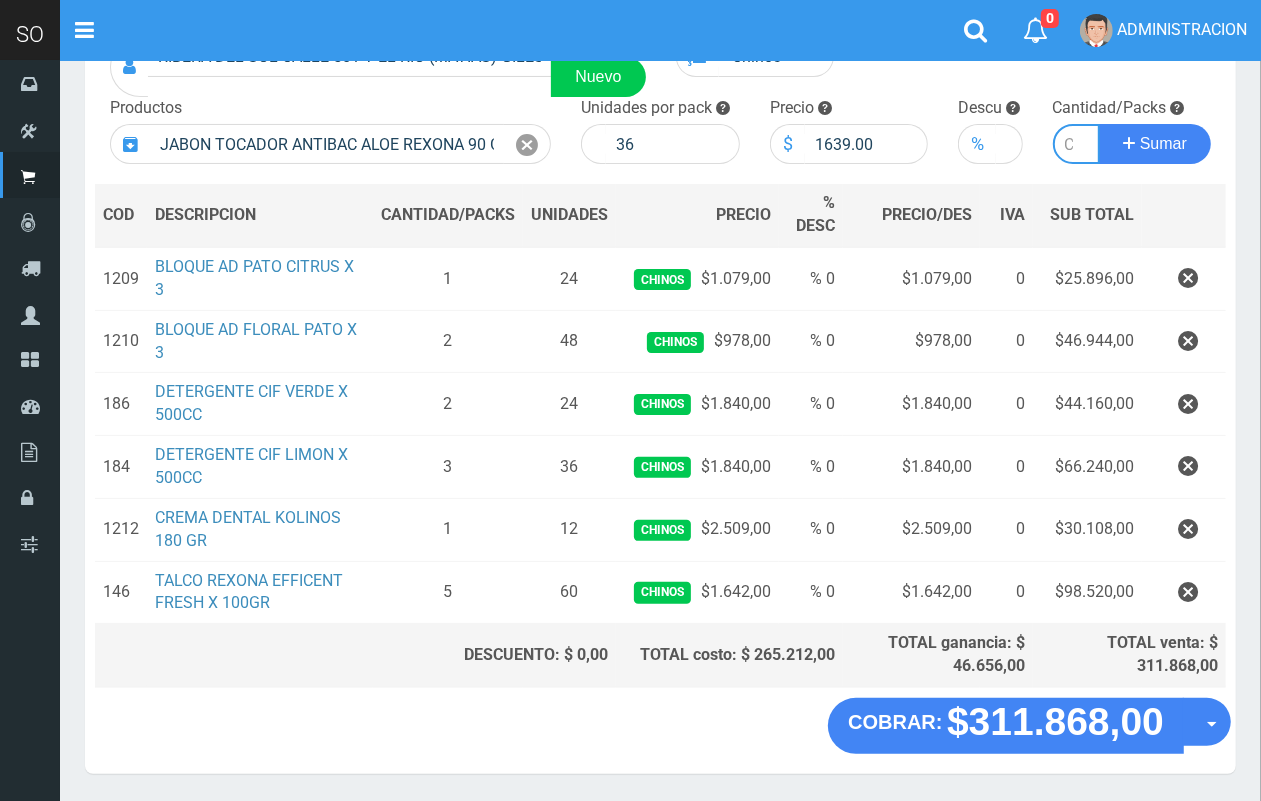 click at bounding box center [1077, 144] 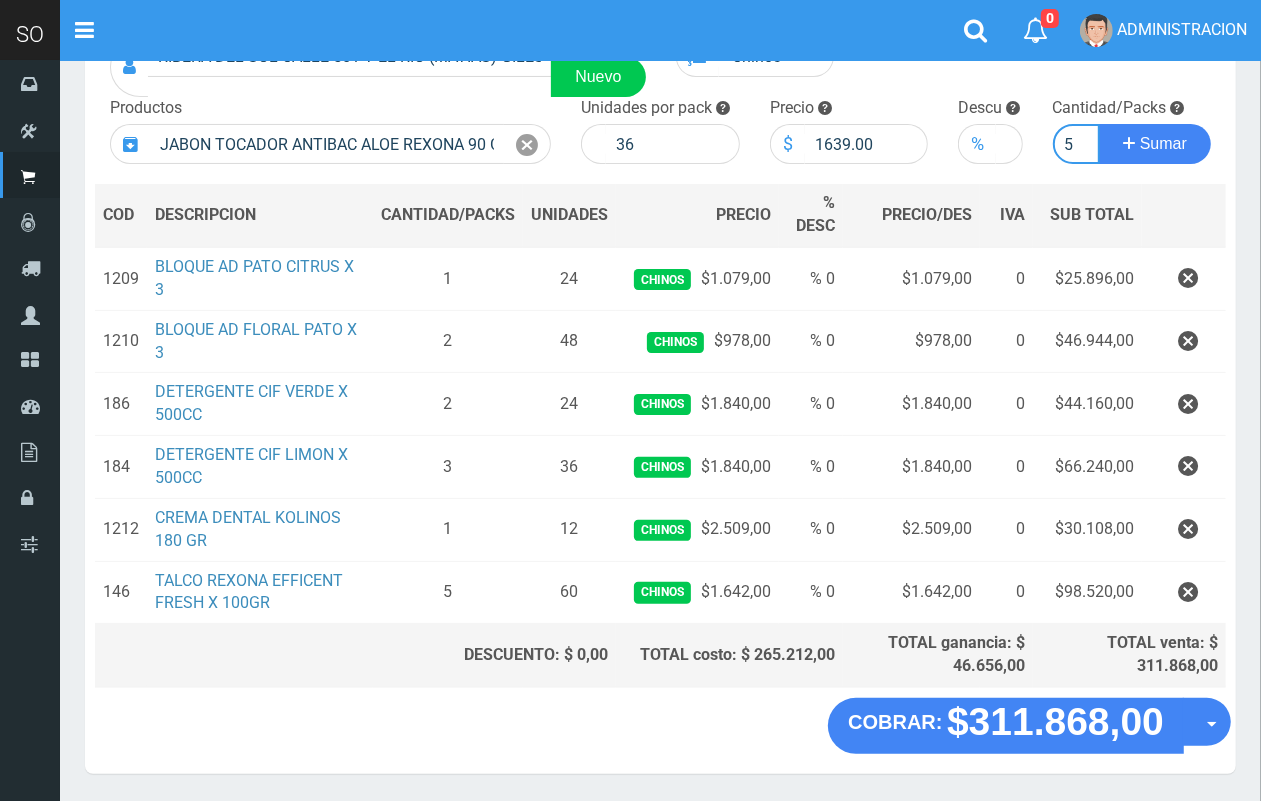 scroll, scrollTop: 0, scrollLeft: 2, axis: horizontal 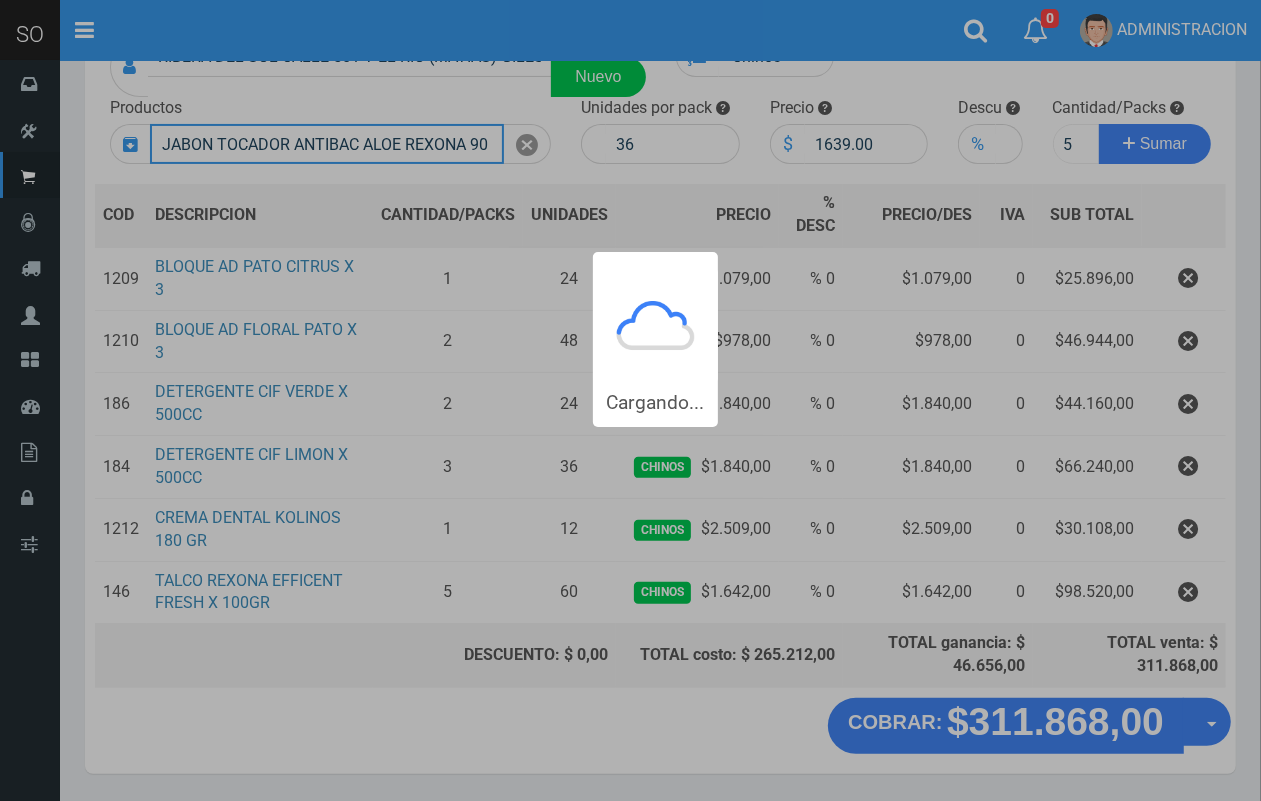 type 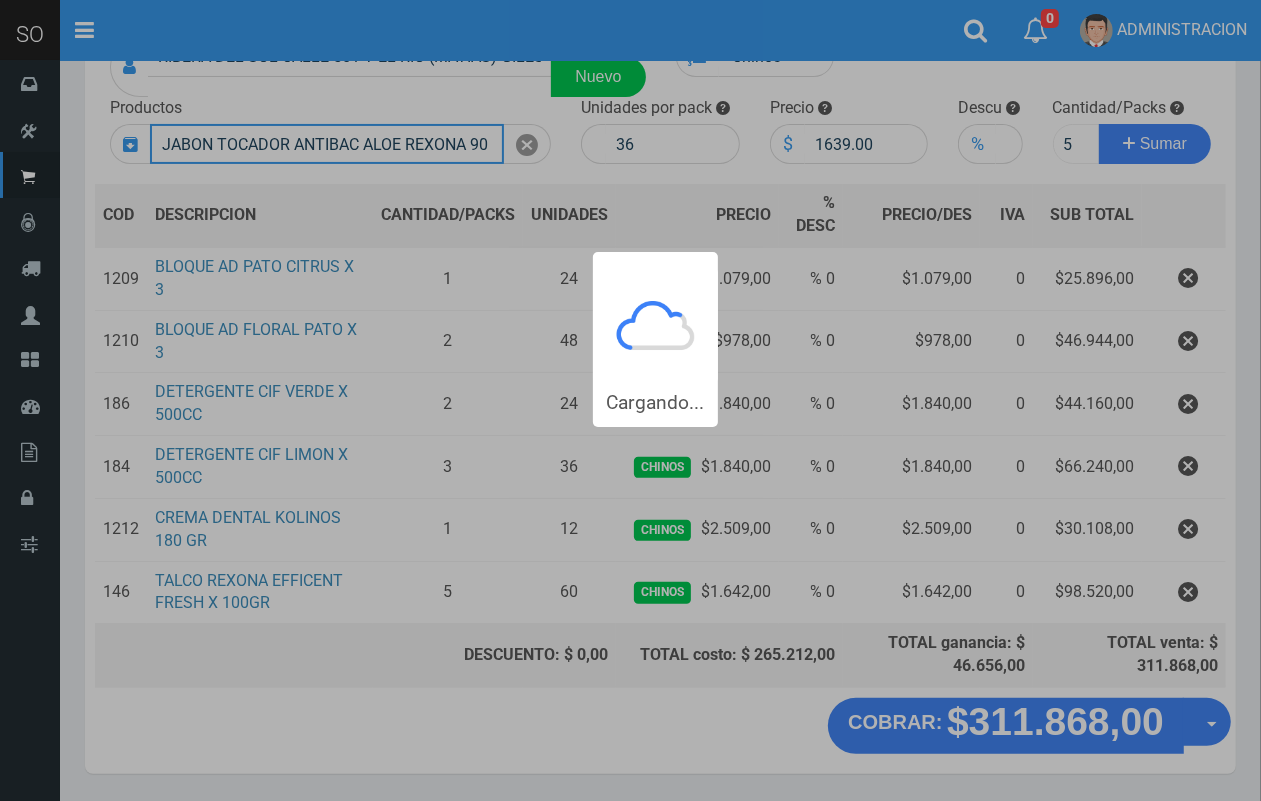 type 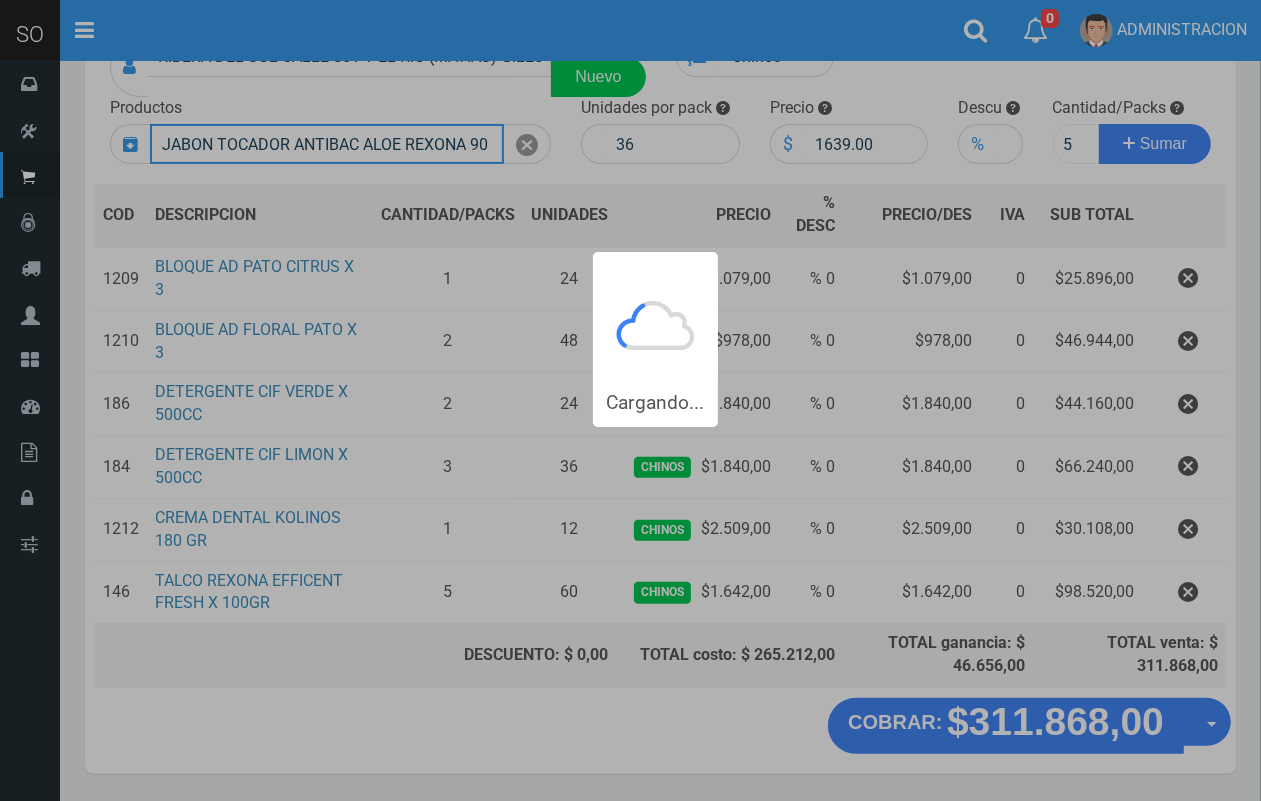 type 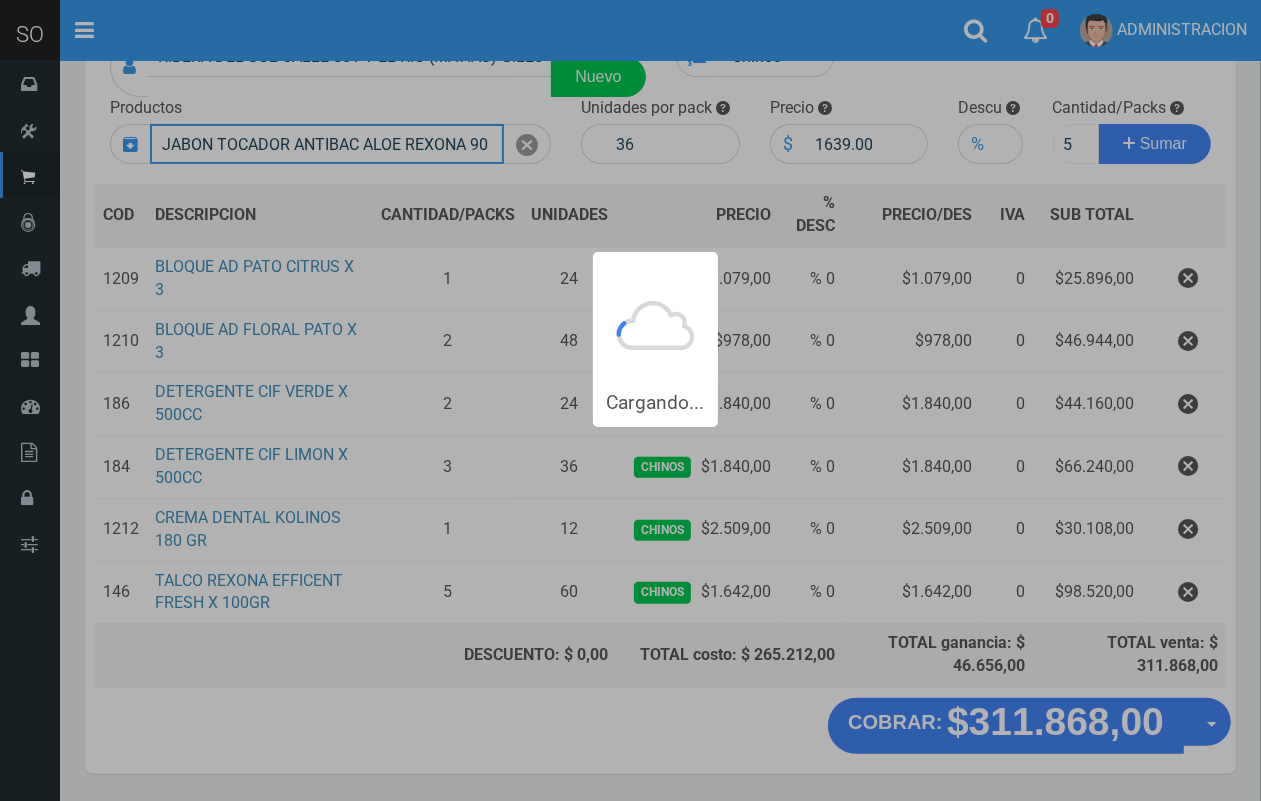 type 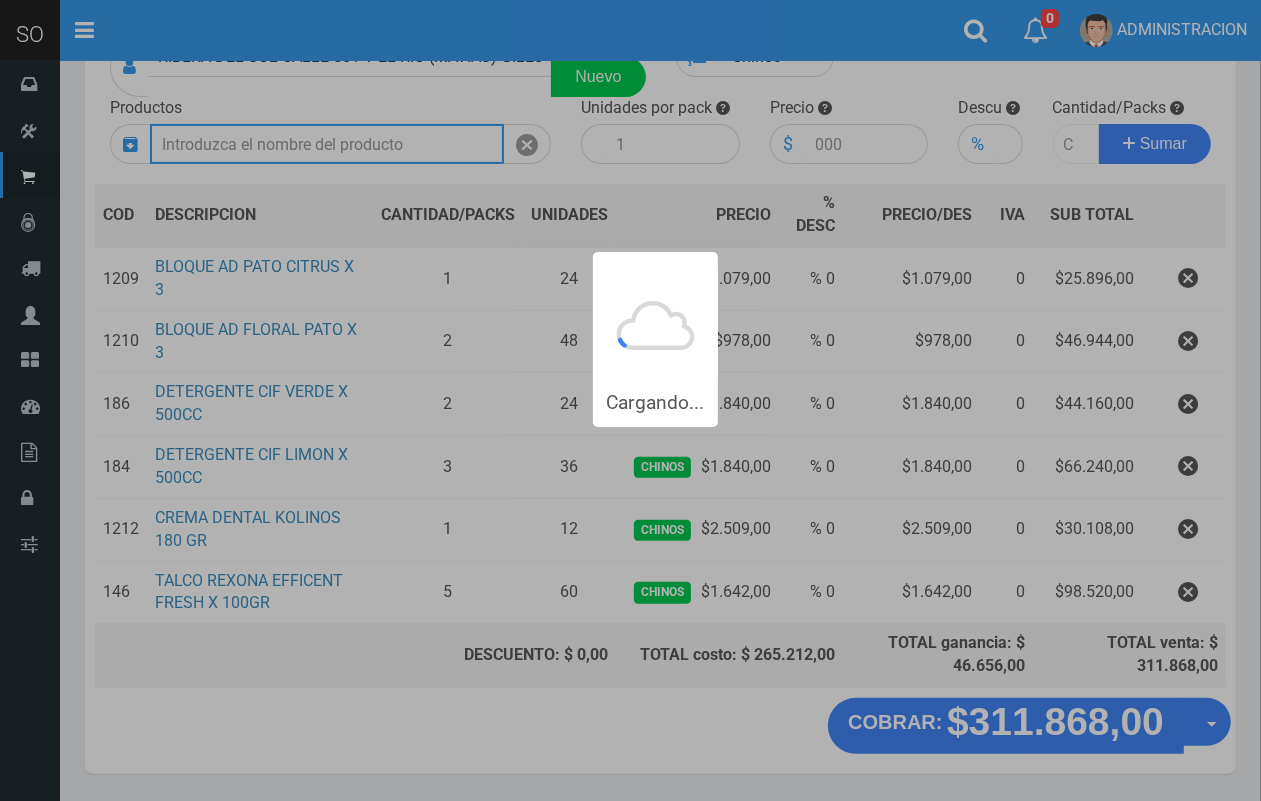 scroll, scrollTop: 0, scrollLeft: 0, axis: both 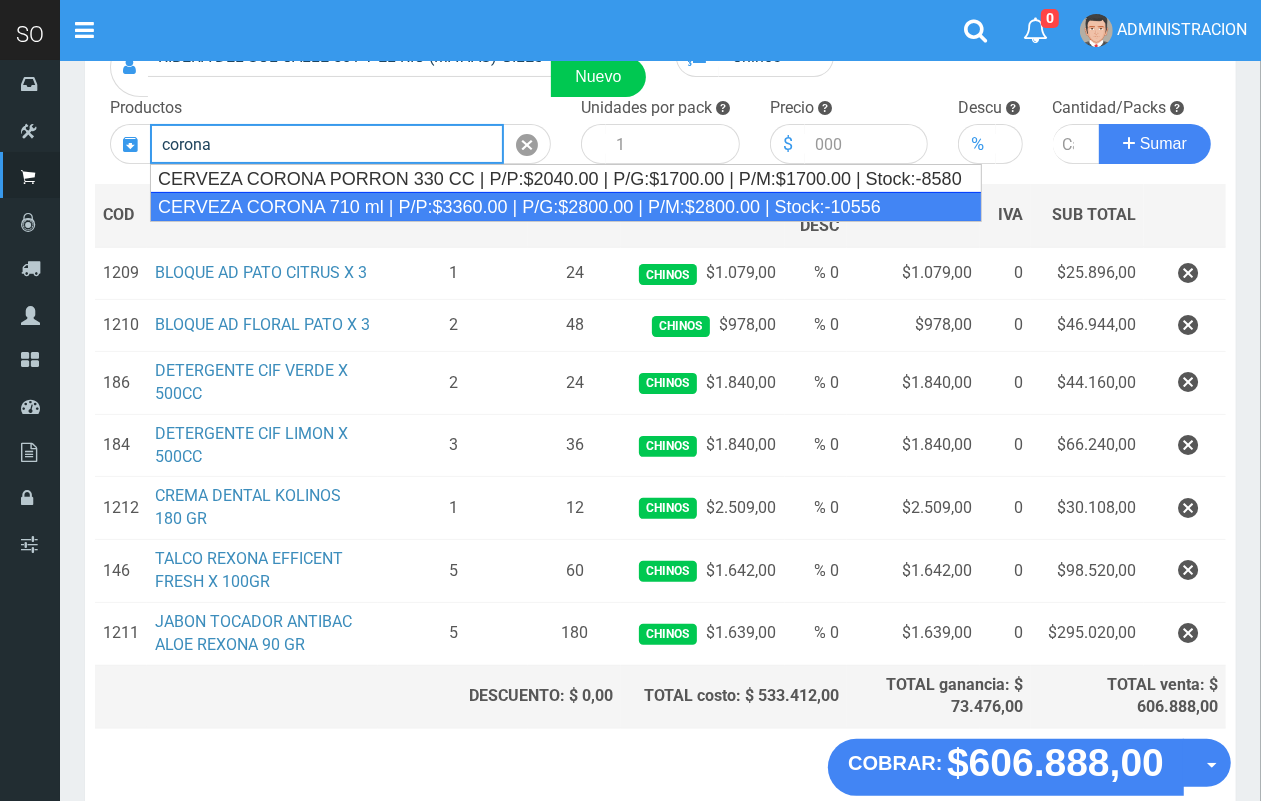 click on "CERVEZA CORONA 710 ml | P/P:$3360.00 | P/G:$2800.00 | P/M:$2800.00 | Stock:-10556" at bounding box center [566, 207] 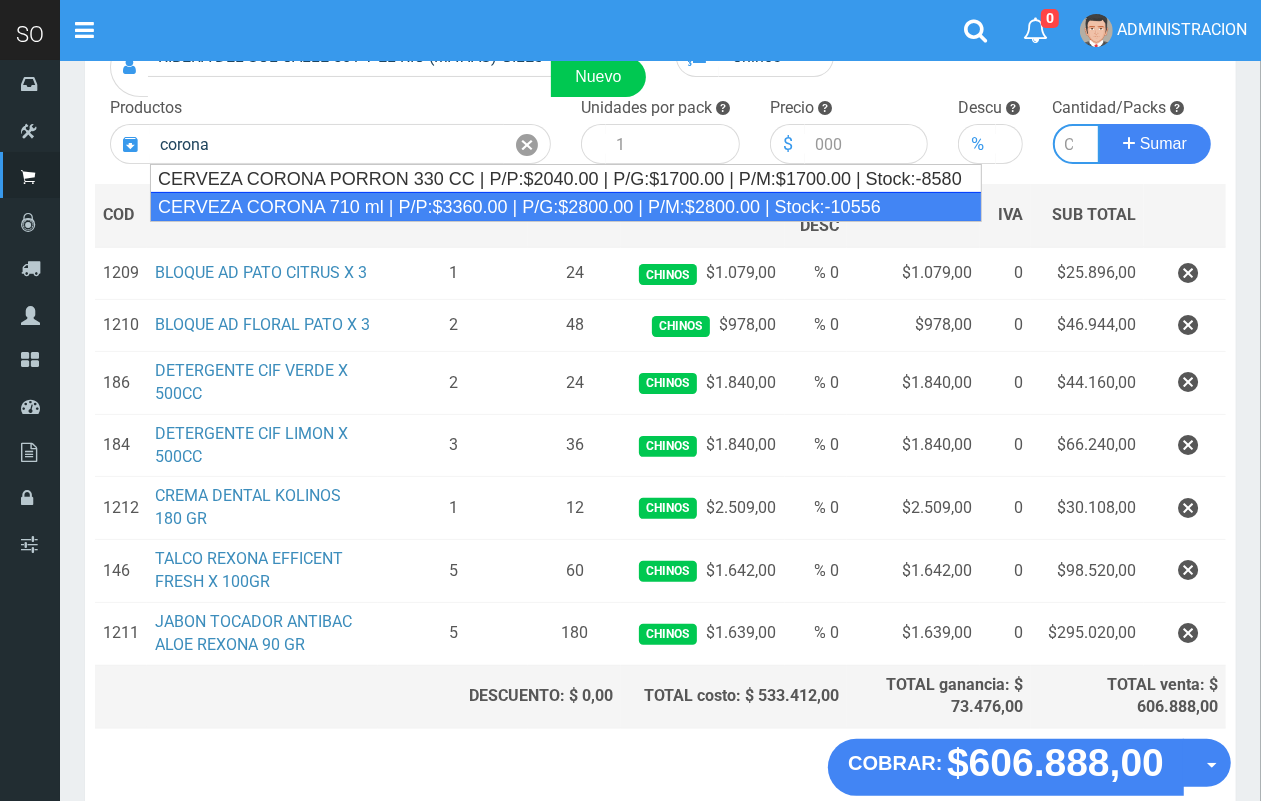 type on "CERVEZA CORONA 710 ml | P/P:$3360.00 | P/G:$2800.00 | P/M:$2800.00 | Stock:-10556" 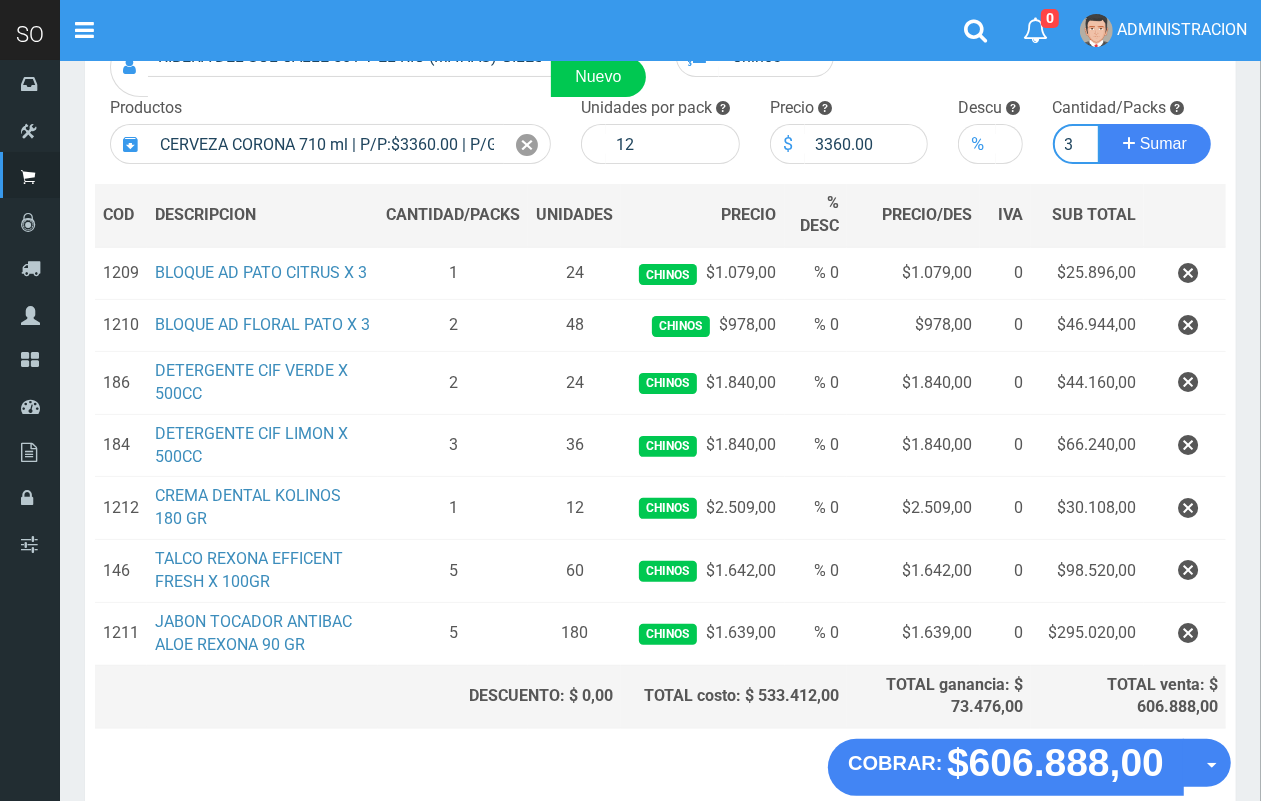 scroll, scrollTop: 0, scrollLeft: 2, axis: horizontal 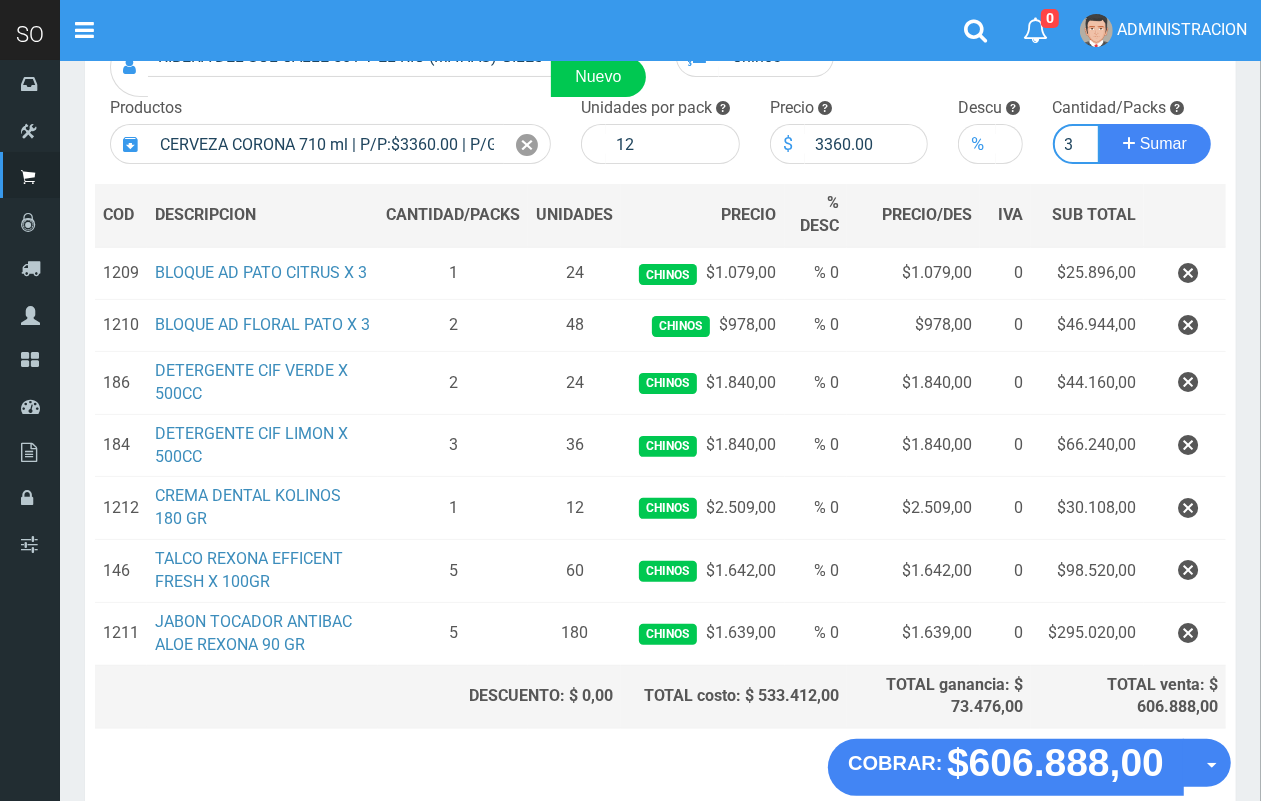 type on "3" 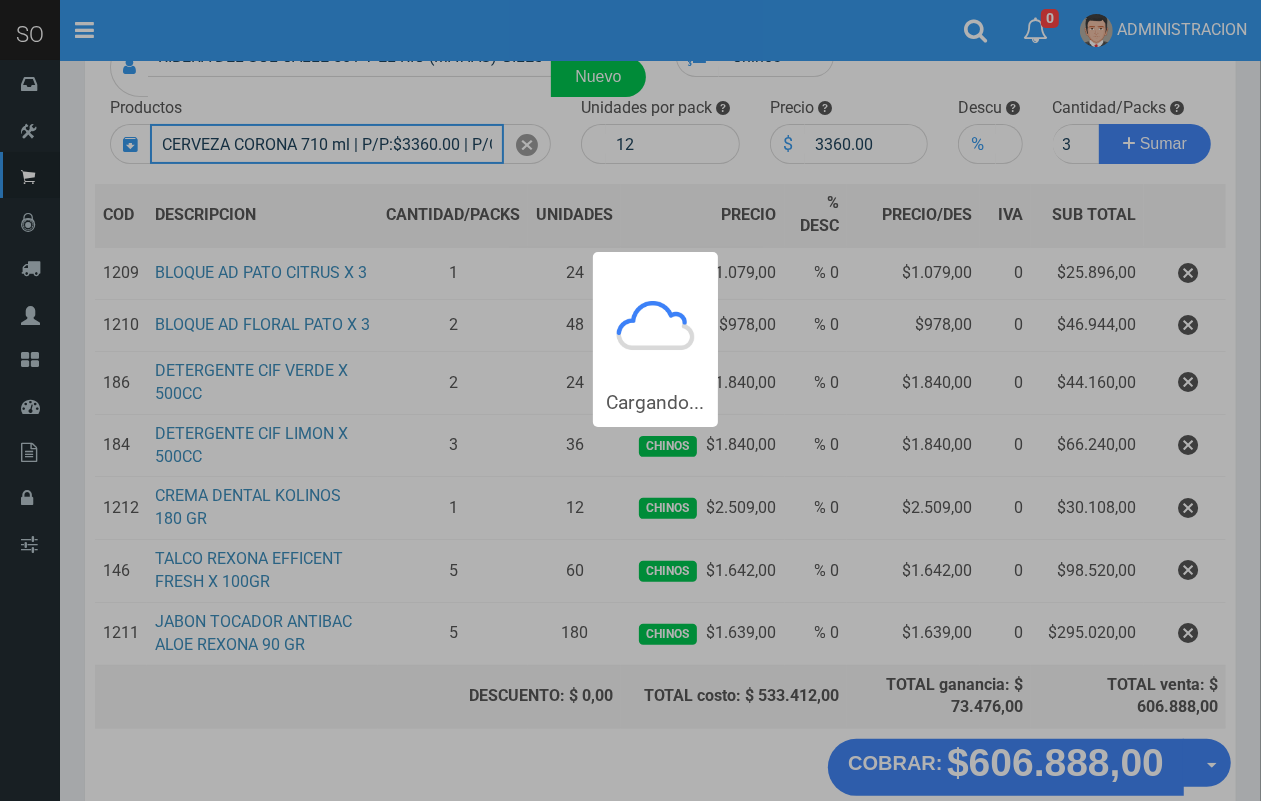 type 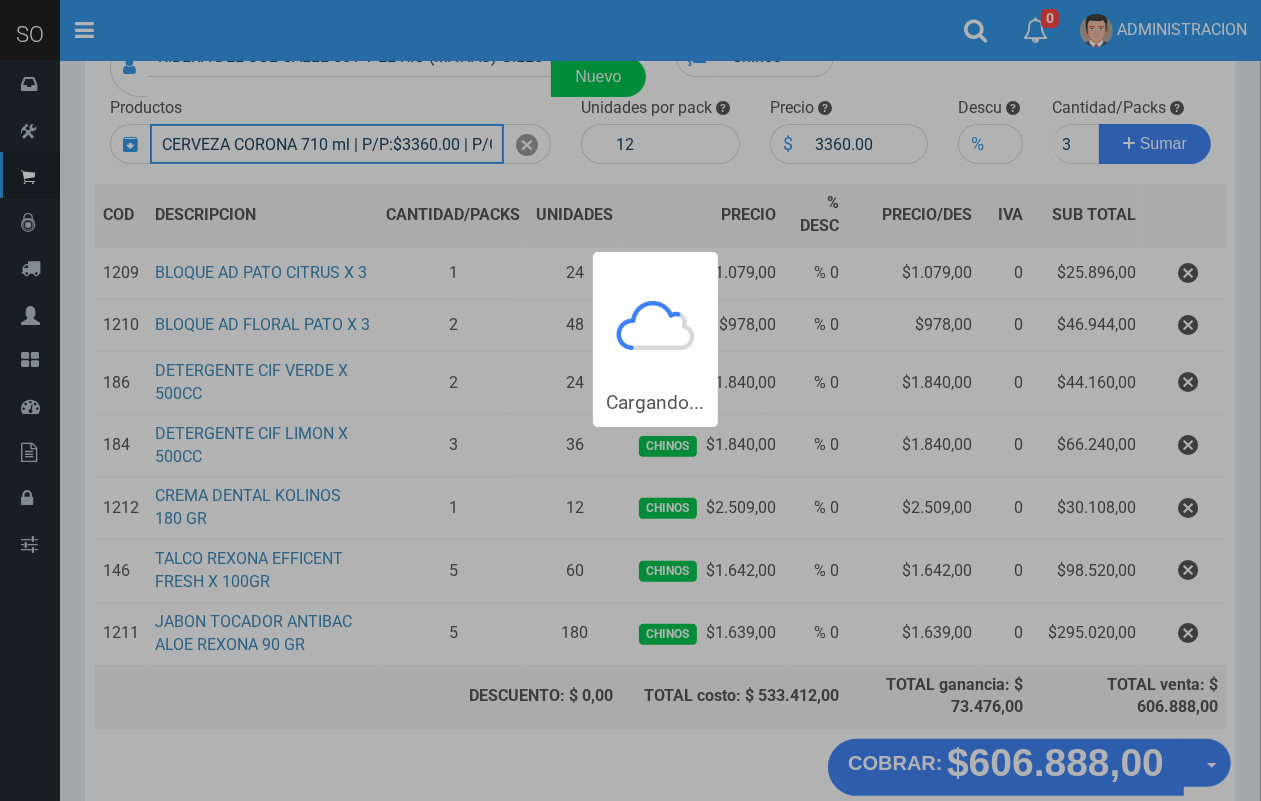 type 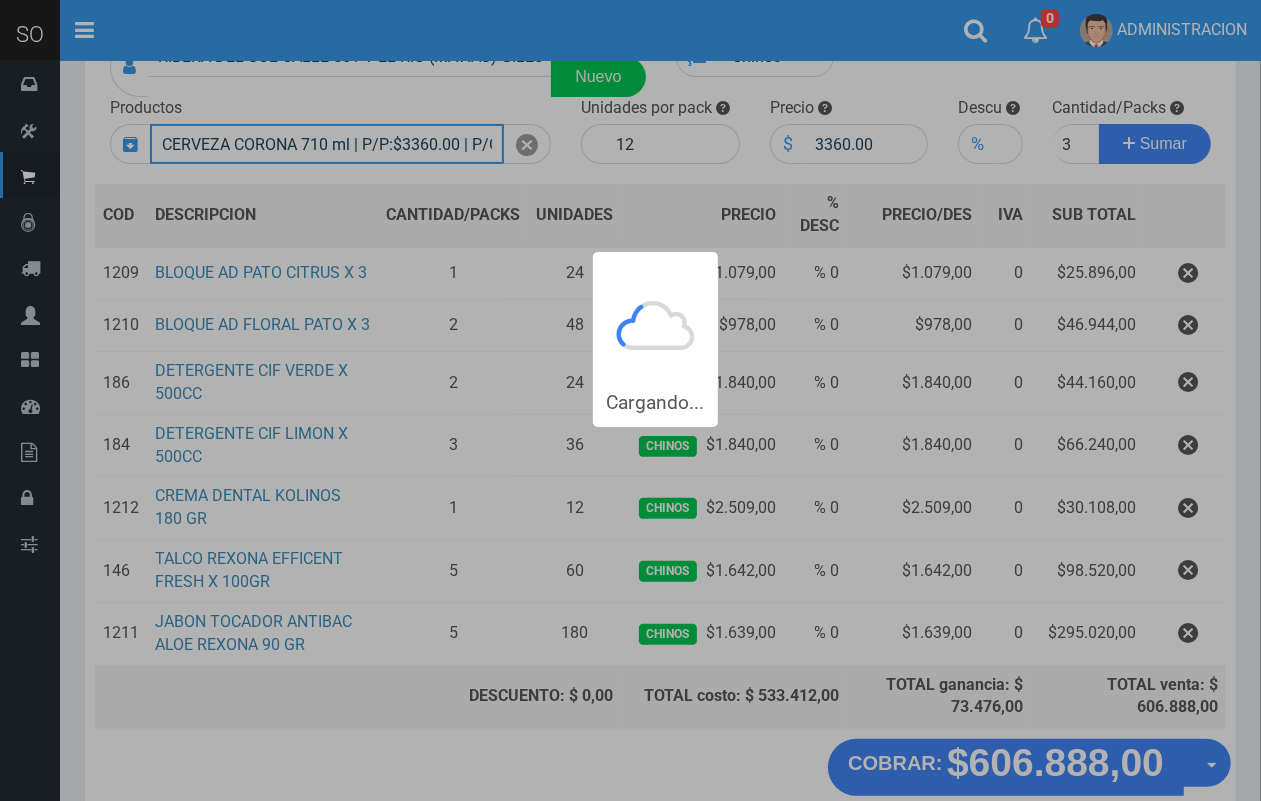 type 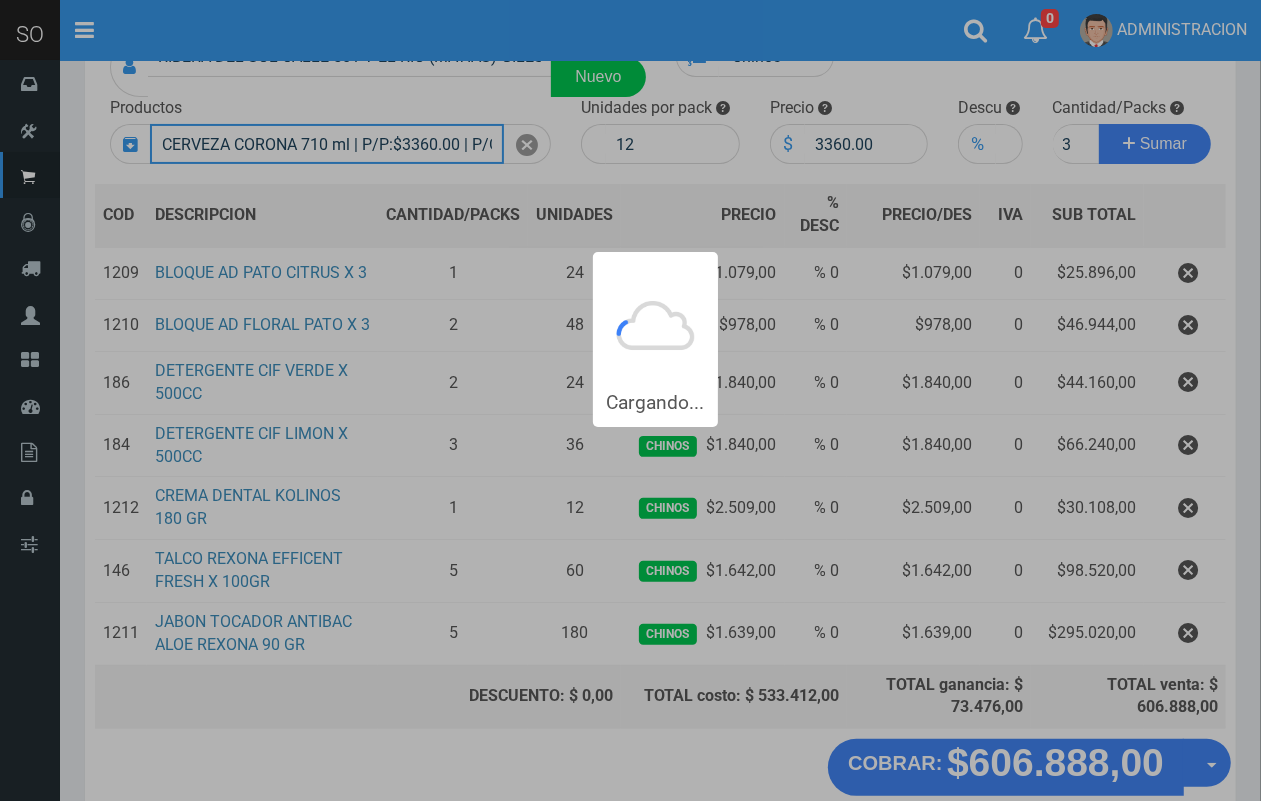 type 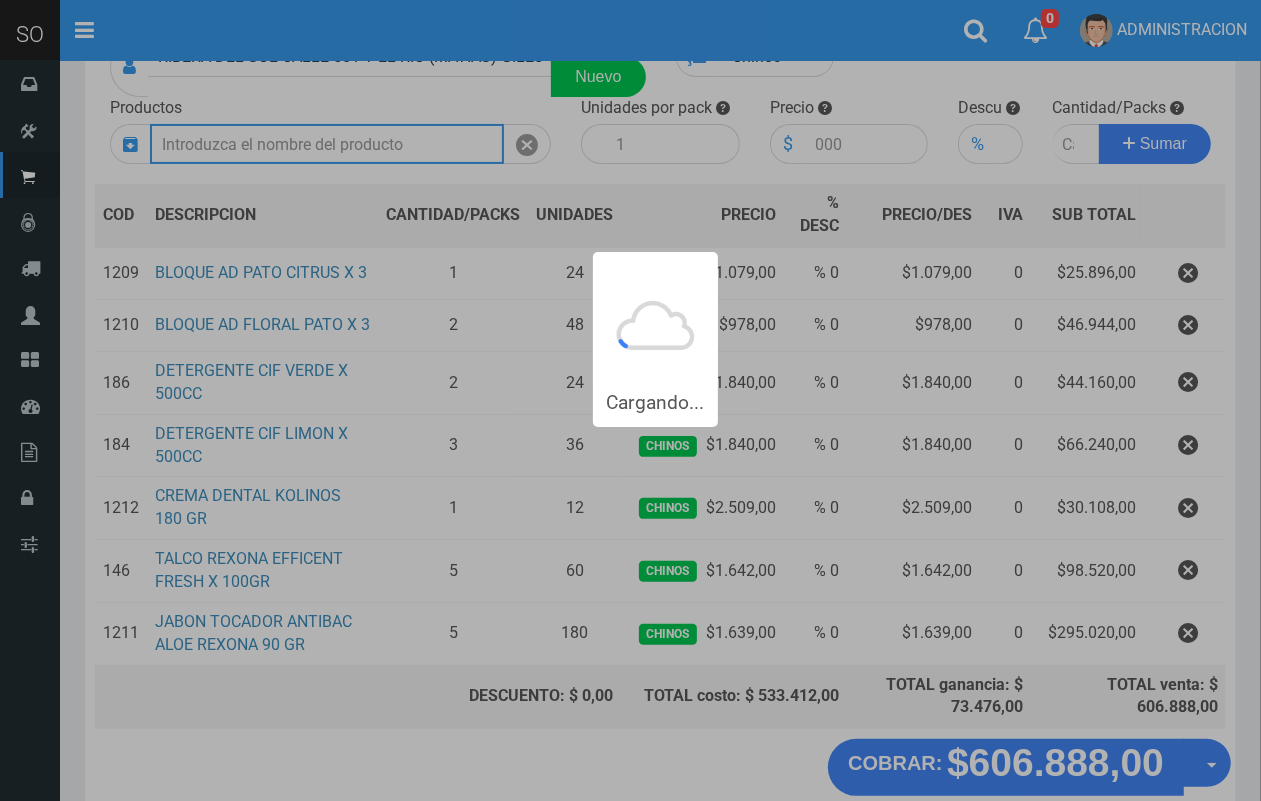 scroll, scrollTop: 0, scrollLeft: 0, axis: both 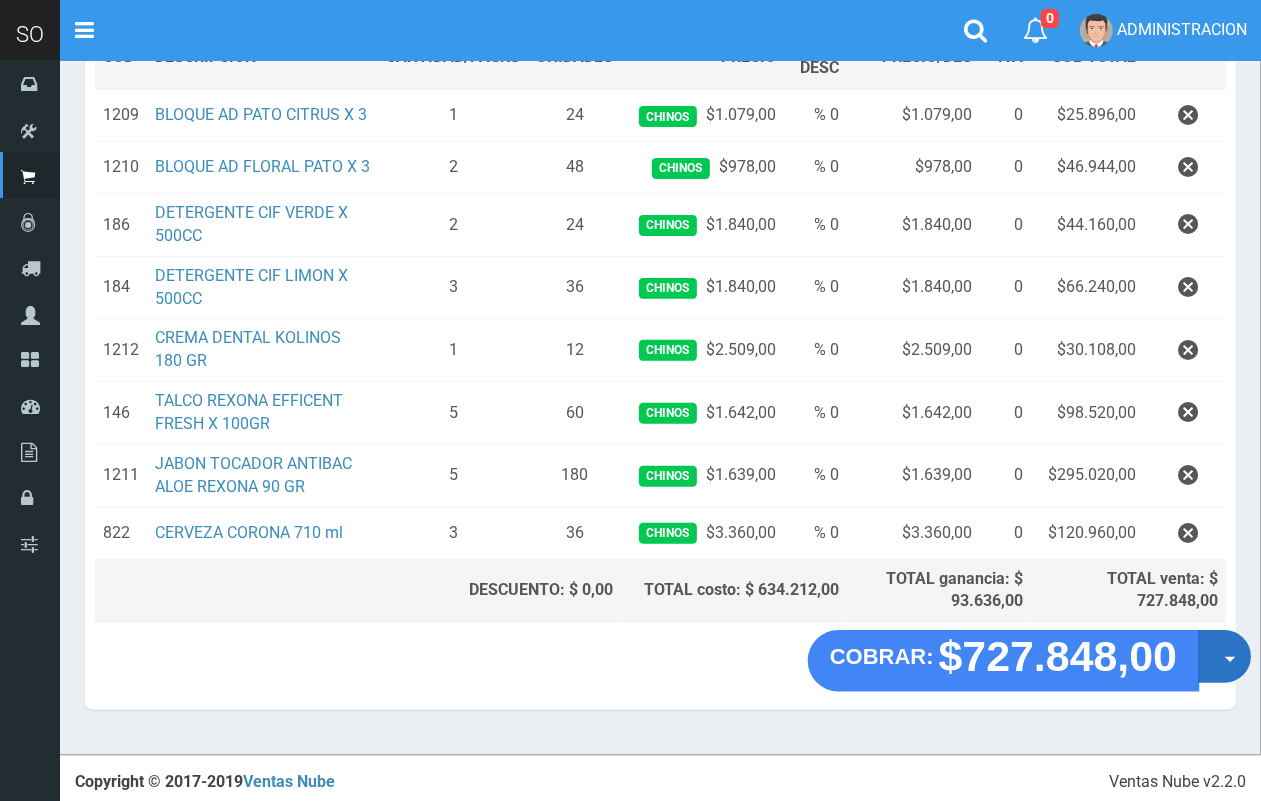 click on "Opciones" at bounding box center [1224, 656] 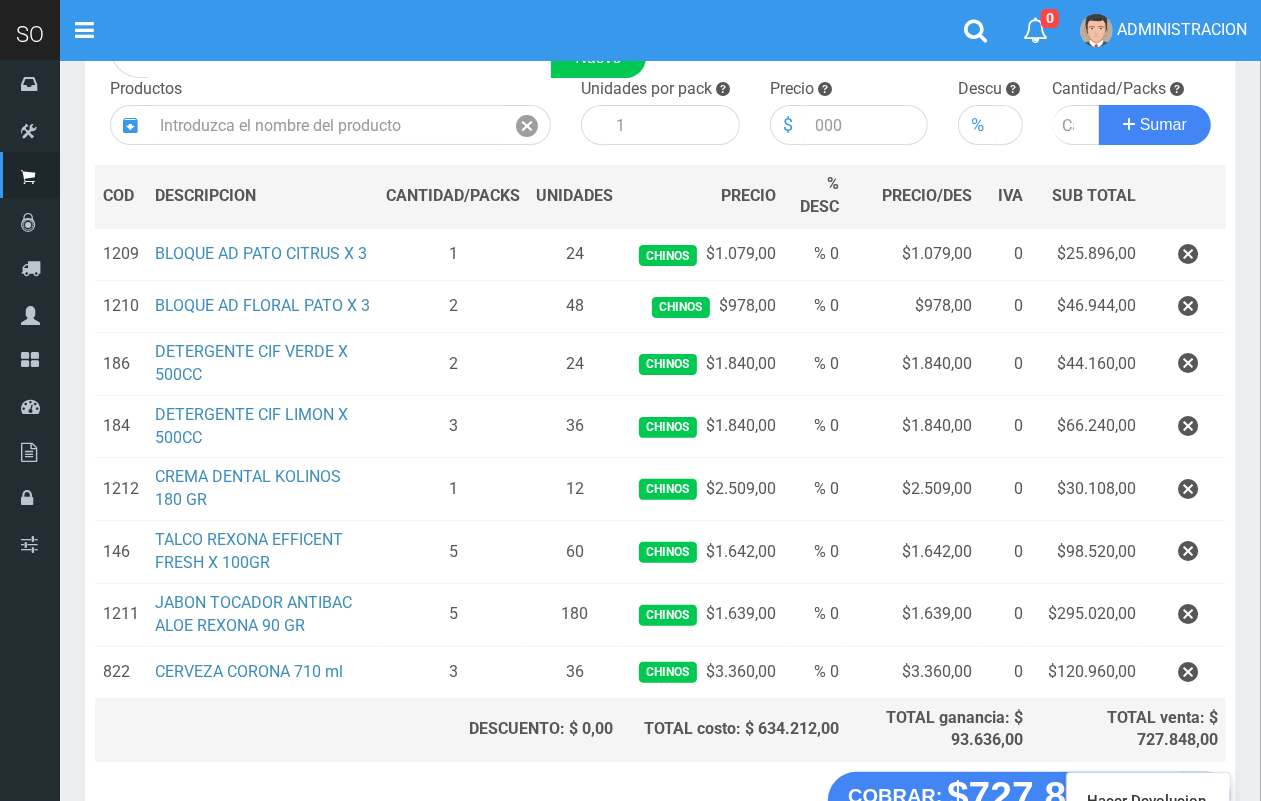 scroll, scrollTop: 0, scrollLeft: 0, axis: both 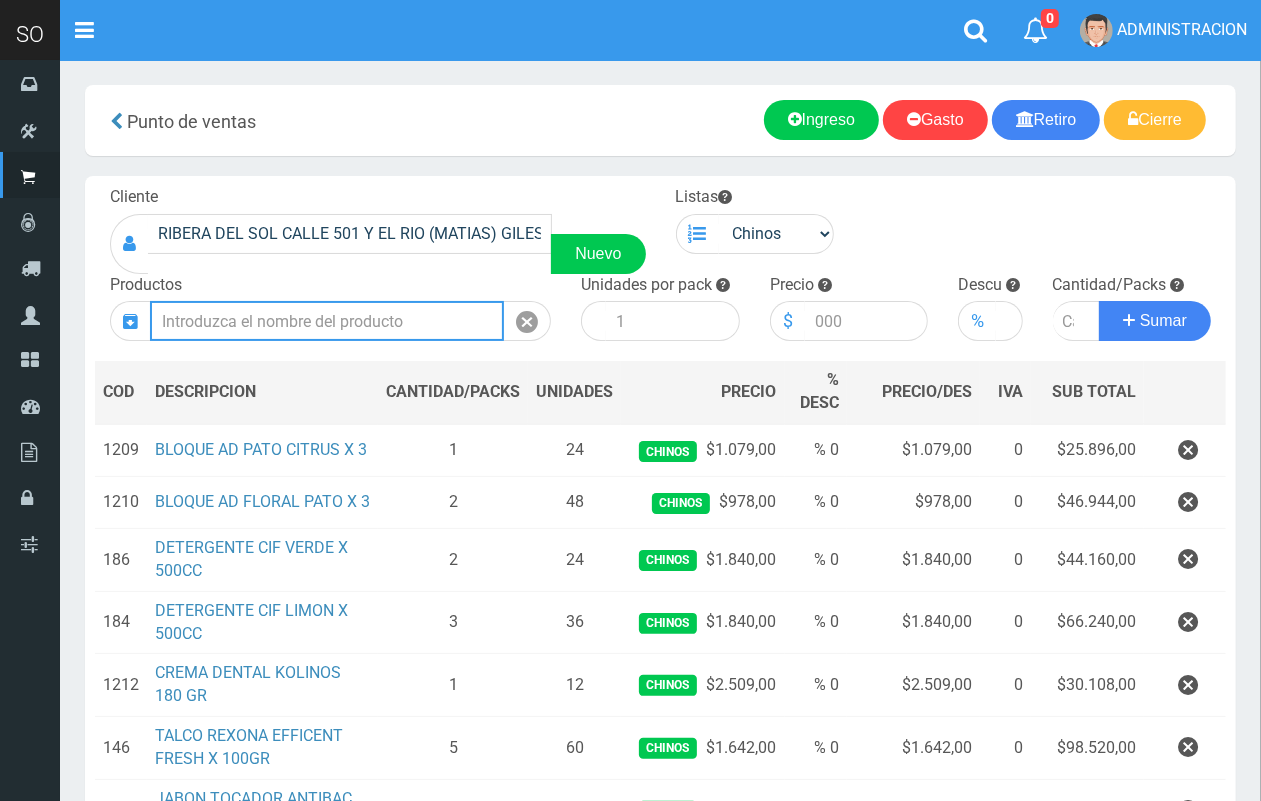 click at bounding box center (327, 321) 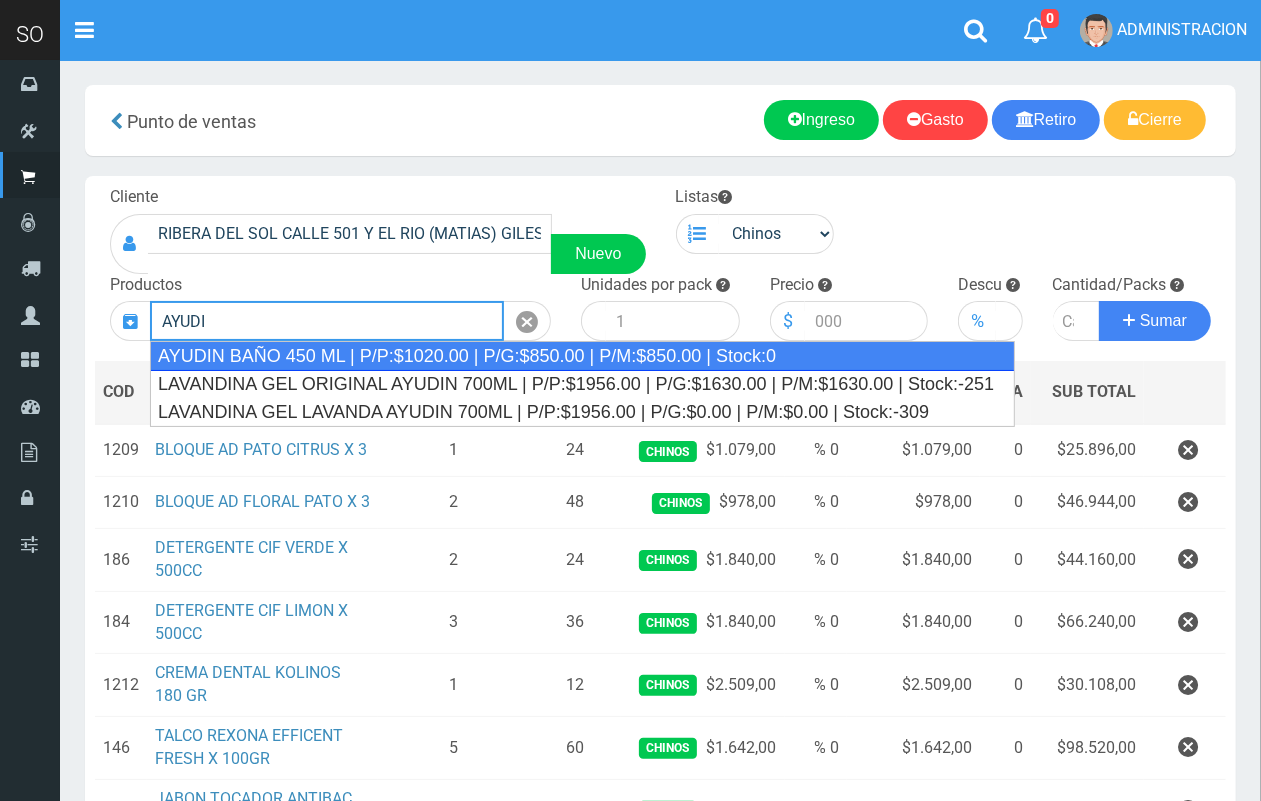 click on "AYUDIN BAÑO 450 ML  | P/P:$1020.00 | P/G:$850.00 | P/M:$850.00 | Stock:0" at bounding box center [582, 356] 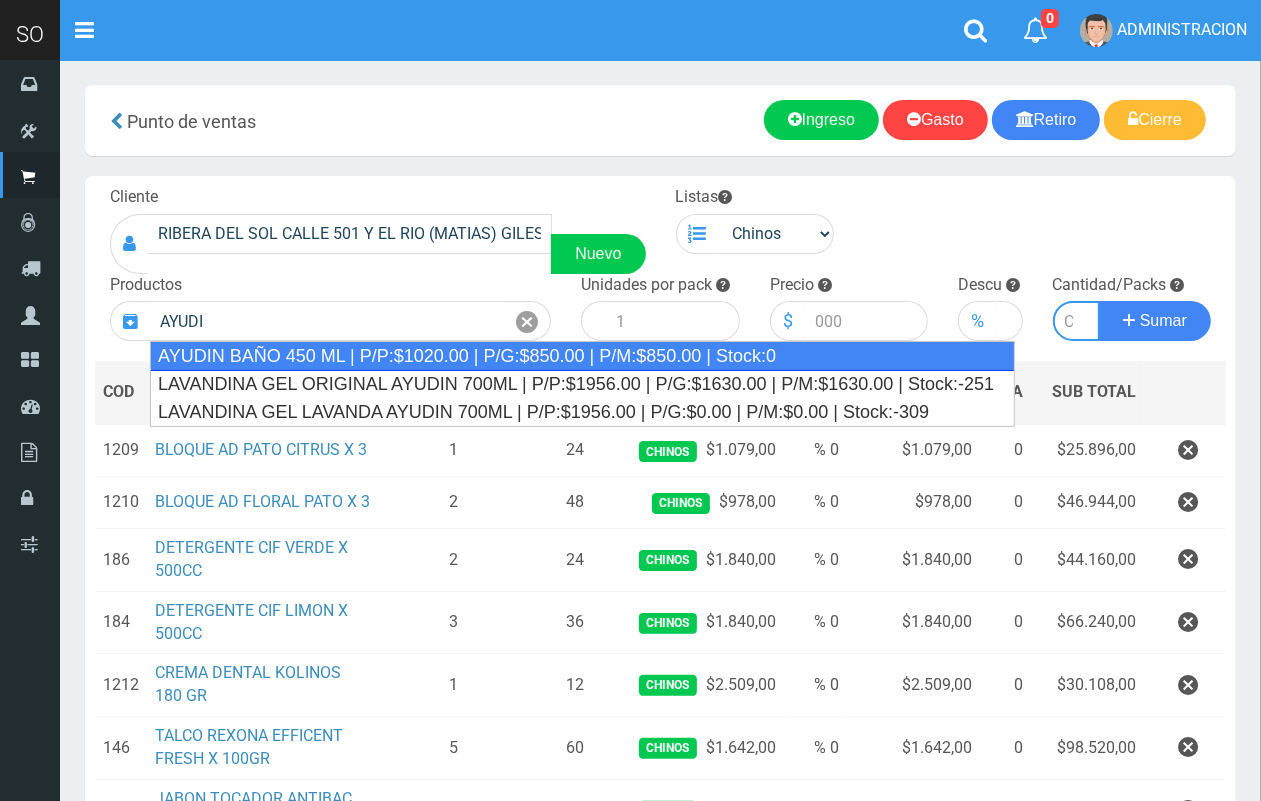type on "AYUDIN BAÑO 450 ML  | P/P:$1020.00 | P/G:$850.00 | P/M:$850.00 | Stock:0" 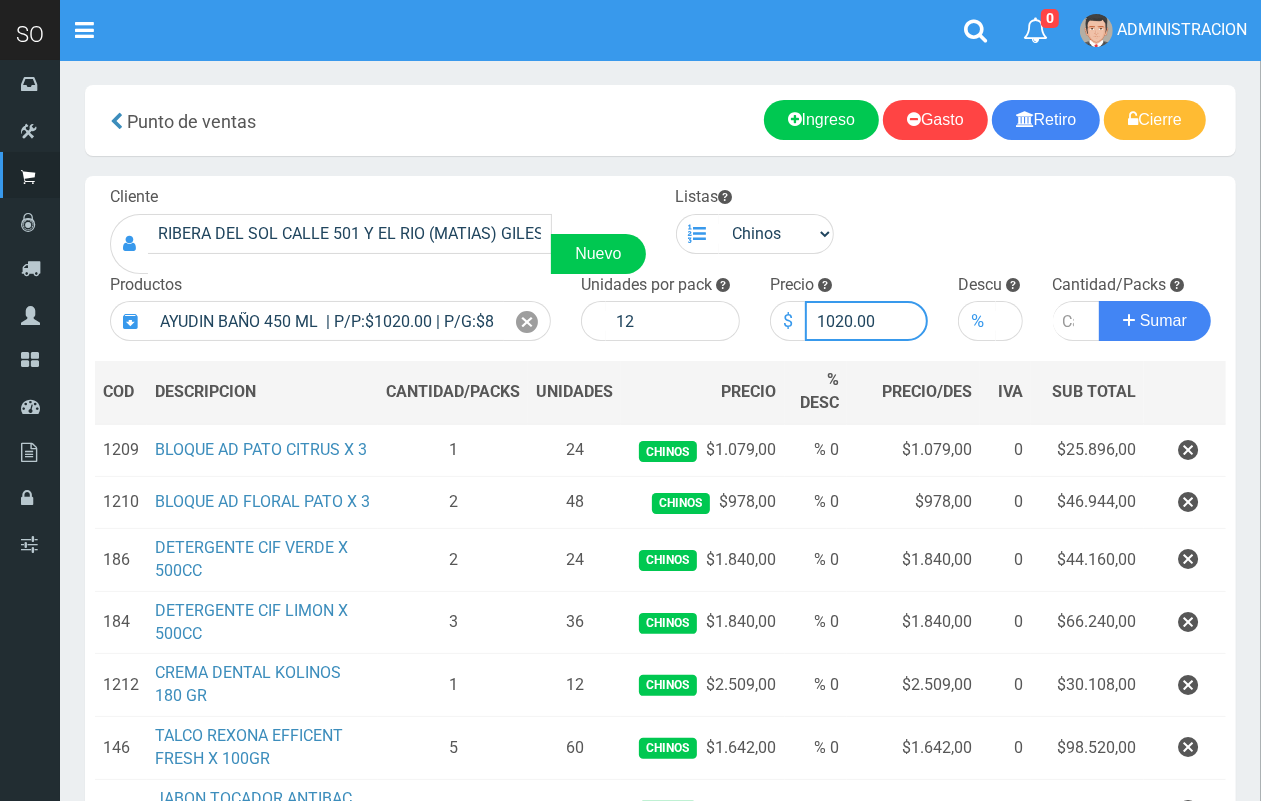 drag, startPoint x: 851, startPoint y: 315, endPoint x: 807, endPoint y: 308, distance: 44.553337 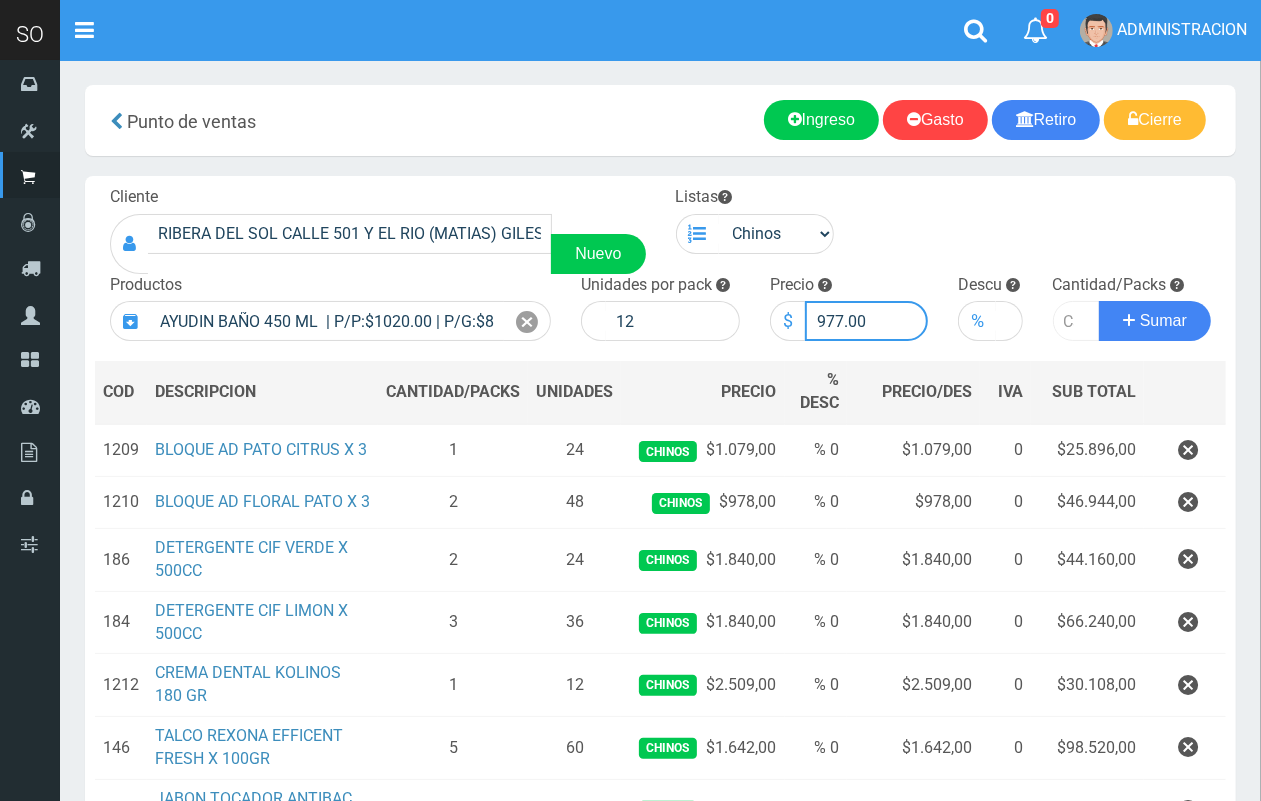 type on "977.00" 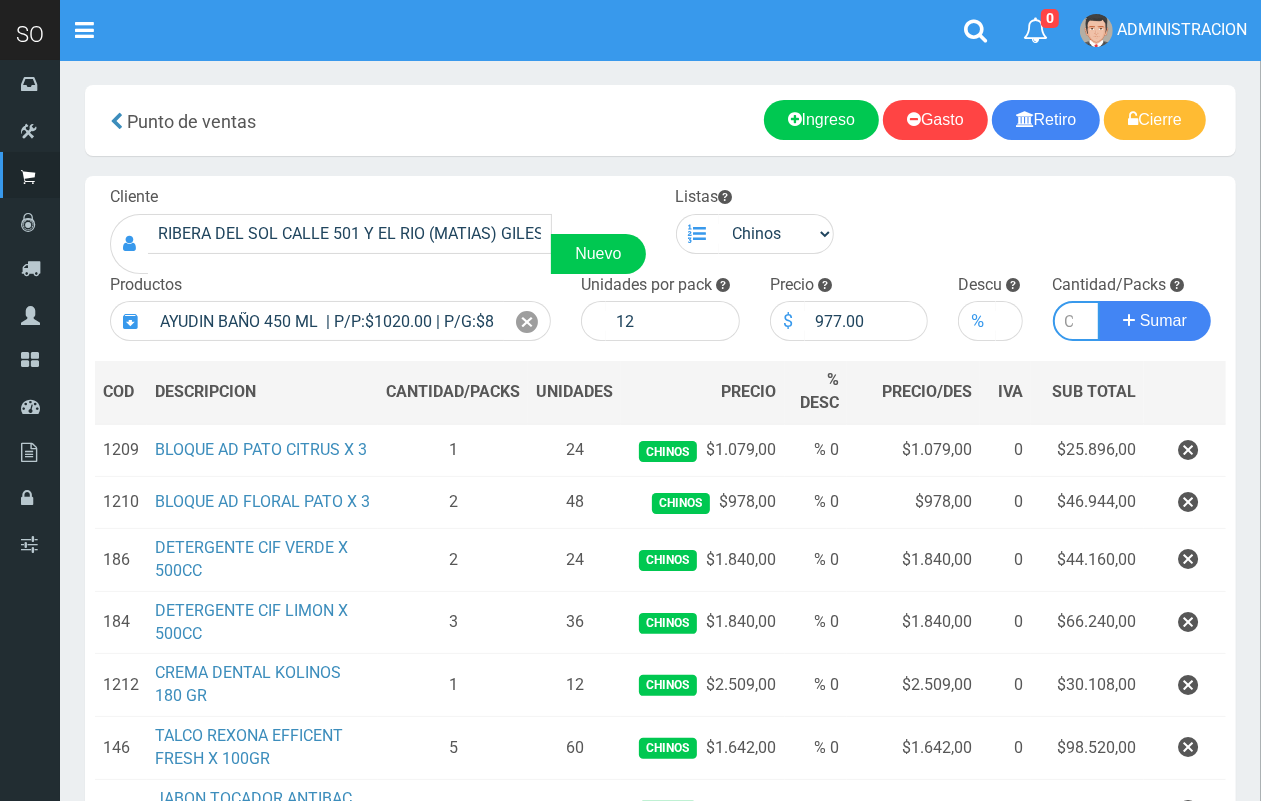 click at bounding box center (1077, 321) 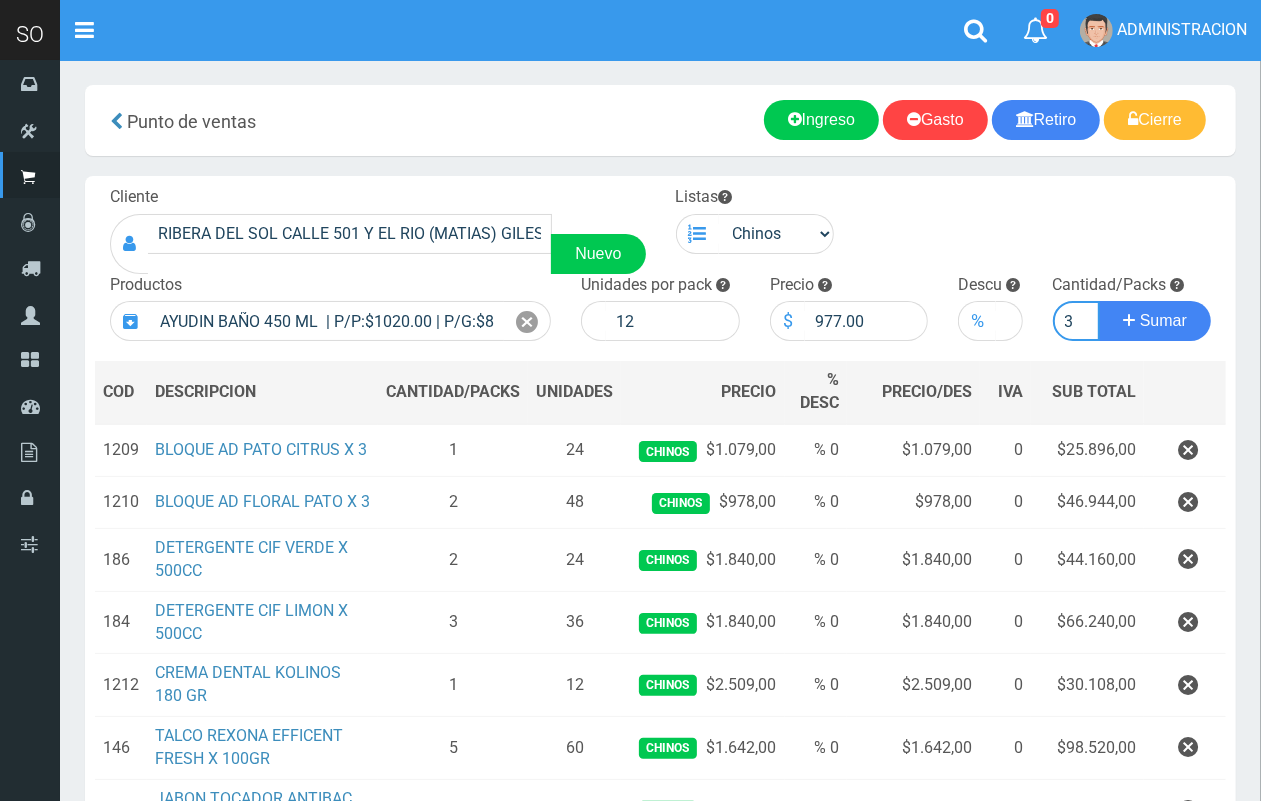 scroll, scrollTop: 0, scrollLeft: 2, axis: horizontal 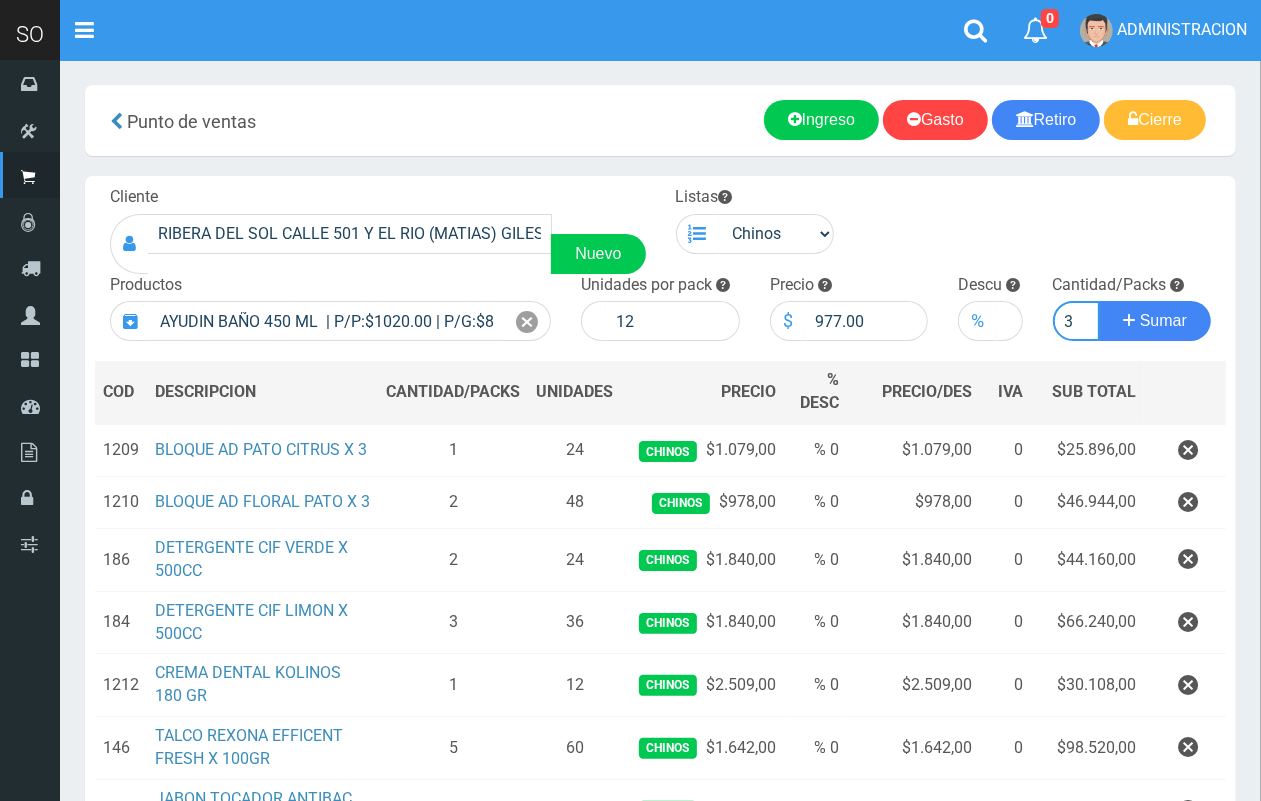 type on "3" 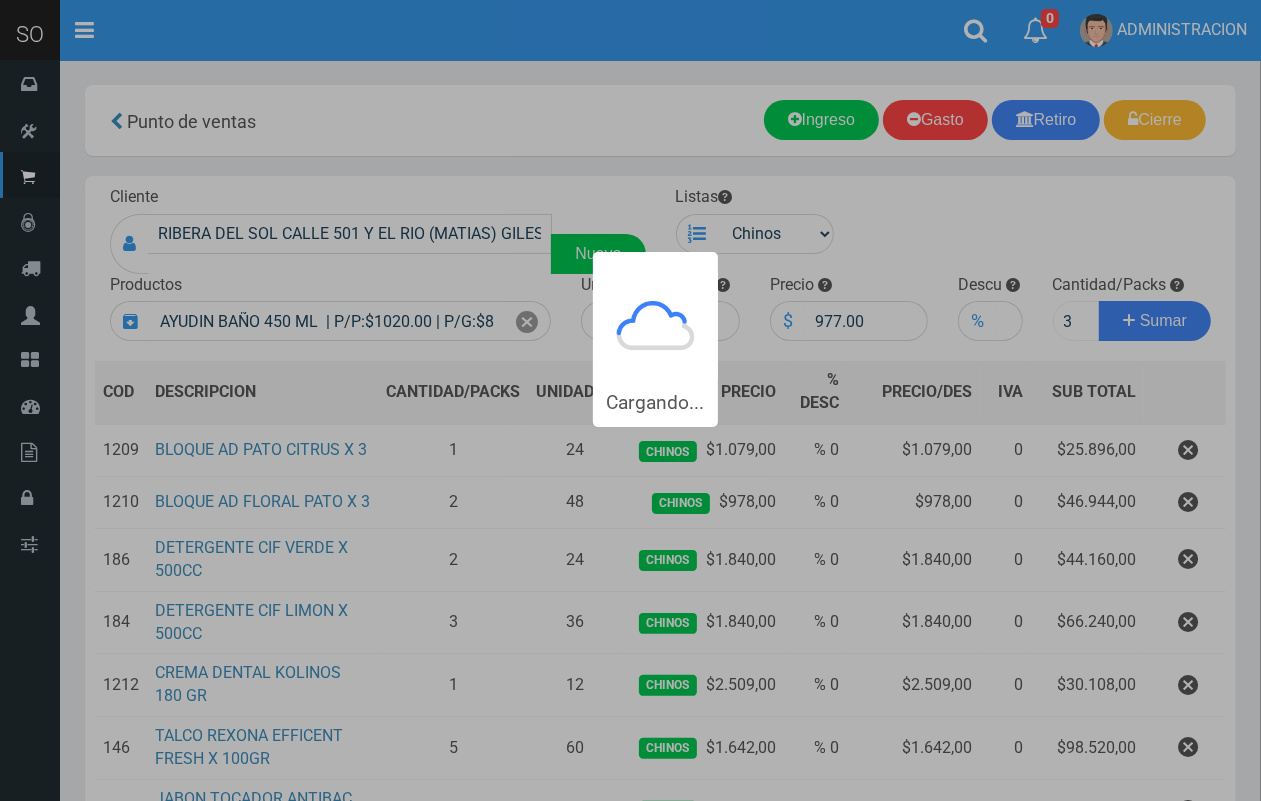 type 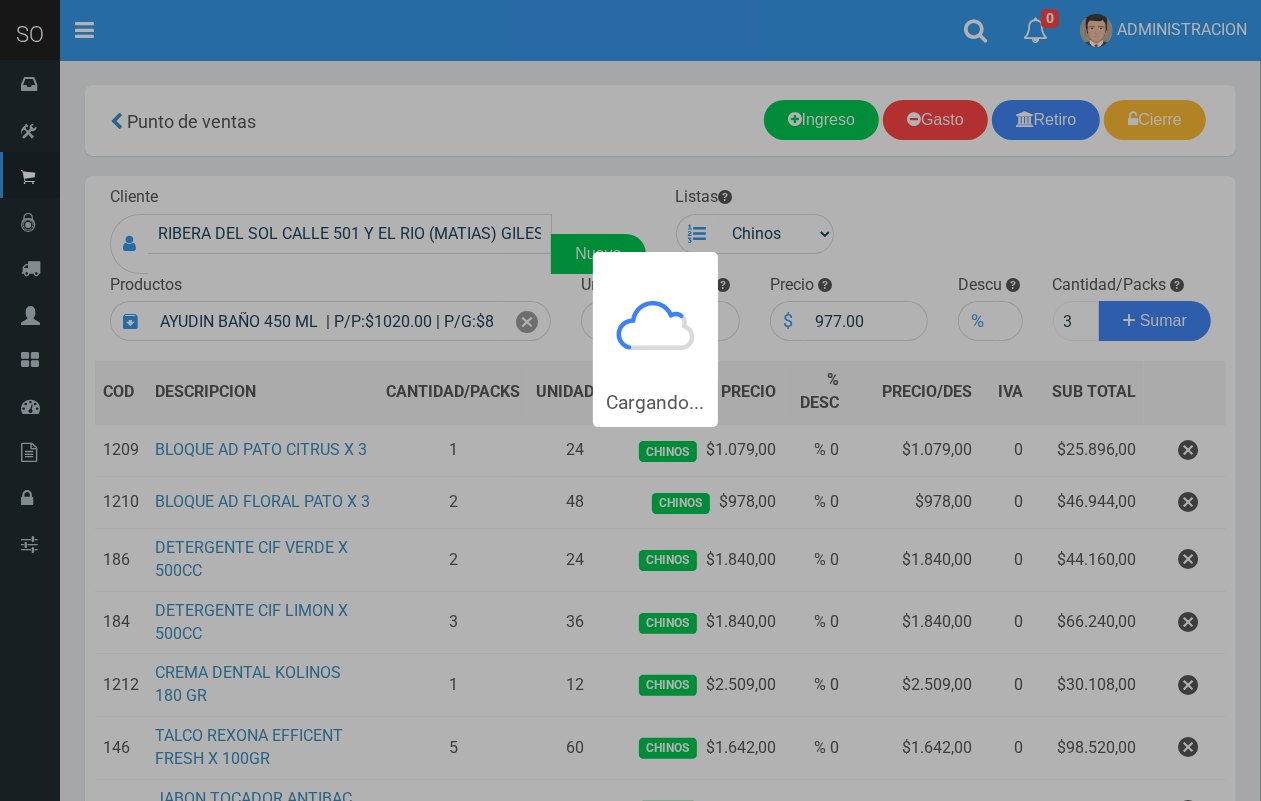 type 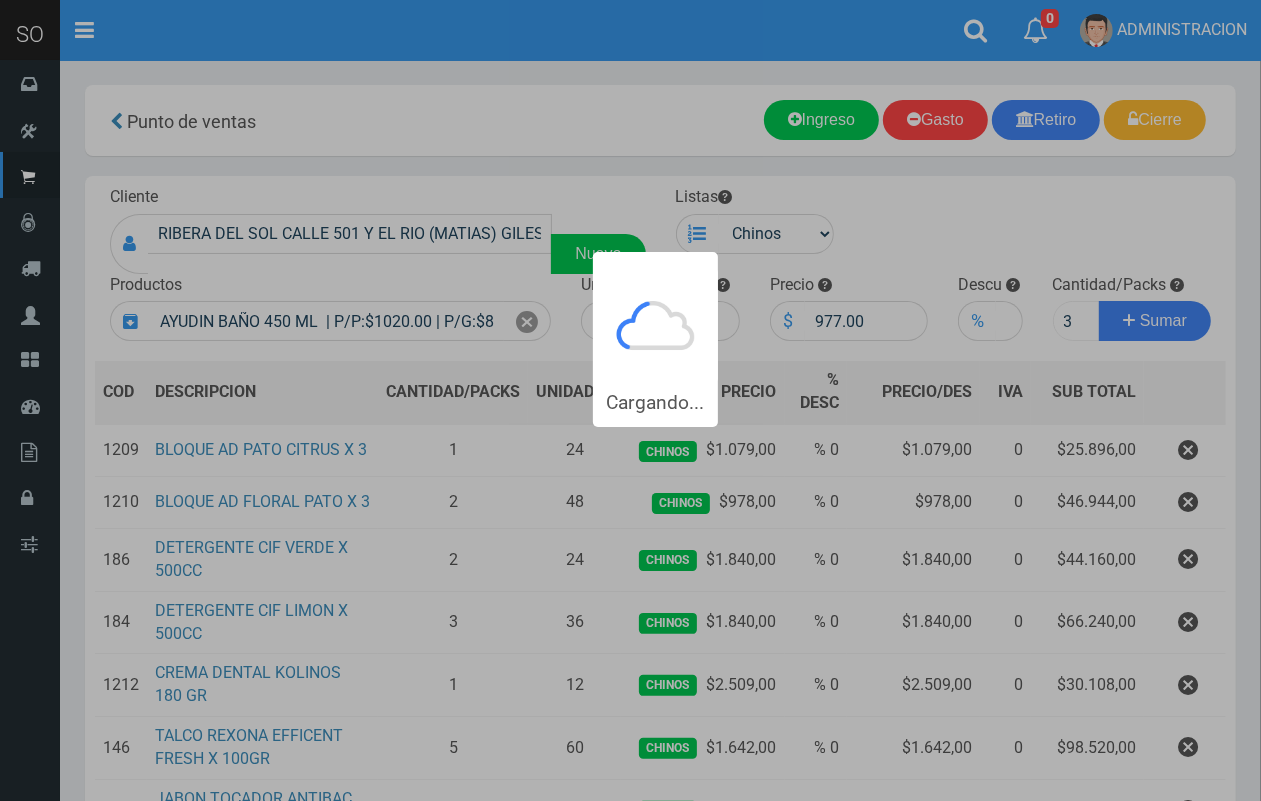type 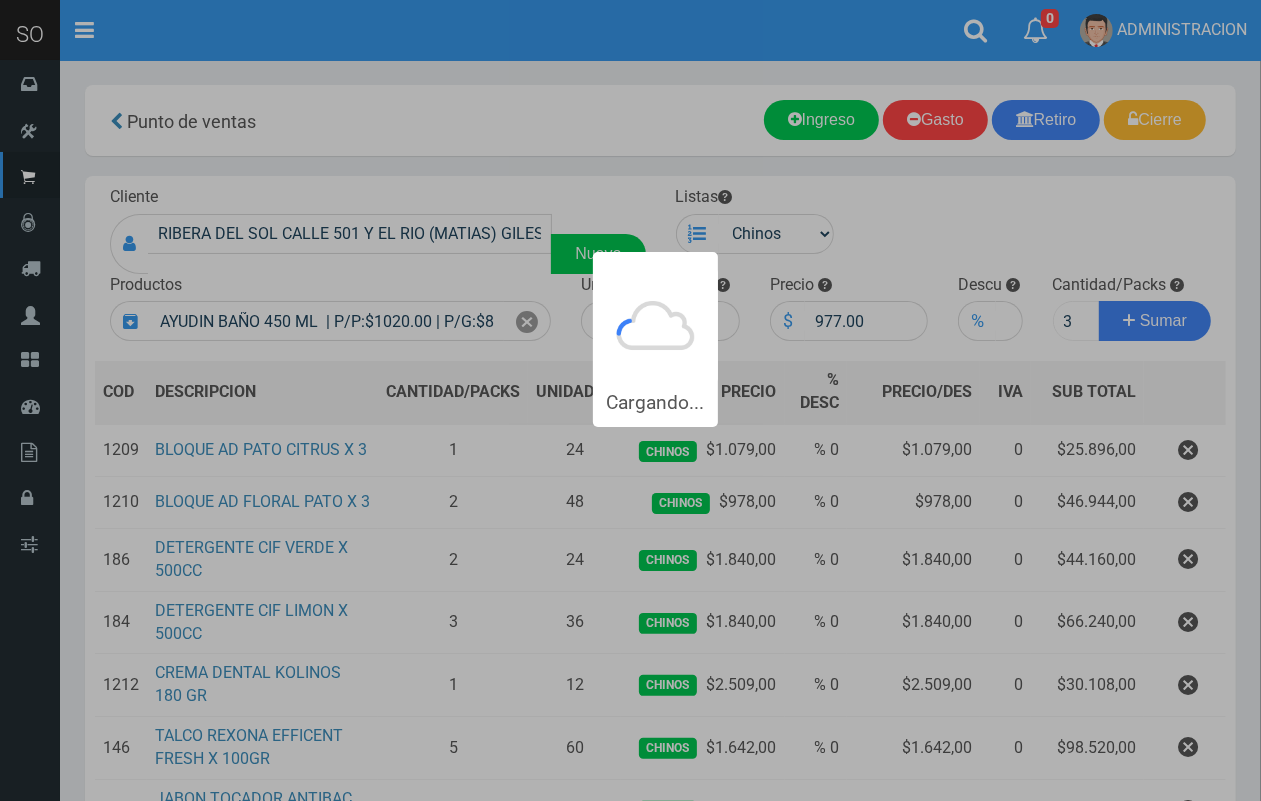 type 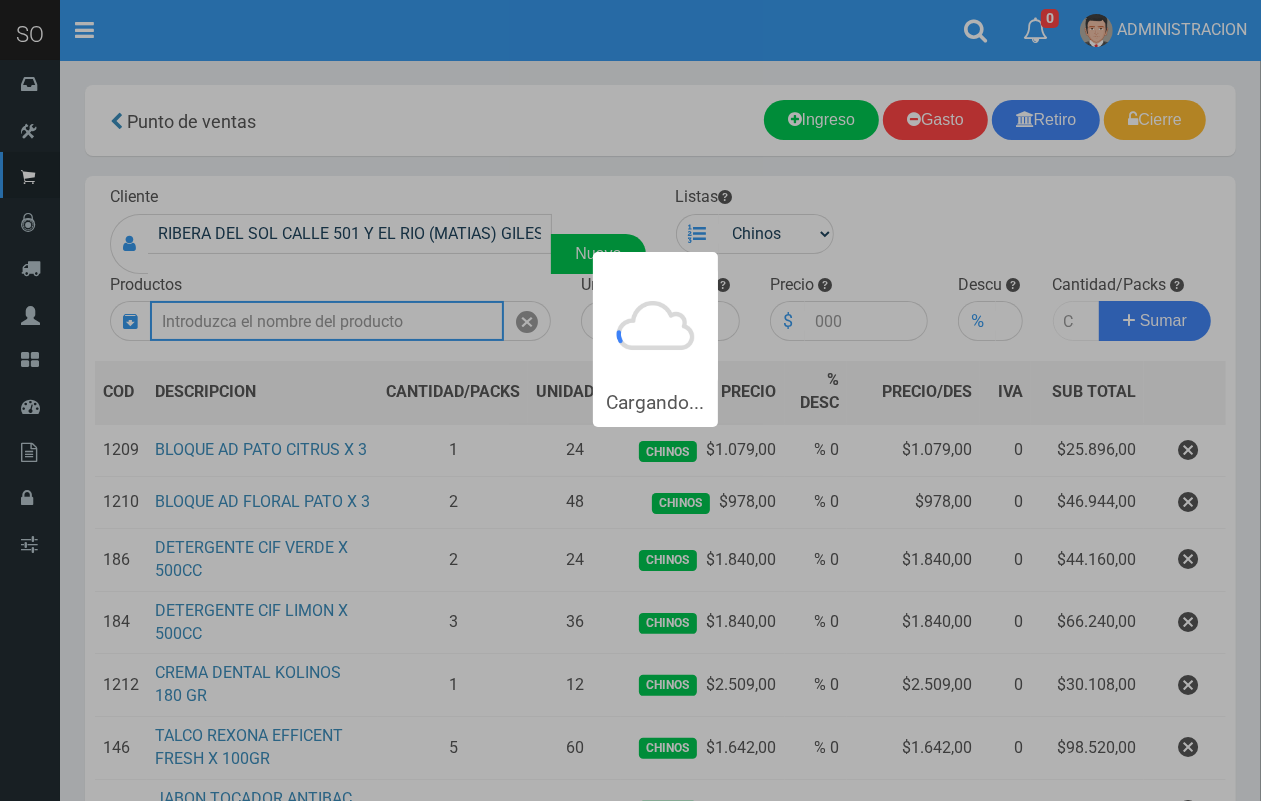 scroll, scrollTop: 0, scrollLeft: 0, axis: both 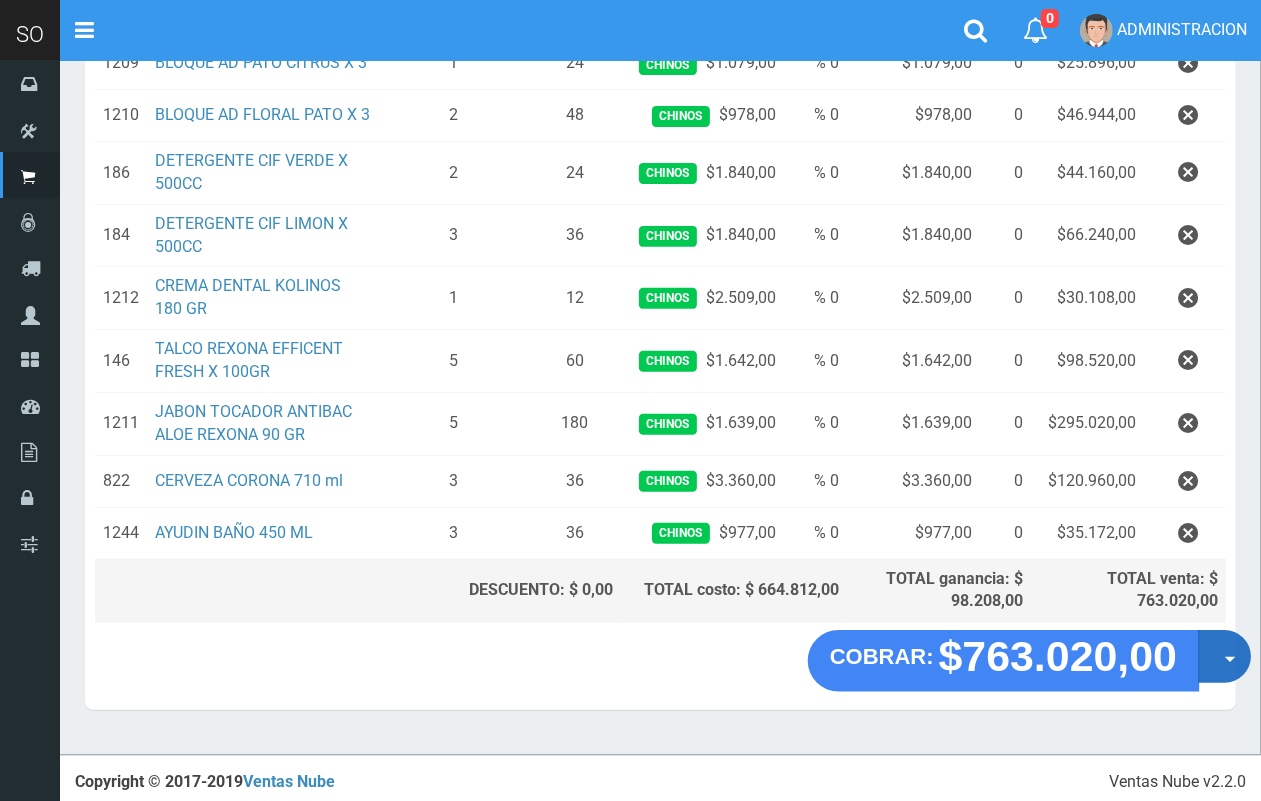 click on "Opciones" at bounding box center [1224, 656] 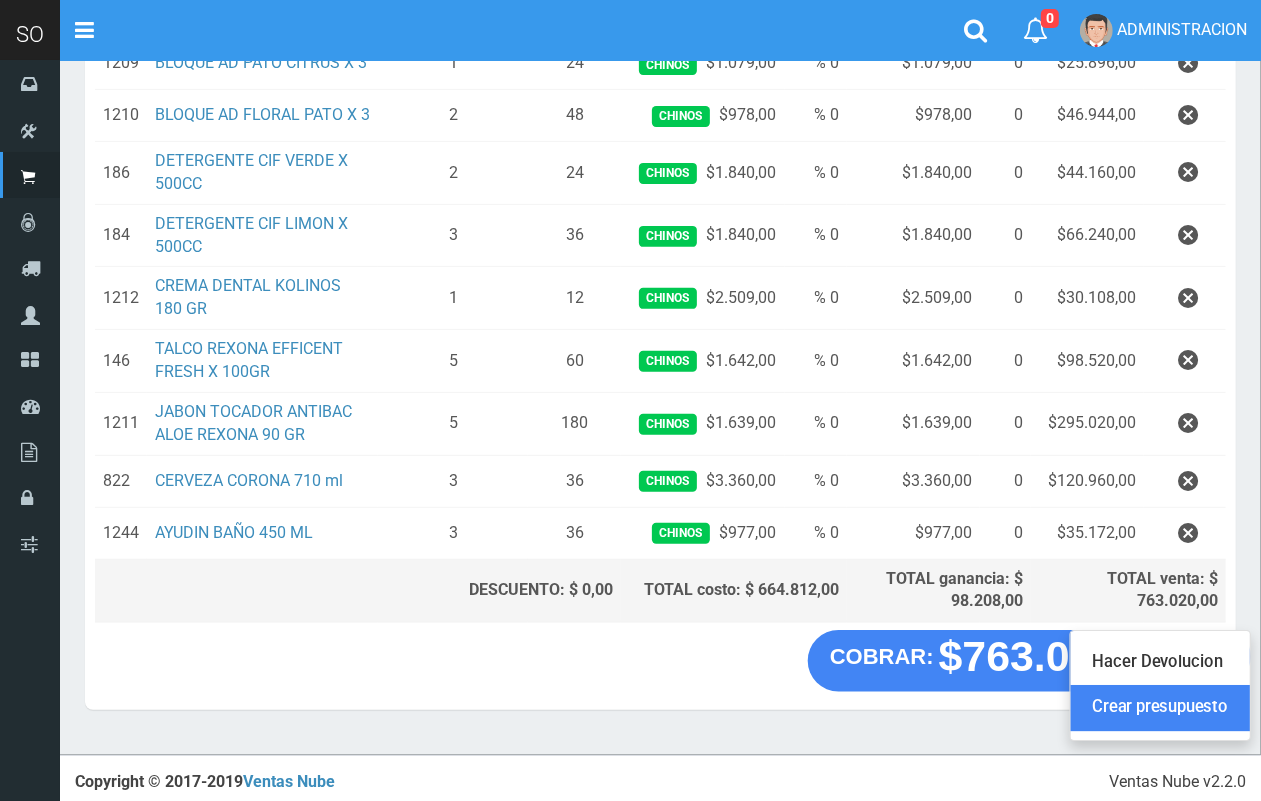 click on "Crear presupuesto" at bounding box center (1160, 709) 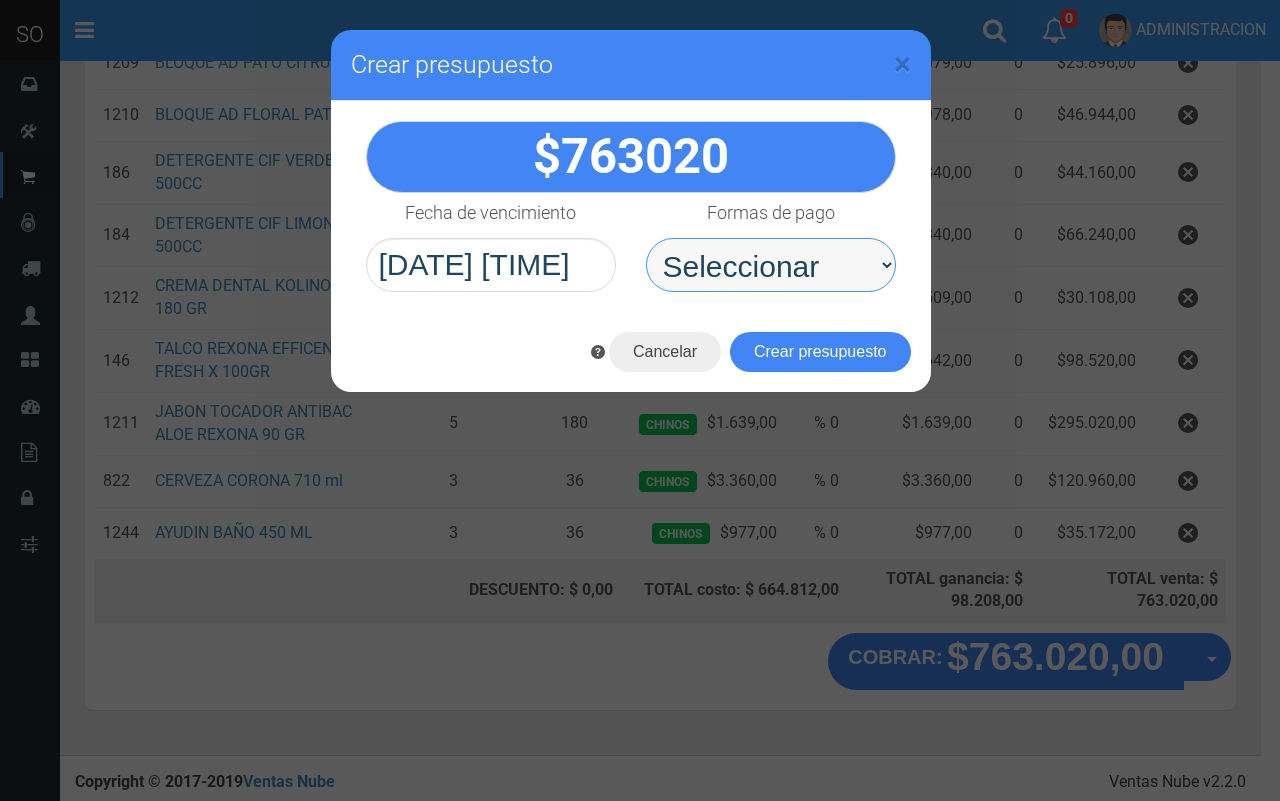 drag, startPoint x: 817, startPoint y: 270, endPoint x: 808, endPoint y: 288, distance: 20.12461 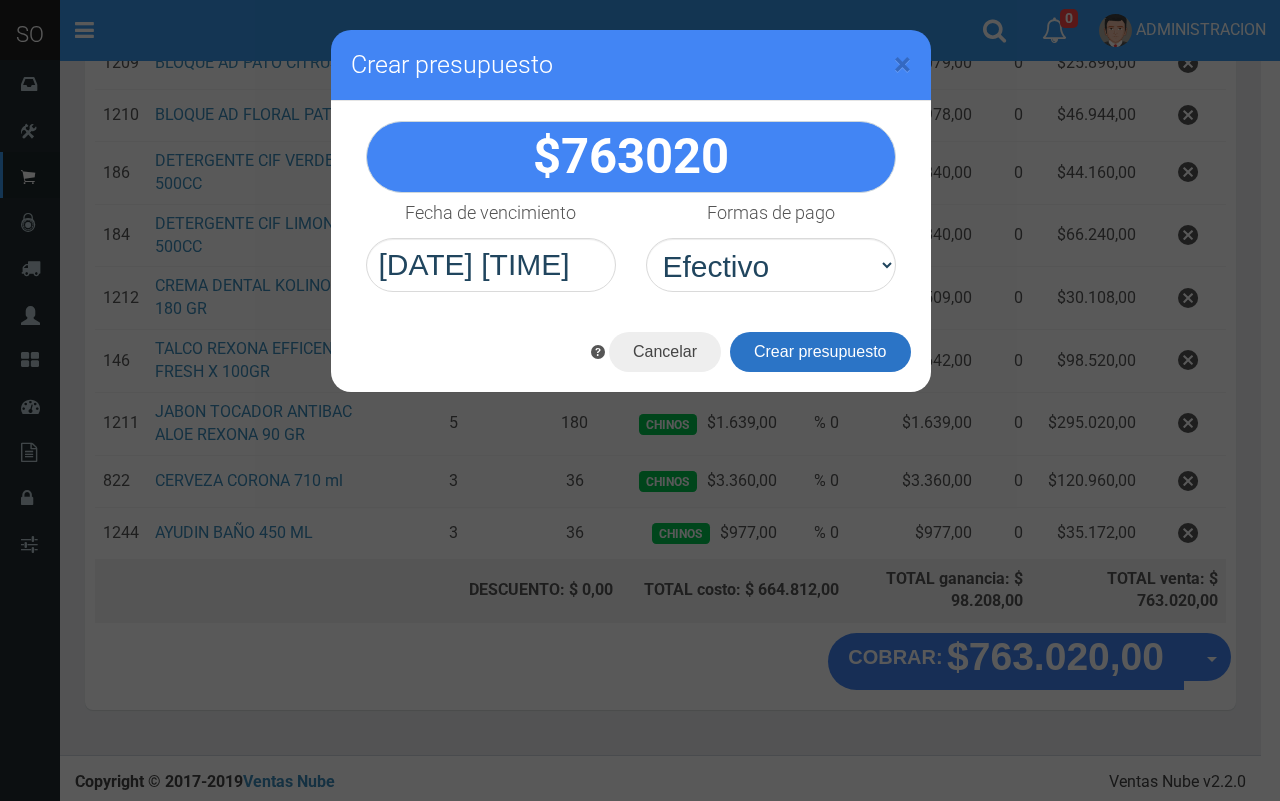 click on "Crear presupuesto" at bounding box center [820, 352] 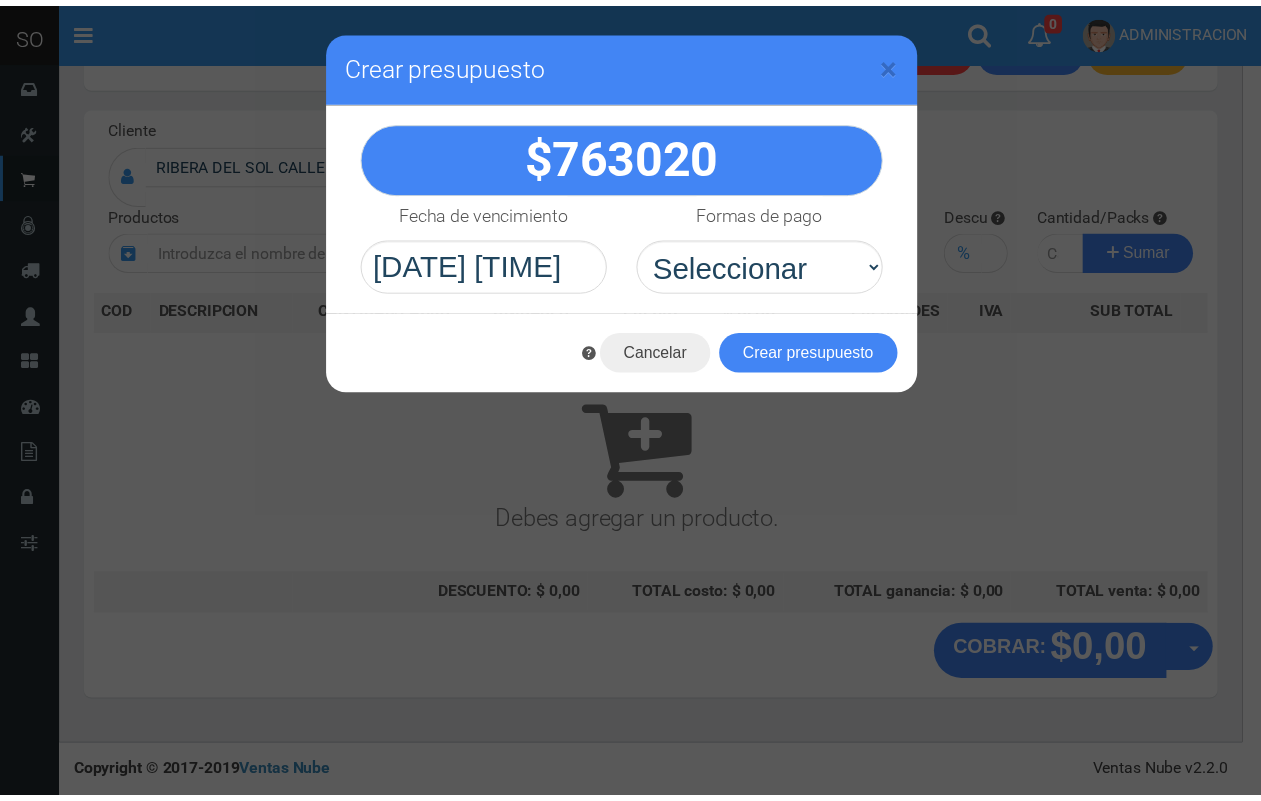 scroll, scrollTop: 0, scrollLeft: 0, axis: both 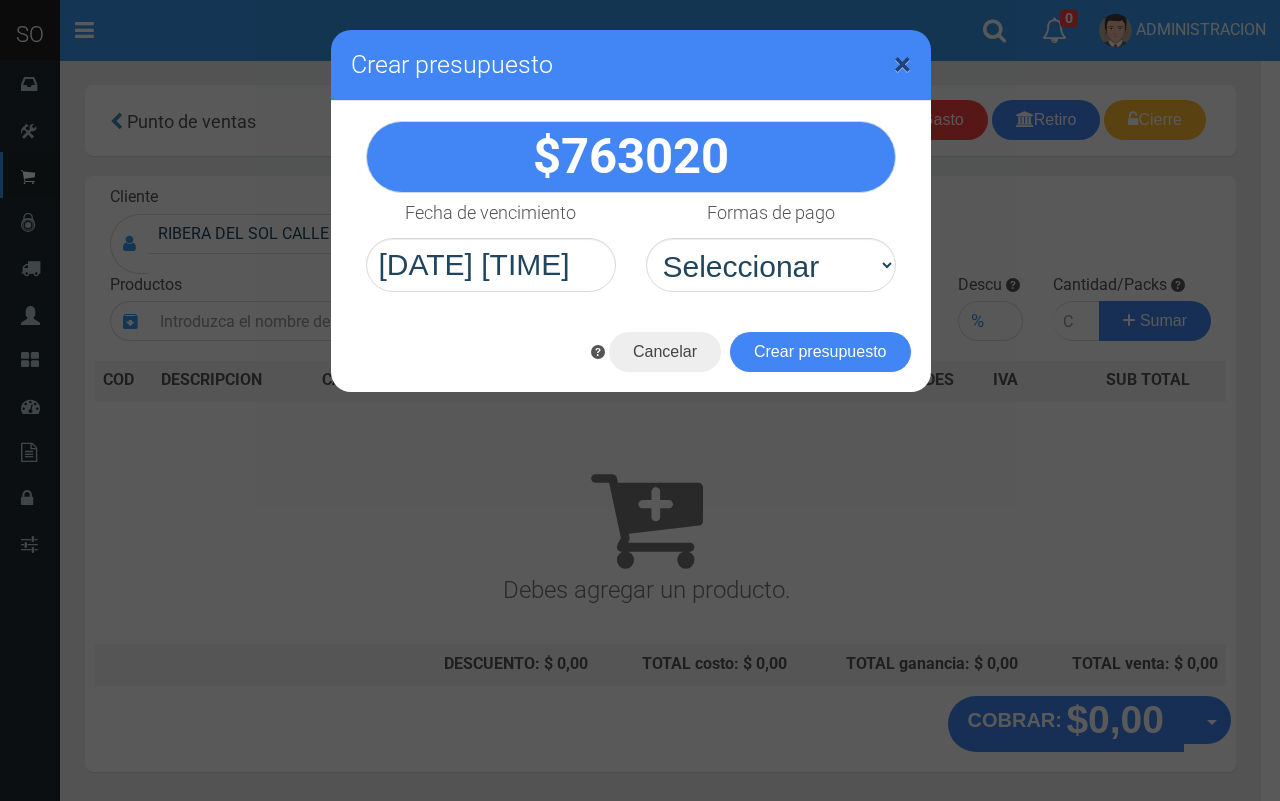 click on "×" at bounding box center (902, 64) 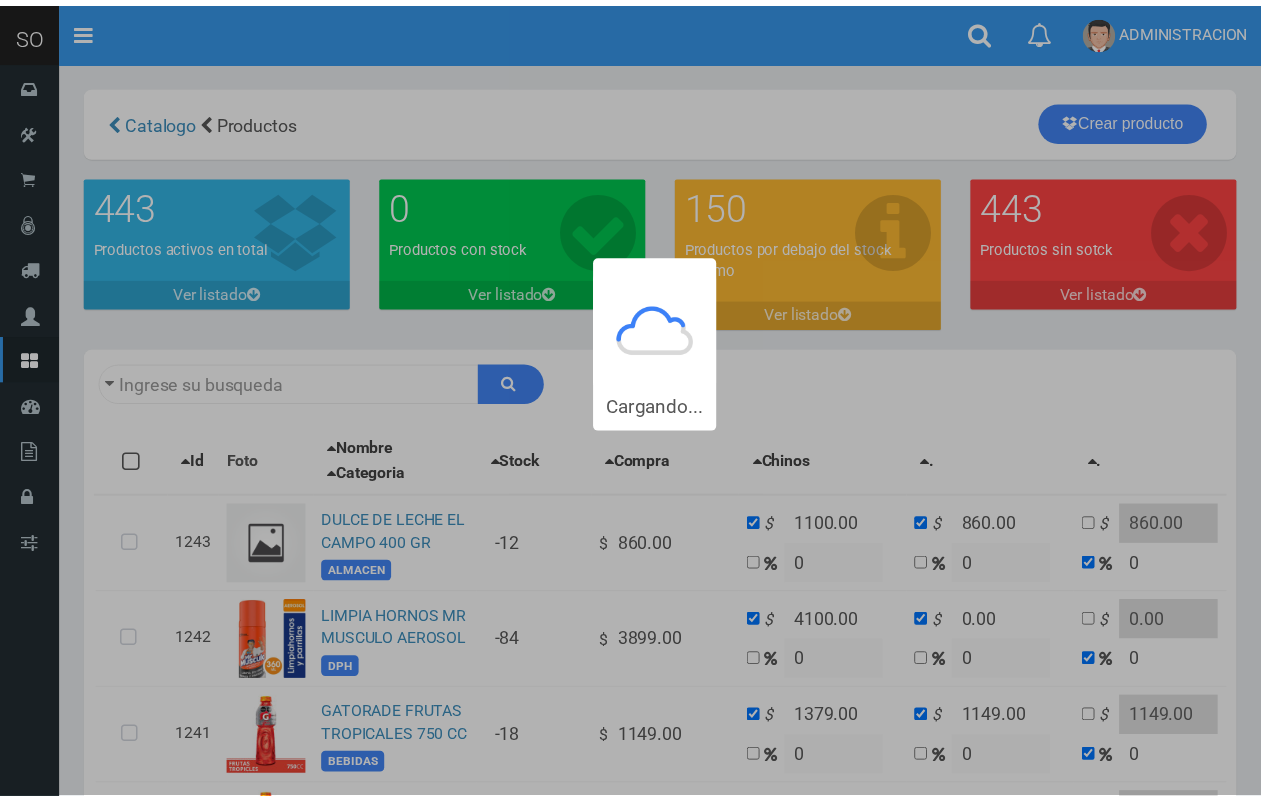 scroll, scrollTop: 0, scrollLeft: 0, axis: both 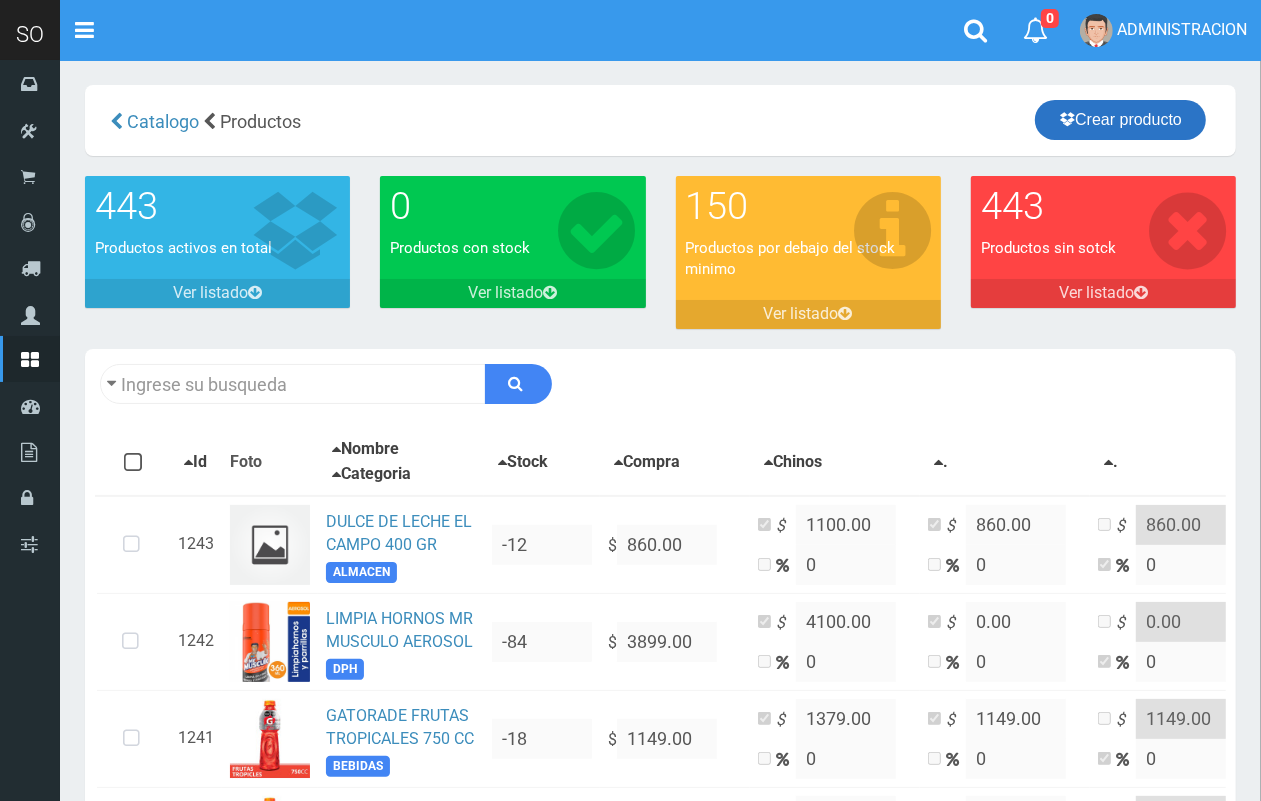 click on "Crear producto" at bounding box center (1120, 120) 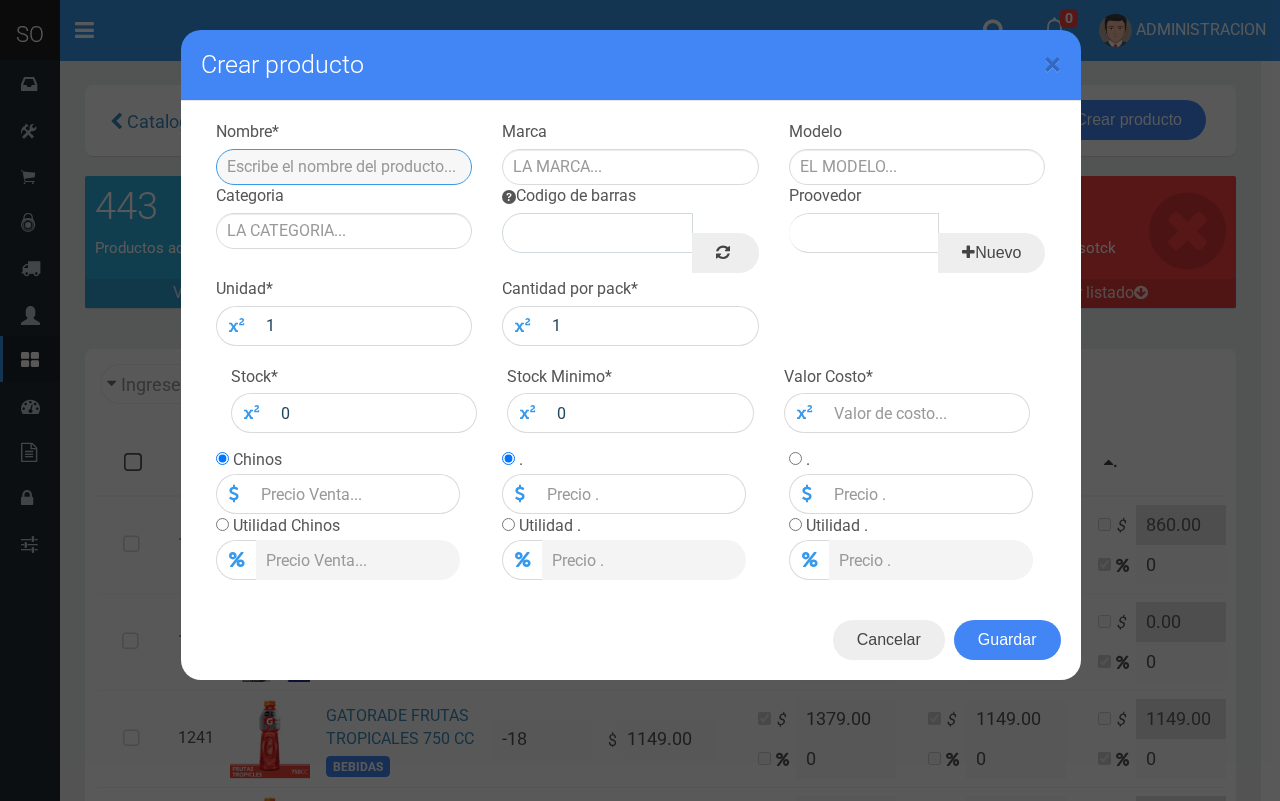 click at bounding box center (344, 167) 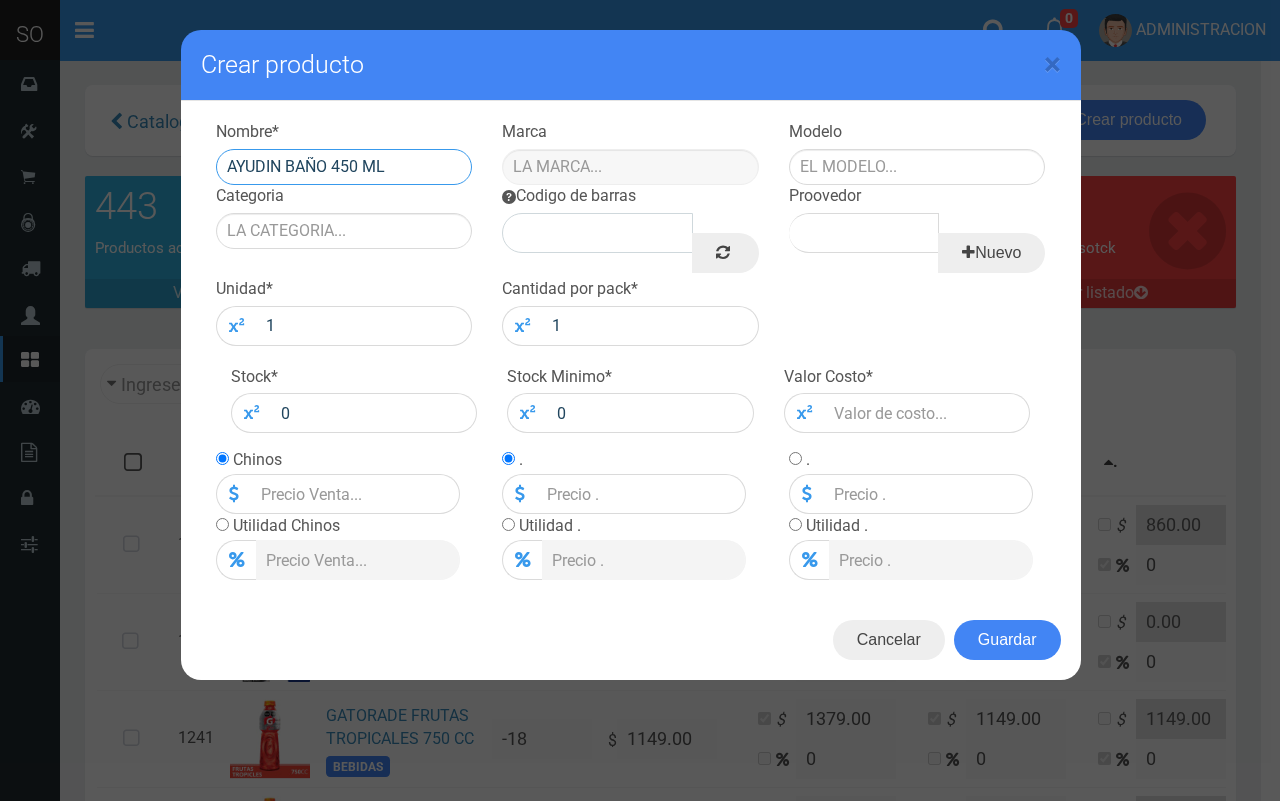 type on "AYUDIN BAÑO 450 ML" 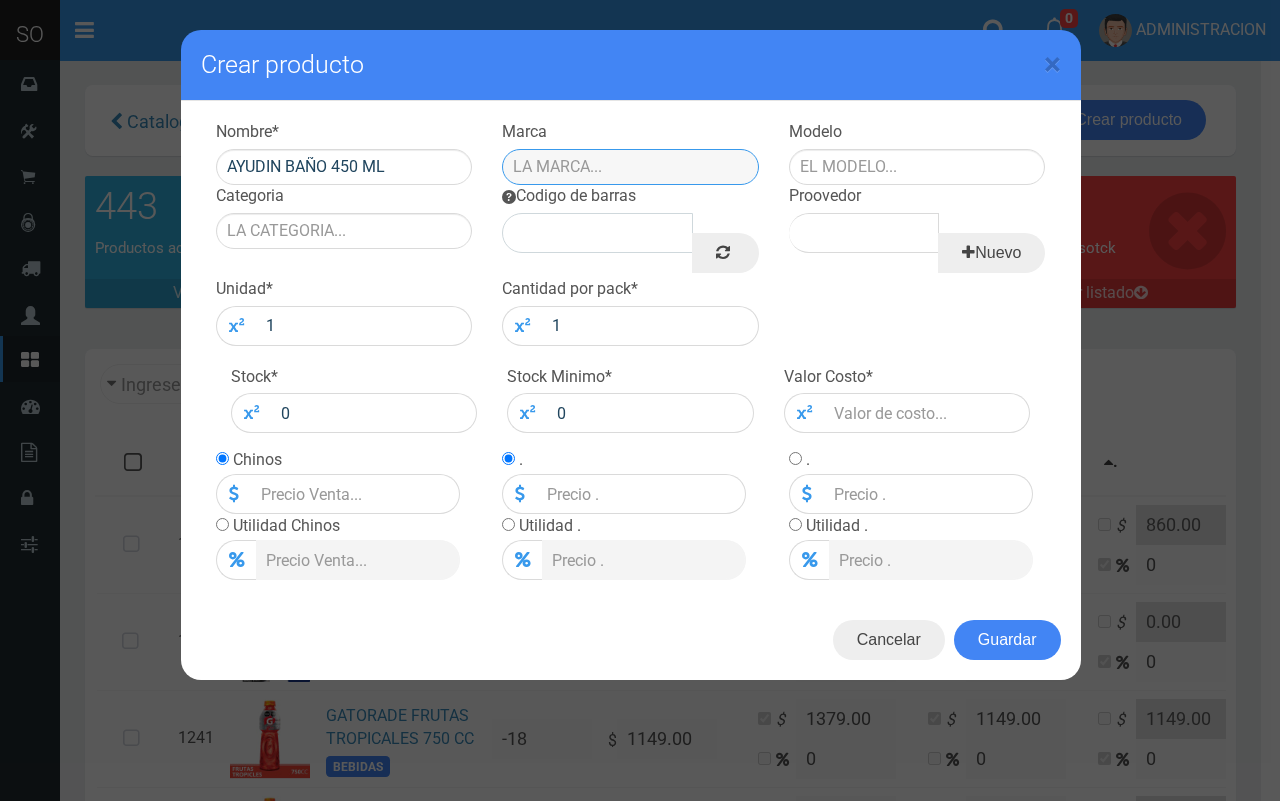 click at bounding box center [630, 167] 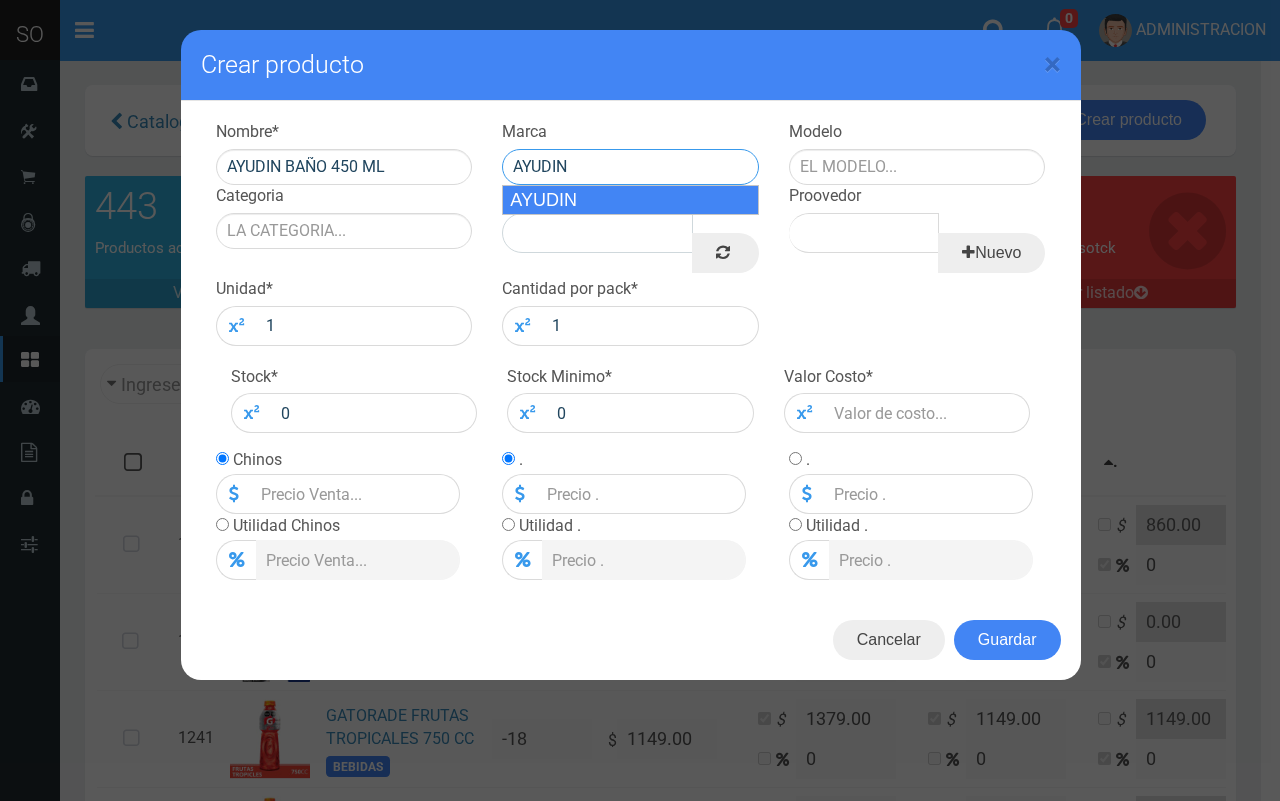 click on "AYUDIN" at bounding box center (630, 200) 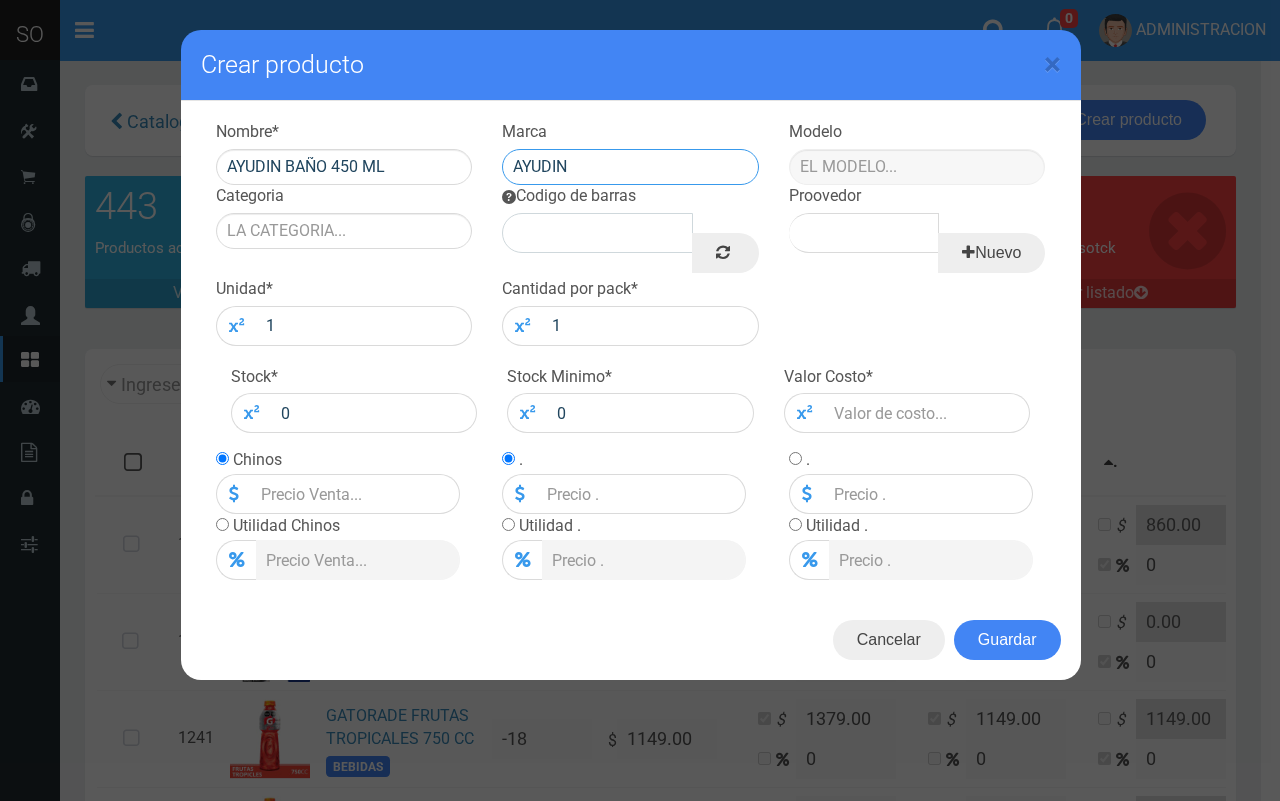 type on "AYUDIN" 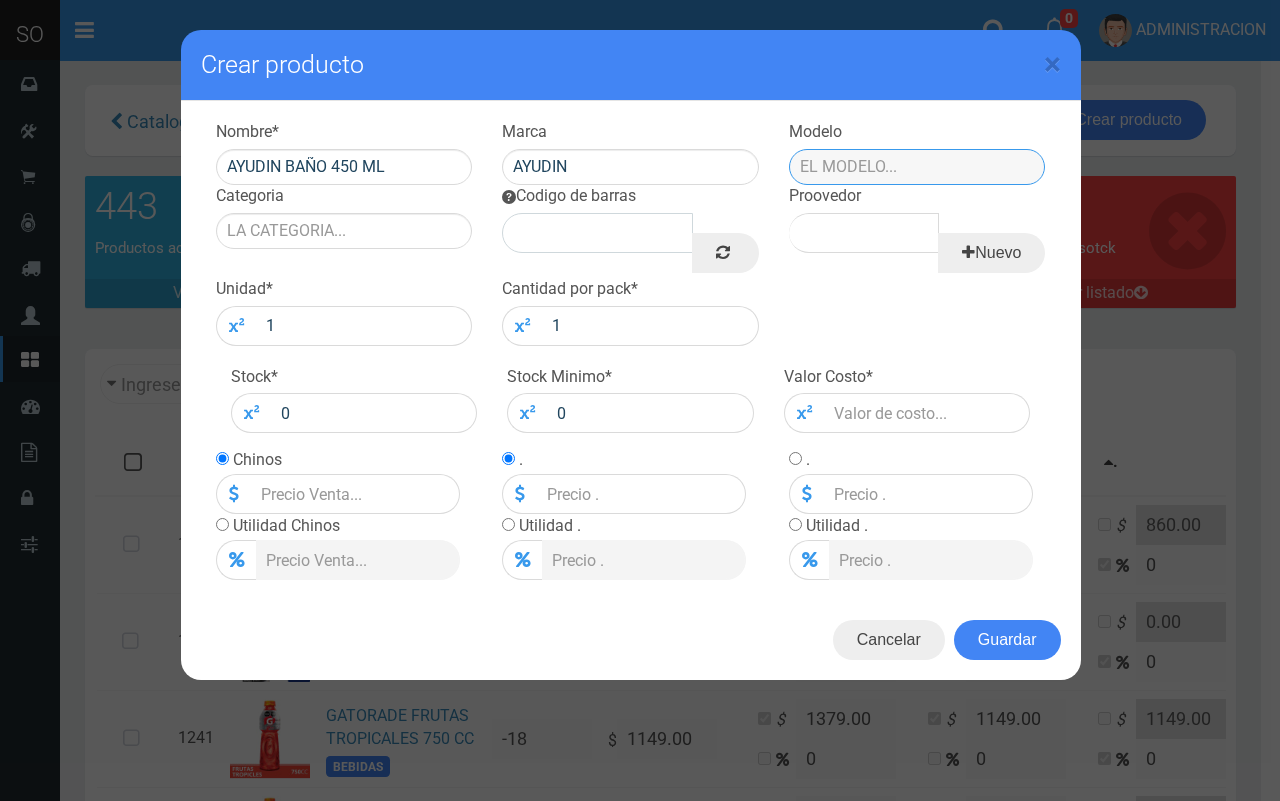 click at bounding box center (917, 167) 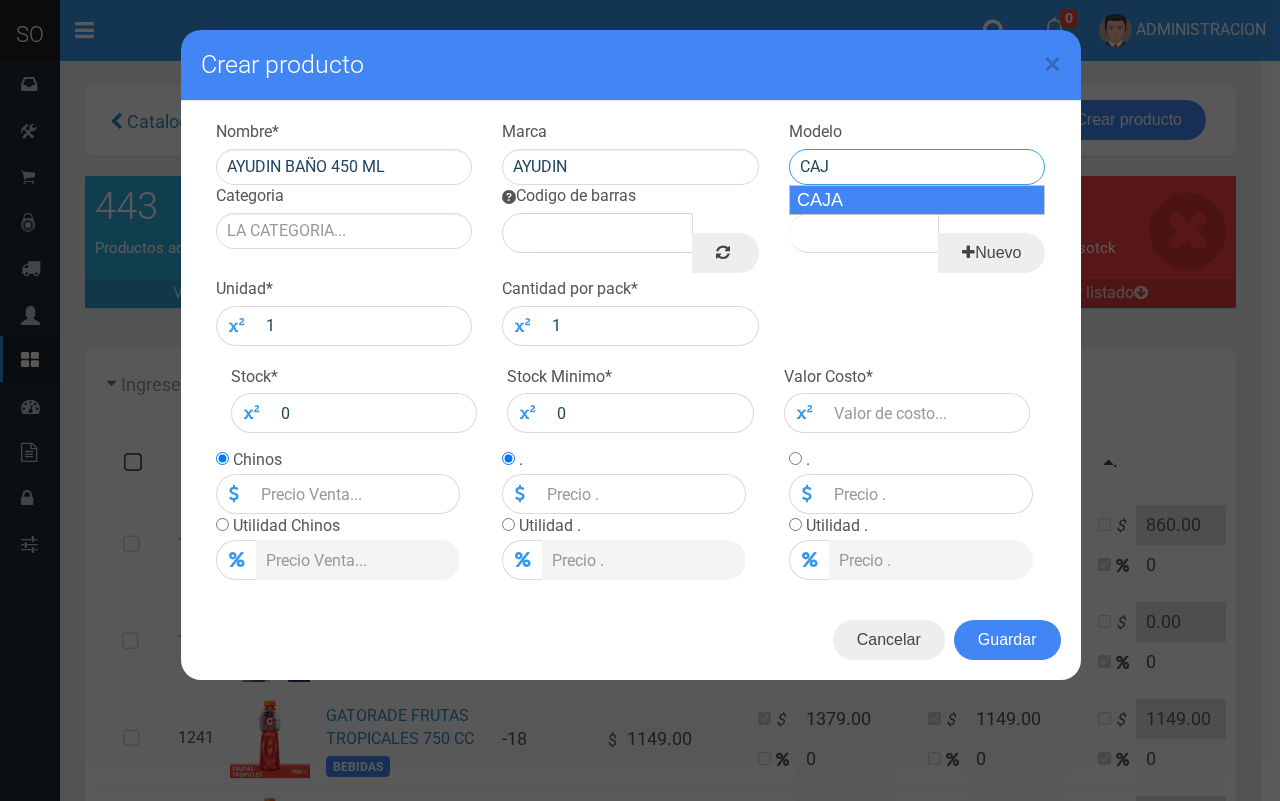 click on "CAJA" at bounding box center (917, 200) 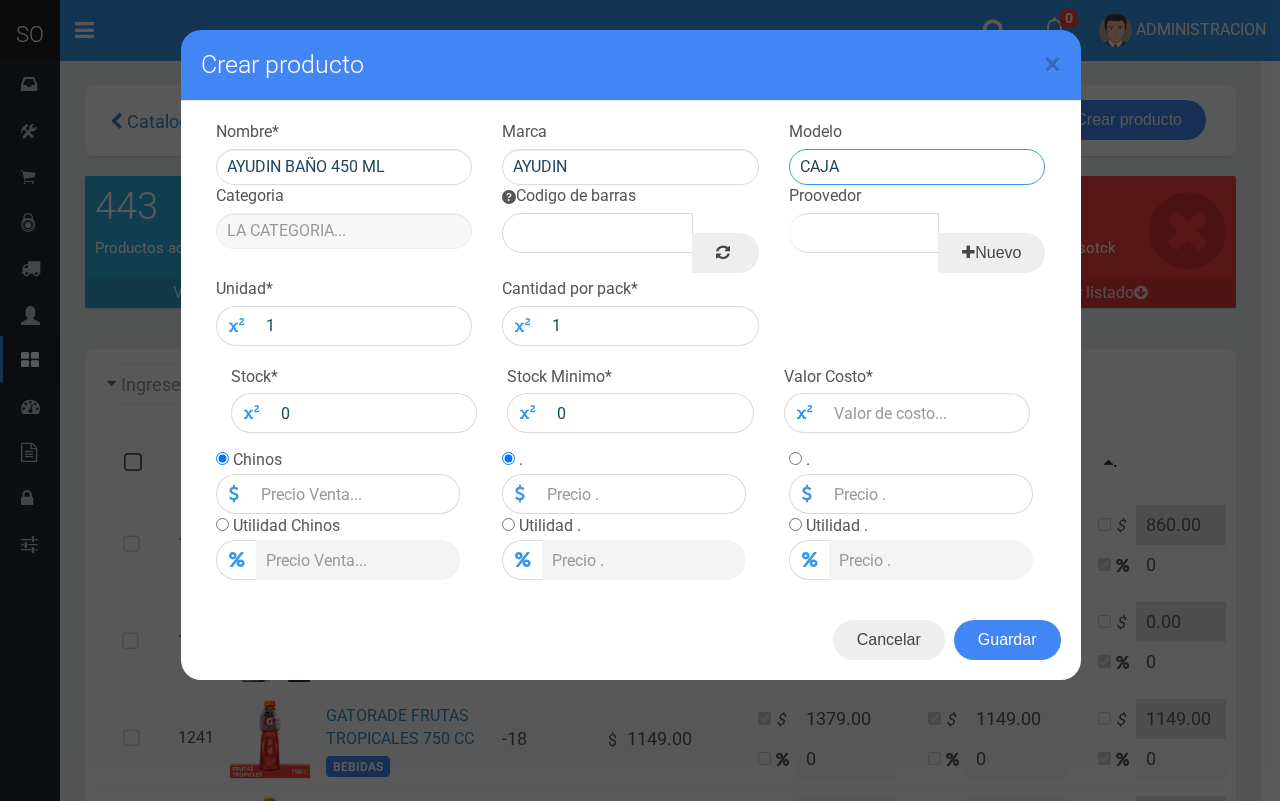 type on "CAJA" 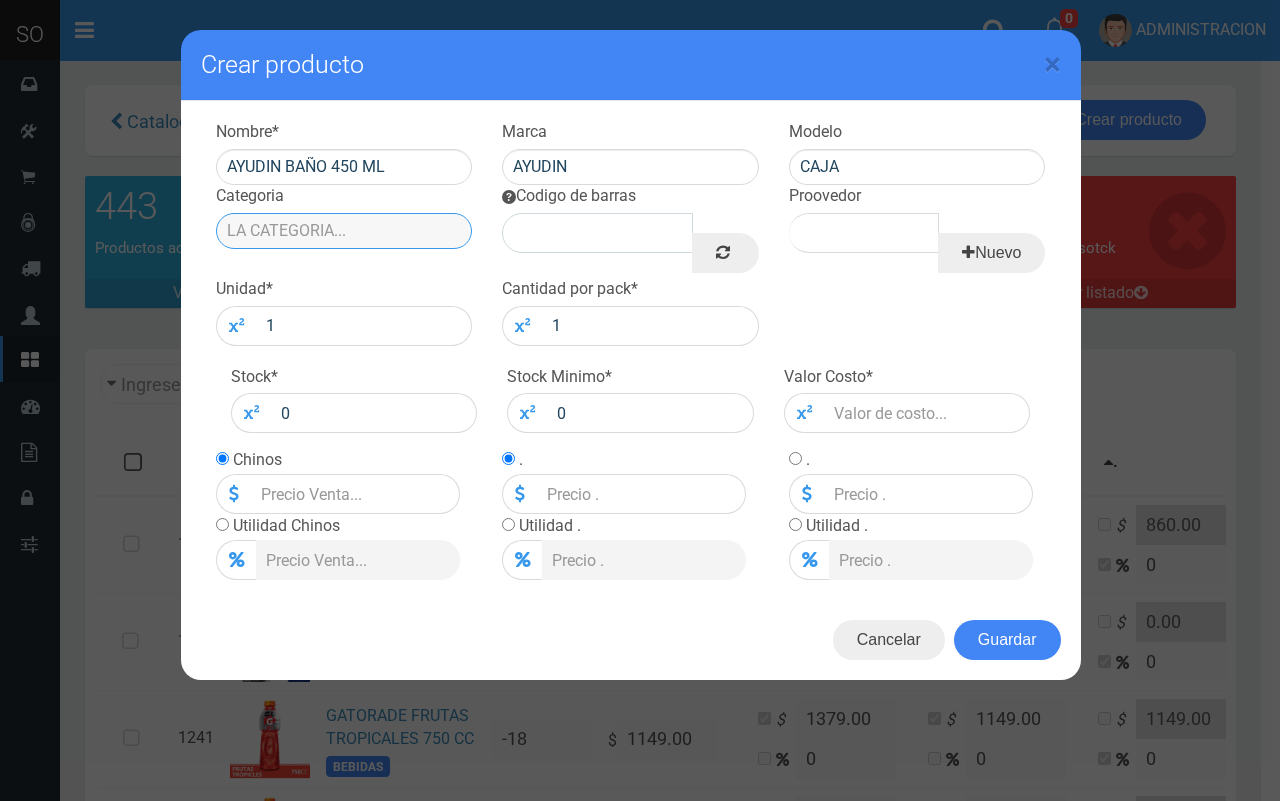 click on "Categoria" at bounding box center (344, 231) 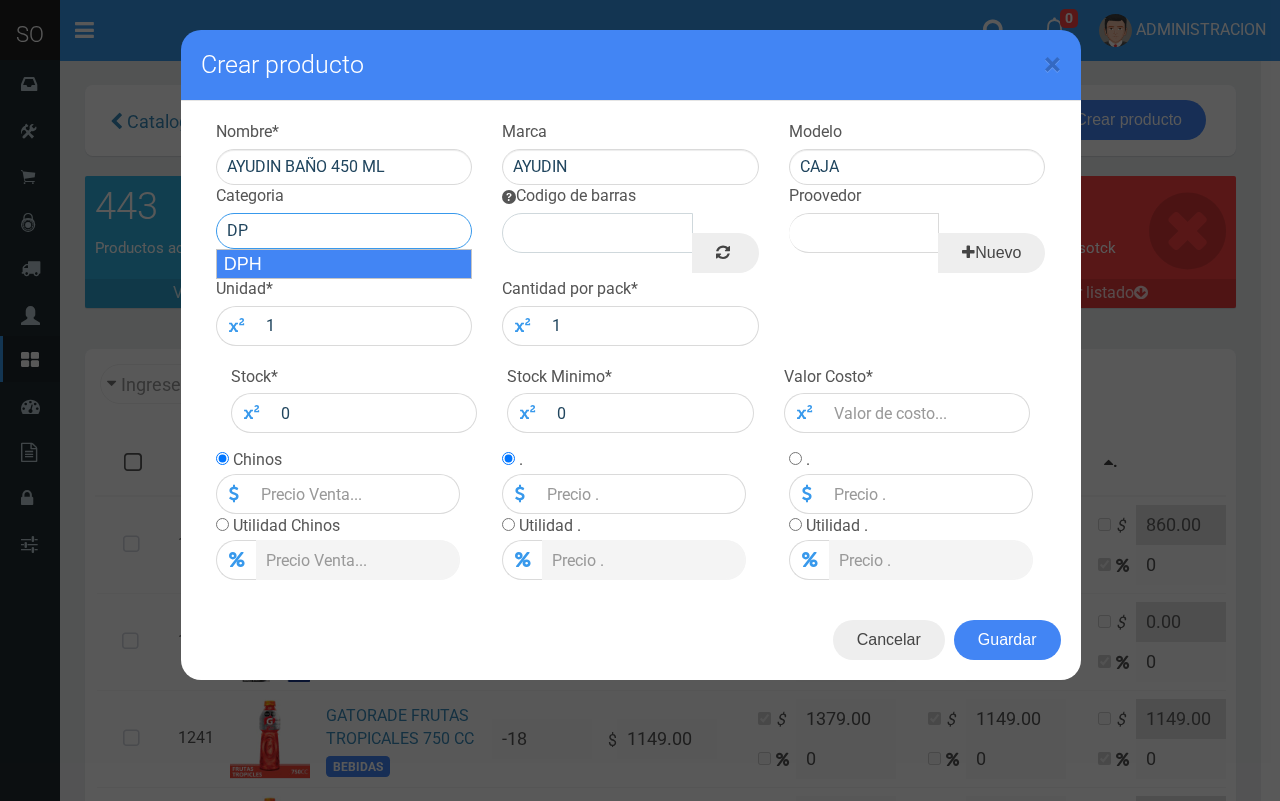 click on "DPH" at bounding box center (344, 264) 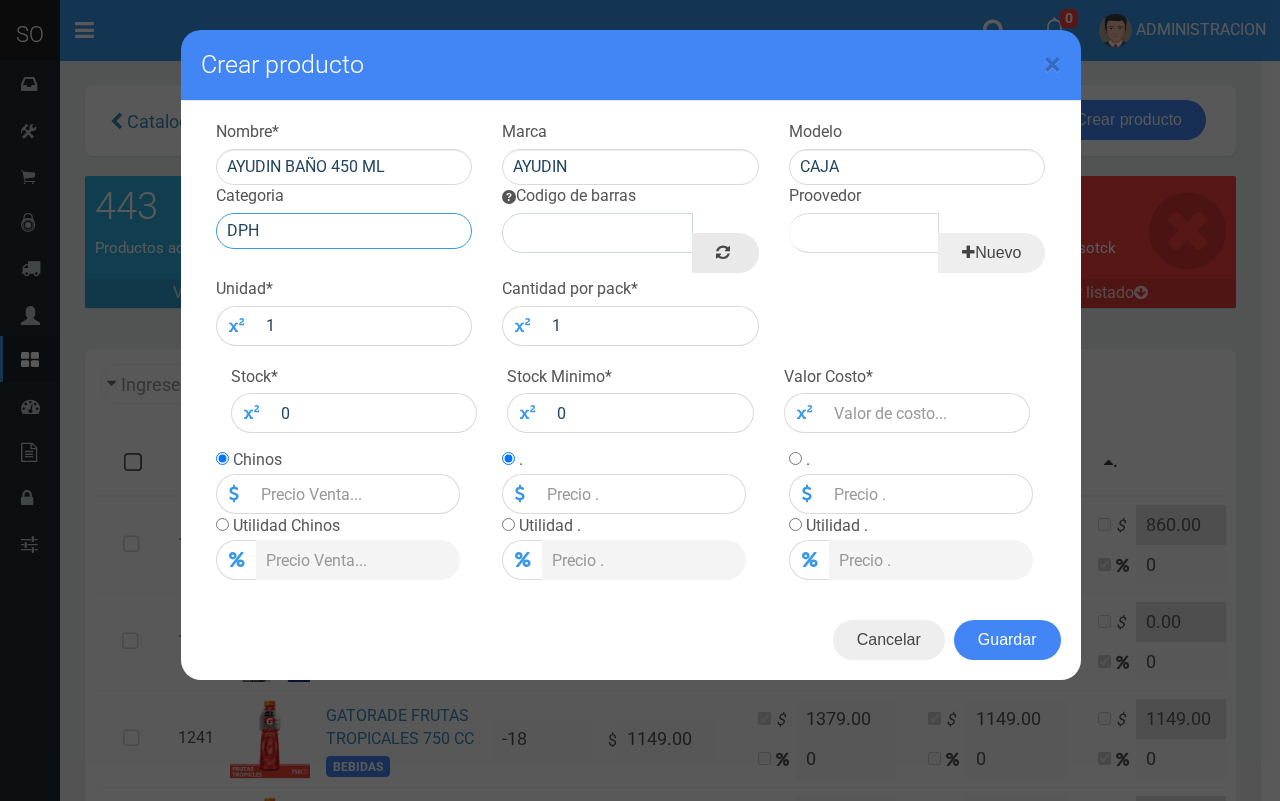 type on "DPH" 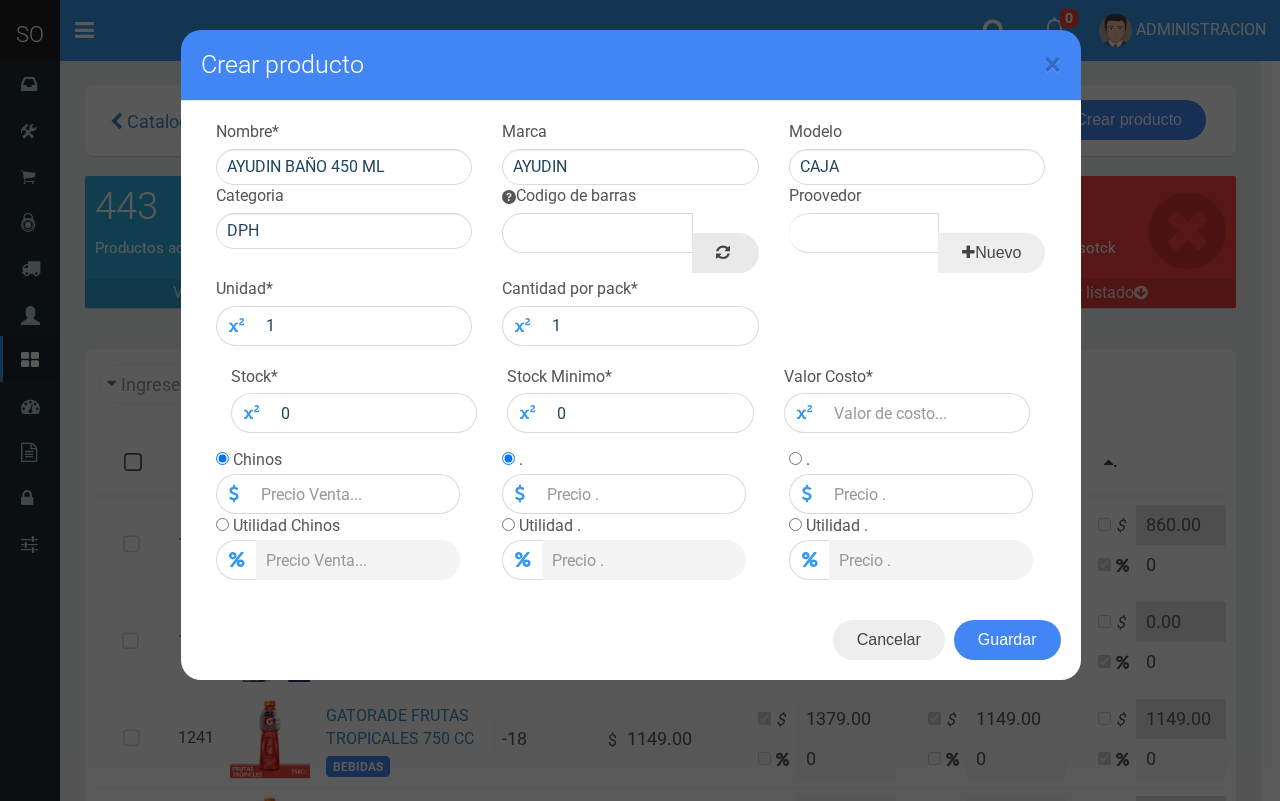 drag, startPoint x: 721, startPoint y: 260, endPoint x: 742, endPoint y: 252, distance: 22.472204 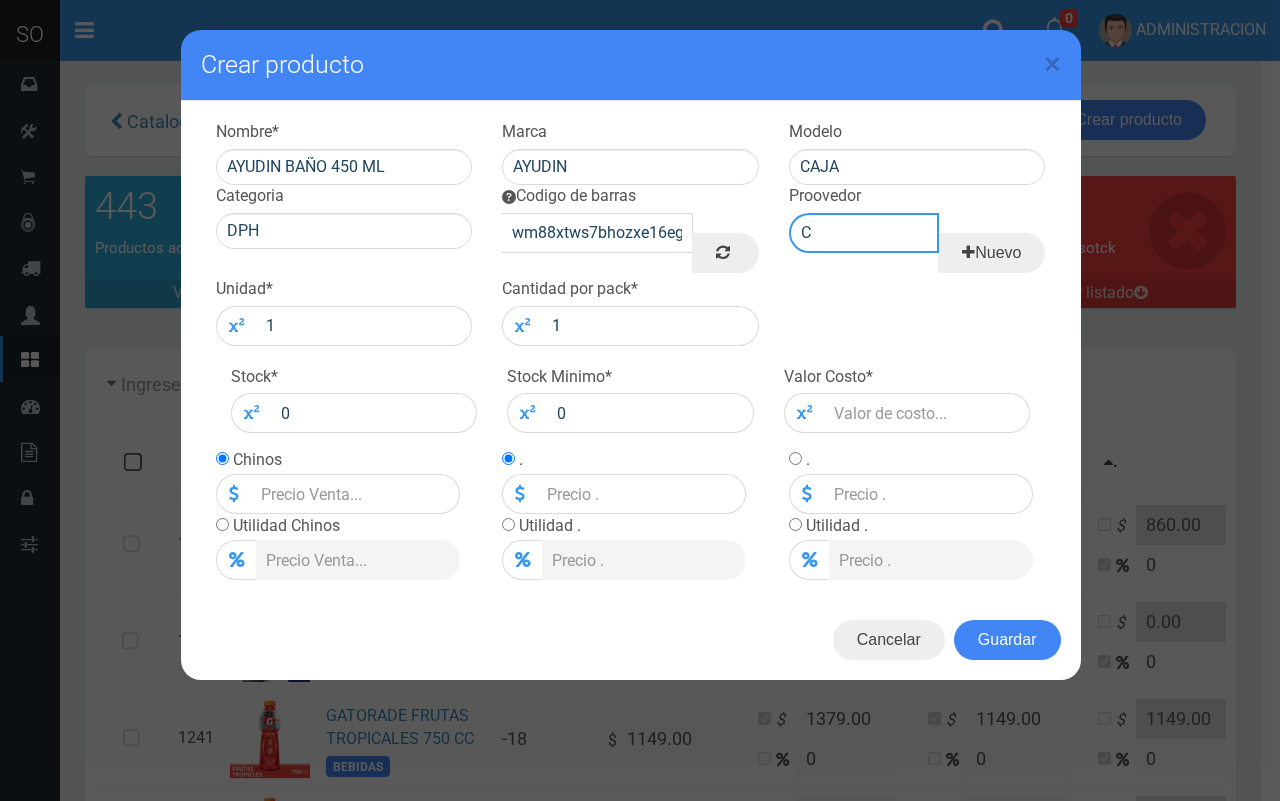 click on "C" at bounding box center (864, 233) 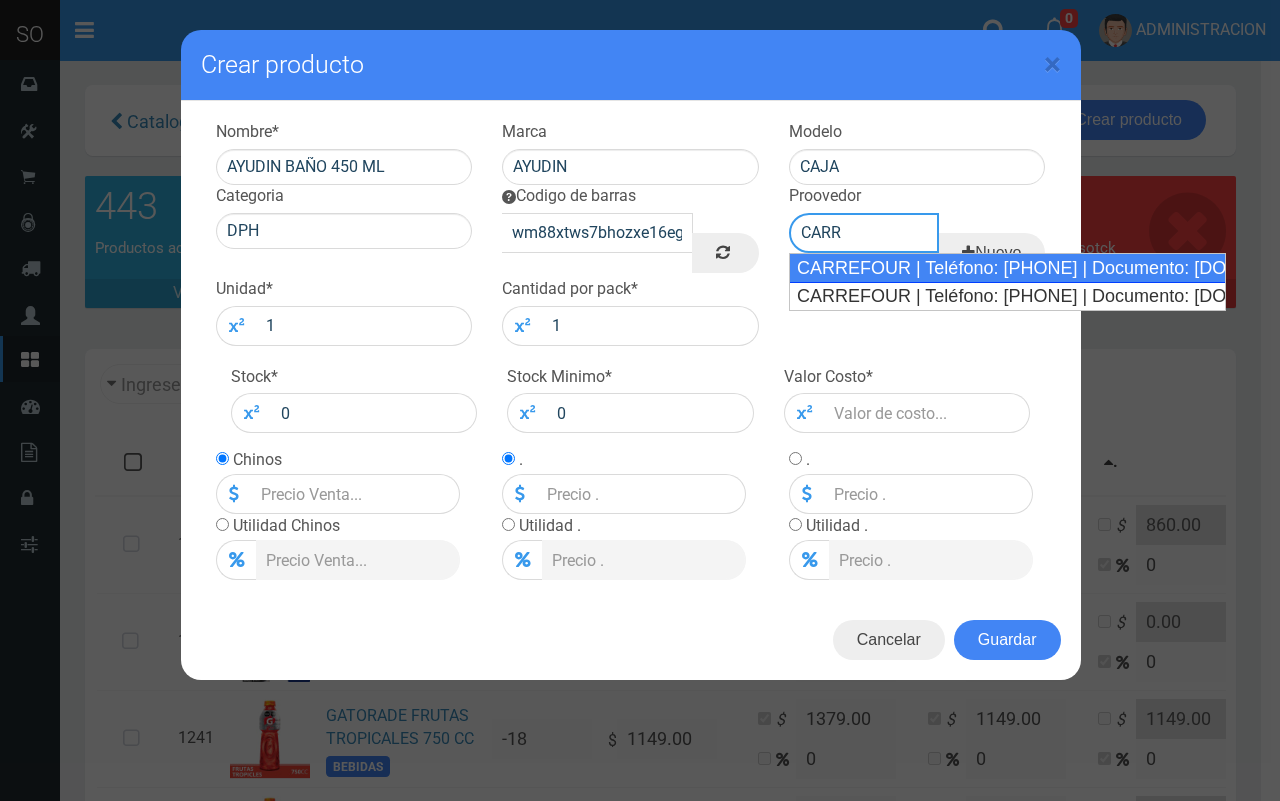 click on "CARREFOUR | Teléfono: [PHONE] | Documento: [DOCUMENT]" at bounding box center (1007, 268) 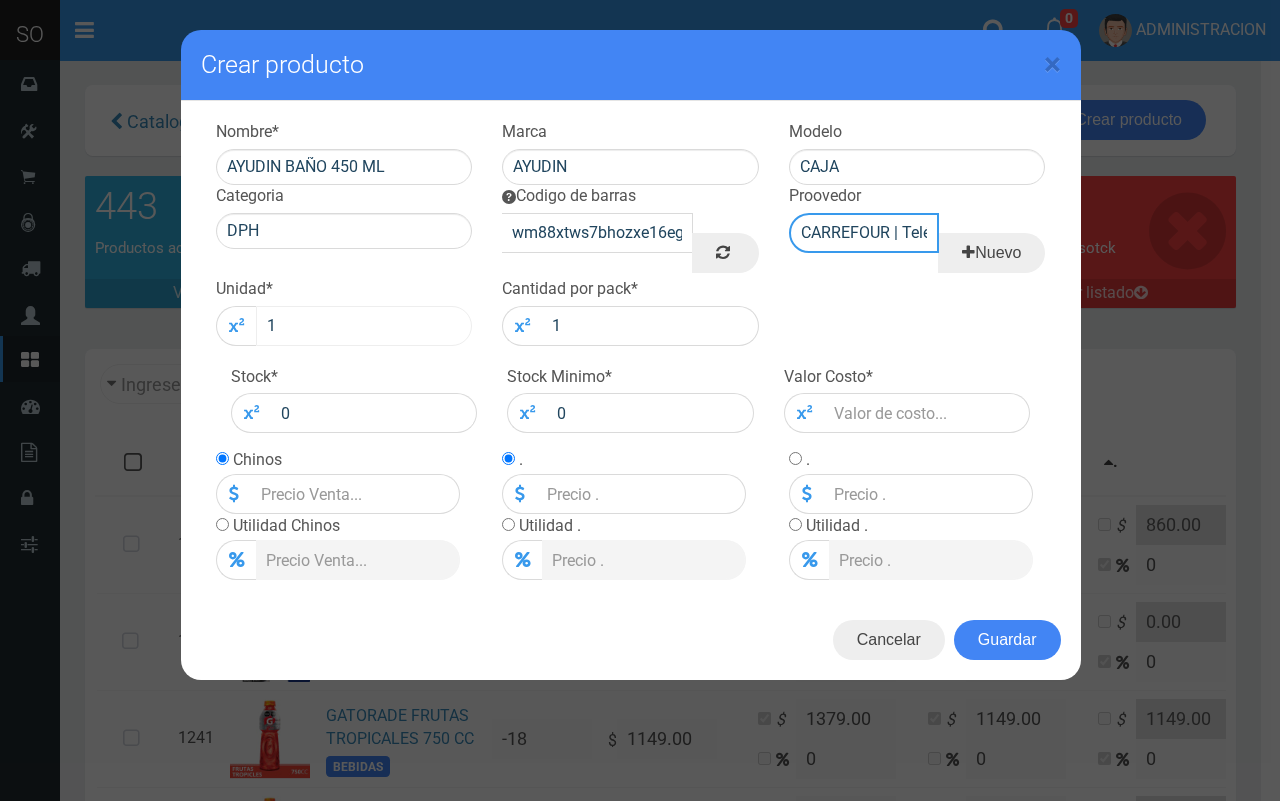type on "CARREFOUR | Teléfono: [PHONE] | Documento: [DOCUMENT]" 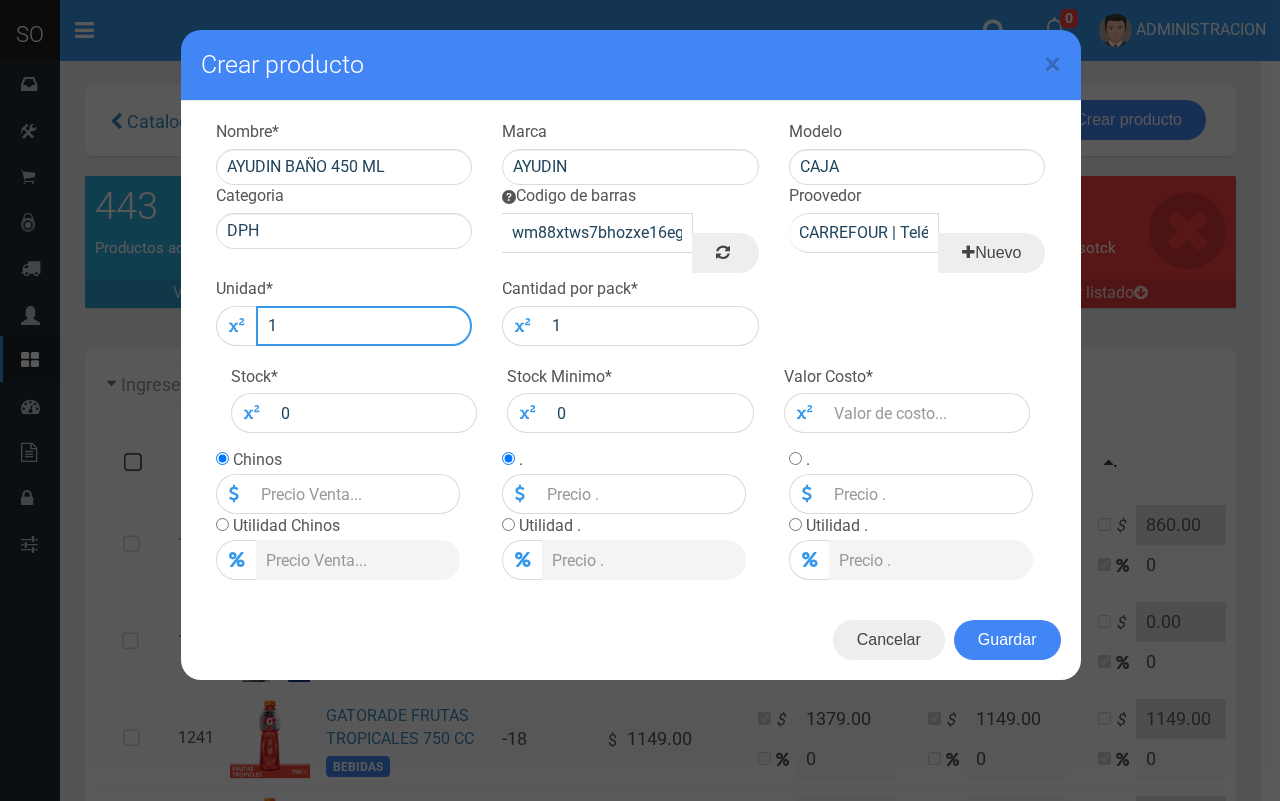click on "1" at bounding box center [364, 326] 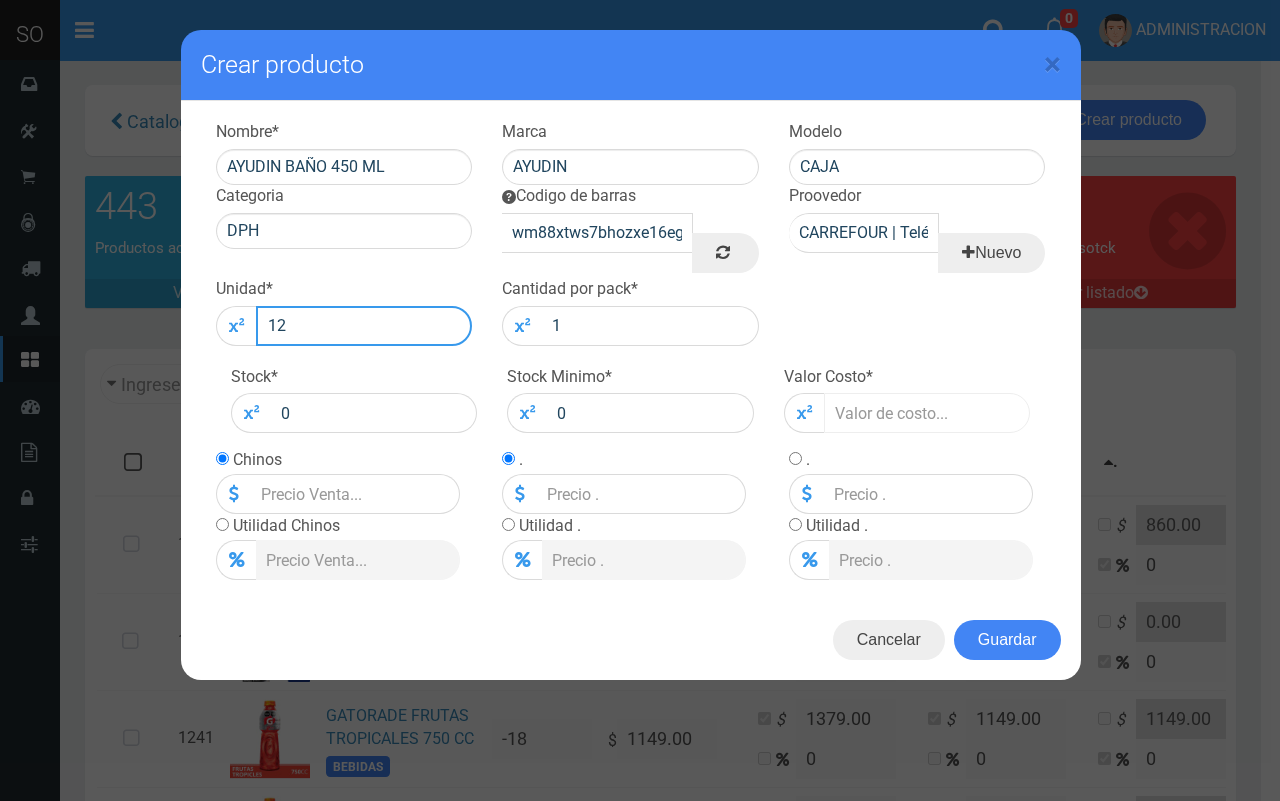 type on "12" 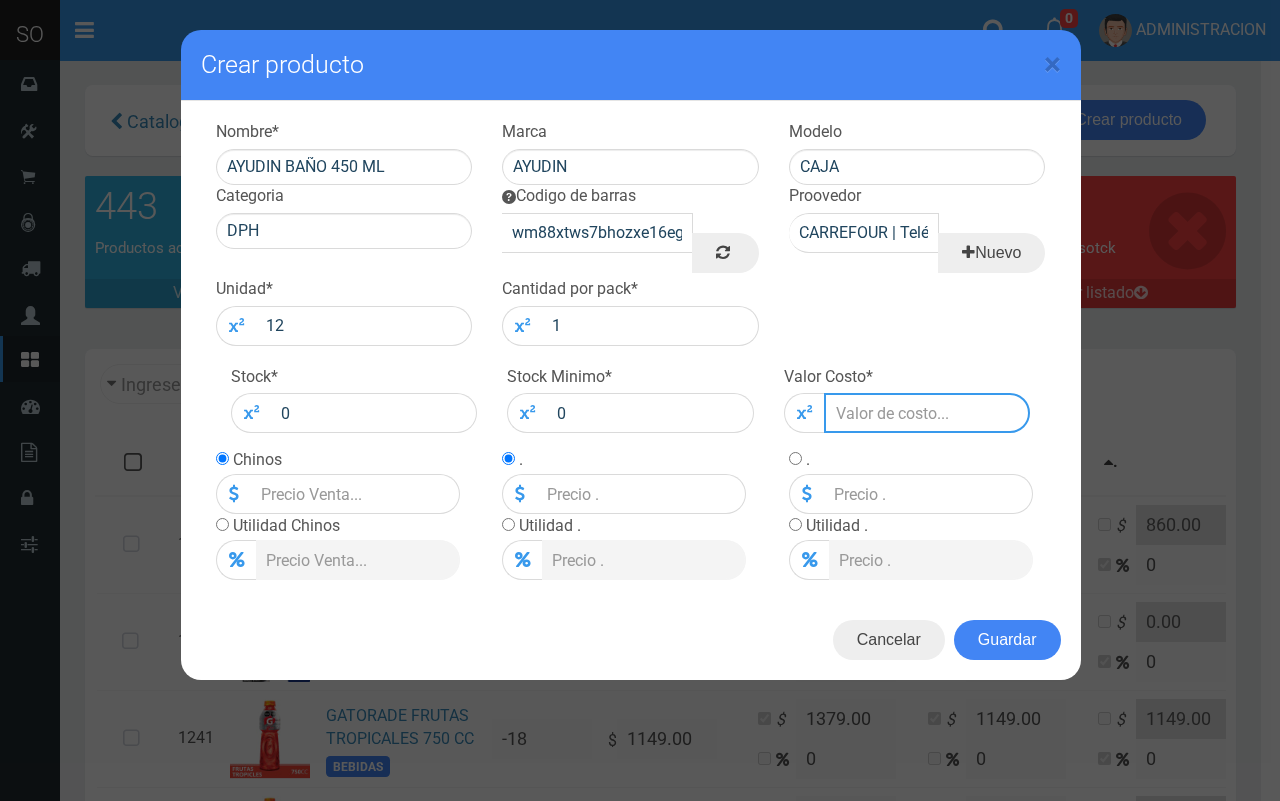 click at bounding box center [927, 413] 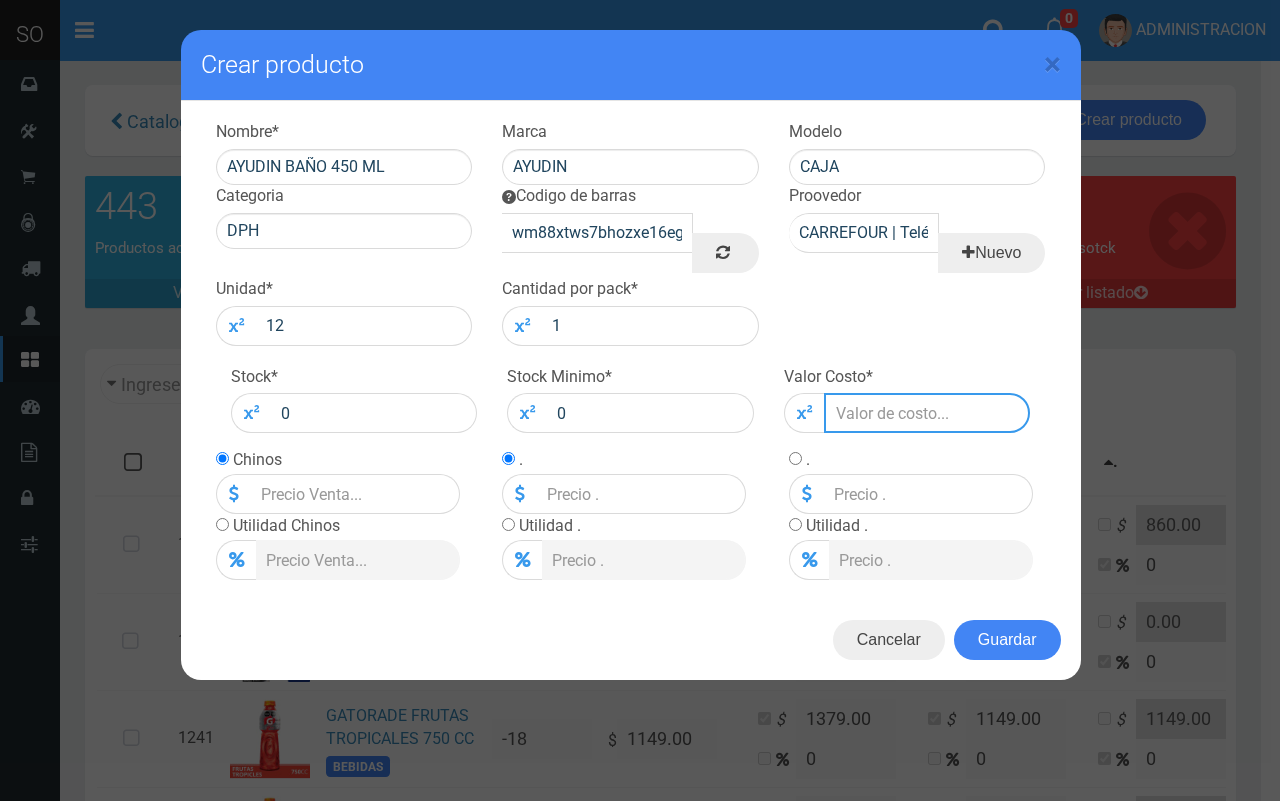 type on "8" 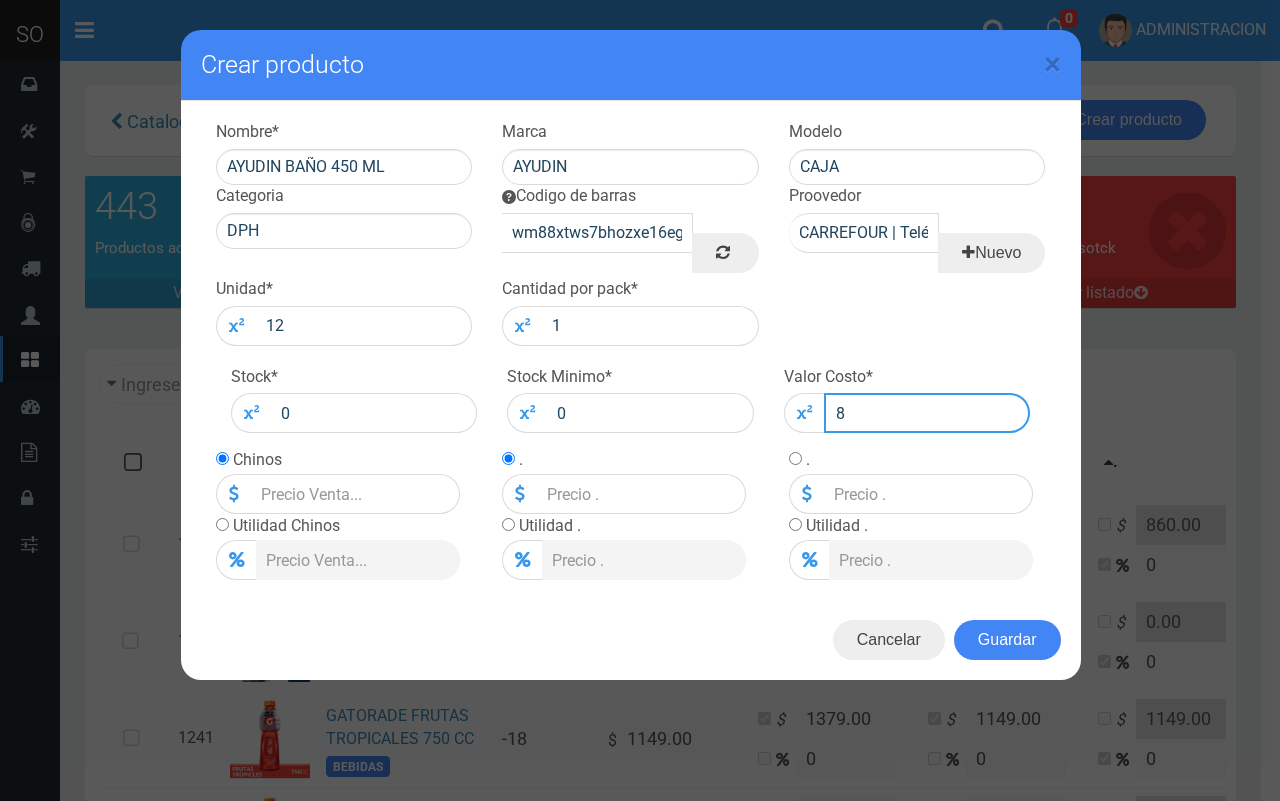 type on "8" 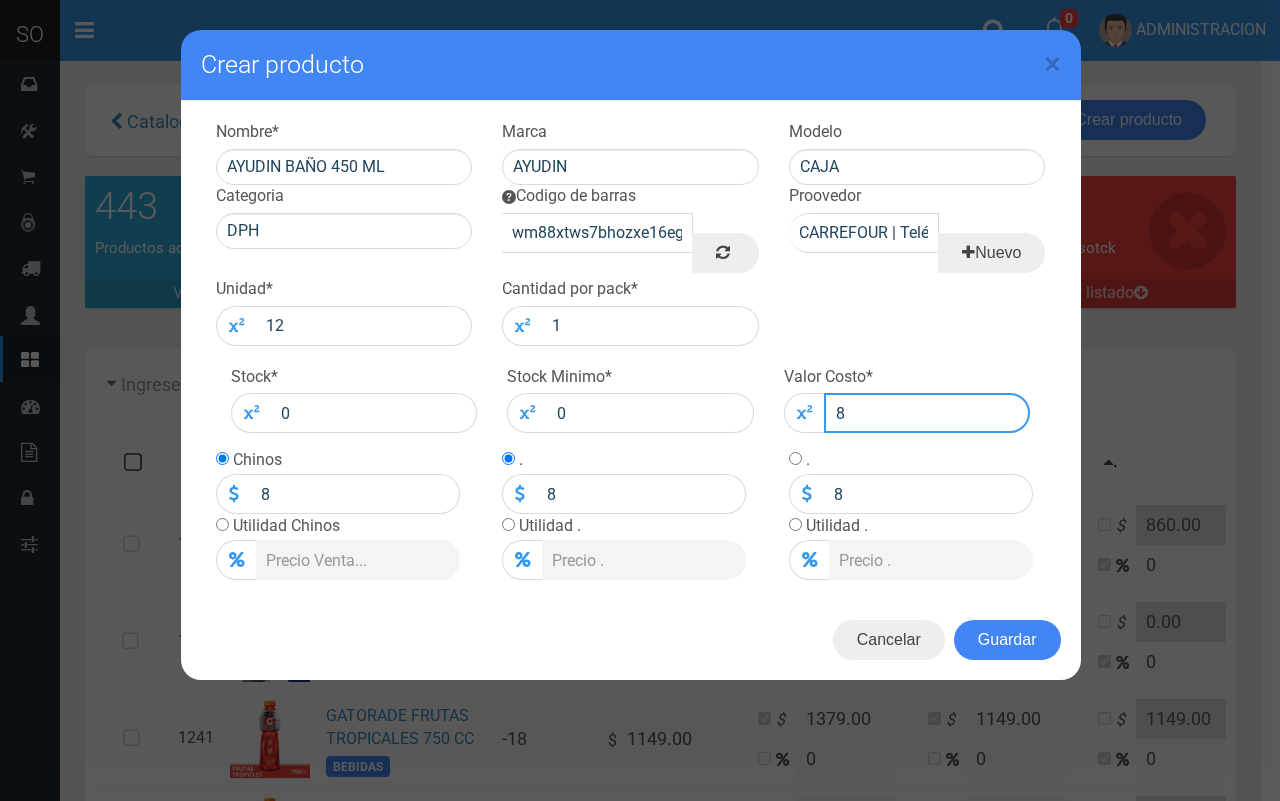 type on "85" 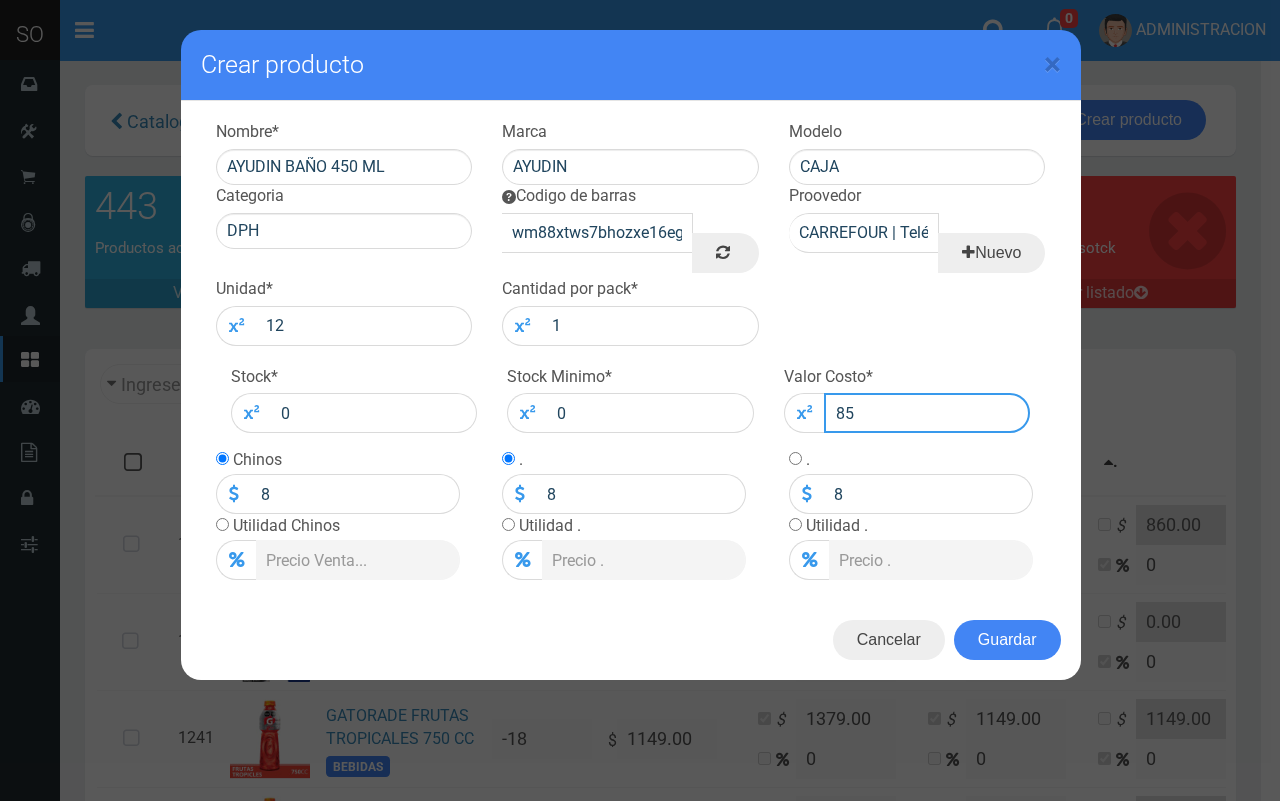 type on "85" 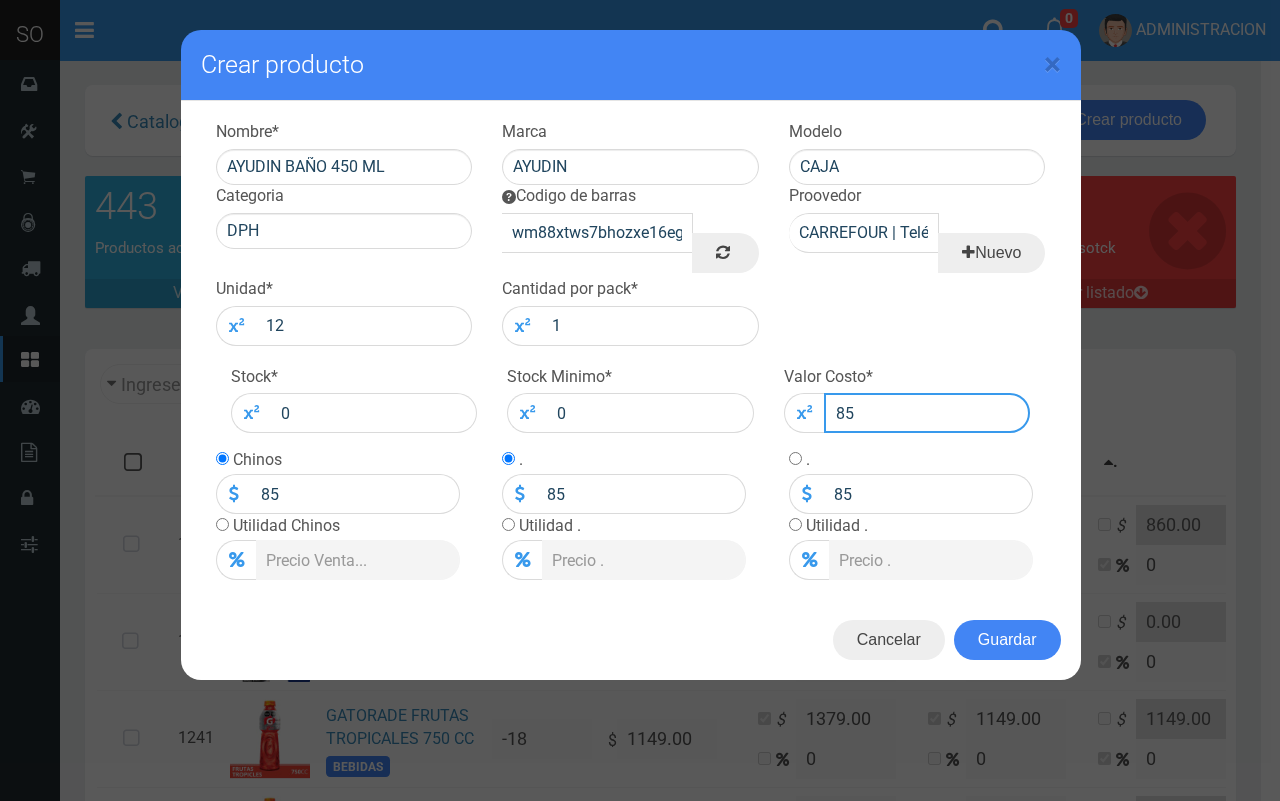 type on "850" 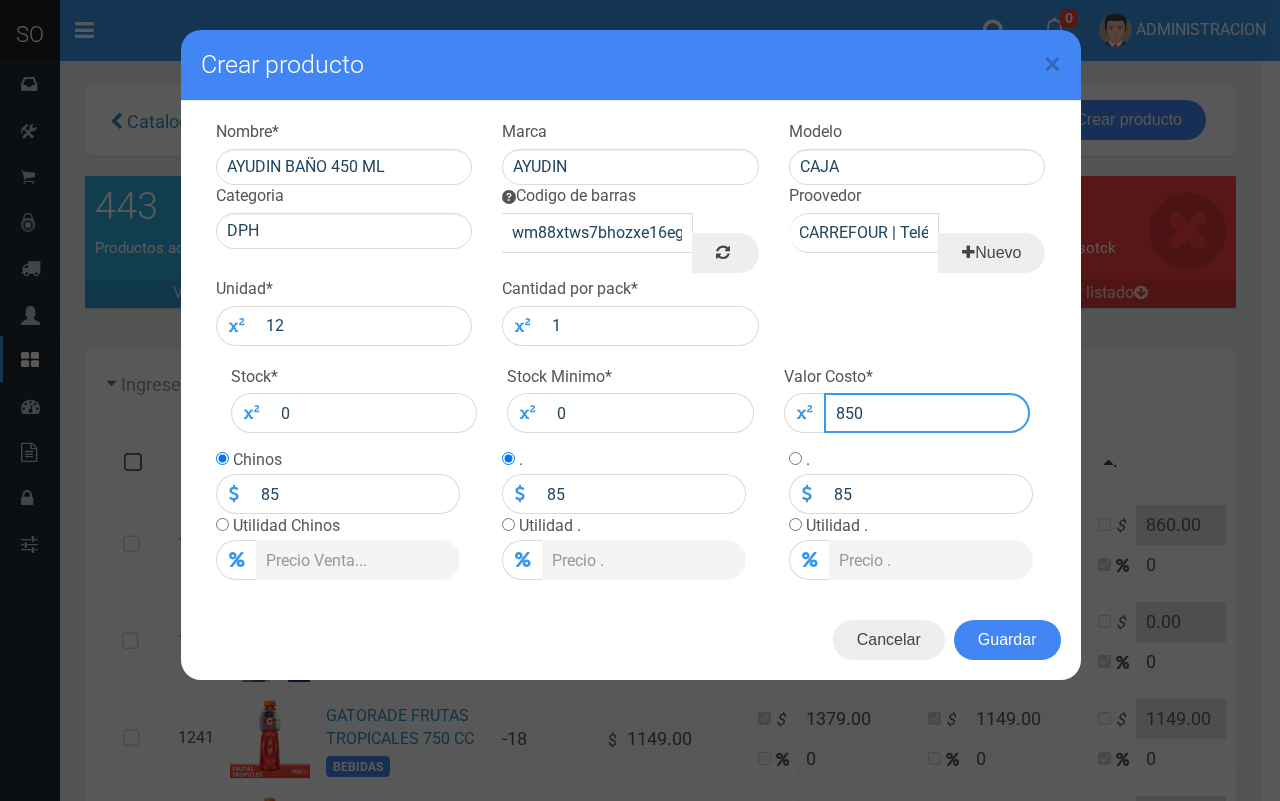 type on "850" 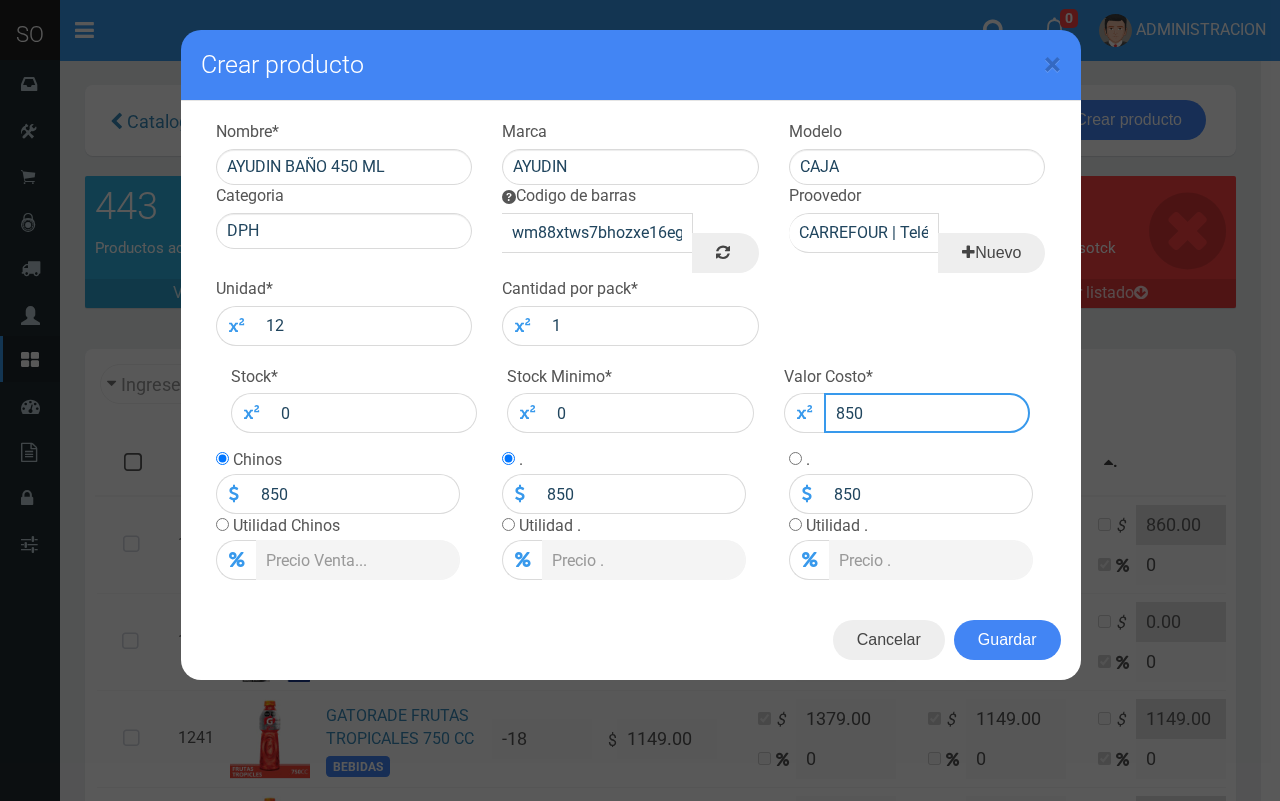 type 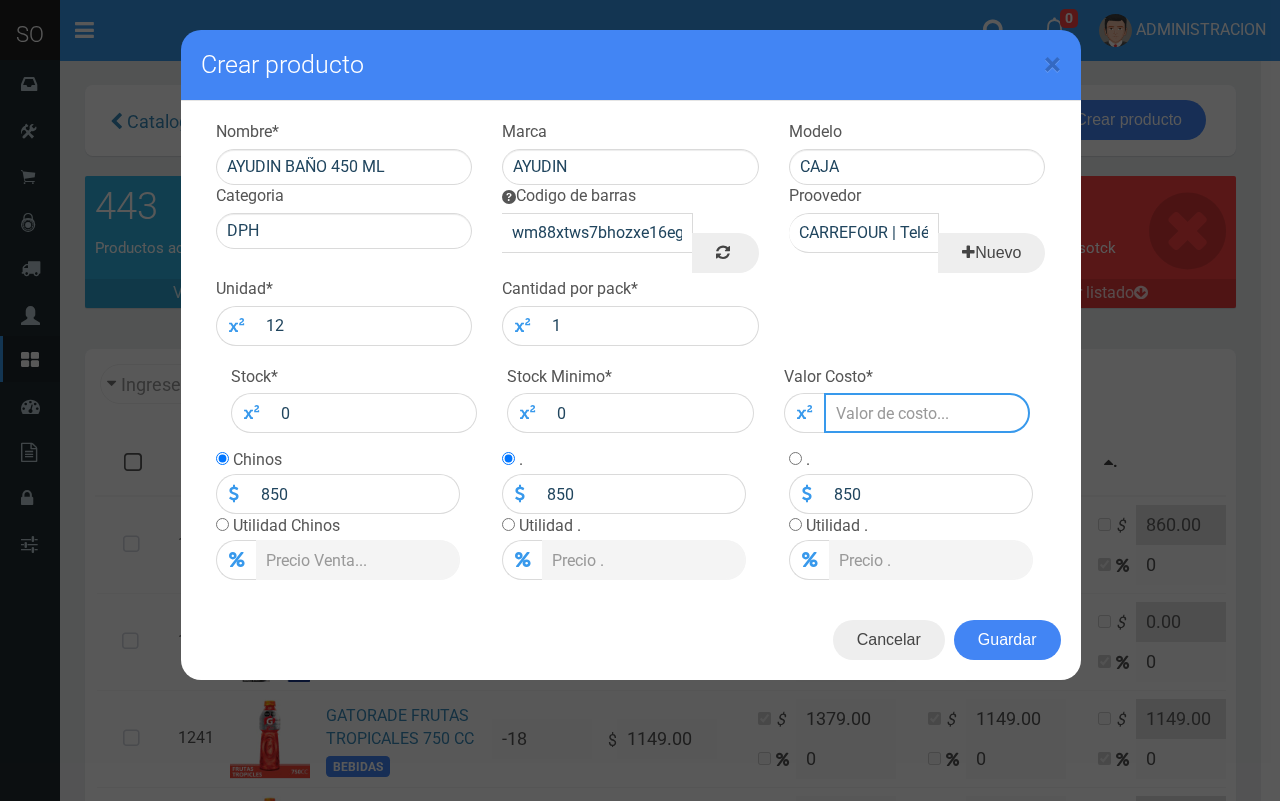 type 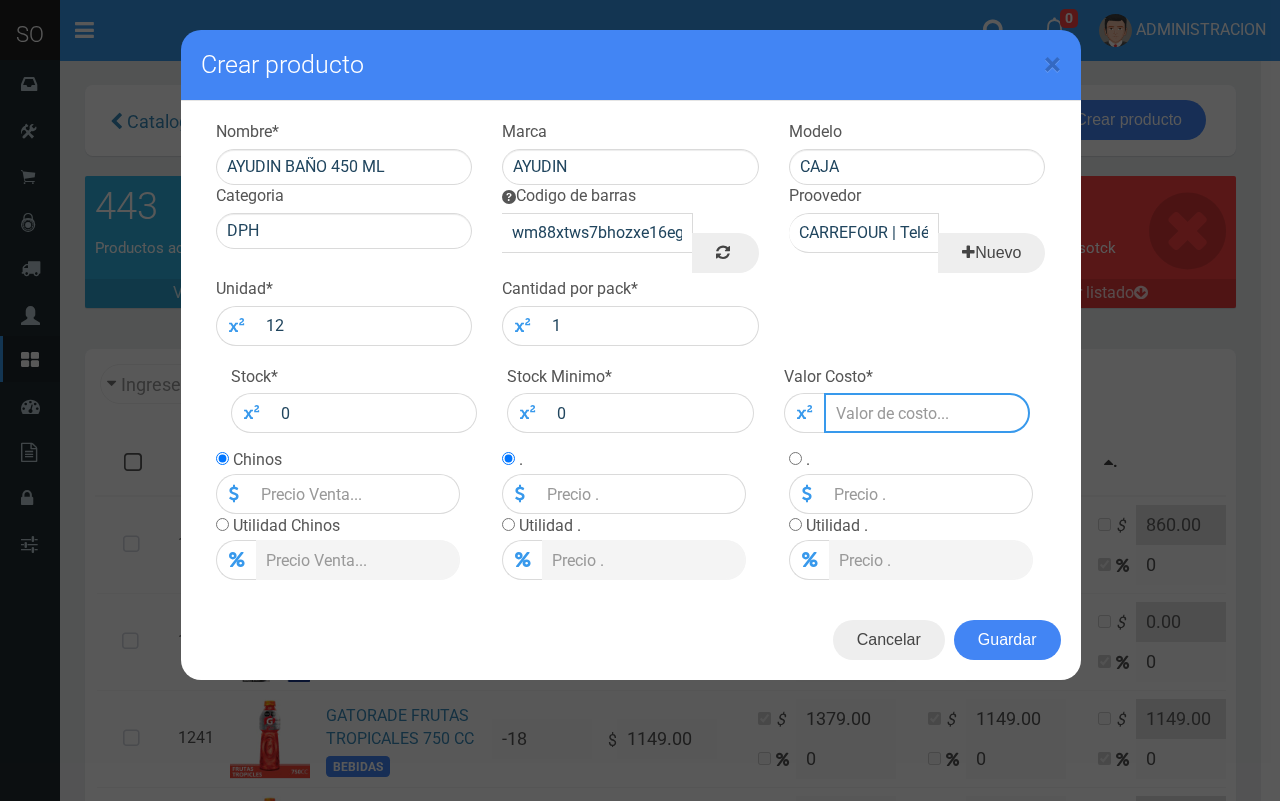 type on "850.0" 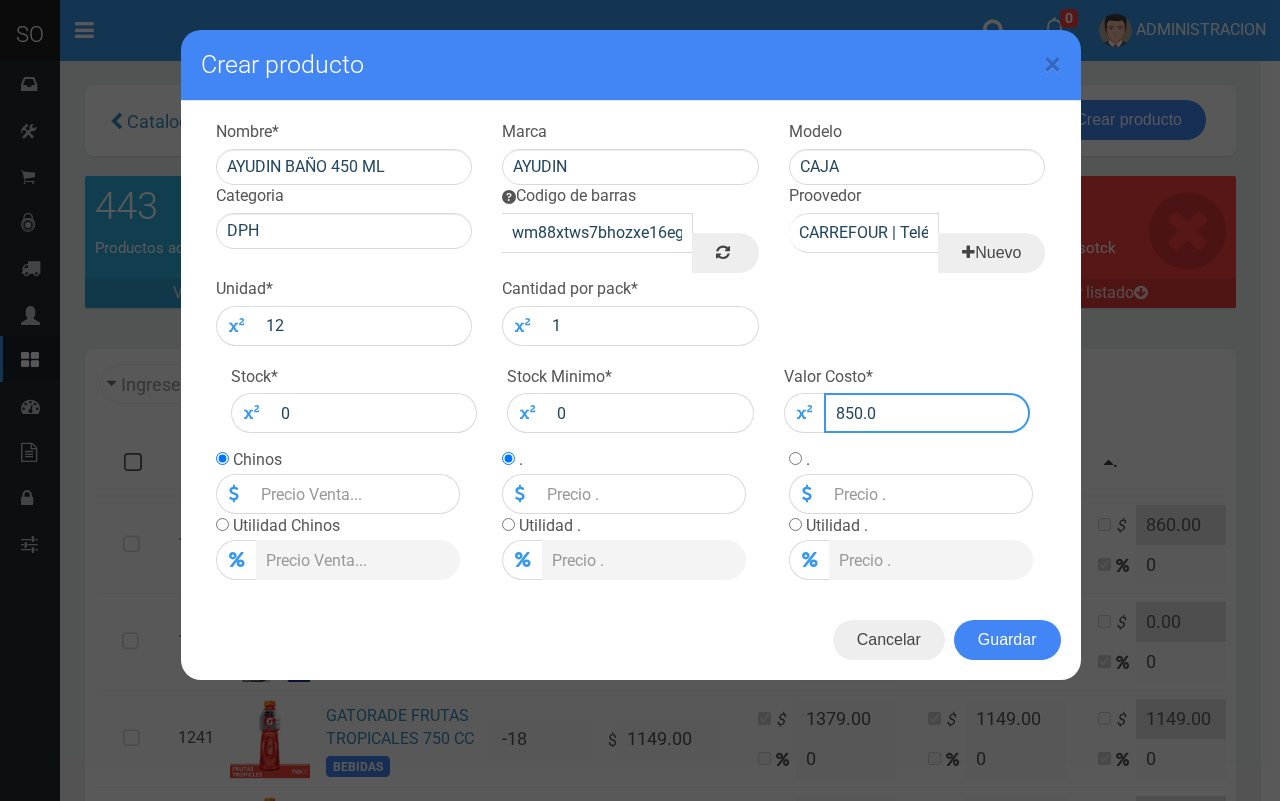 type on "850" 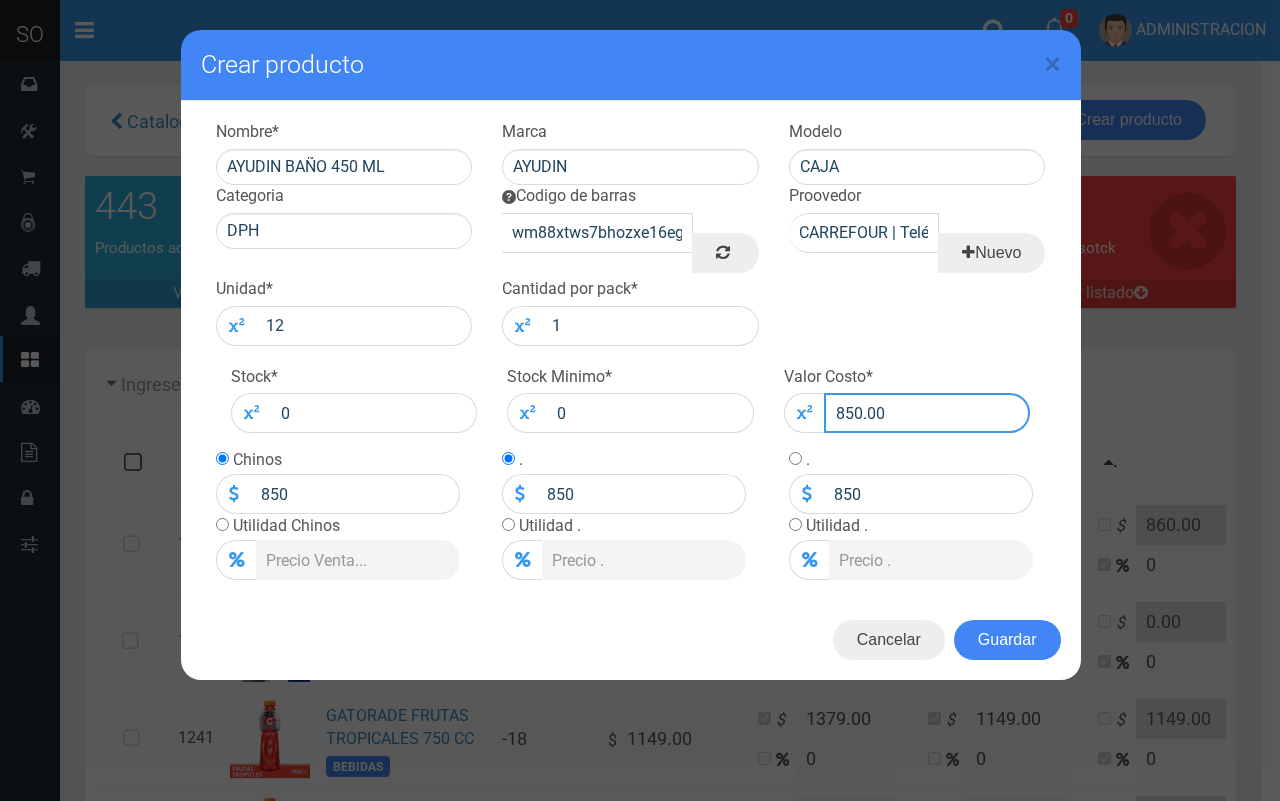 type on "850.00" 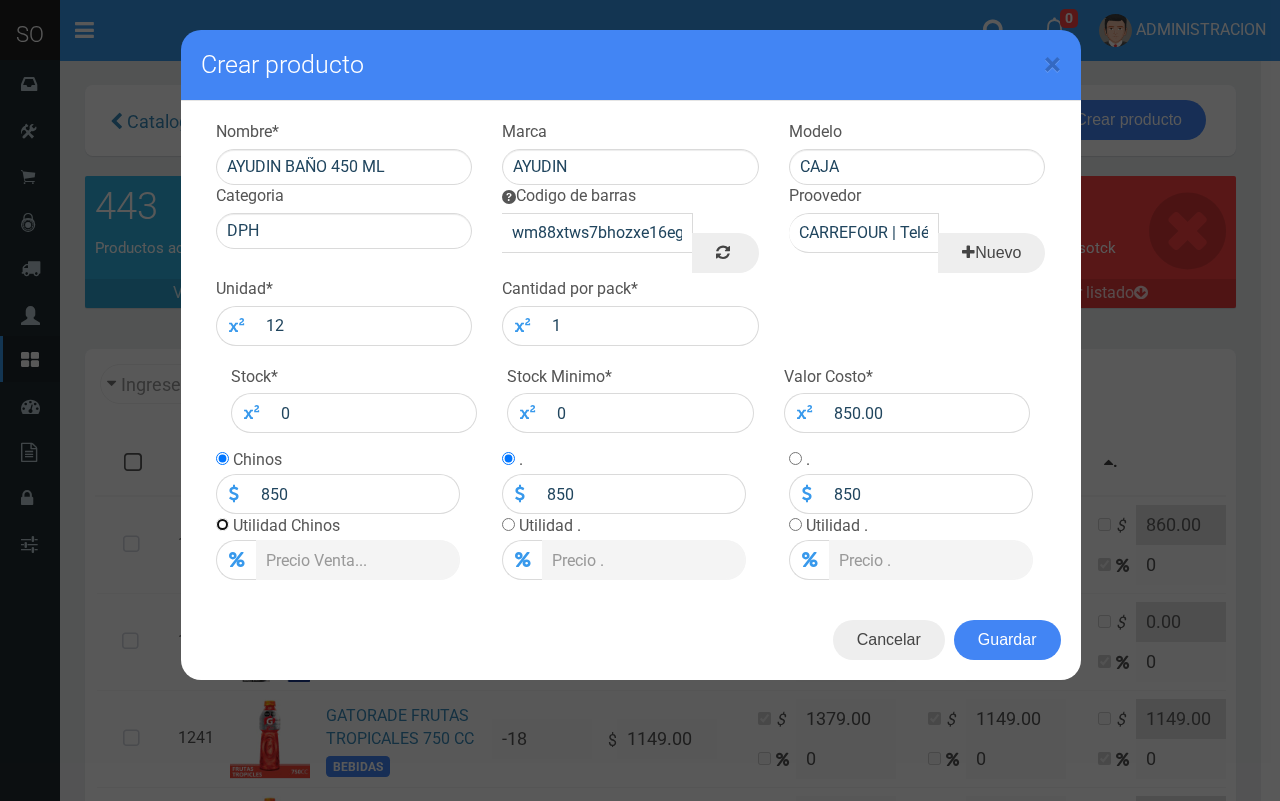 click at bounding box center [222, 524] 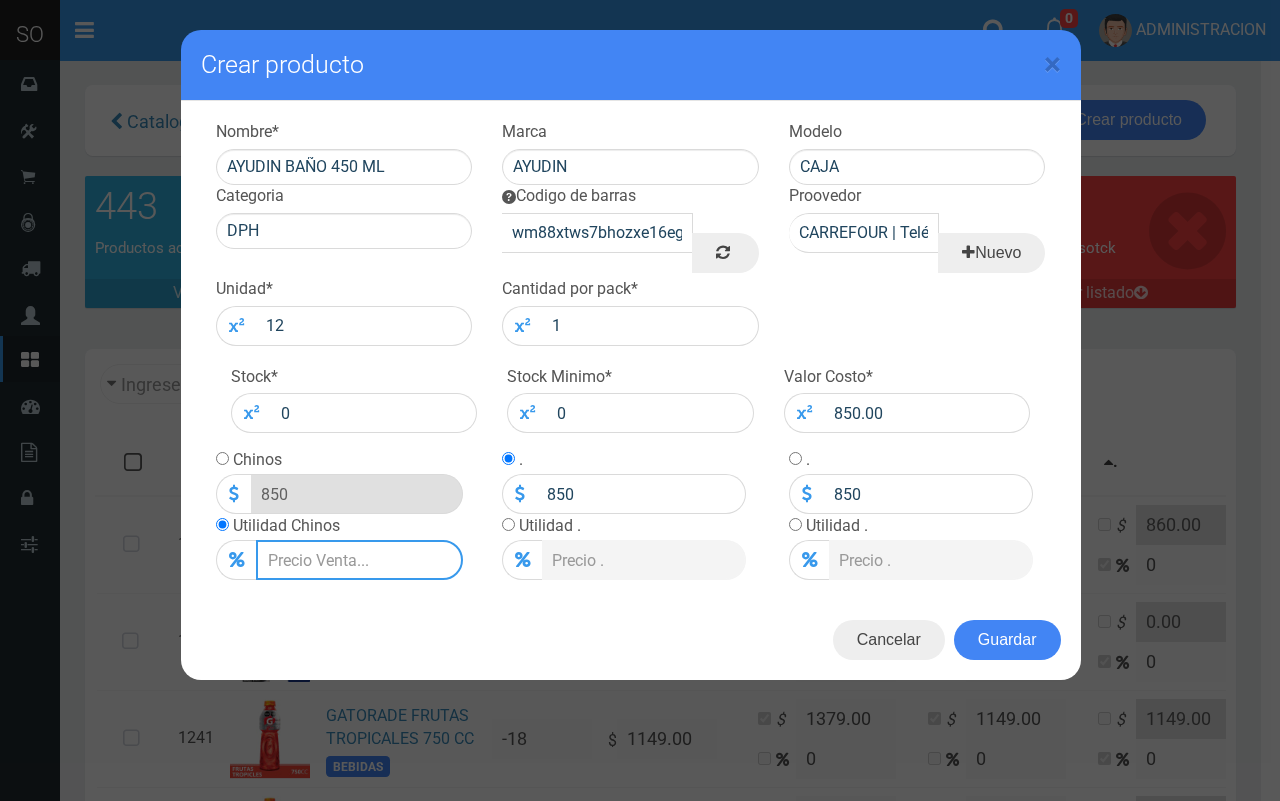 click on "Lista de precios" at bounding box center [359, 560] 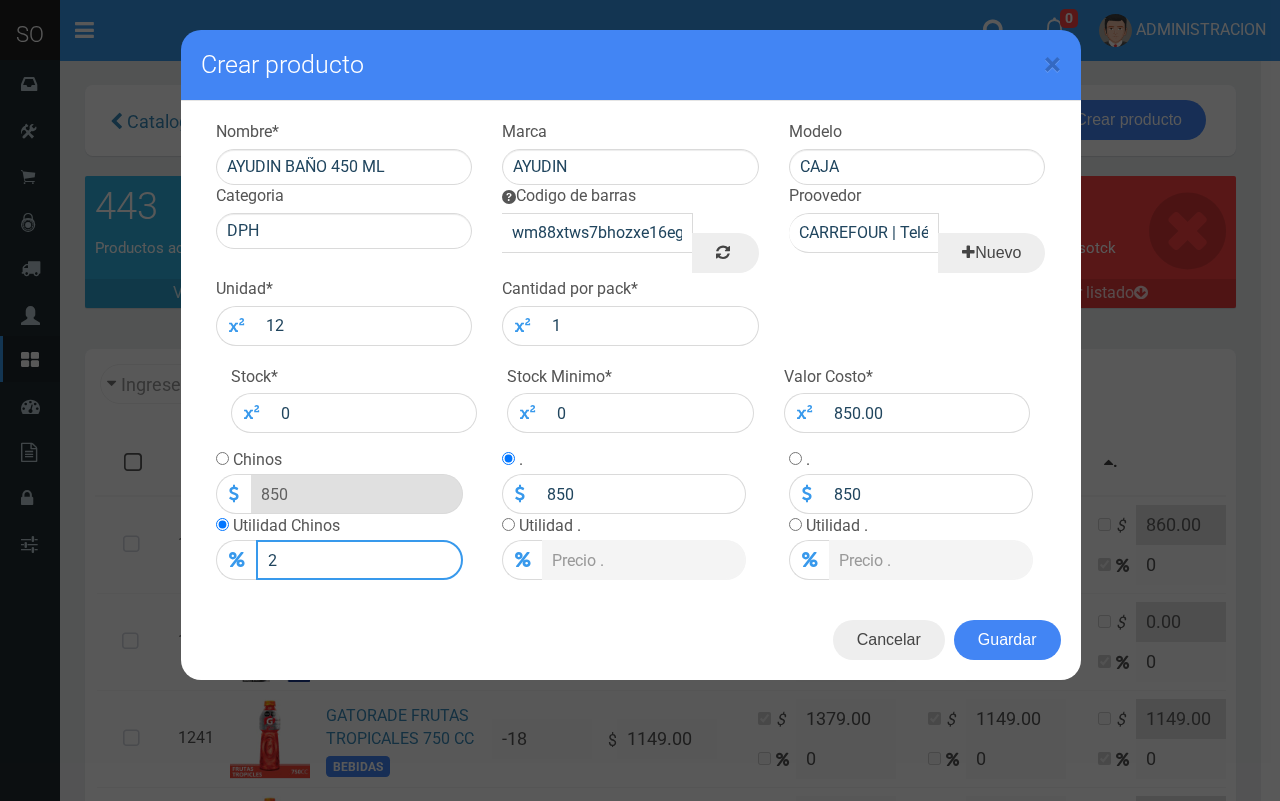 type on "867" 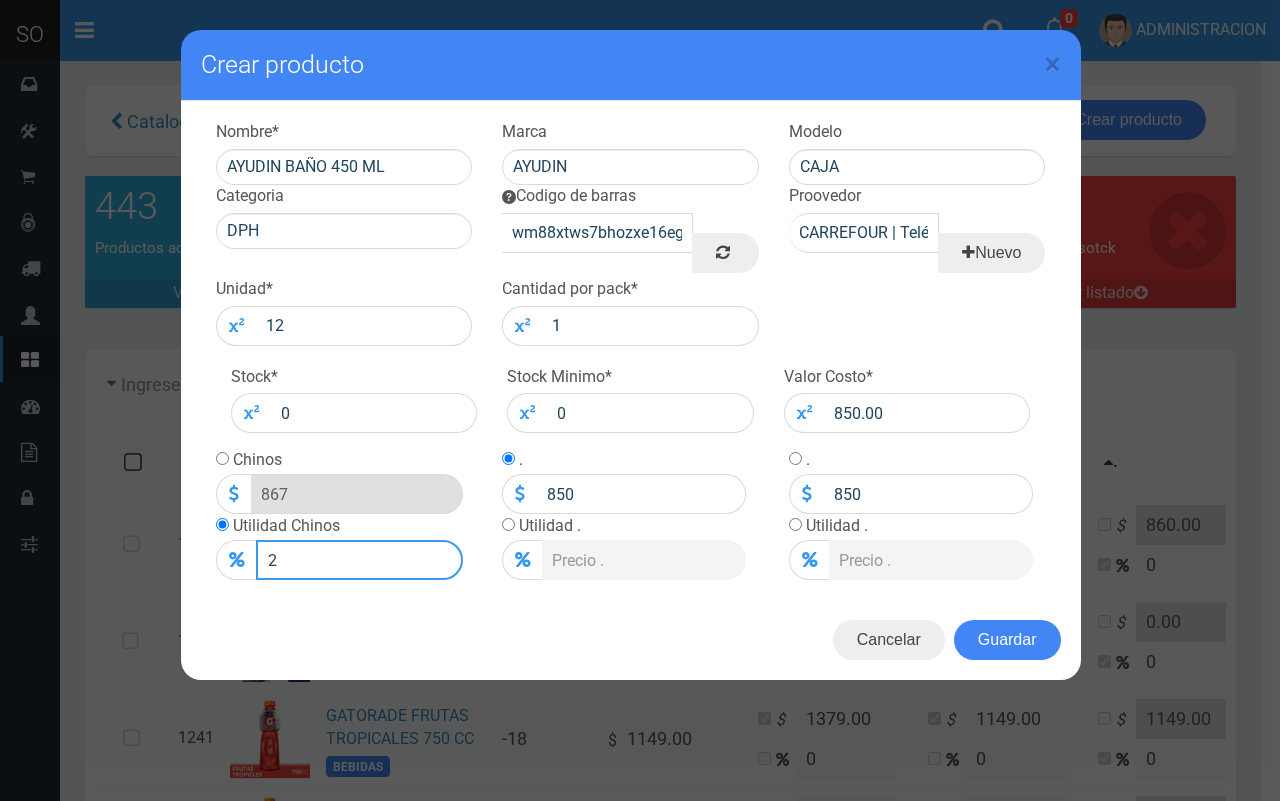 type on "20" 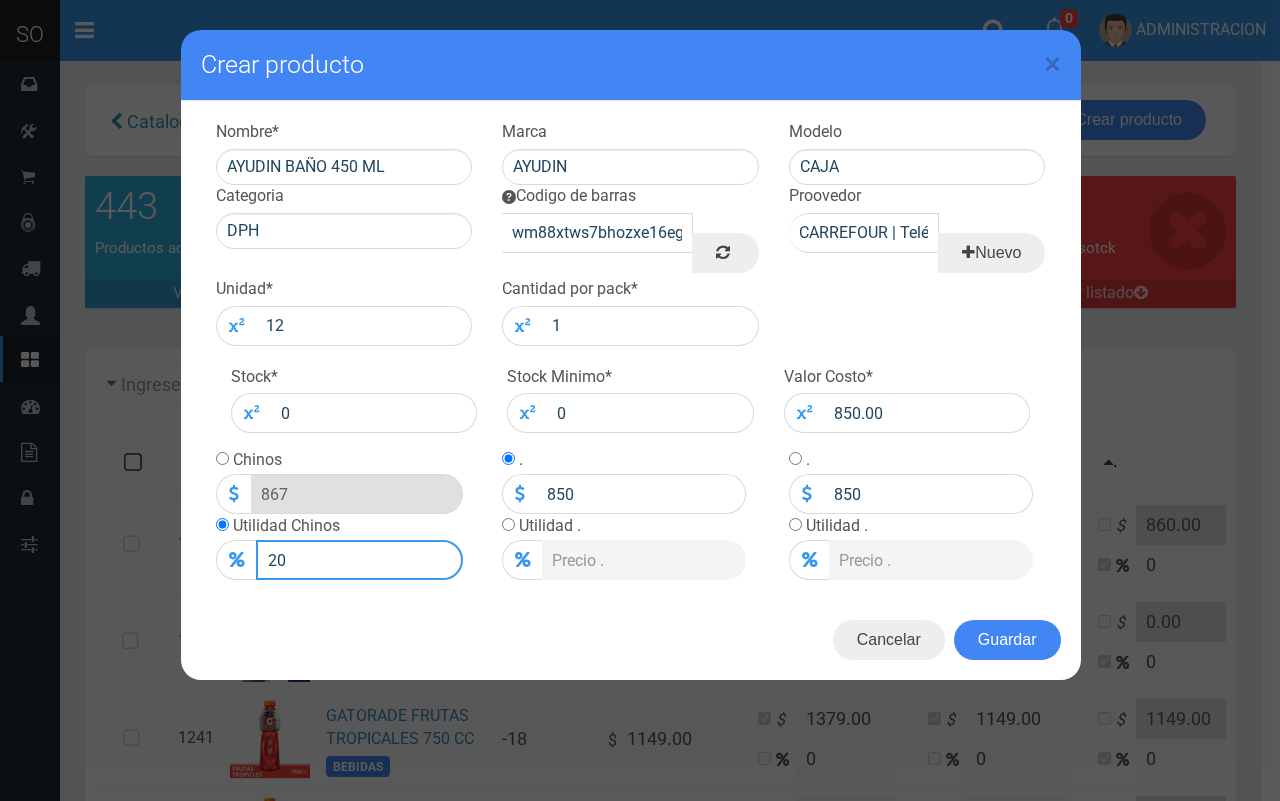 type on "1020" 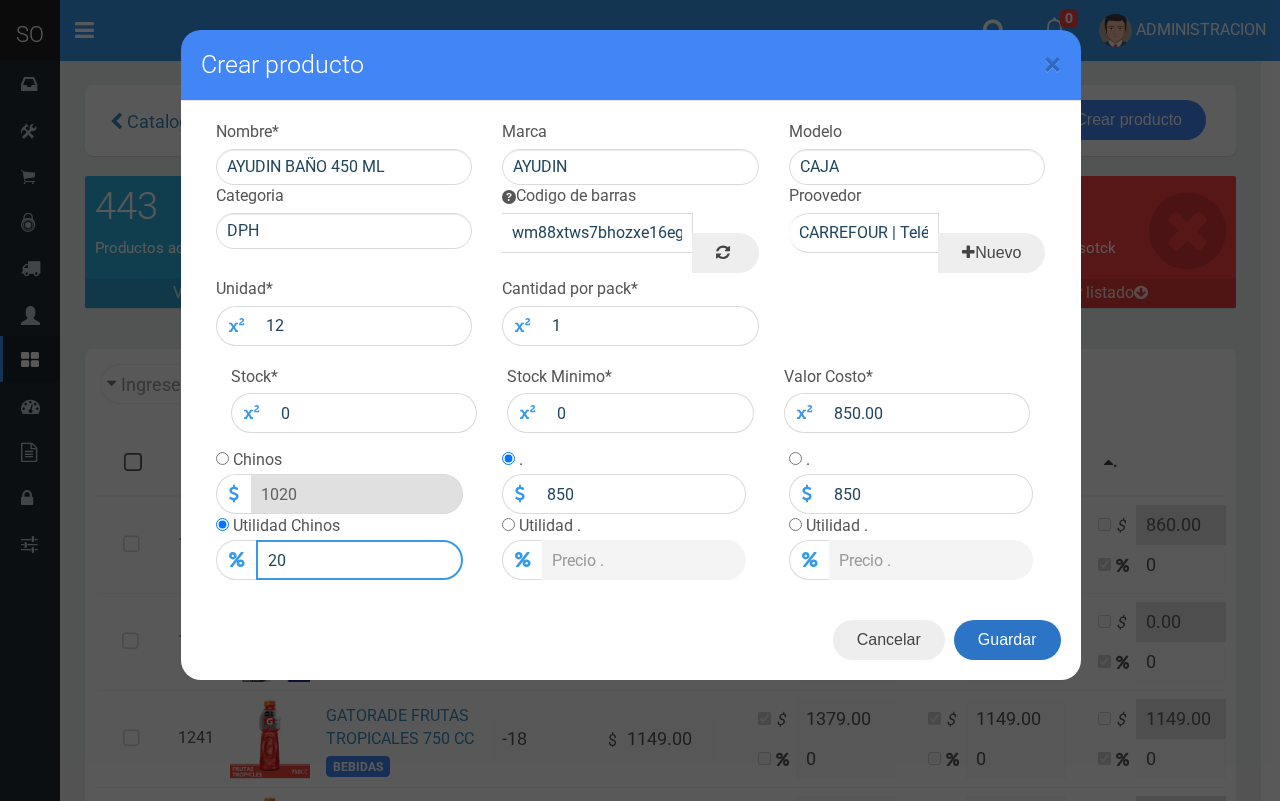 type on "20" 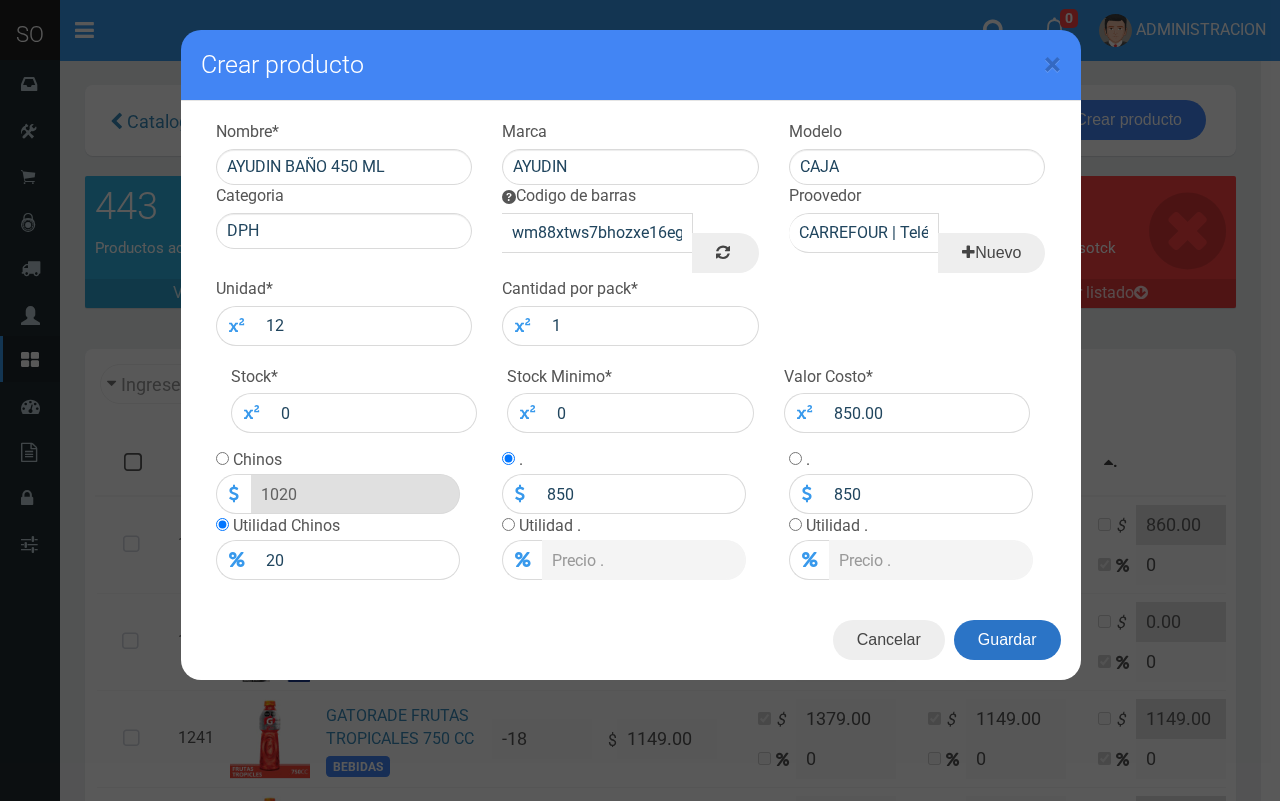 click on "Guardar" at bounding box center (1007, 640) 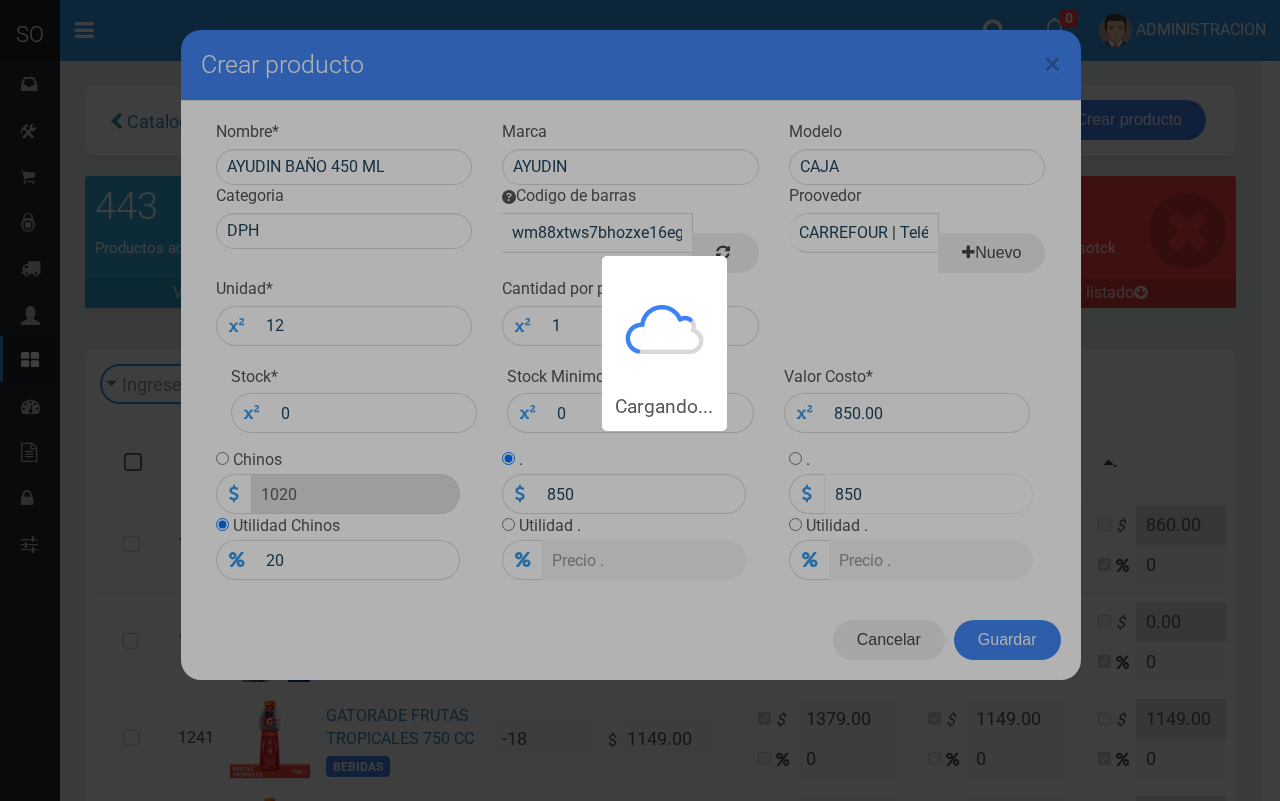type 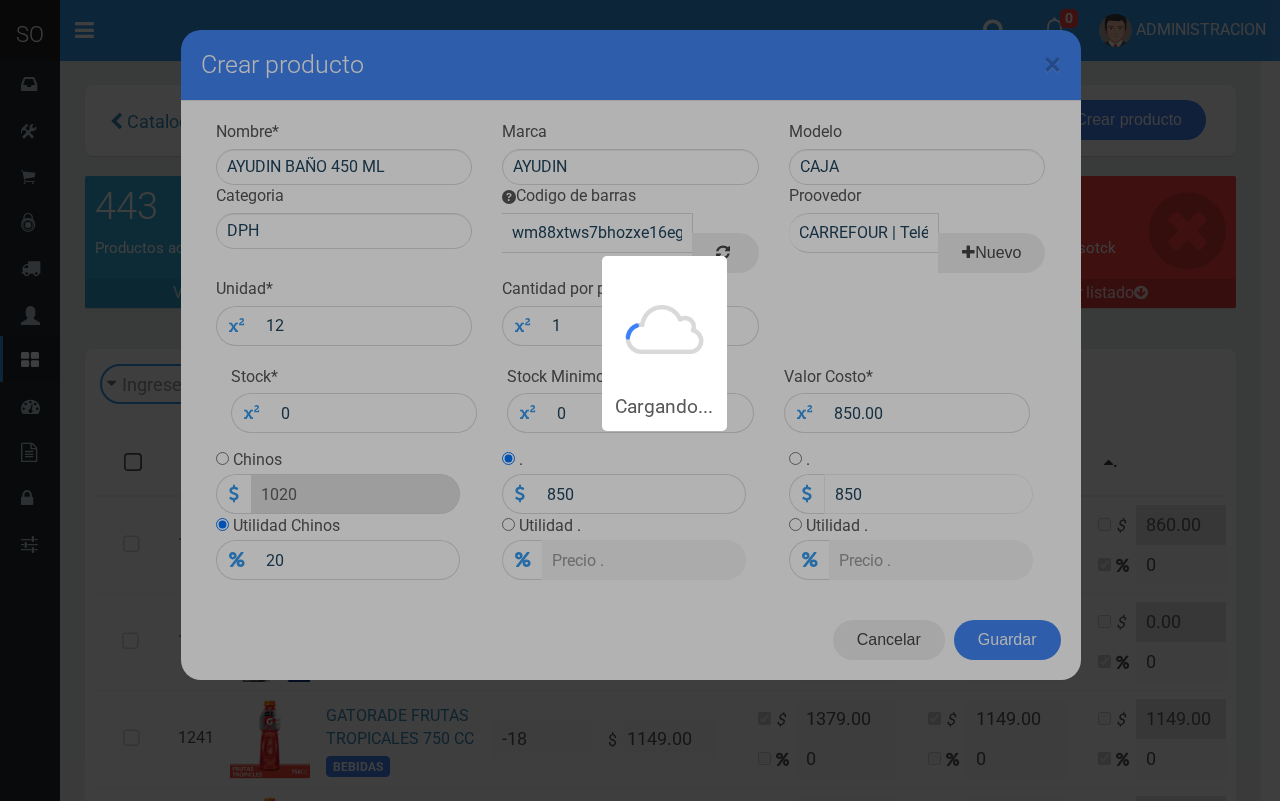 type 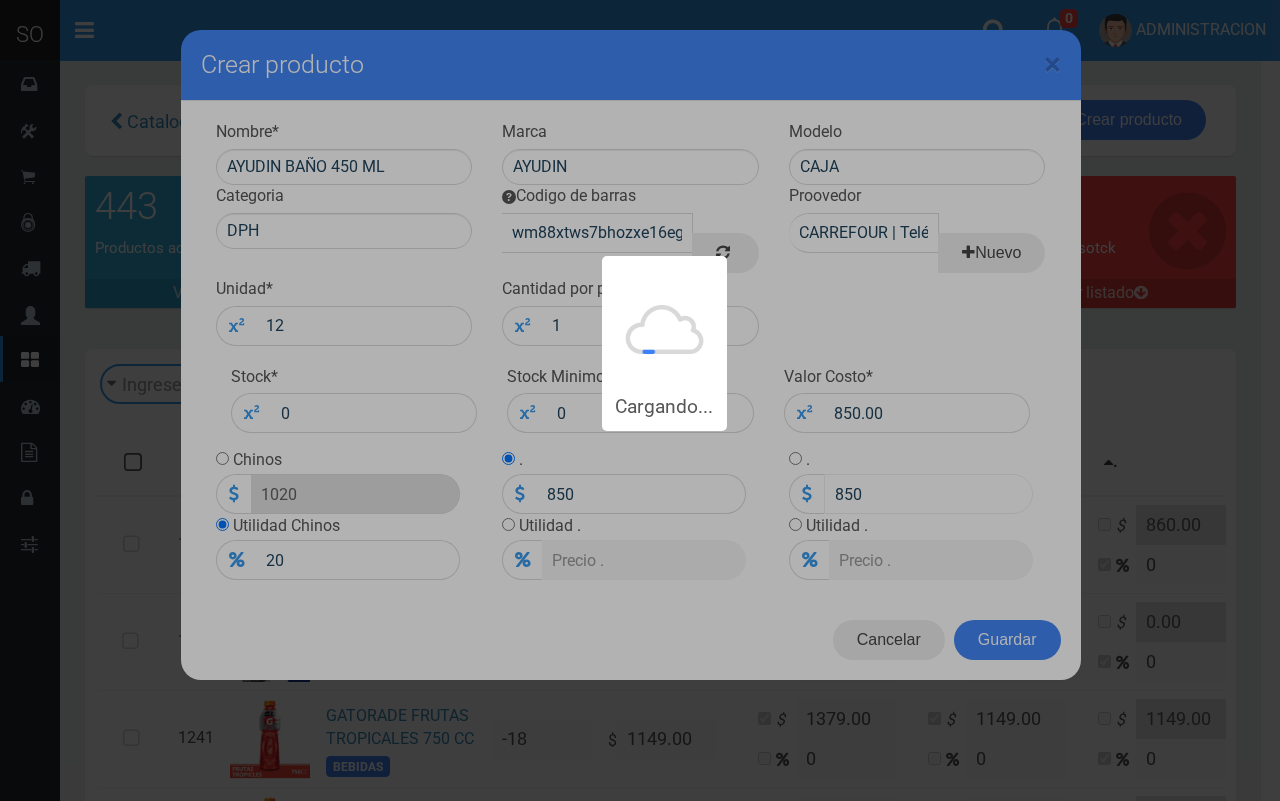 type 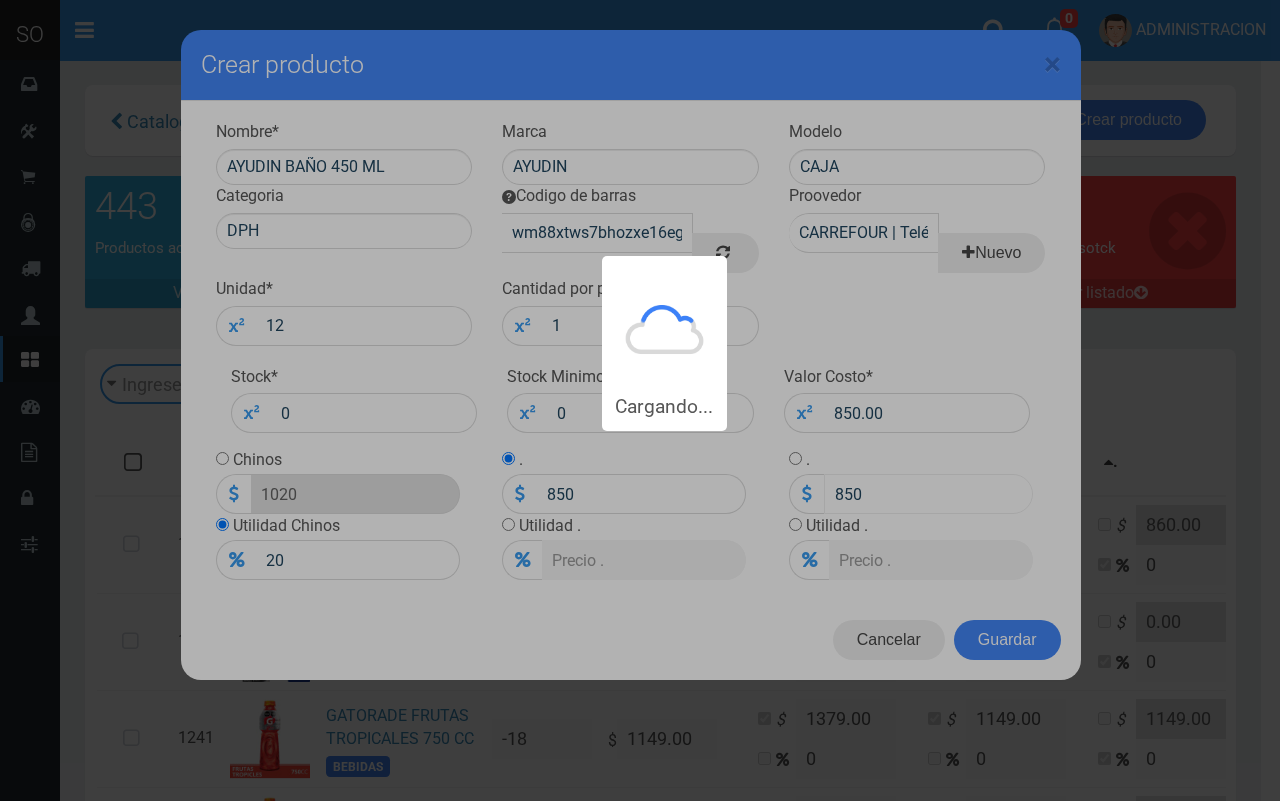 type 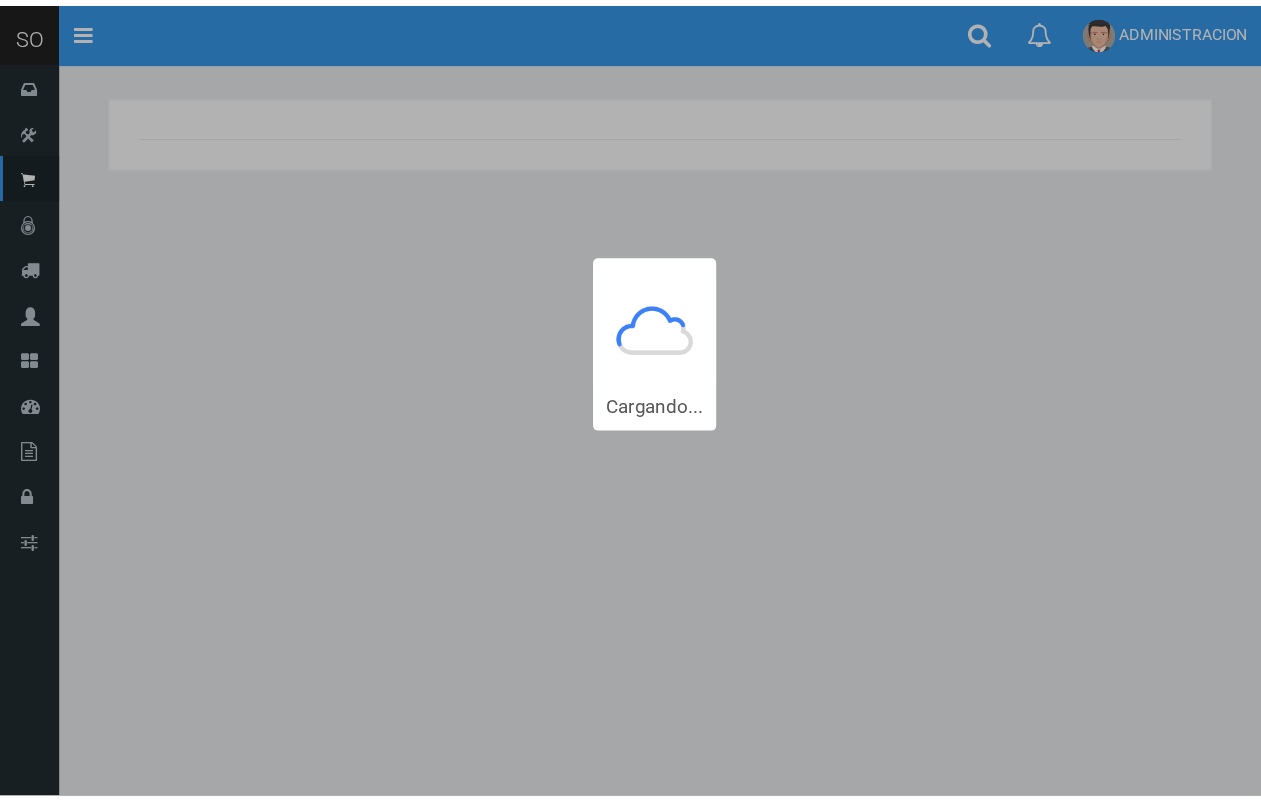 scroll, scrollTop: 0, scrollLeft: 0, axis: both 